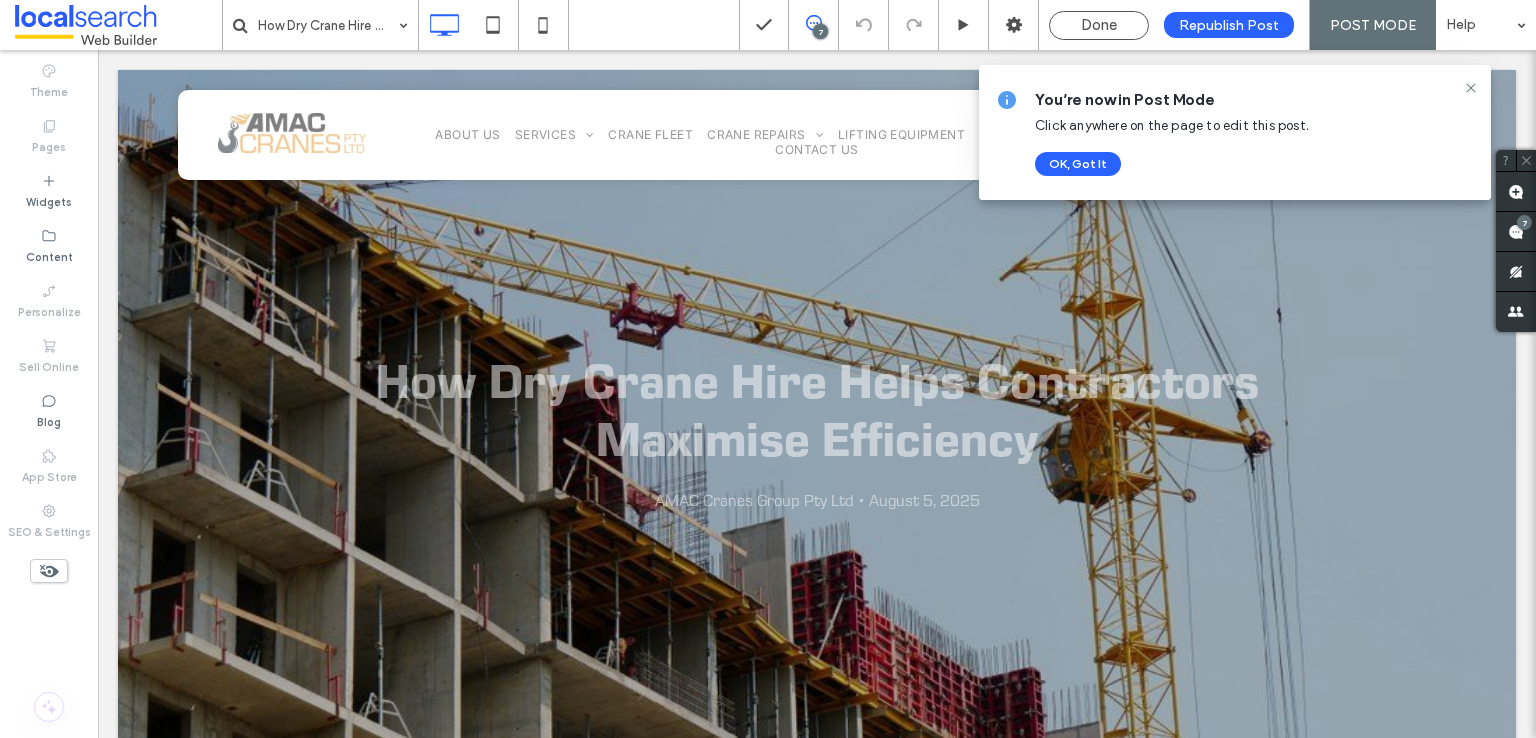 scroll, scrollTop: 0, scrollLeft: 0, axis: both 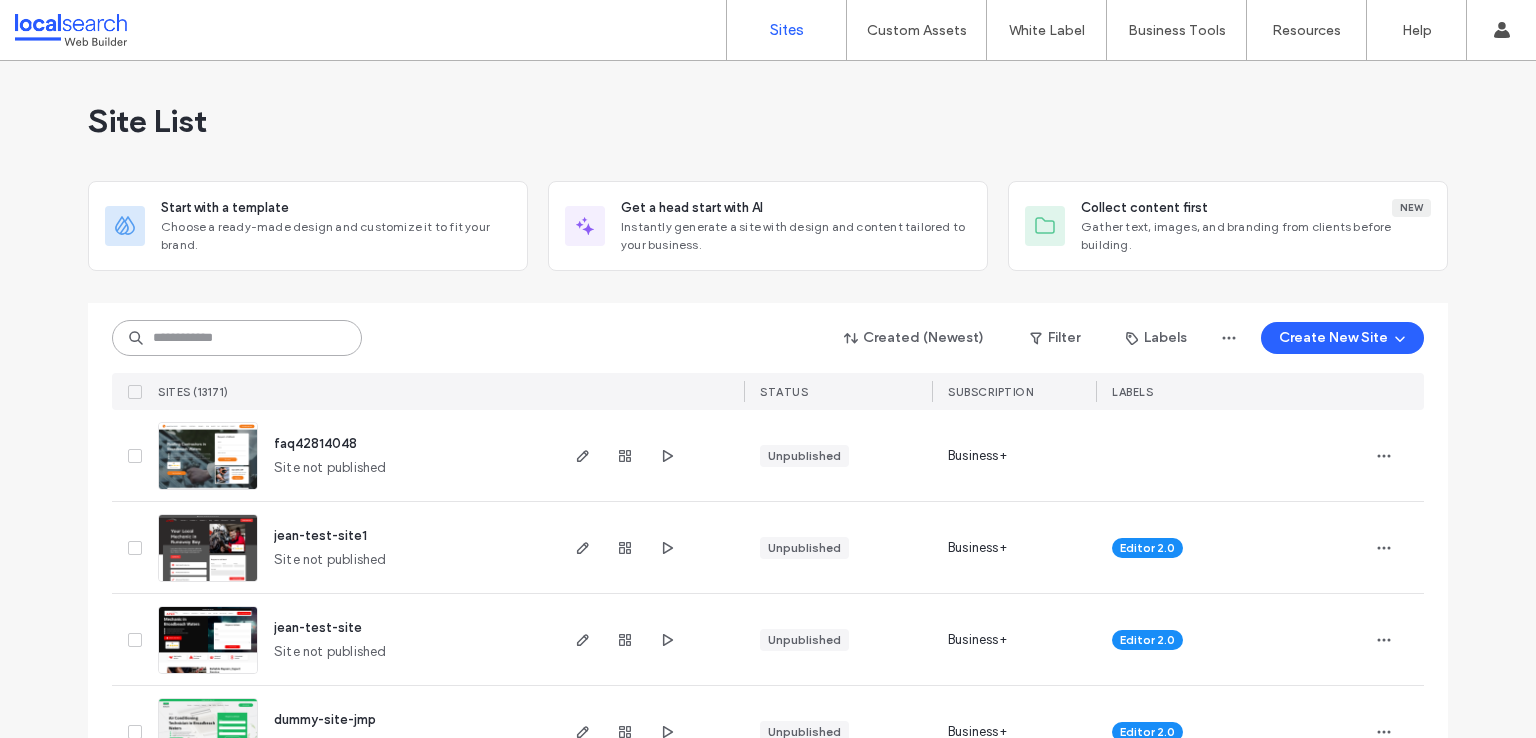 click at bounding box center [237, 338] 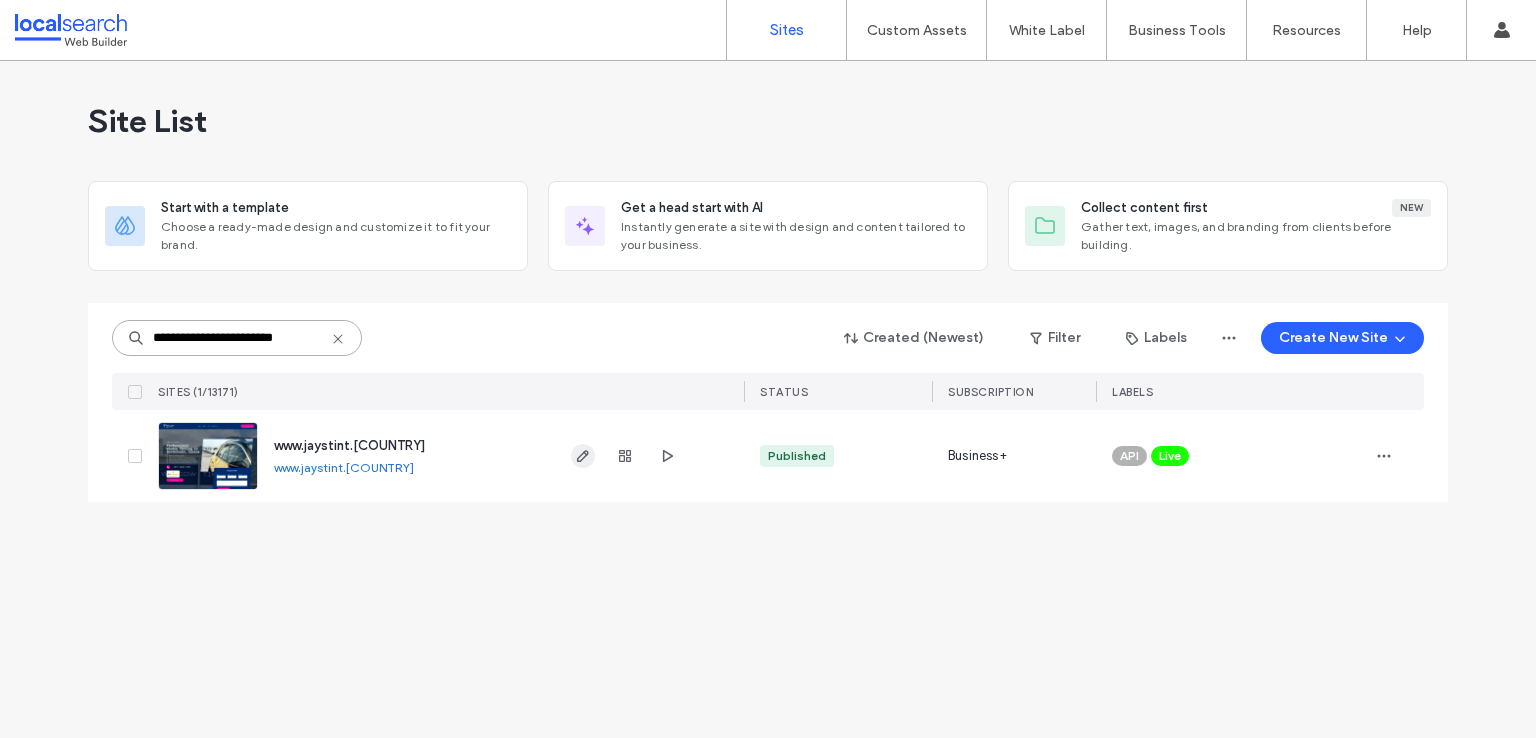 type on "**********" 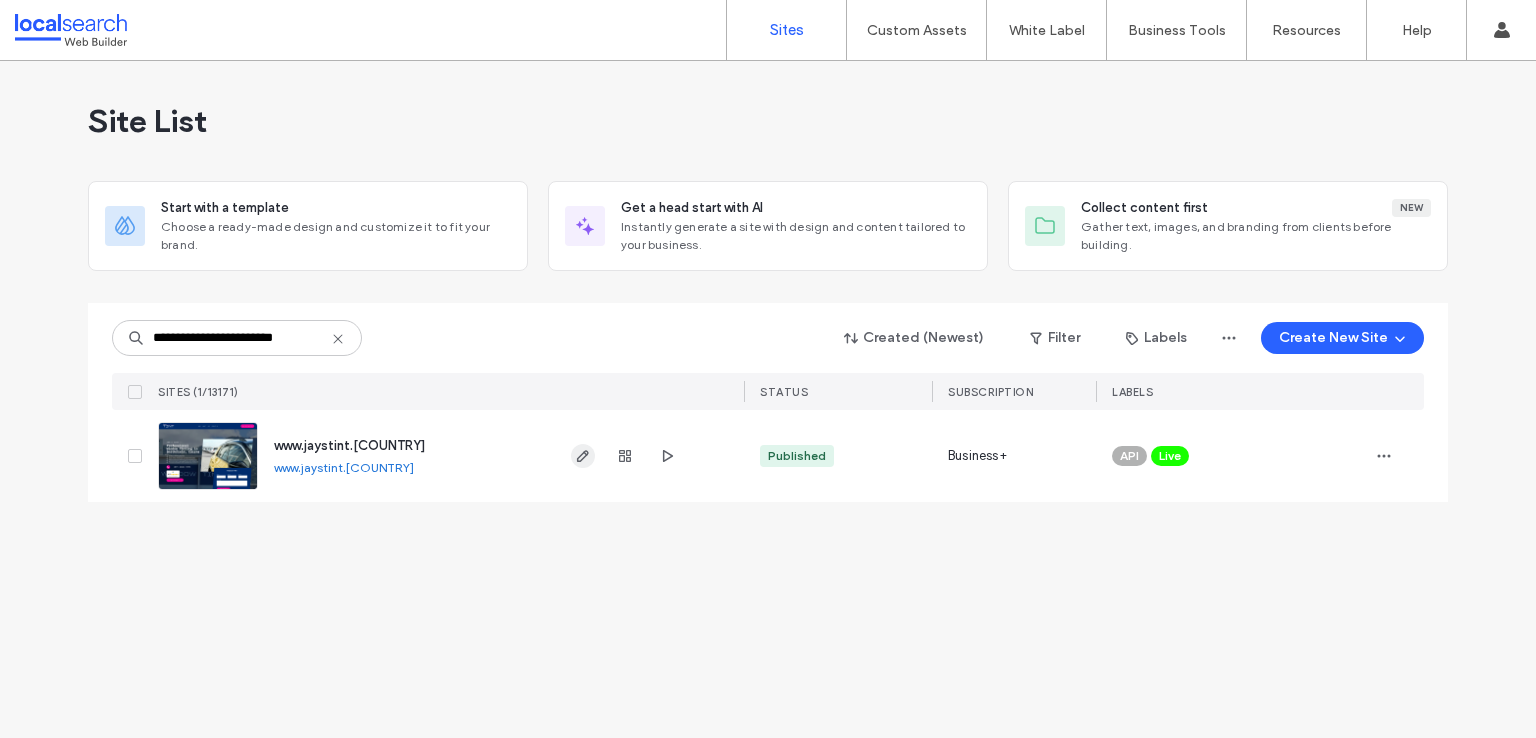 click 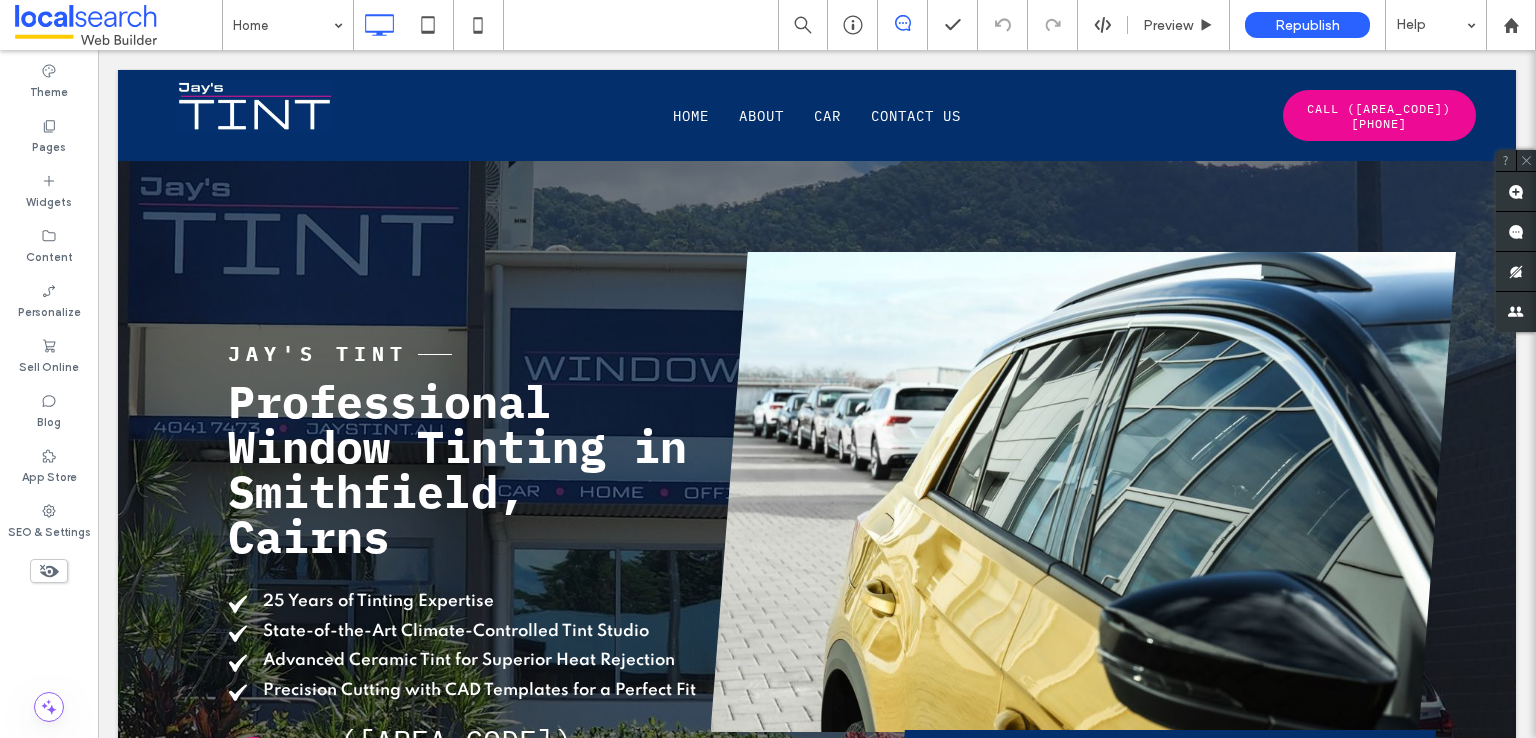 scroll, scrollTop: 0, scrollLeft: 0, axis: both 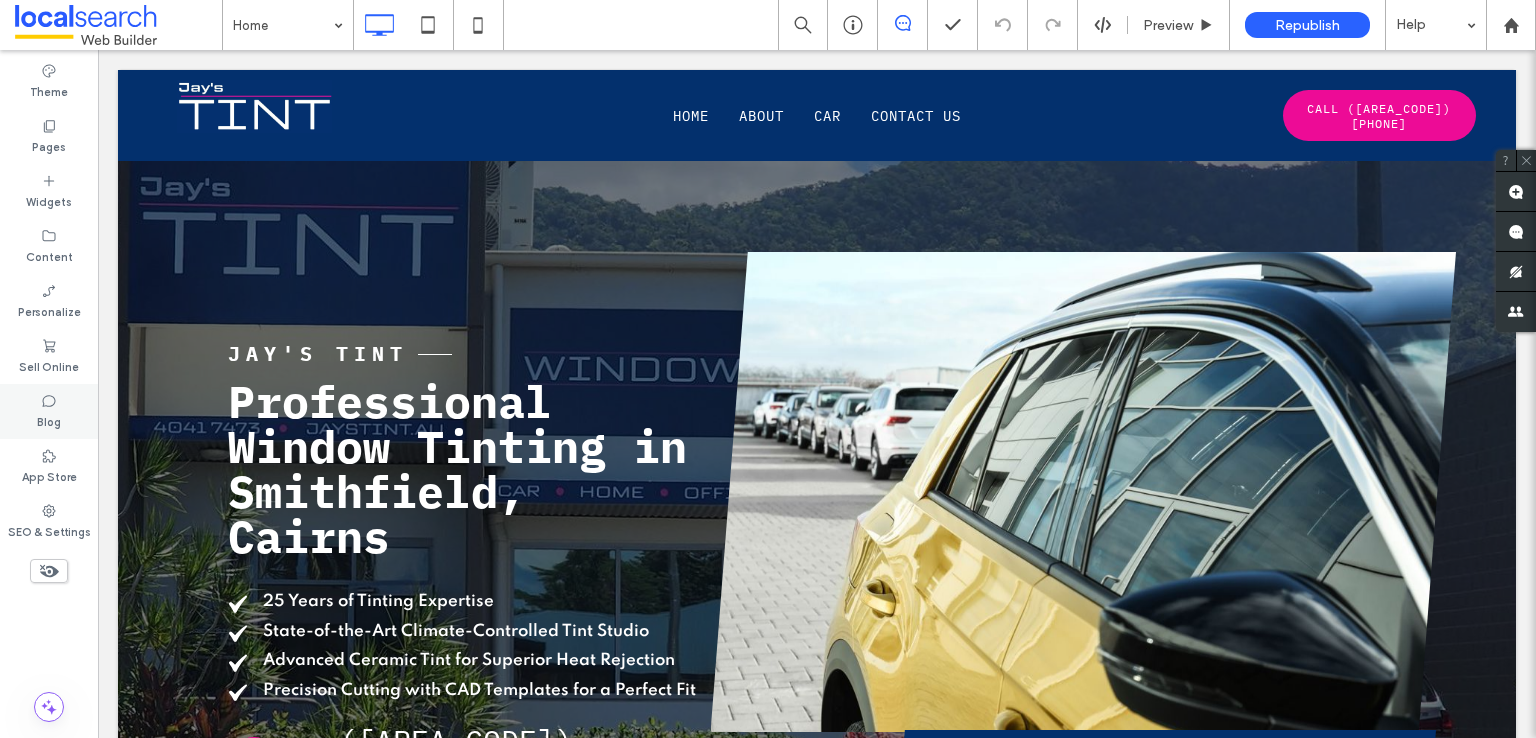 click on "Blog" at bounding box center (49, 420) 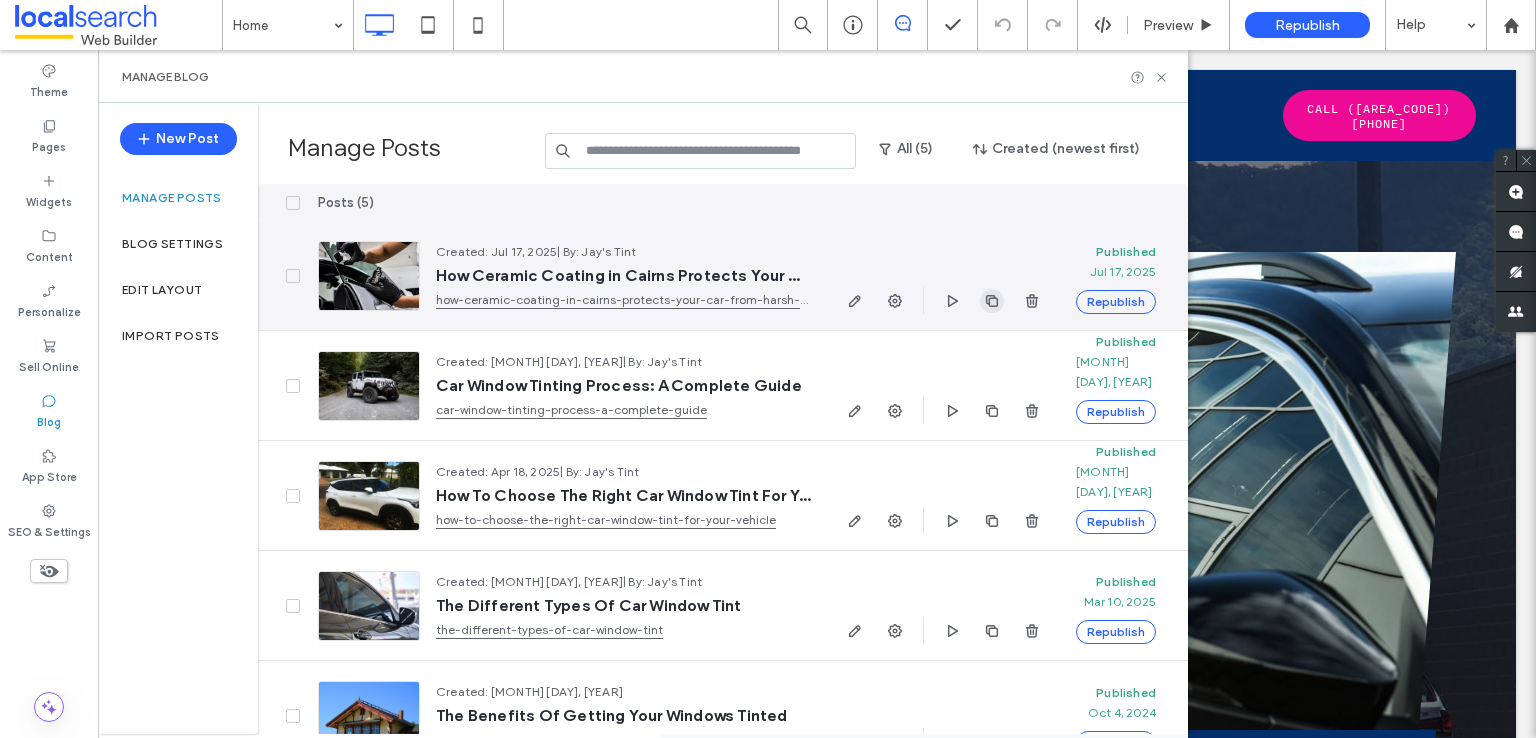 click 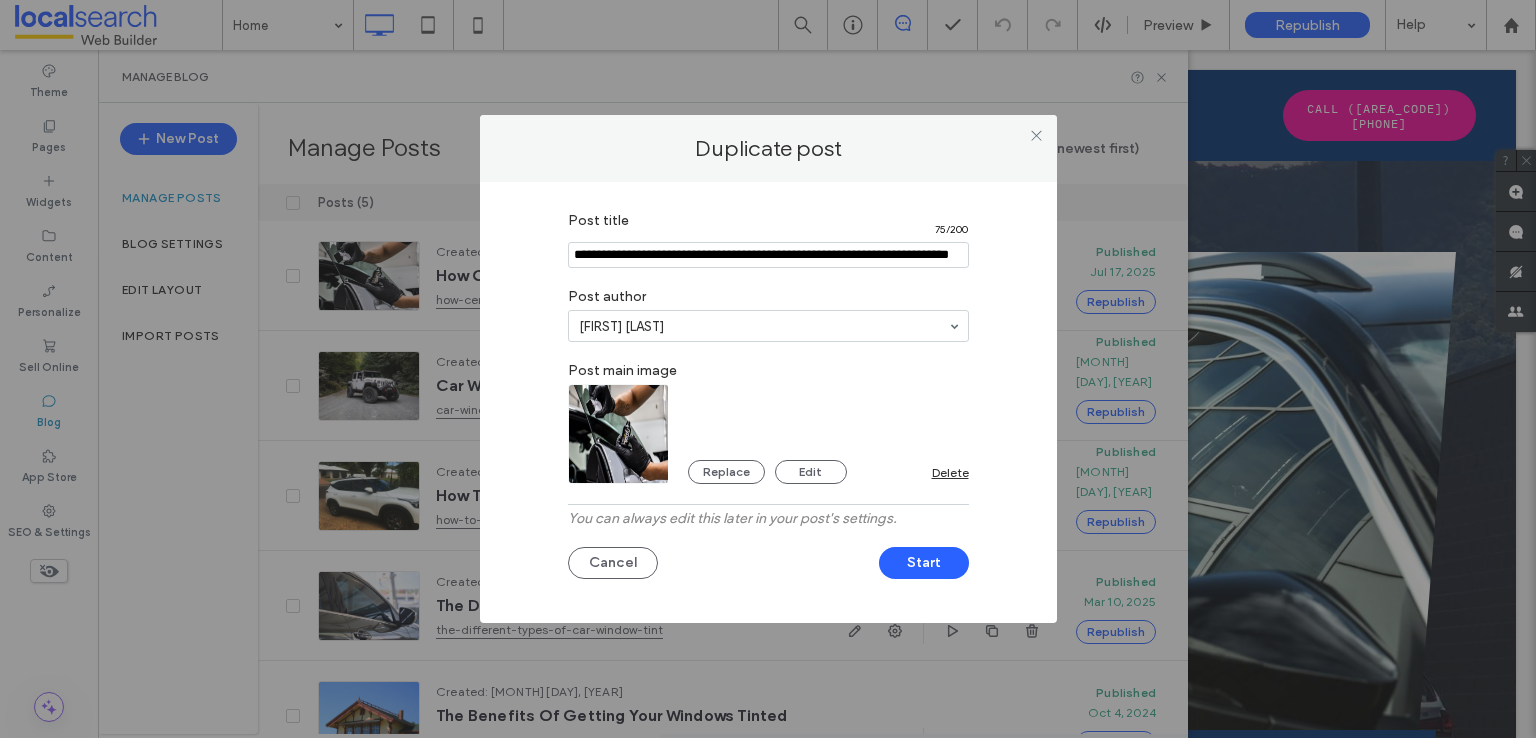 click at bounding box center [768, 255] 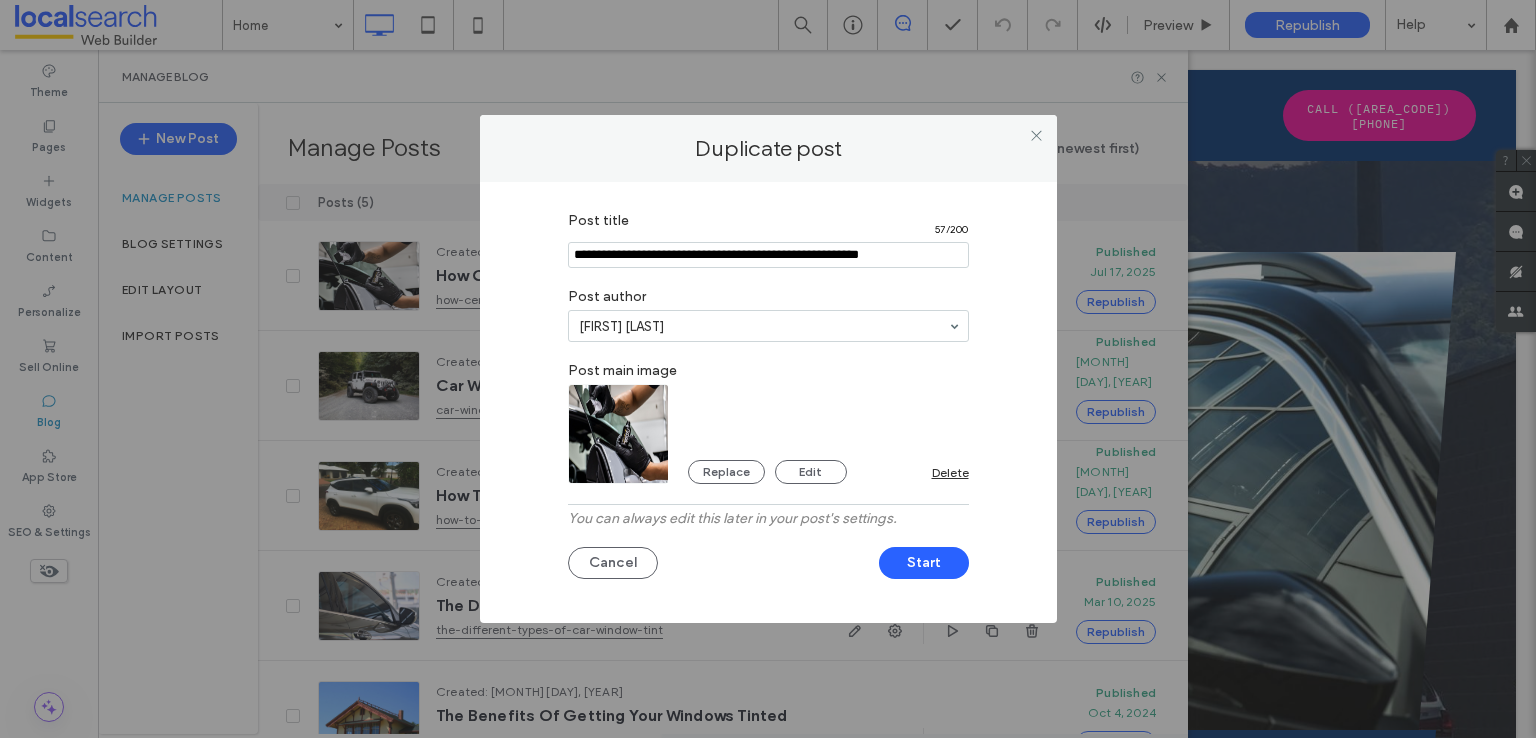 type on "**********" 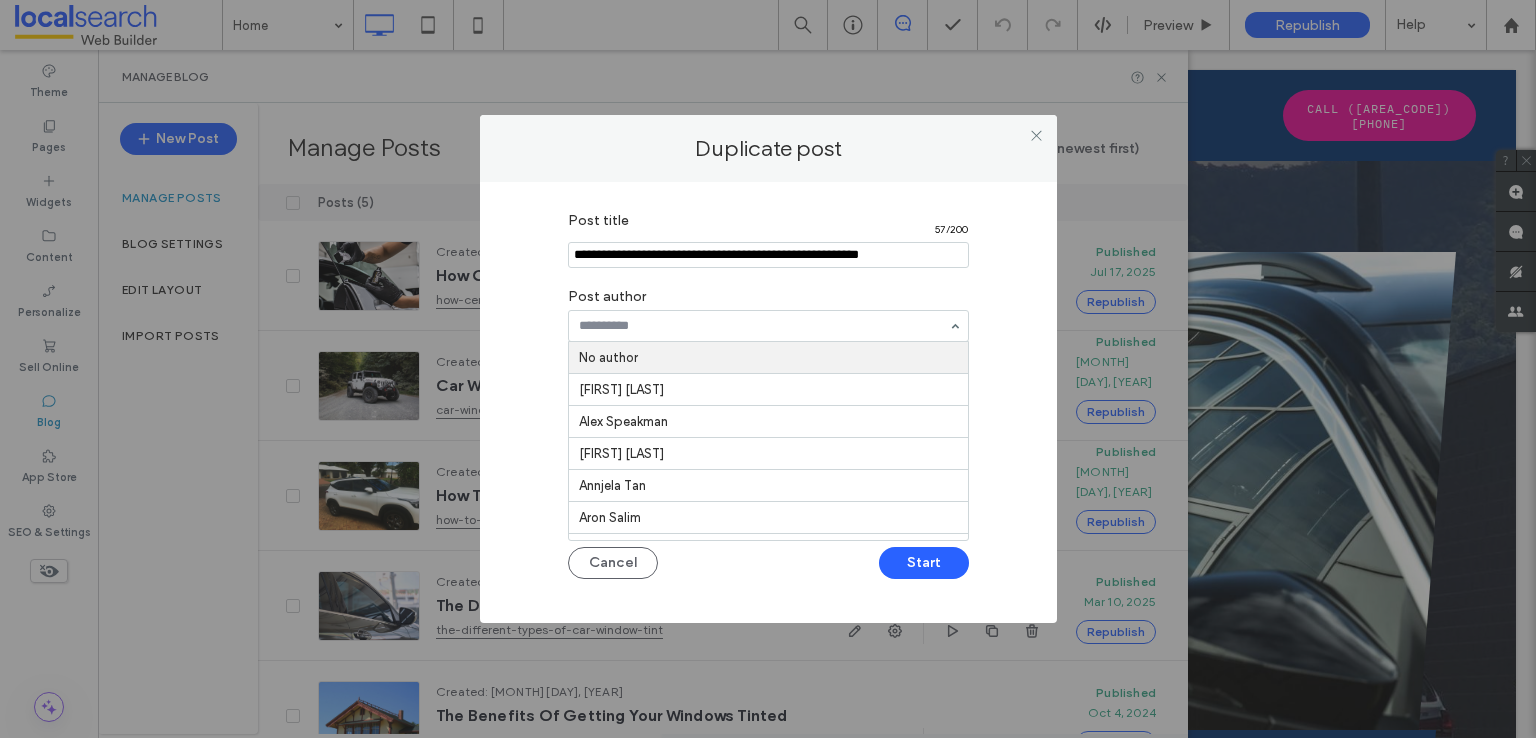 paste on "**********" 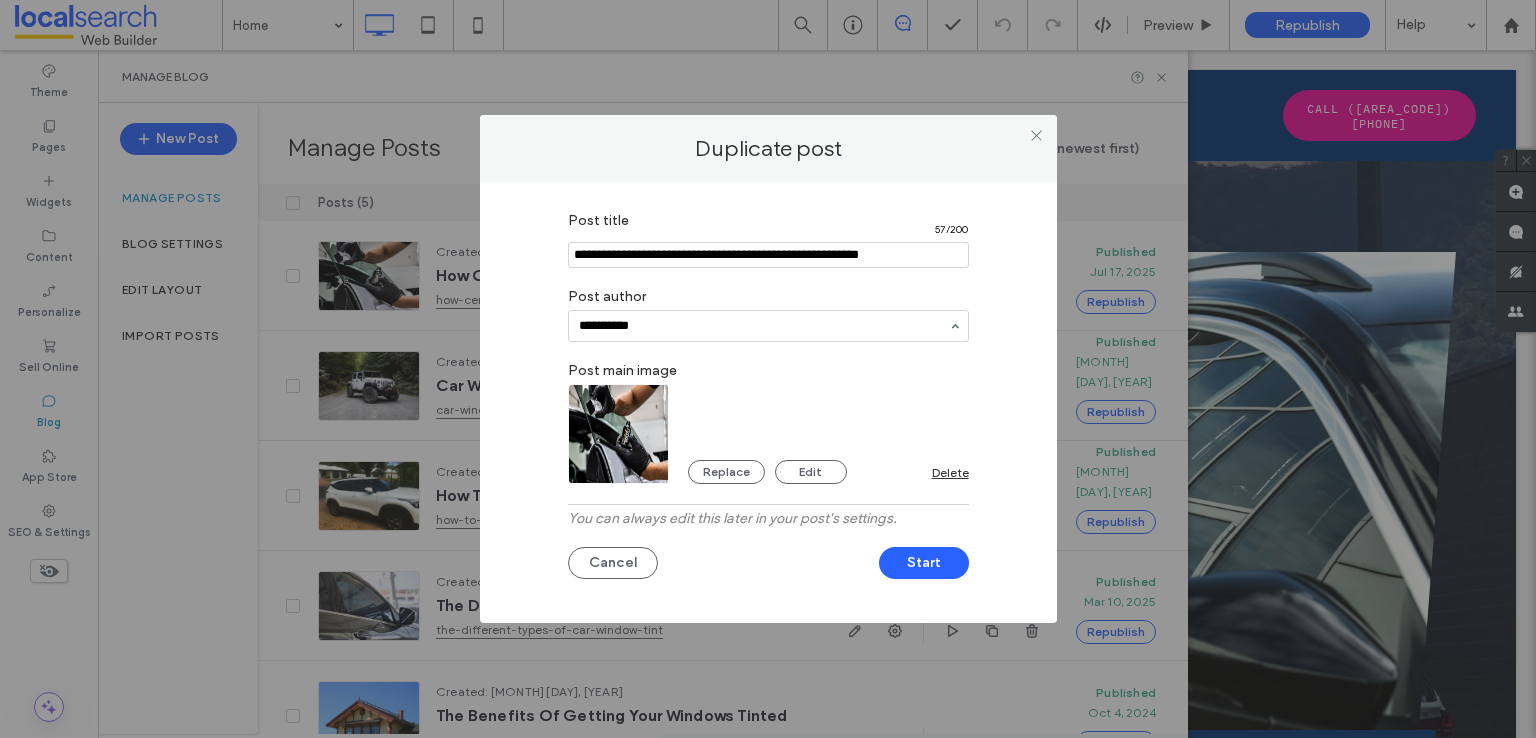 type on "**********" 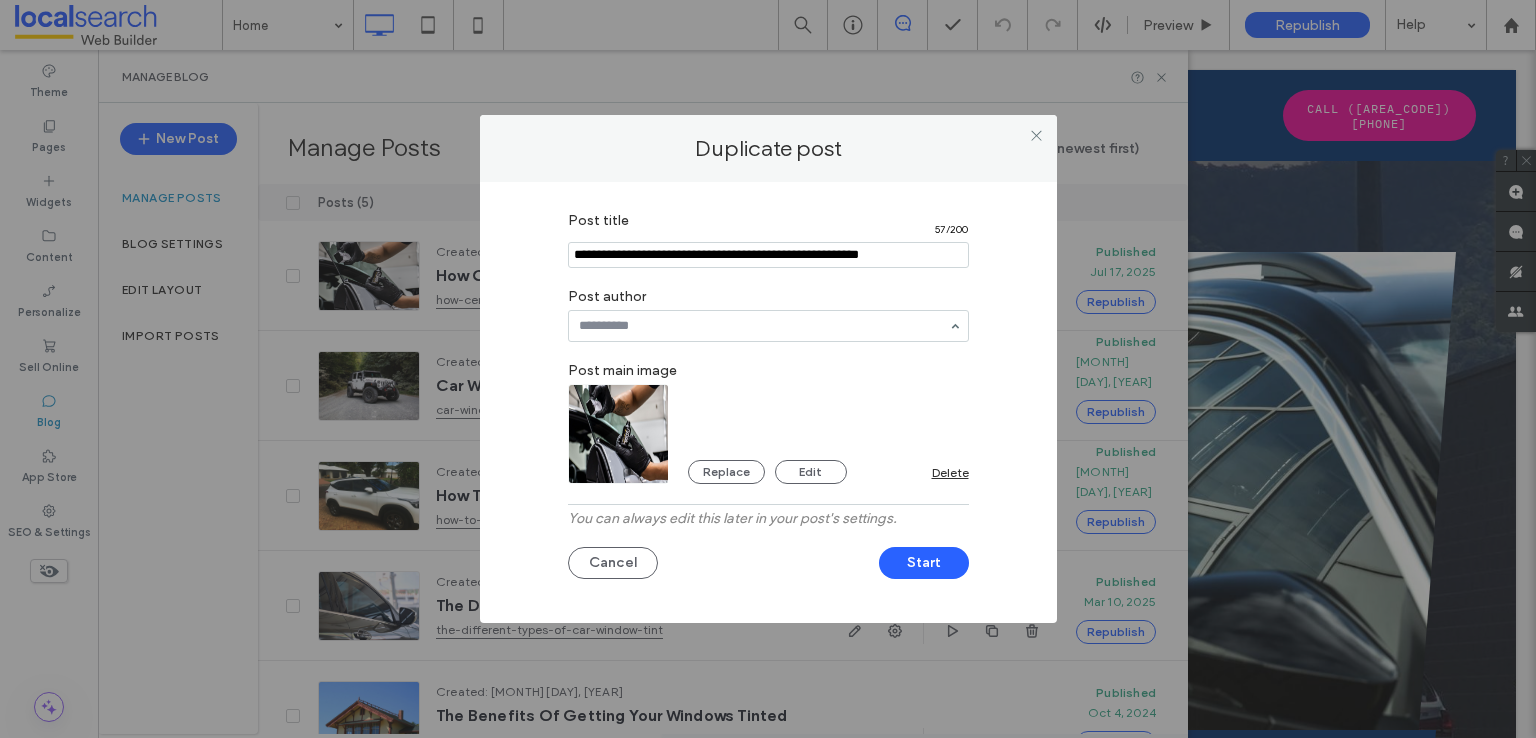 click on "Post title 57 / 200 Post author Post main image Replace Edit Delete You can always edit this later in your post's settings. Cancel Start" at bounding box center [768, 402] 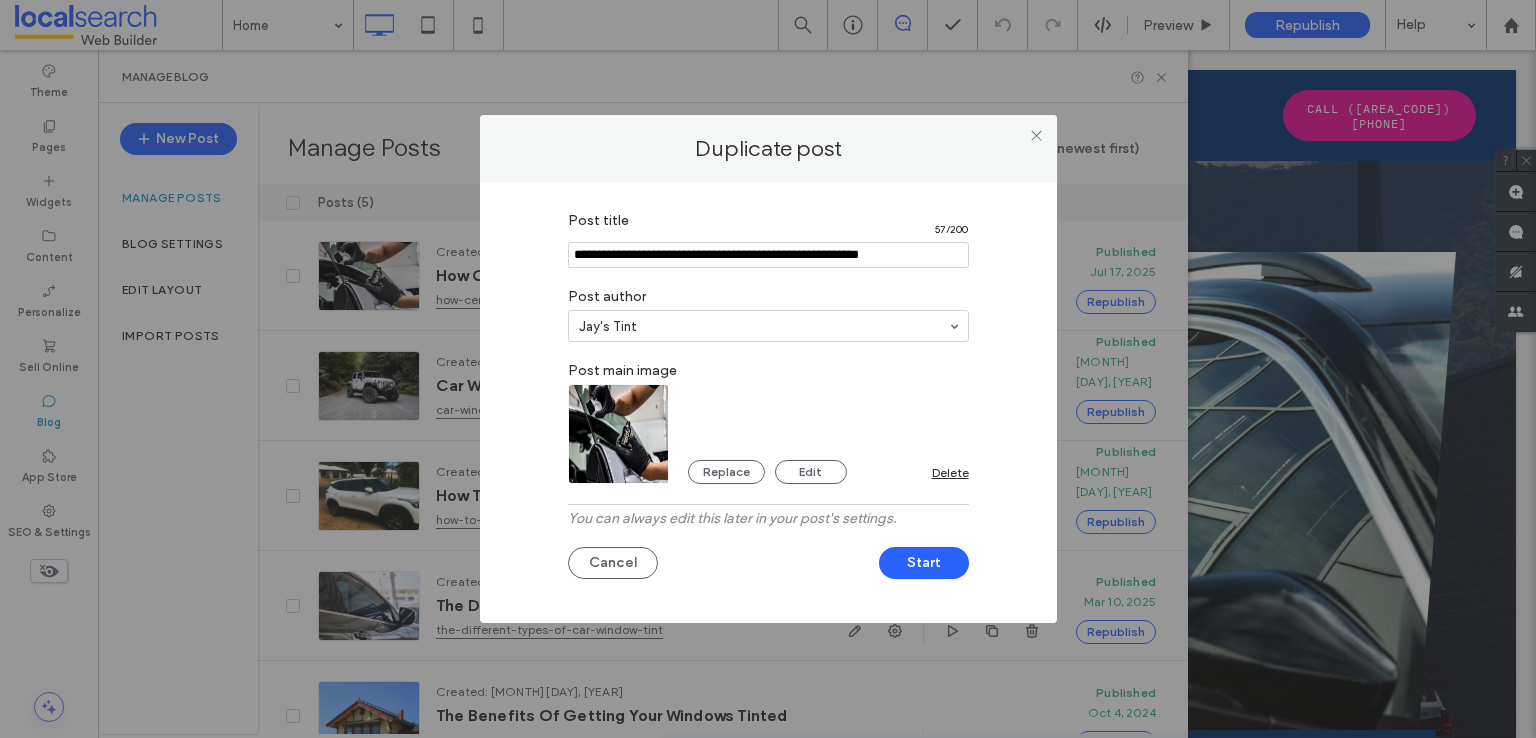 click at bounding box center (619, 434) 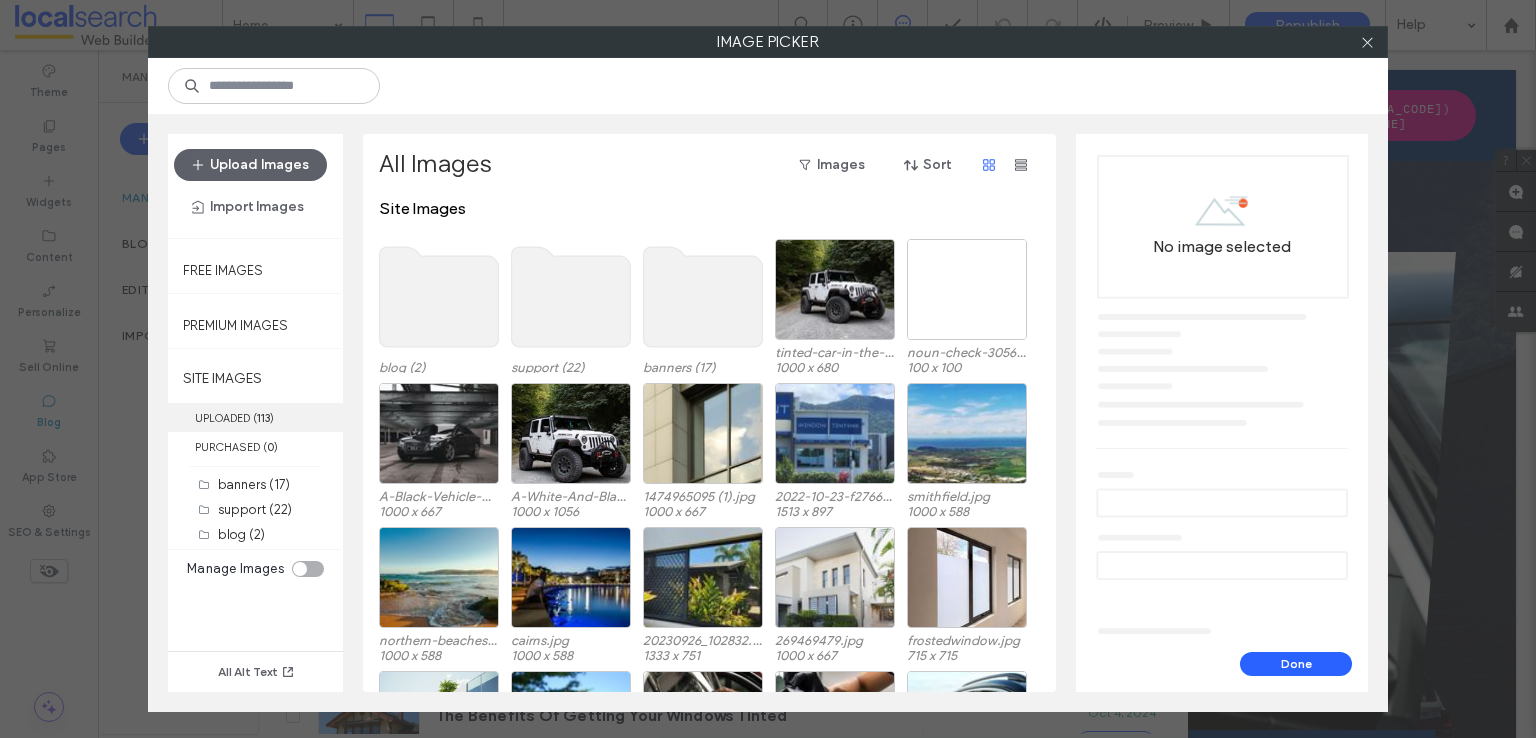 click on "UPLOADED ( 113 )" at bounding box center [255, 417] 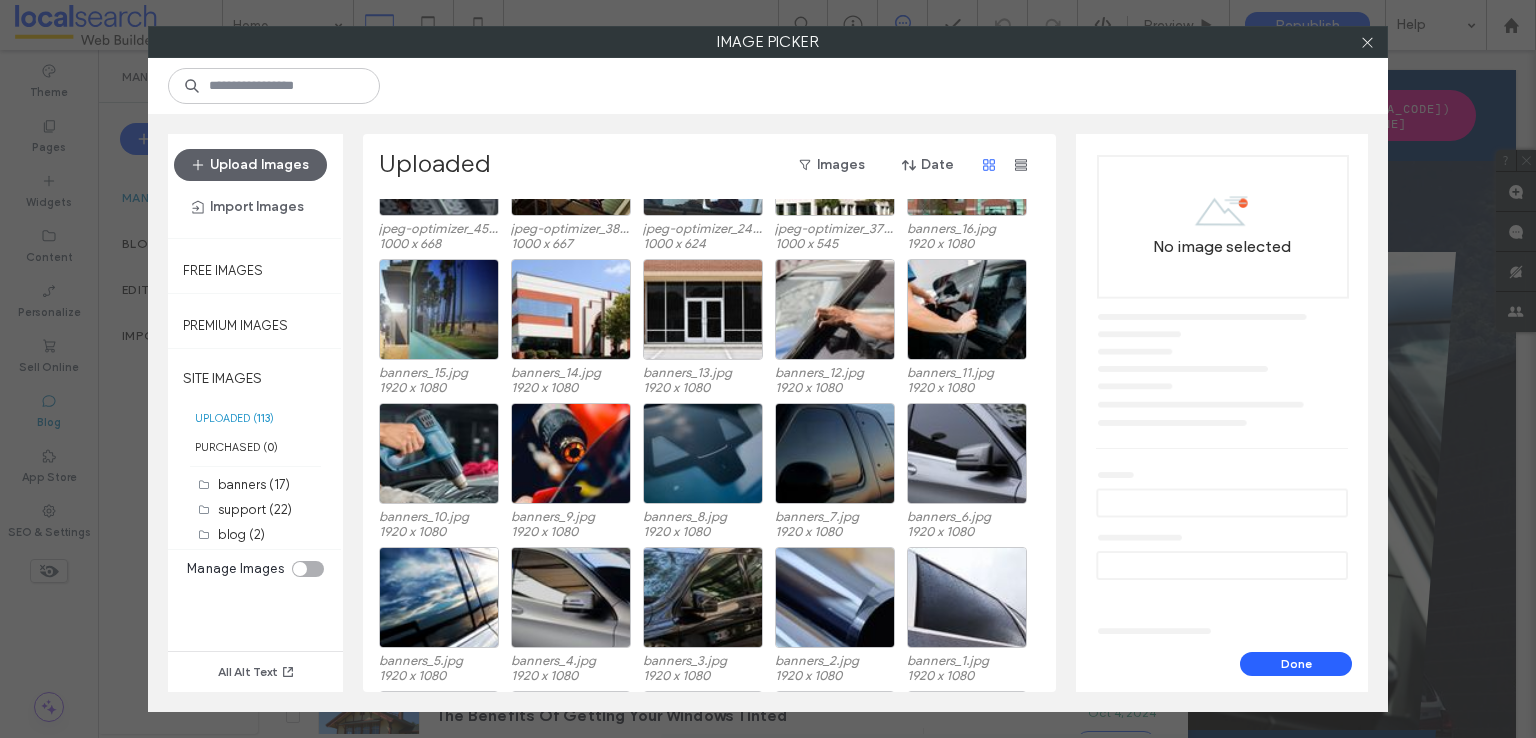 scroll, scrollTop: 863, scrollLeft: 0, axis: vertical 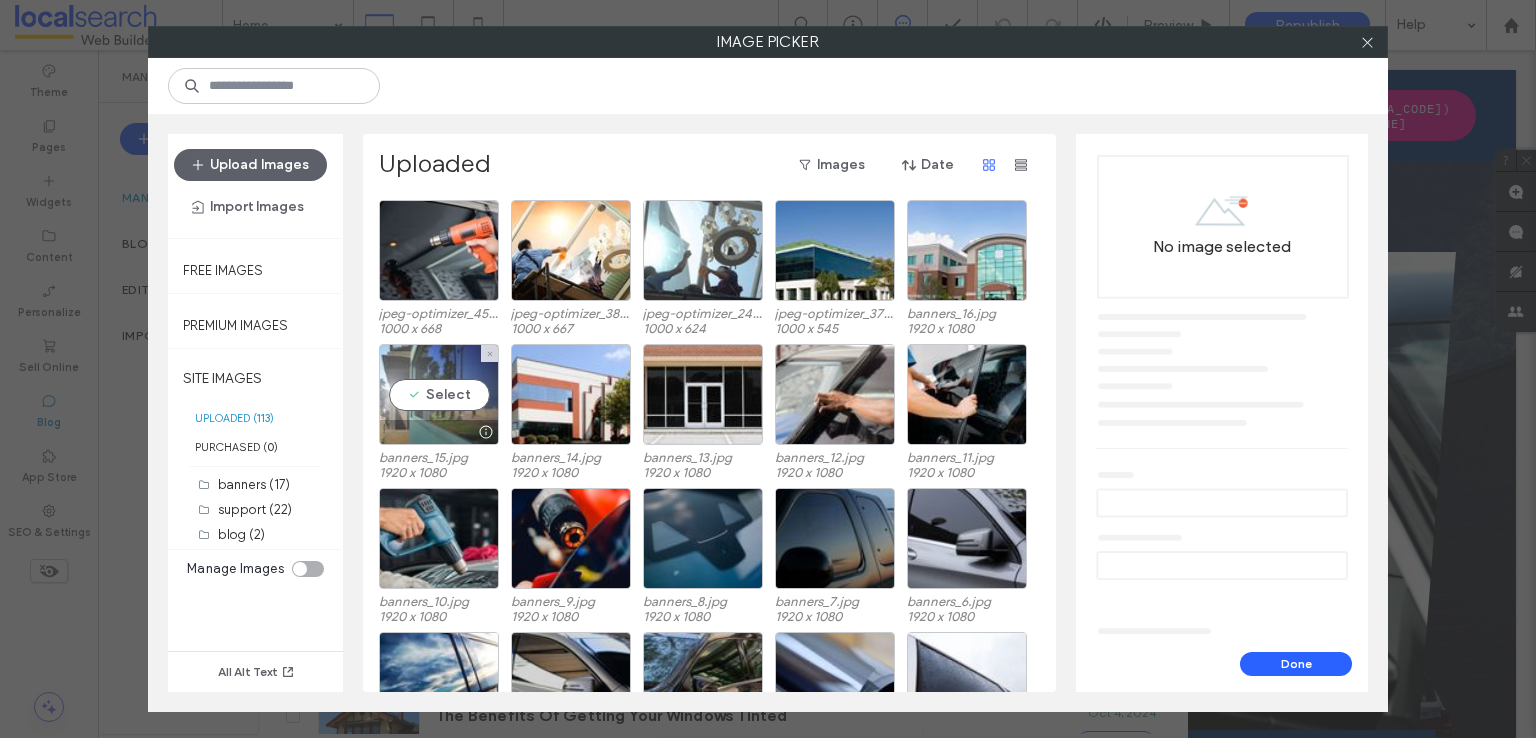 click on "Select" at bounding box center [439, 394] 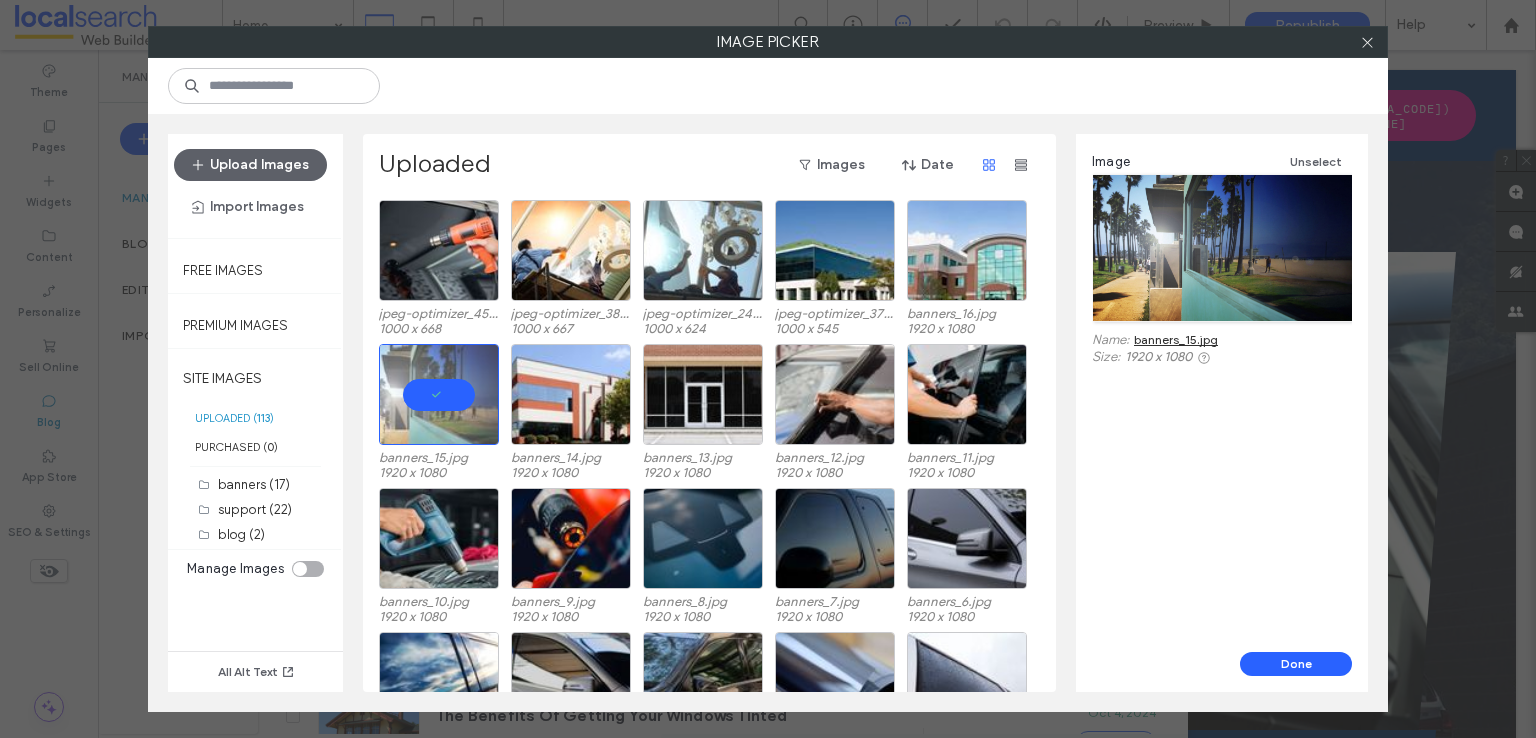 click on "banners_15.jpg" at bounding box center (1176, 339) 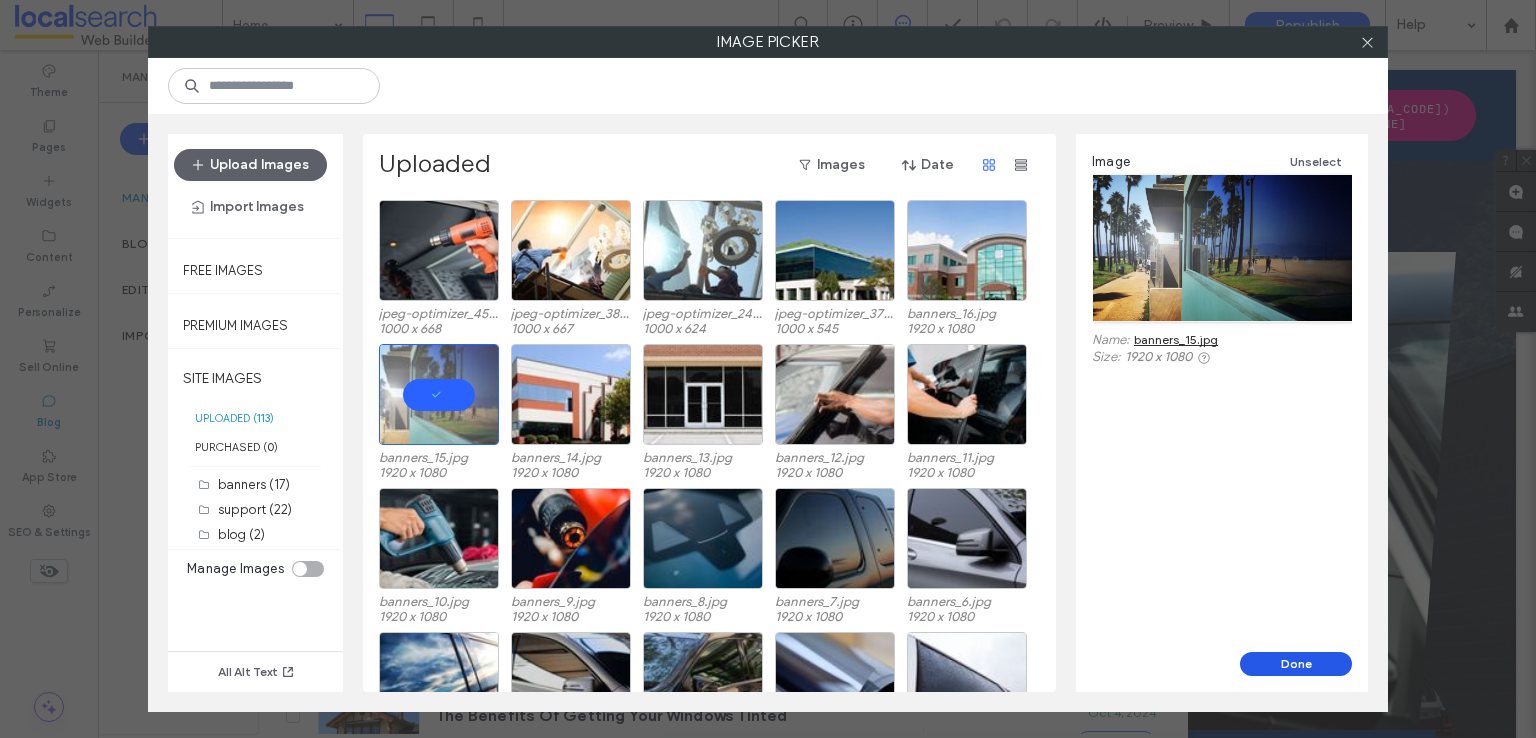 click on "Done" at bounding box center [1296, 664] 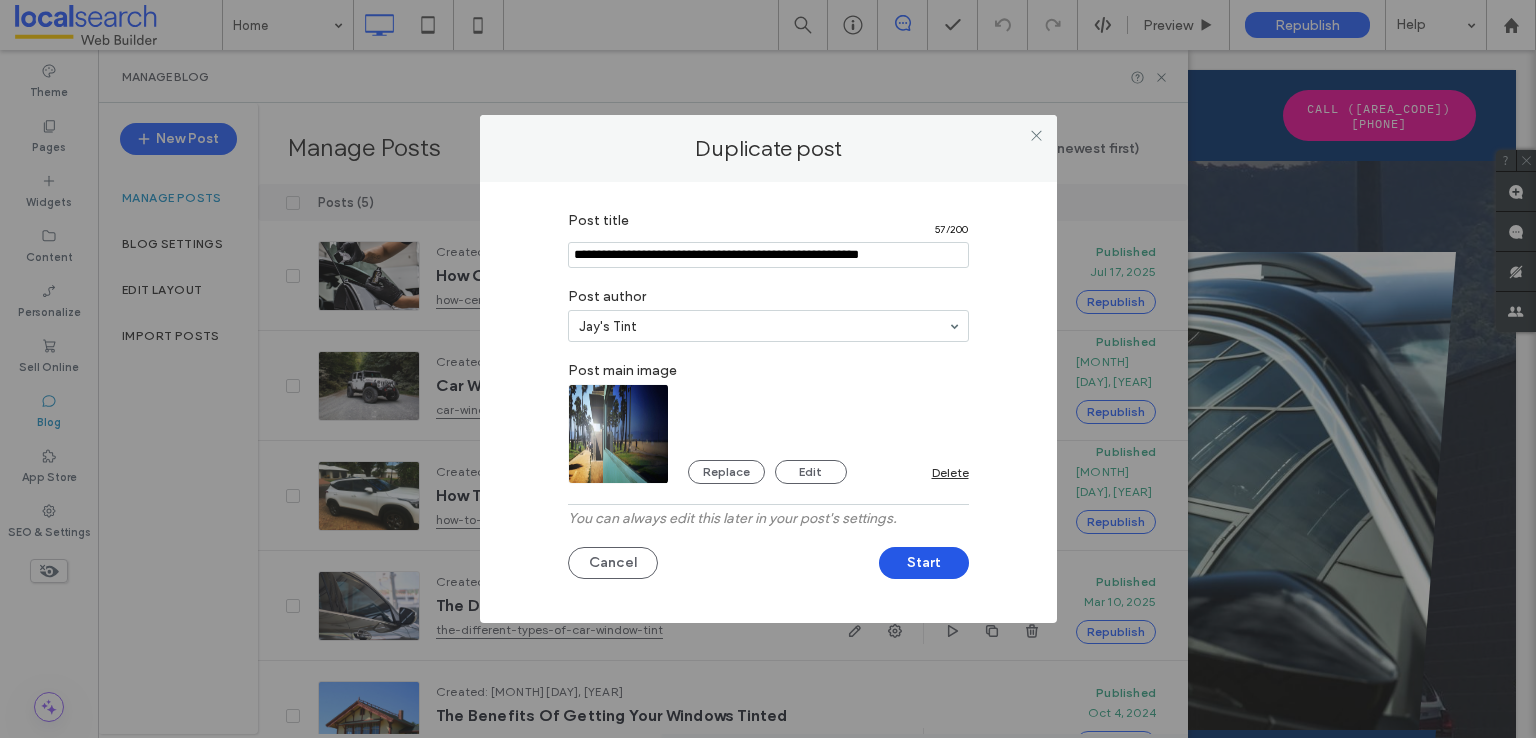 click on "Start" at bounding box center (924, 563) 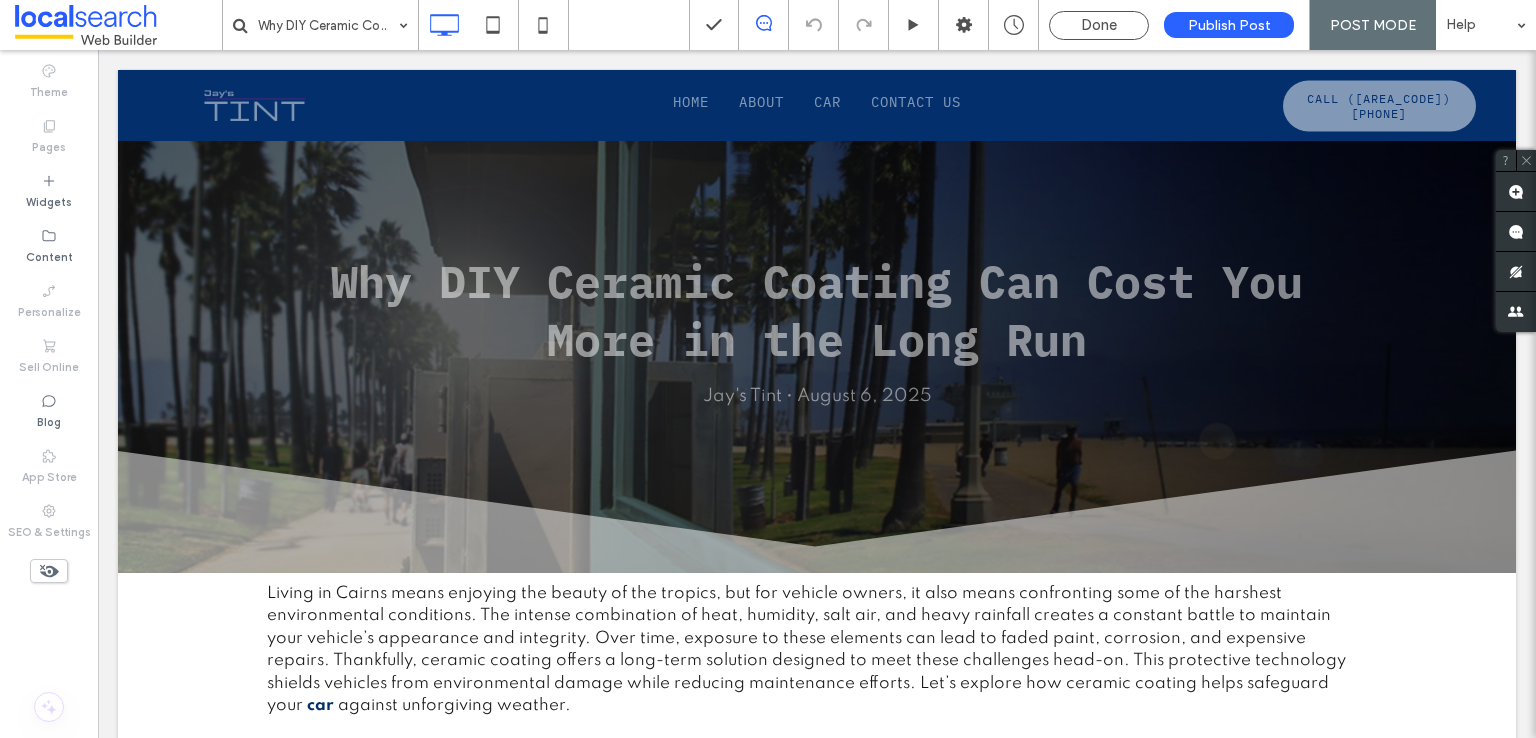 scroll, scrollTop: 400, scrollLeft: 0, axis: vertical 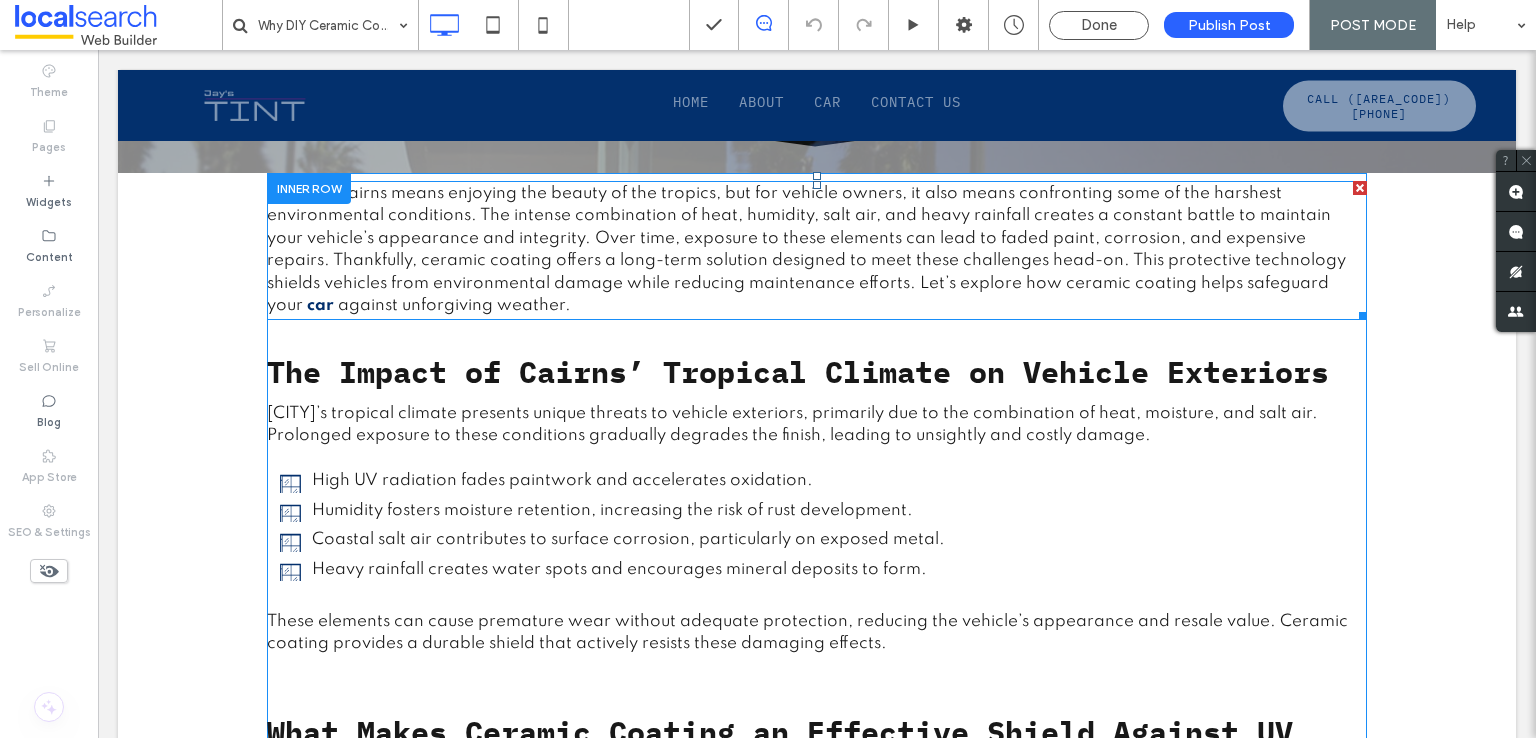 click on "Living in Cairns means enjoying the beauty of the tropics, but for vehicle owners, it also means confronting some of the harshest environmental conditions. The intense combination of heat, humidity, salt air, and heavy rainfall creates a constant battle to maintain your vehicle’s appearance and integrity. Over time, exposure to these elements can lead to faded paint, corrosion, and expensive repairs. Thankfully, ceramic coating offers a long-term solution designed to meet these challenges head-on. This protective technology shields vehicles from environmental damage while reducing maintenance efforts. Let’s explore how ceramic coating helps safeguard your" at bounding box center (806, 250) 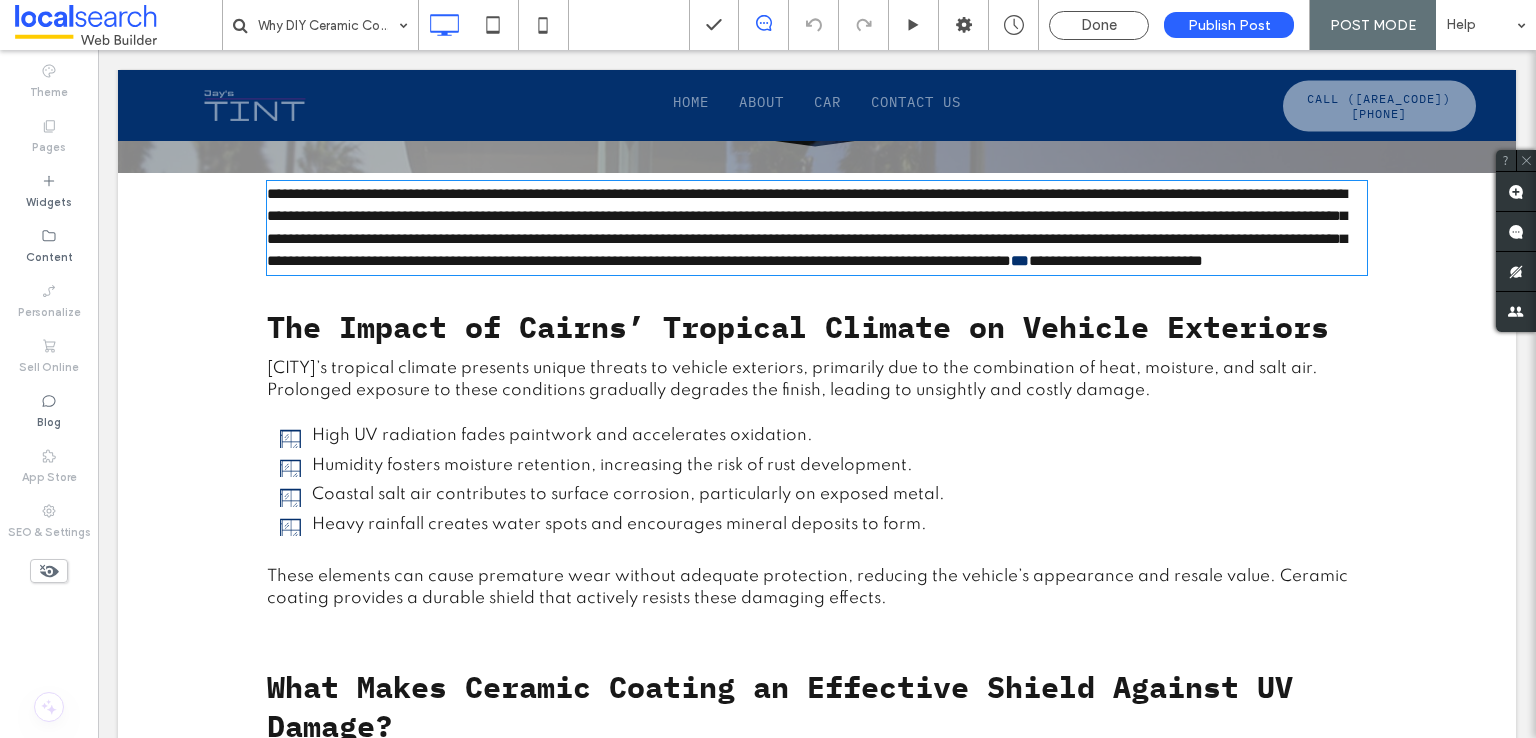 type on "*******" 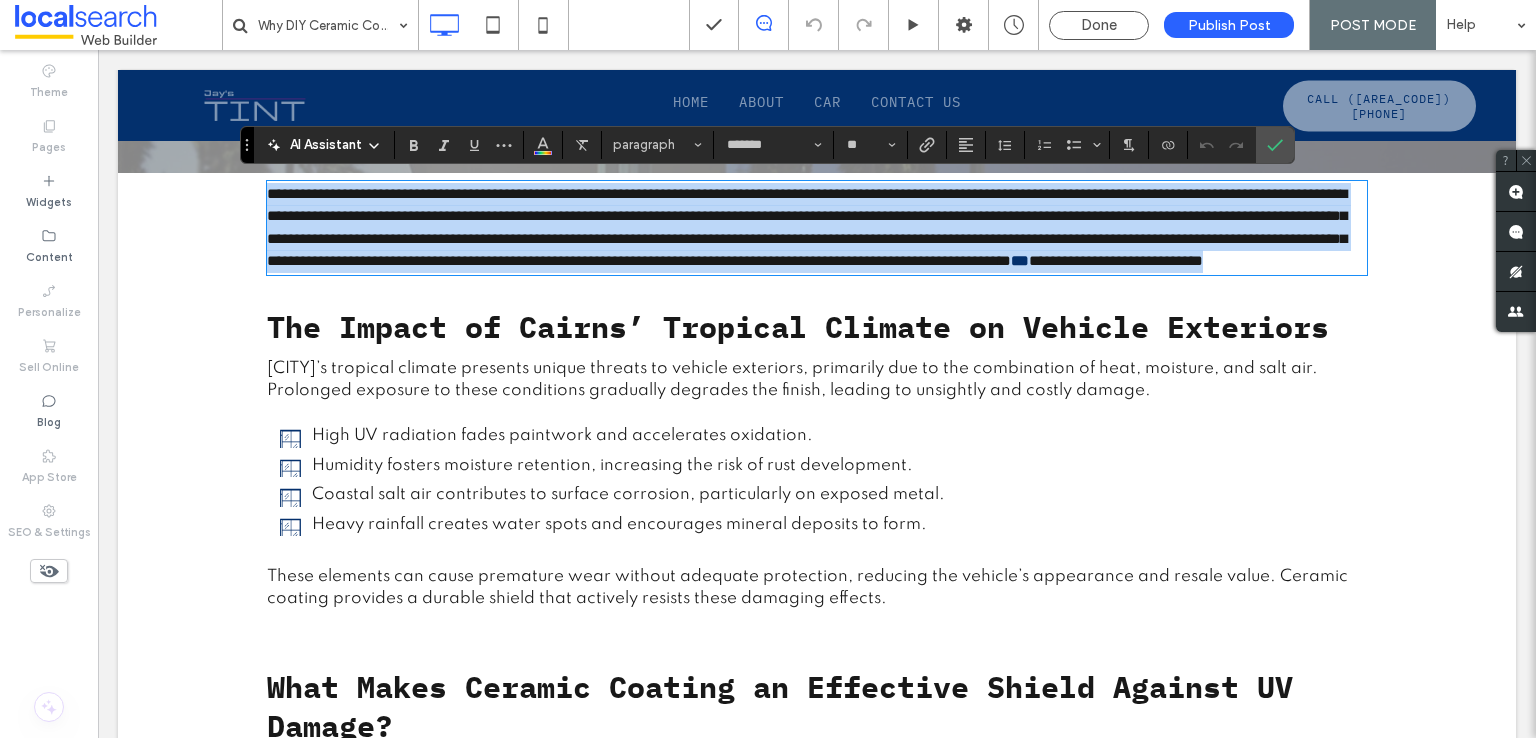 click on "**********" at bounding box center [807, 227] 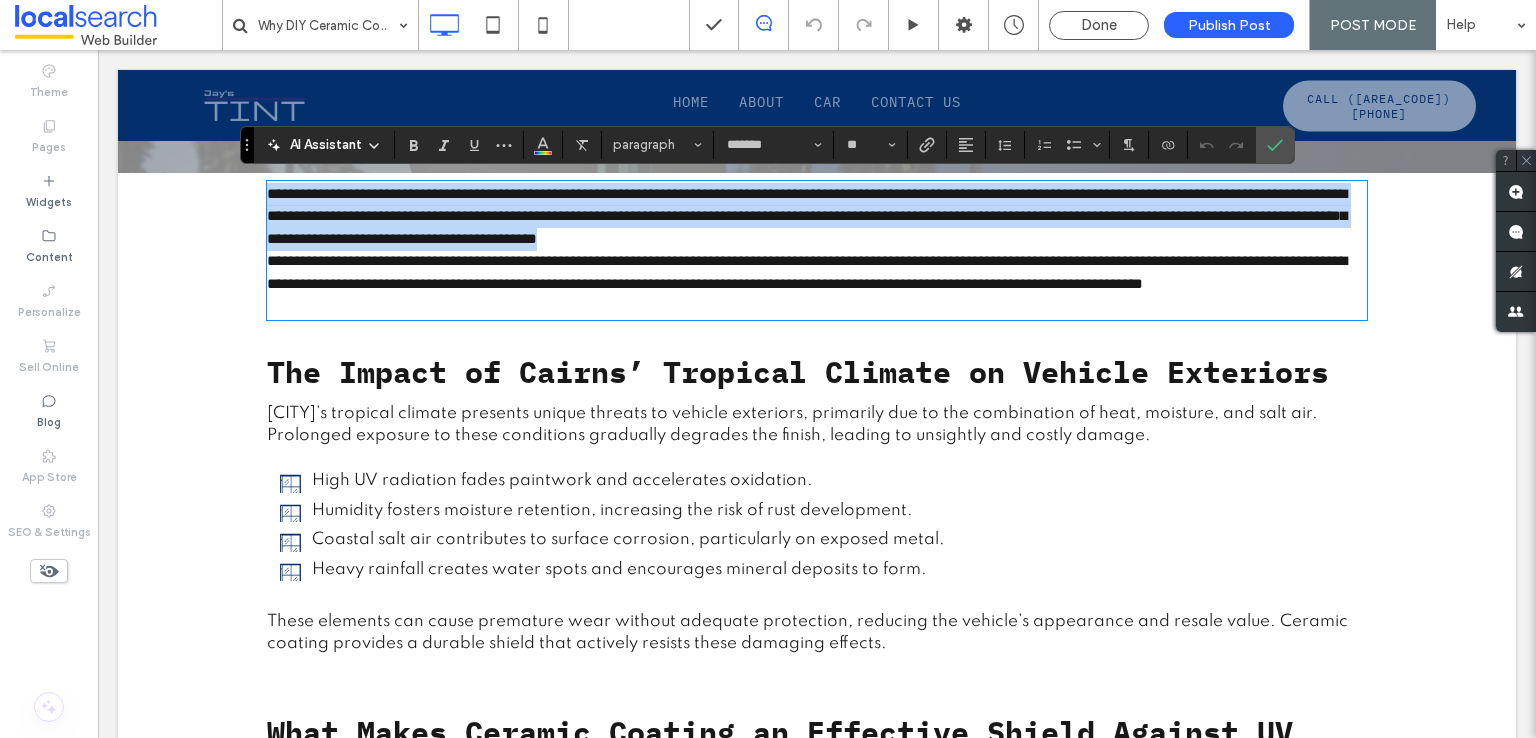 scroll, scrollTop: 0, scrollLeft: 0, axis: both 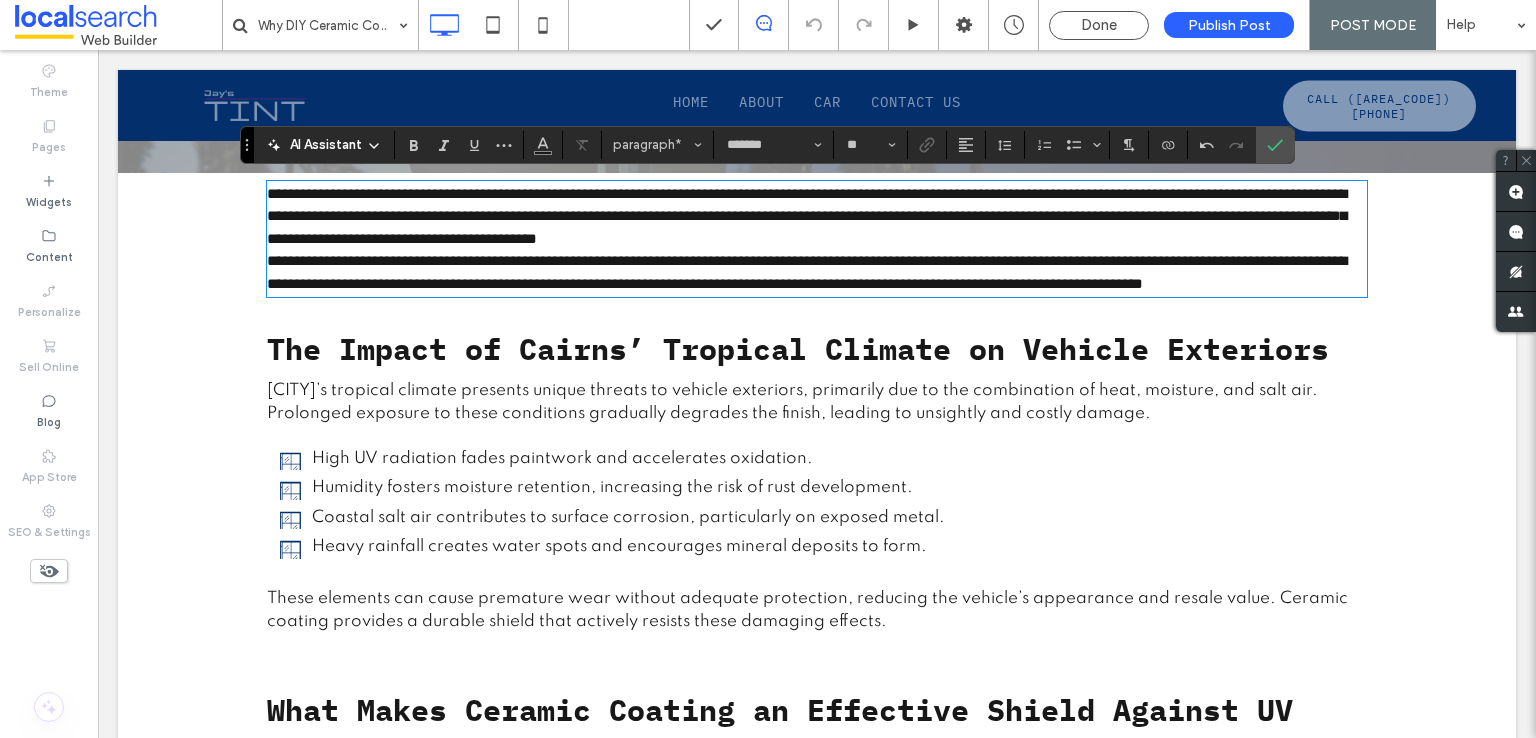 click on "**********" at bounding box center [817, 217] 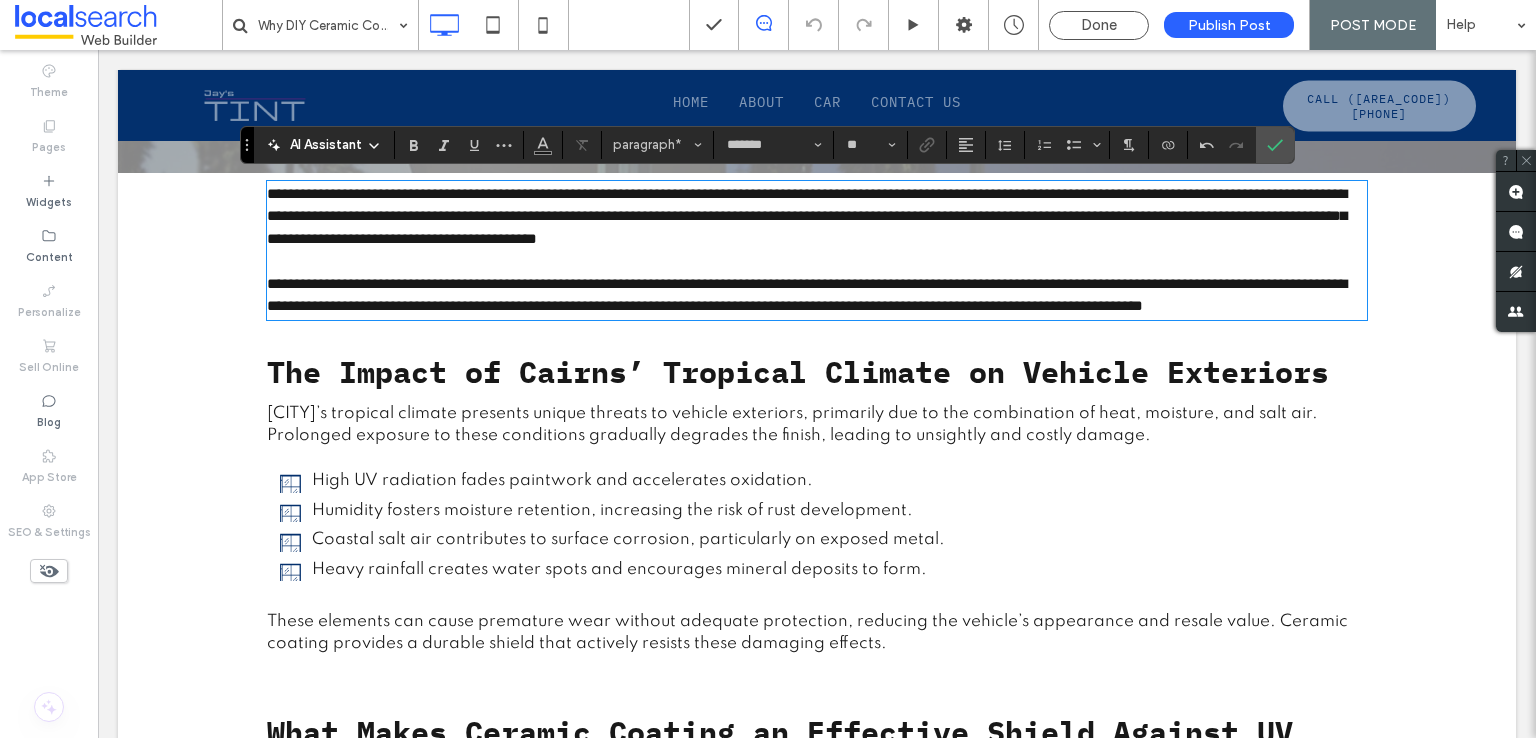 click on "The Impact of Cairns’ Tropical Climate on Vehicle Exteriors" at bounding box center [798, 371] 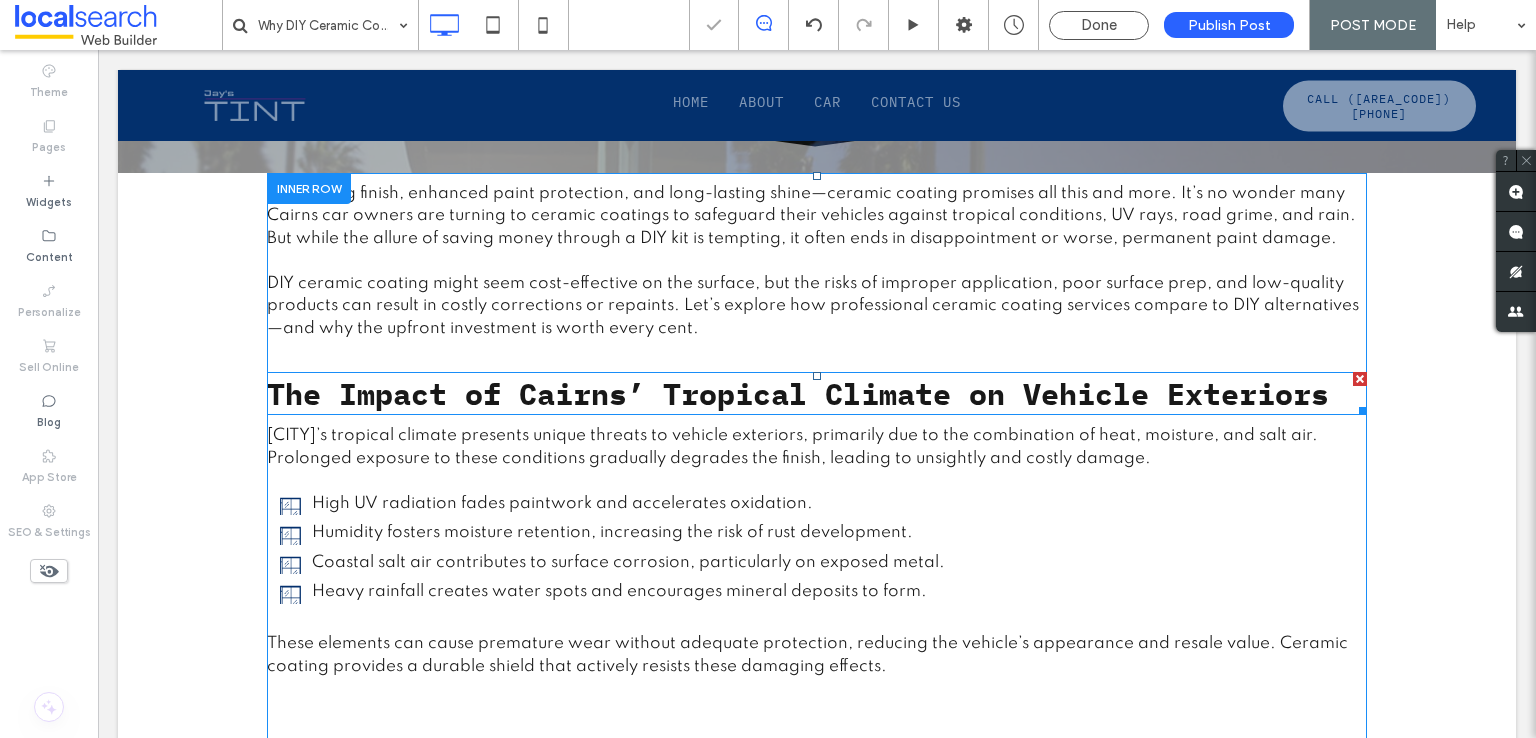 click on "The Impact of Cairns’ Tropical Climate on Vehicle Exteriors" at bounding box center [798, 393] 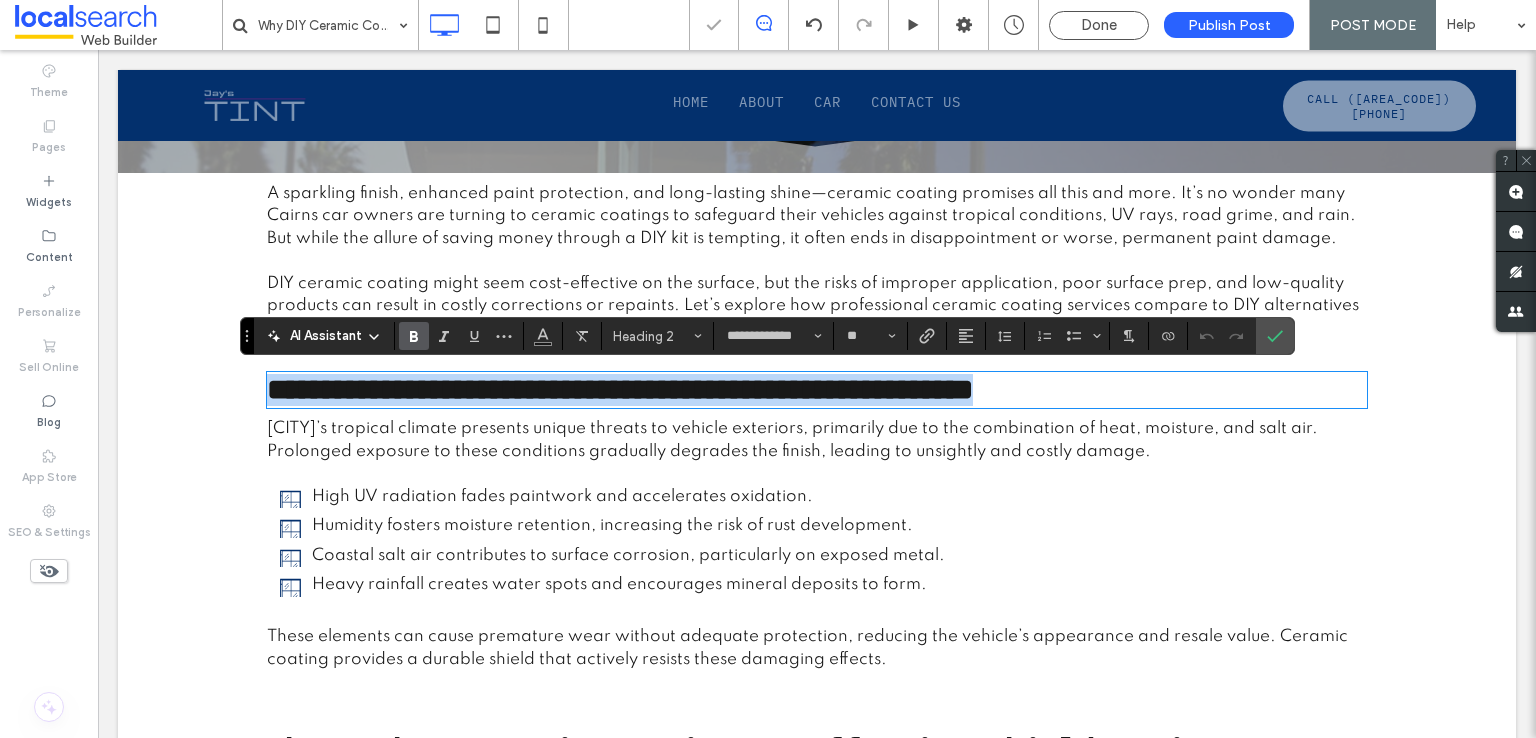 type on "*******" 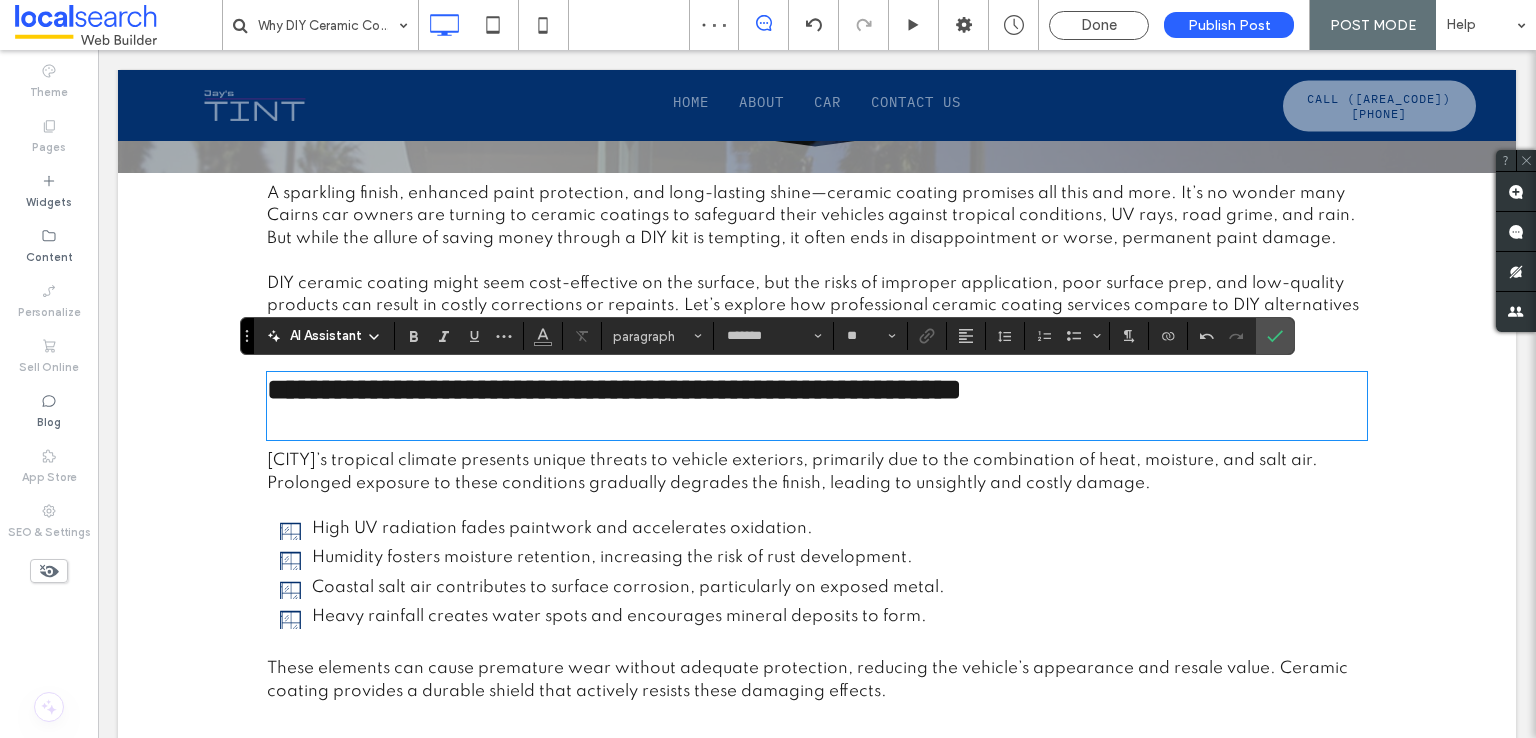 type on "**********" 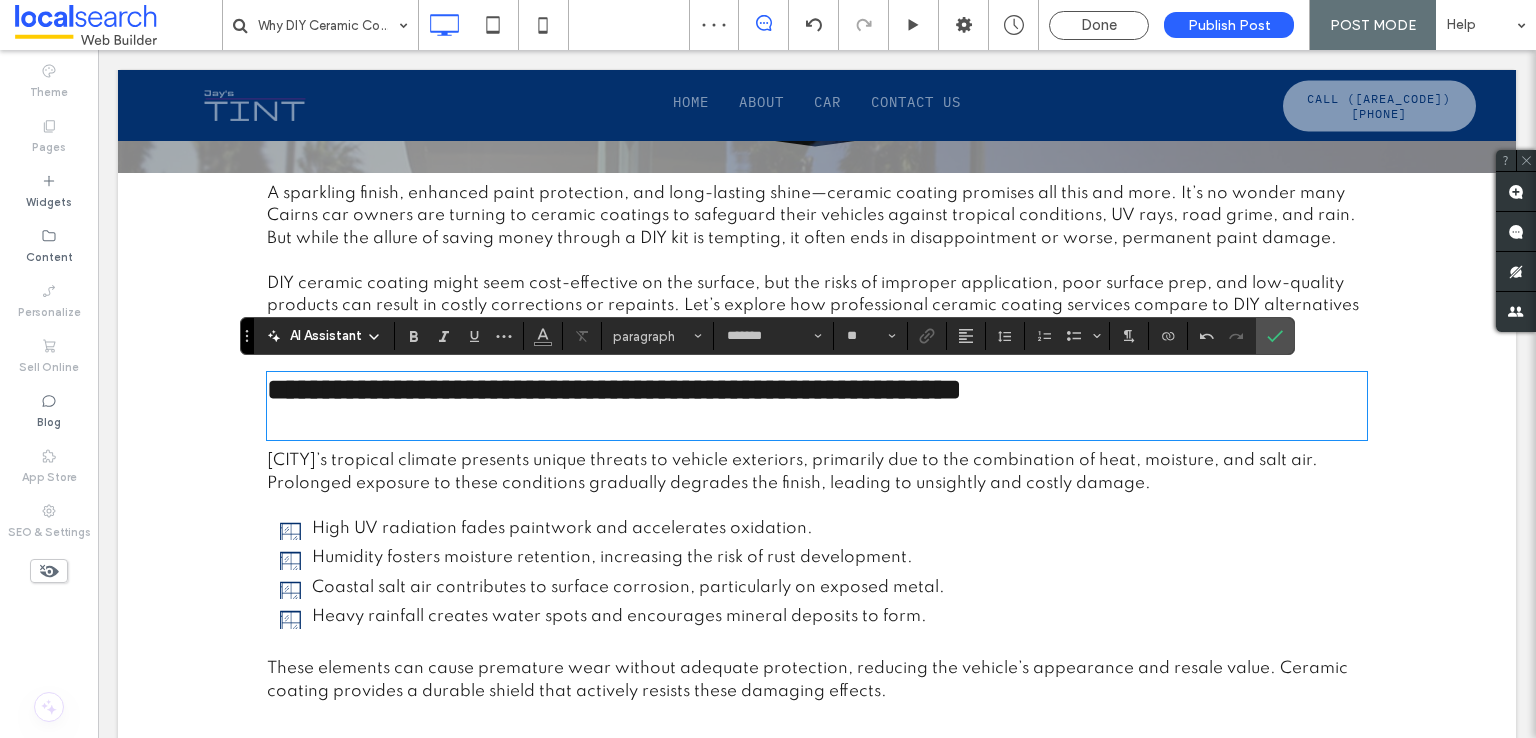 type on "**" 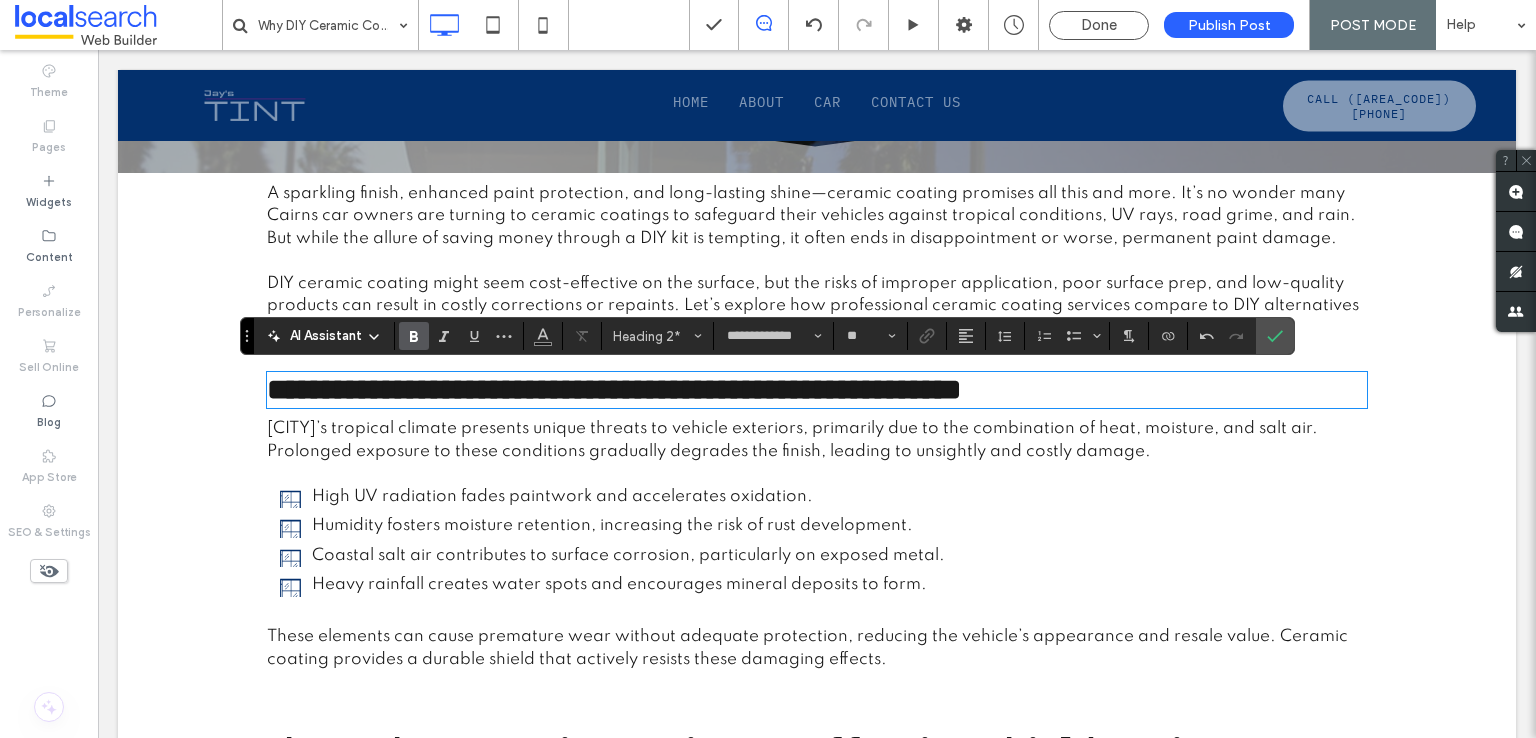 click on "High UV radiation fades paintwork and accelerates oxidation." at bounding box center [822, 497] 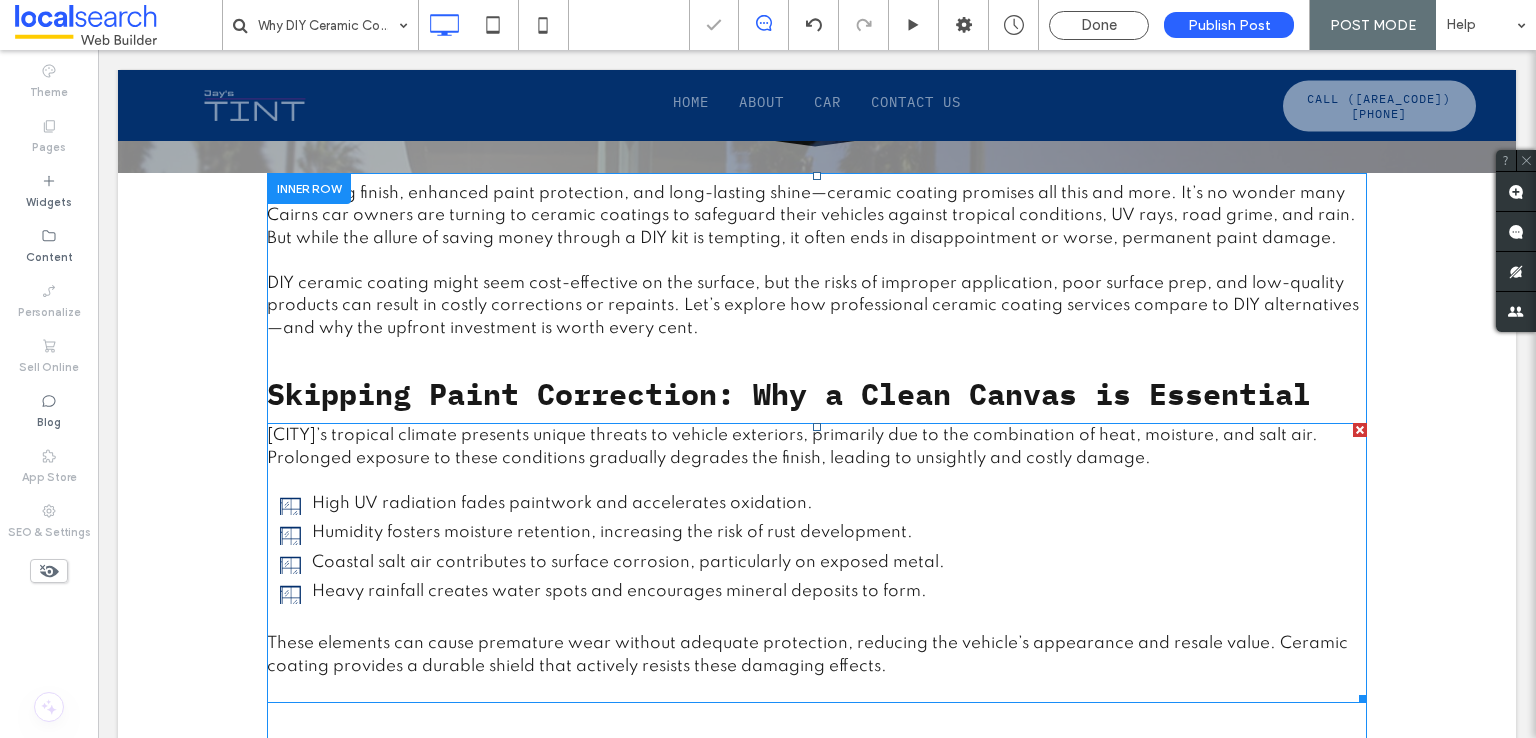 click on "High UV radiation fades paintwork and accelerates oxidation." at bounding box center (822, 504) 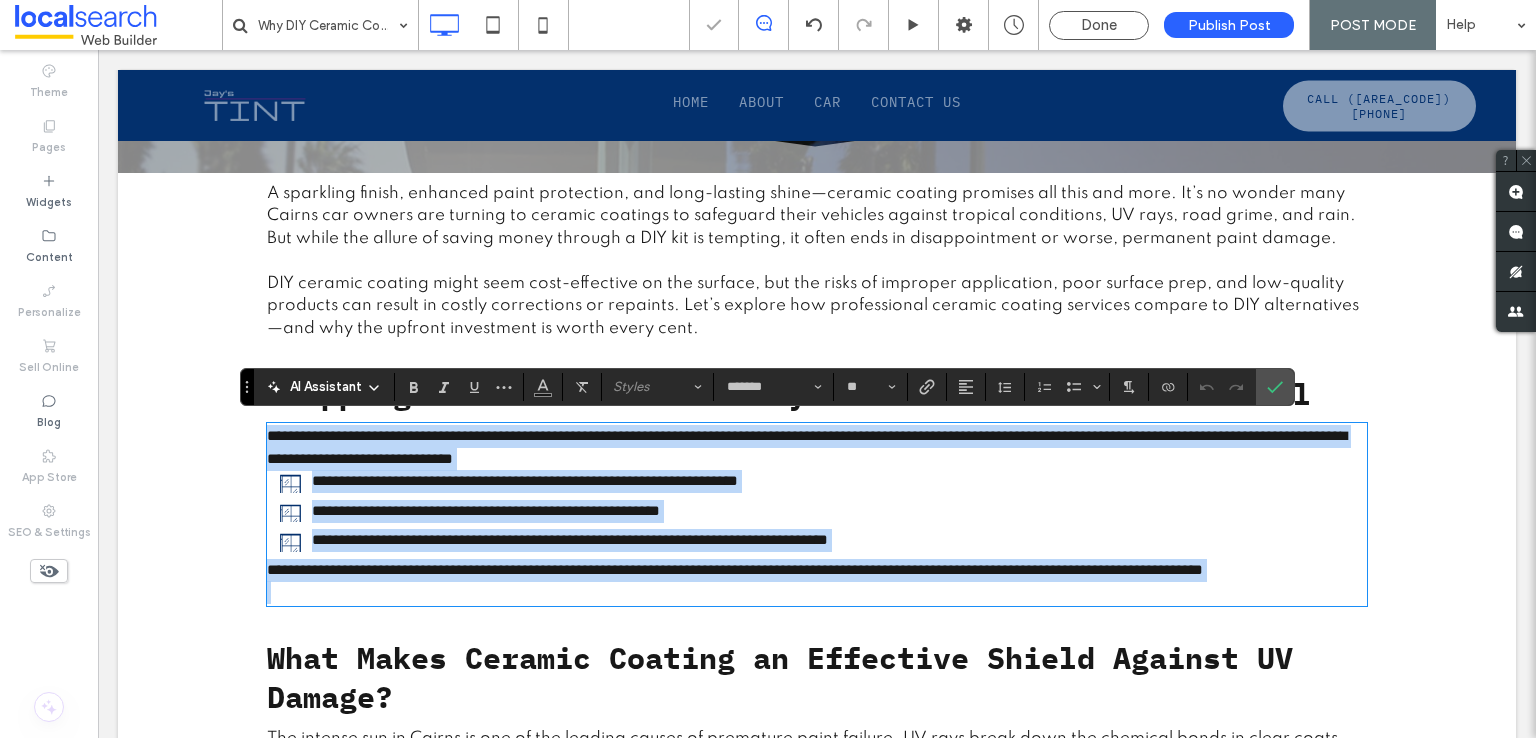scroll, scrollTop: 0, scrollLeft: 0, axis: both 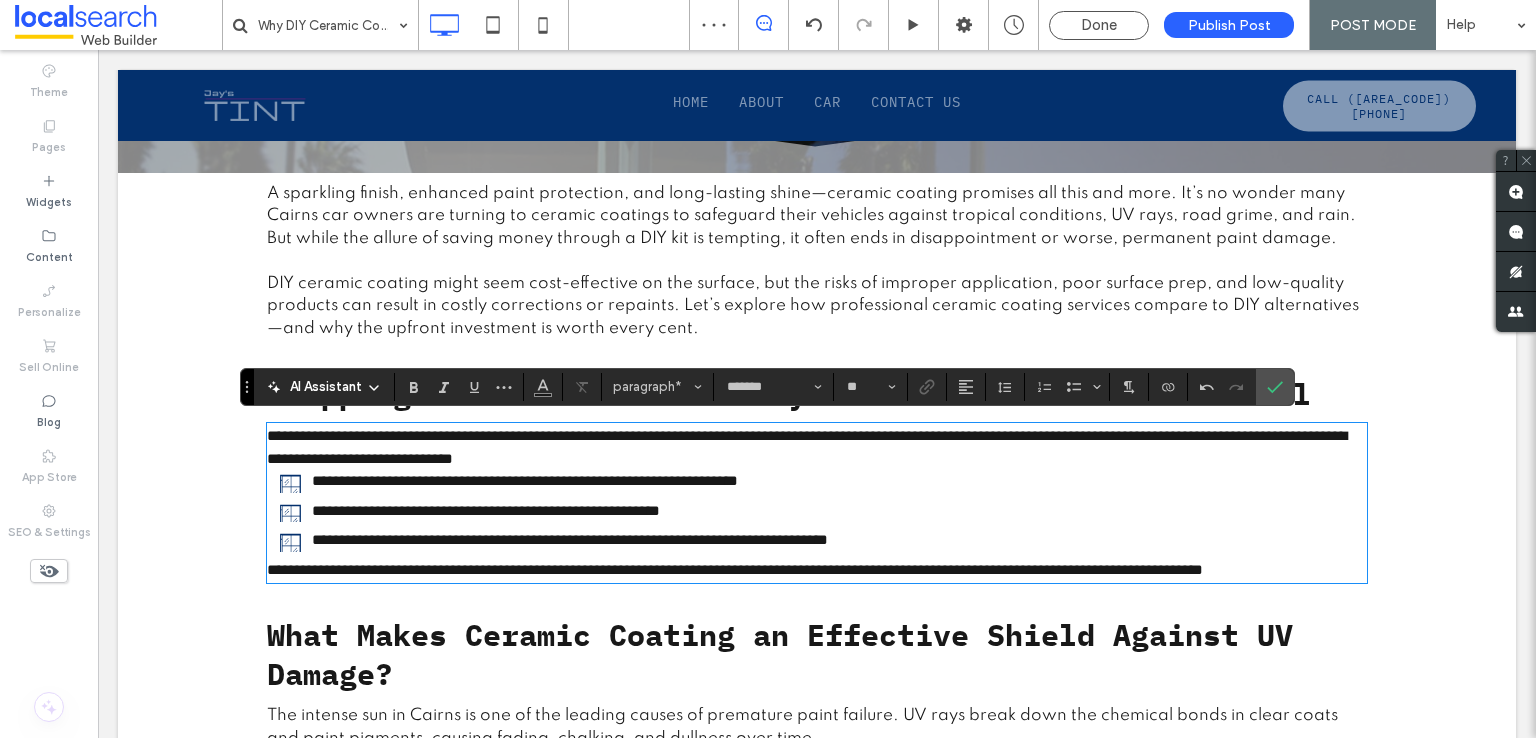 click on "**********" at bounding box center [817, 447] 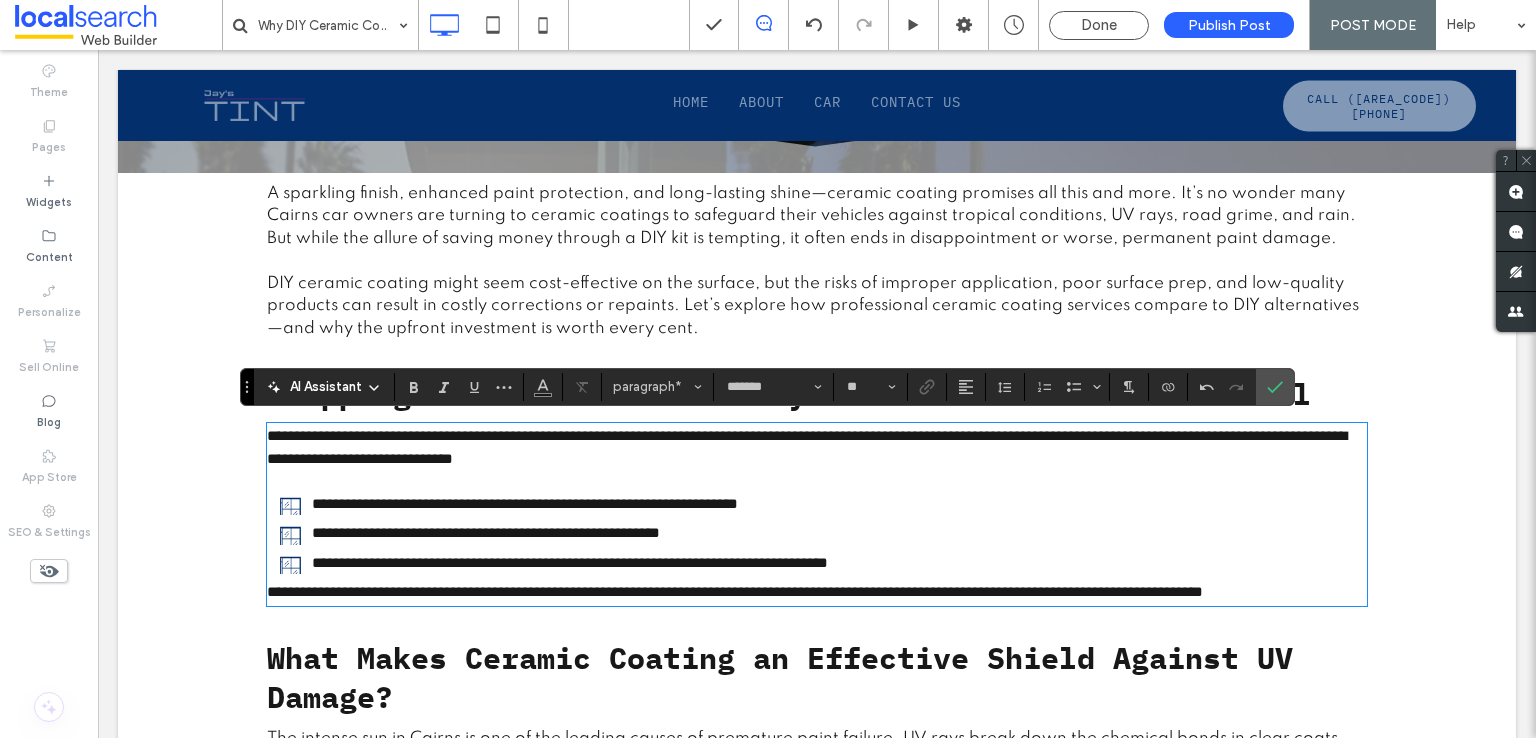 click on "**********" at bounding box center [817, 1792] 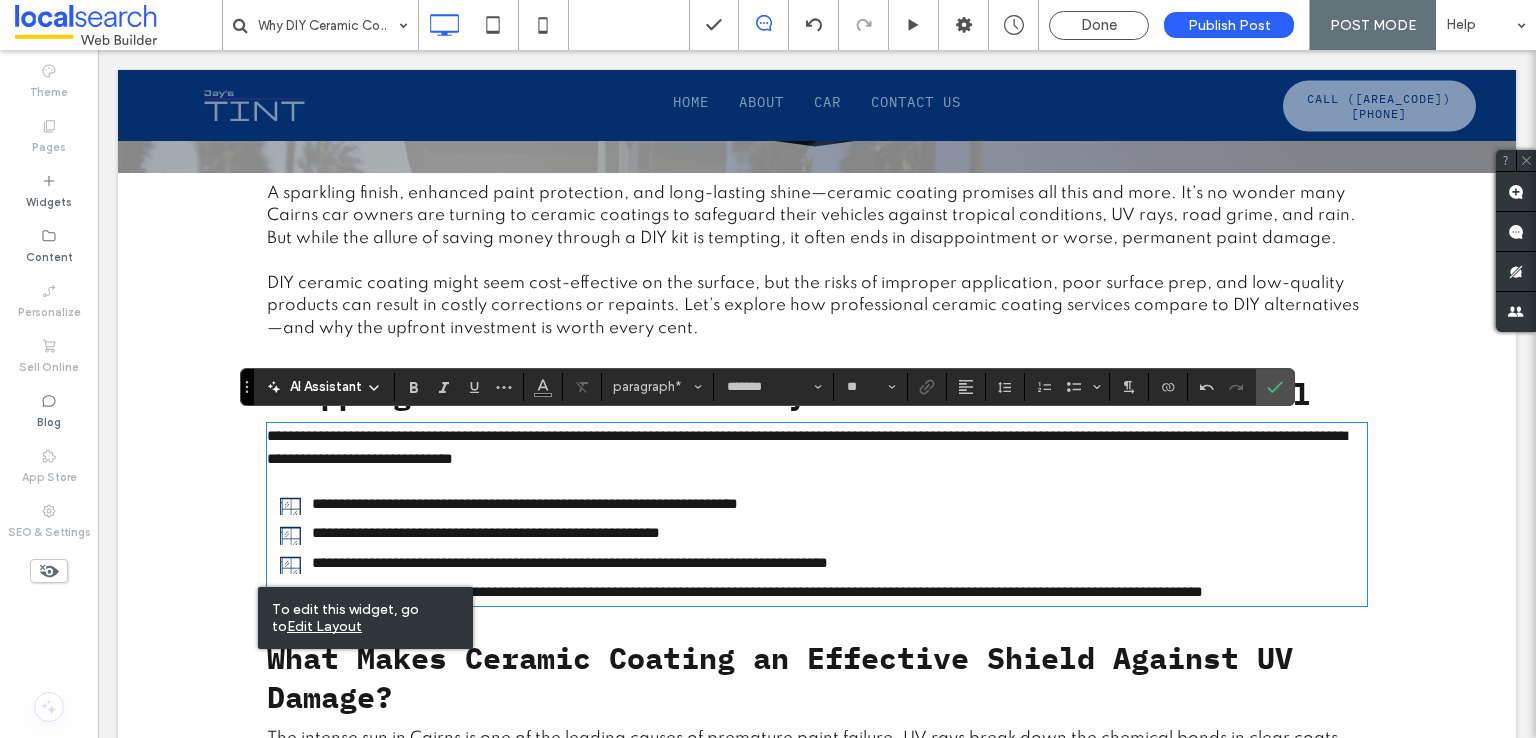click on "**********" at bounding box center (817, 592) 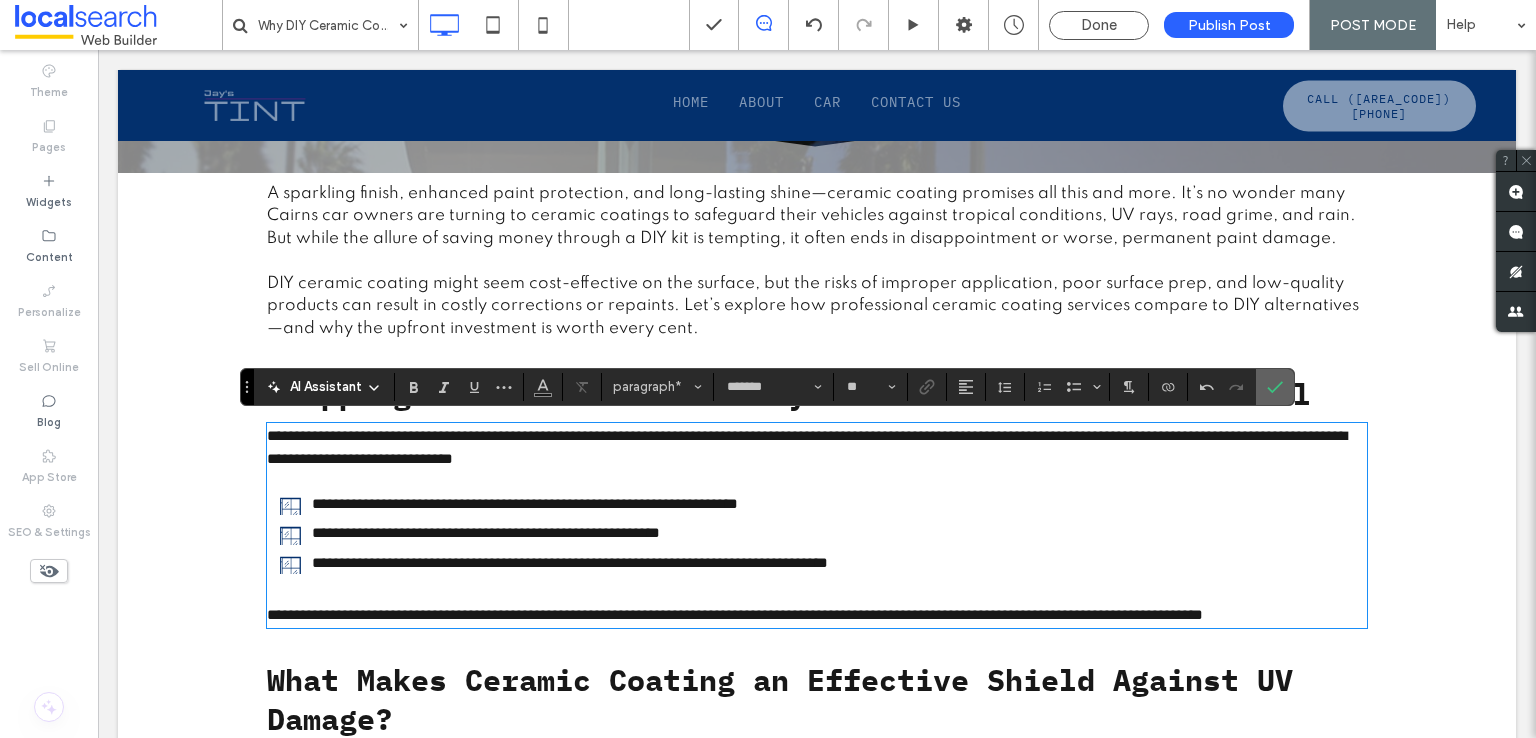 click at bounding box center (1271, 387) 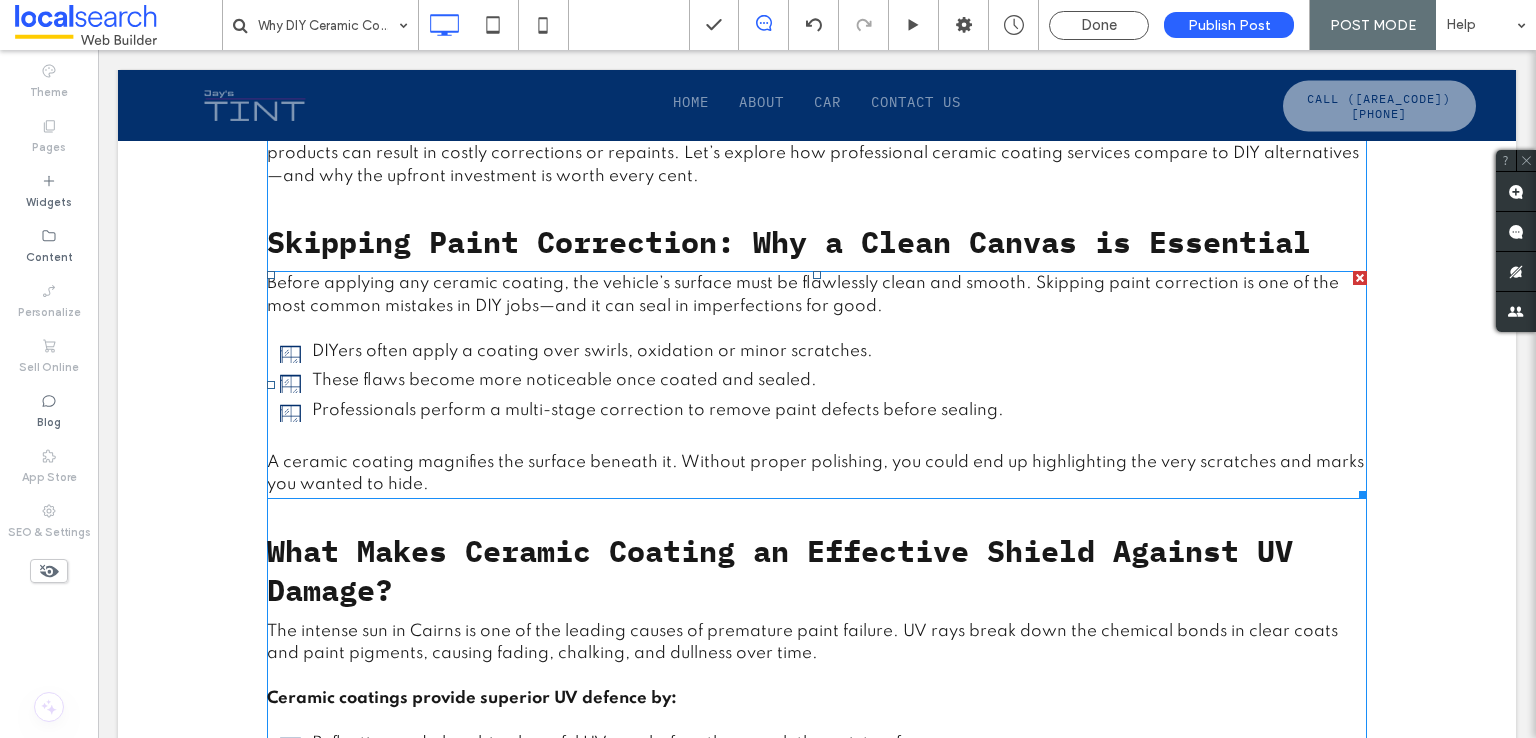 scroll, scrollTop: 600, scrollLeft: 0, axis: vertical 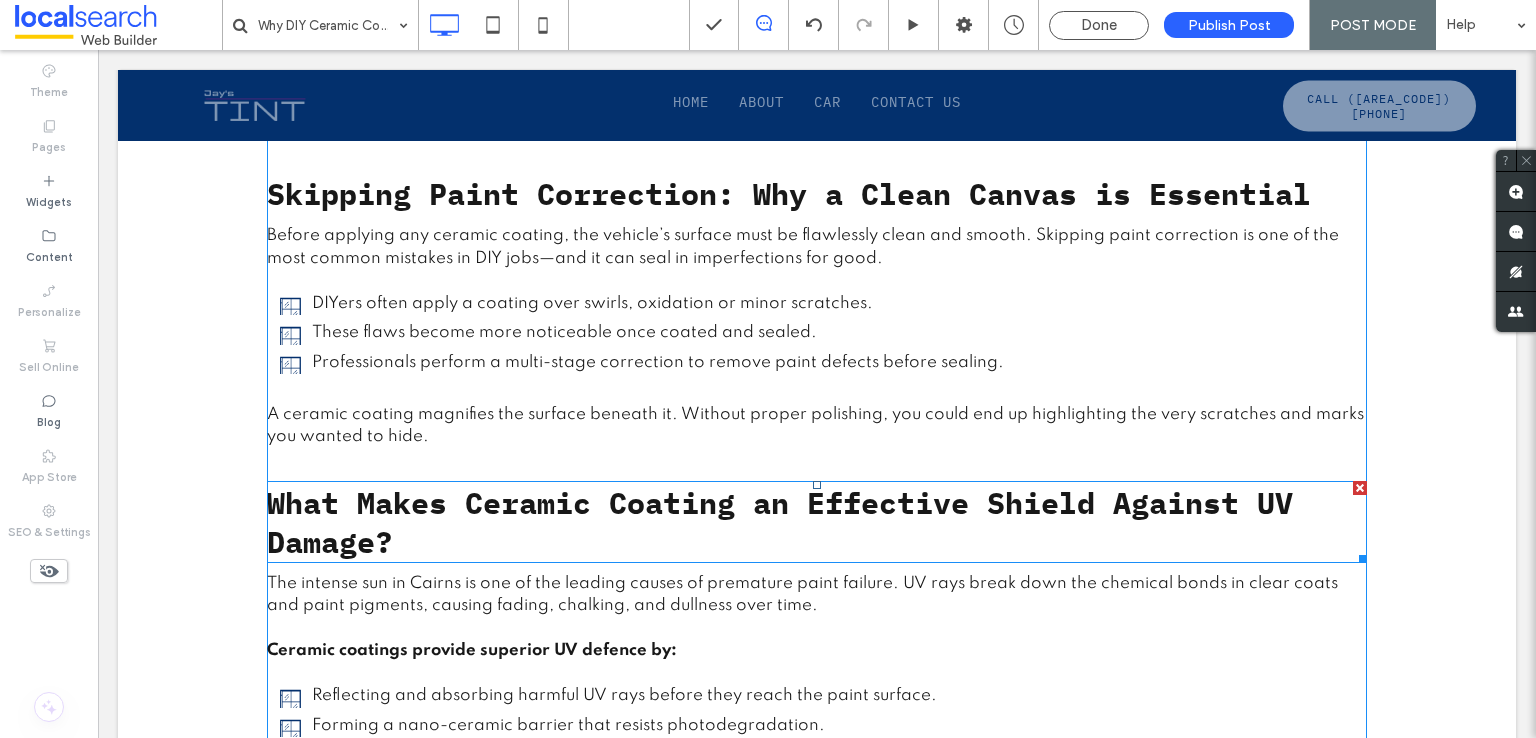 click on "What Makes Ceramic Coating an Effective Shield Against UV Damage?" at bounding box center [780, 522] 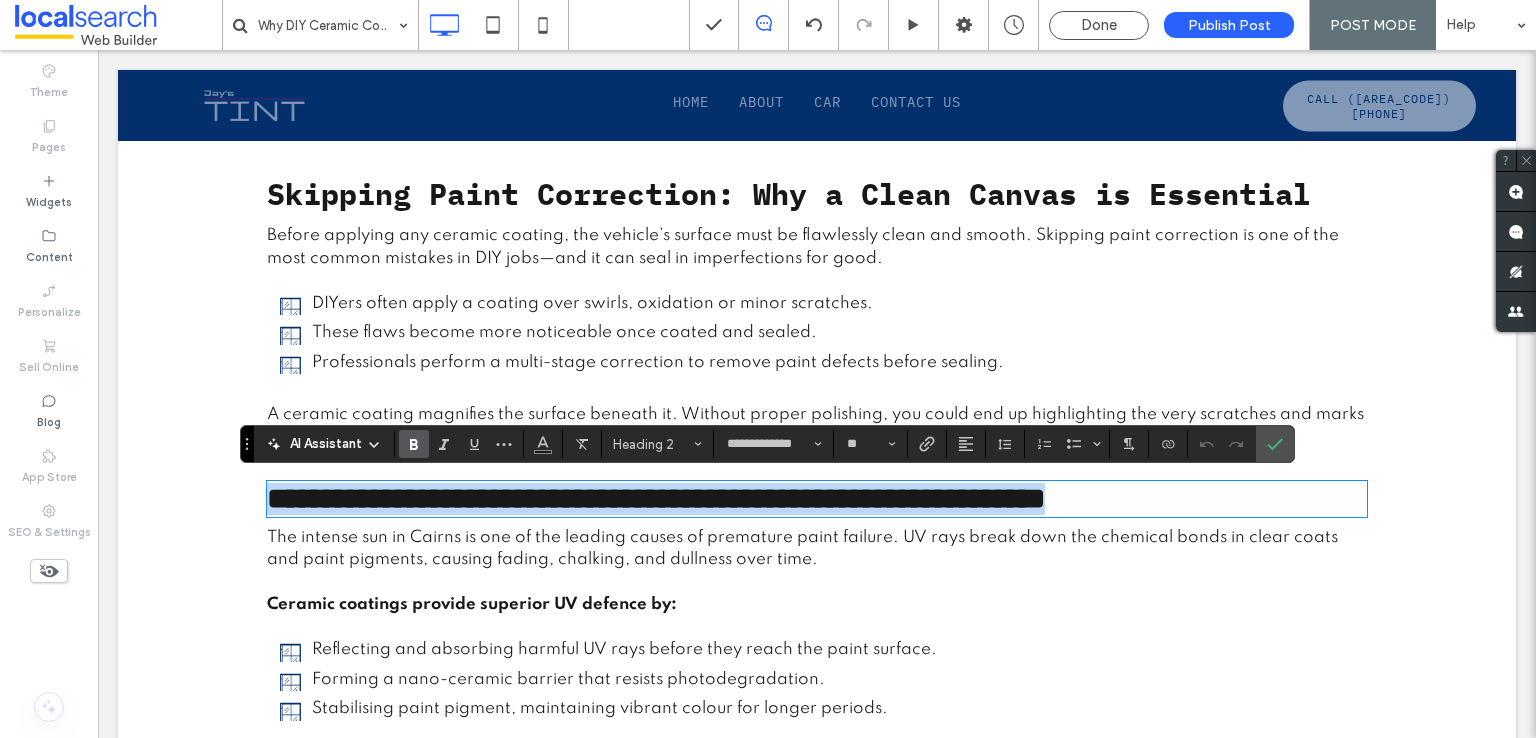 type on "*******" 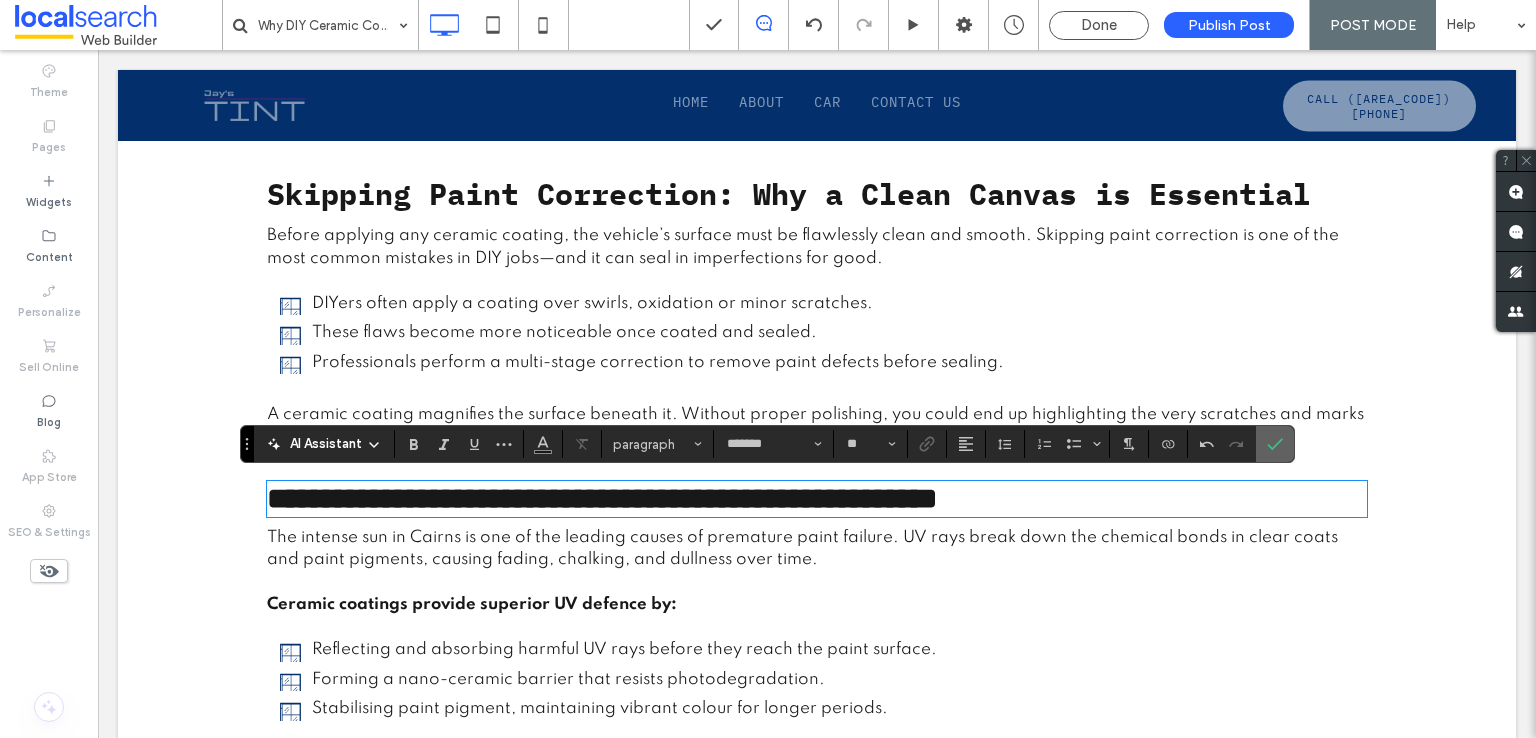 drag, startPoint x: 1282, startPoint y: 438, endPoint x: 742, endPoint y: 670, distance: 587.72784 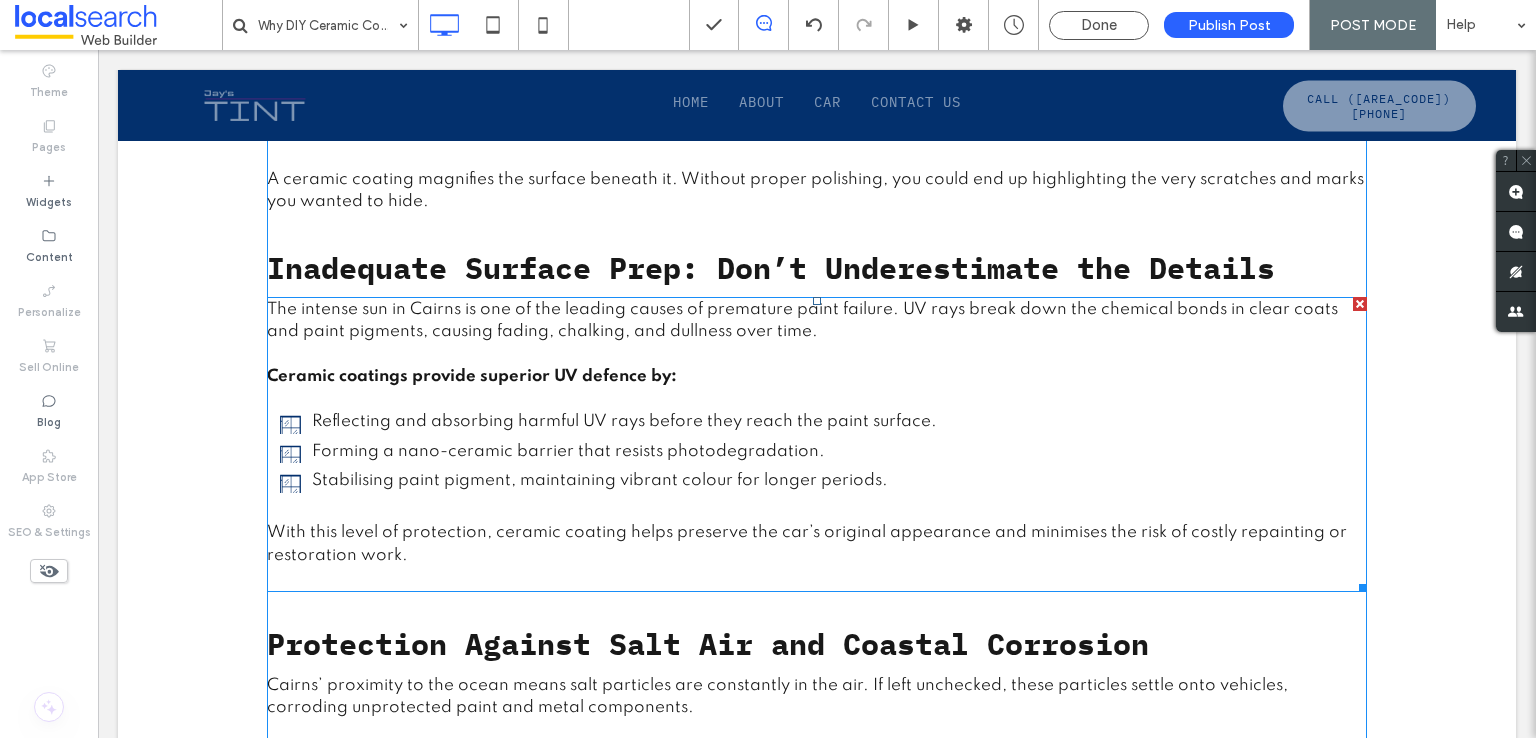 scroll, scrollTop: 800, scrollLeft: 0, axis: vertical 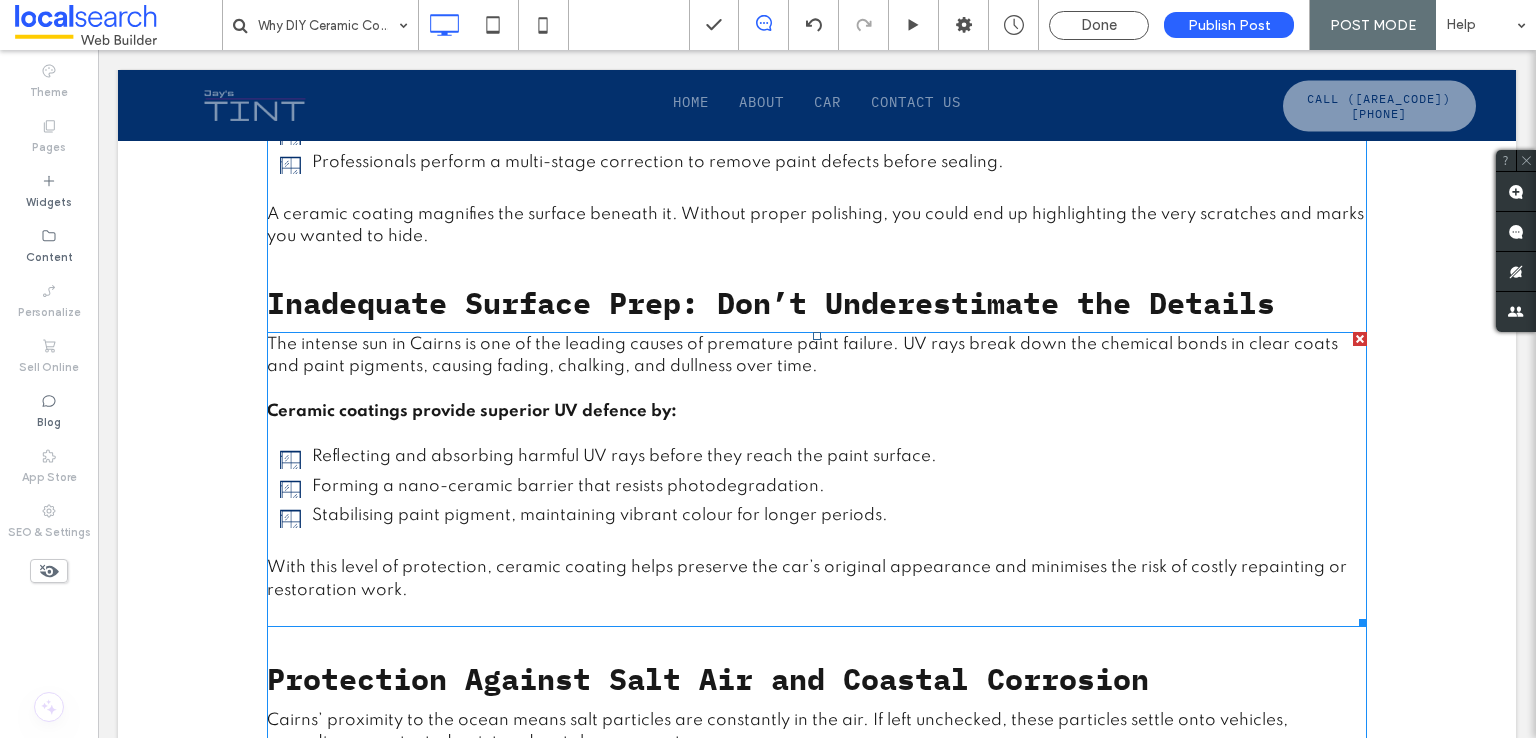 click on "Ceramic coatings provide superior UV defence by:" at bounding box center (817, 412) 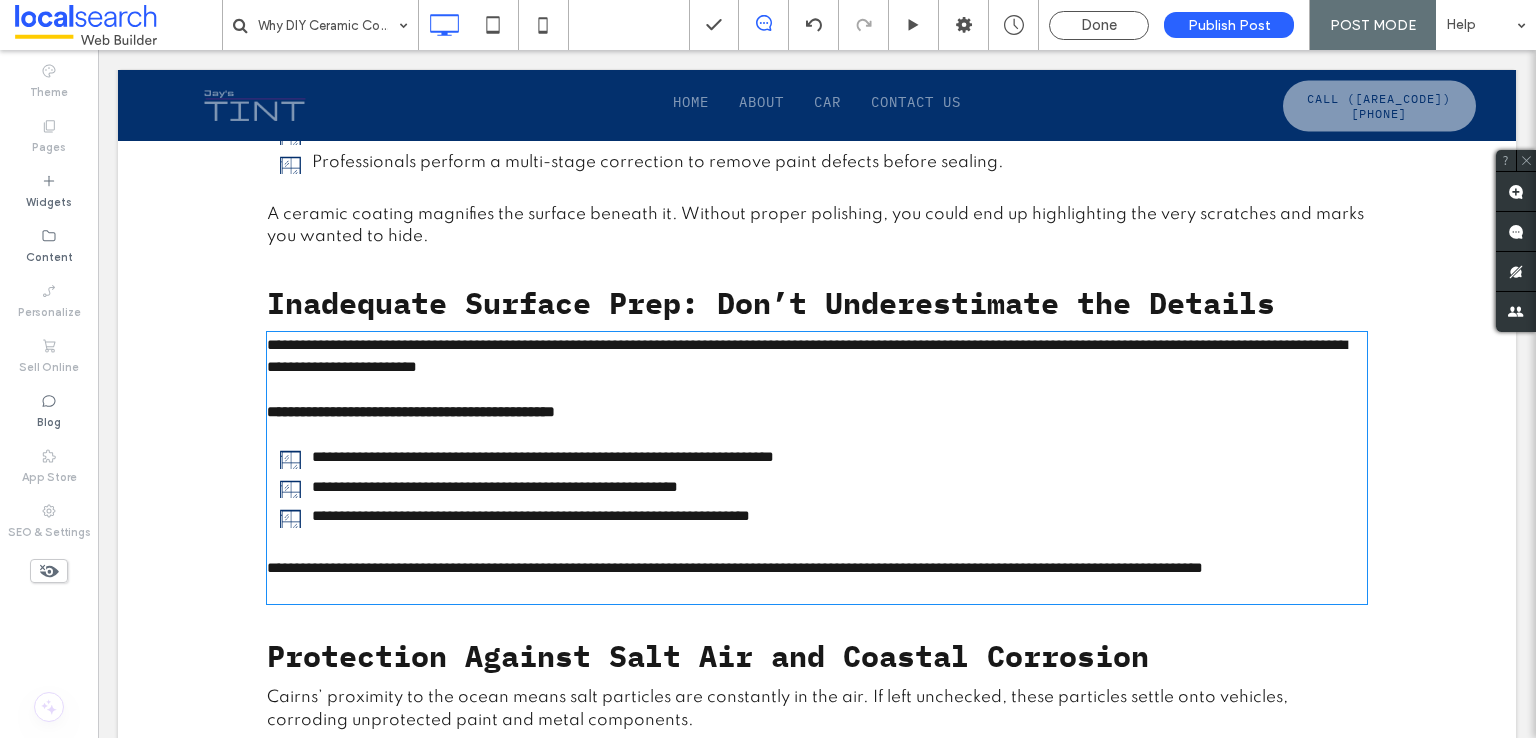type on "*******" 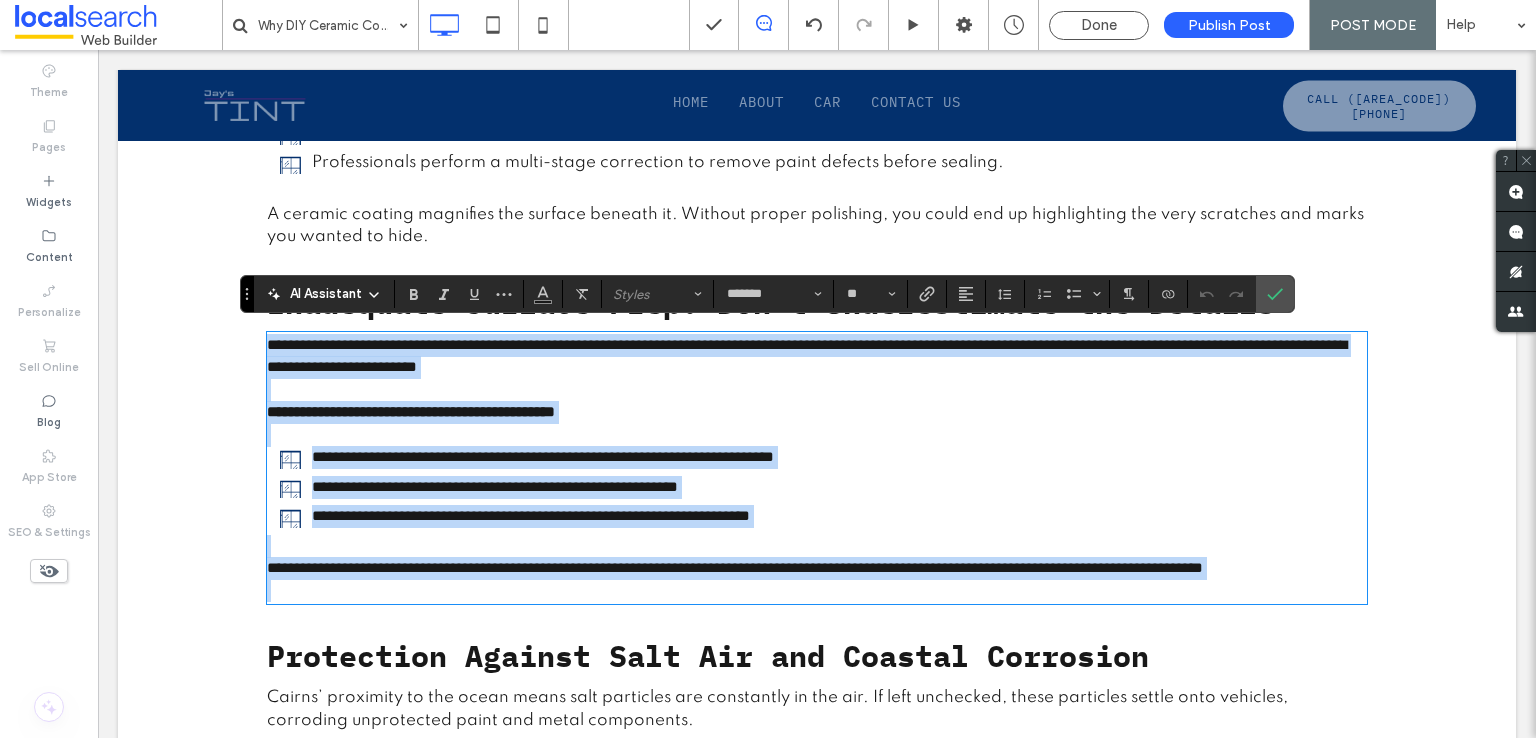 scroll, scrollTop: 0, scrollLeft: 0, axis: both 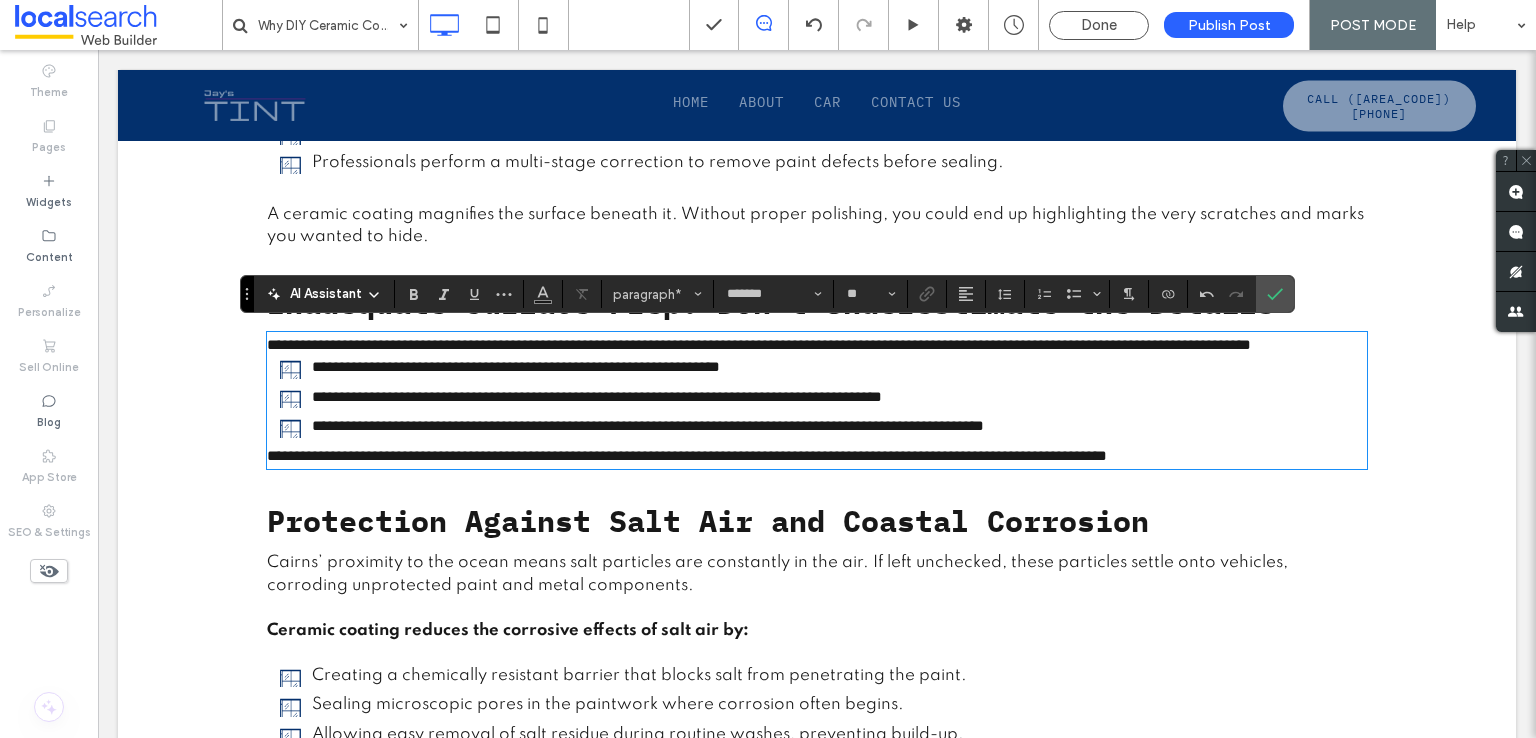 click on "**********" at bounding box center (687, 455) 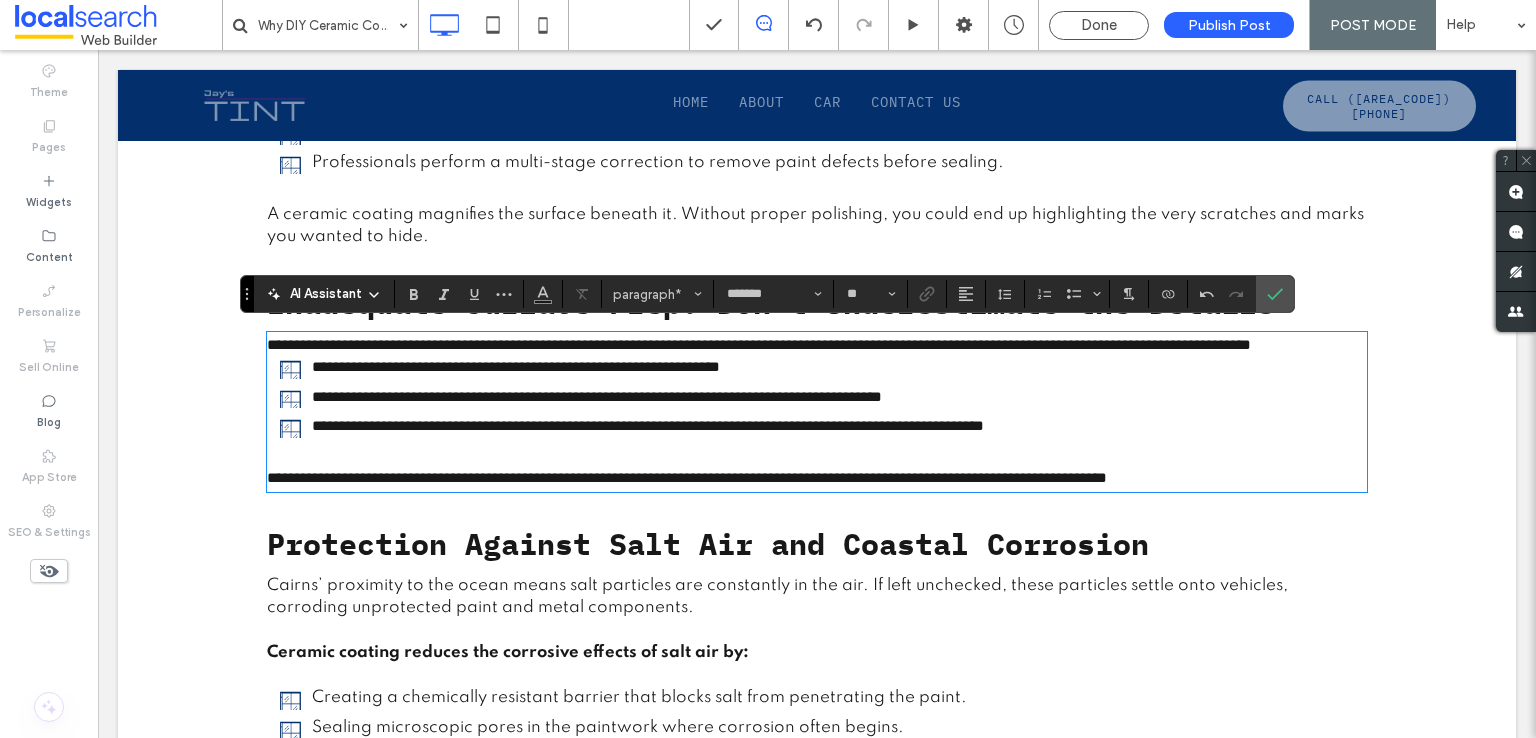 click on "**********" at bounding box center (817, 345) 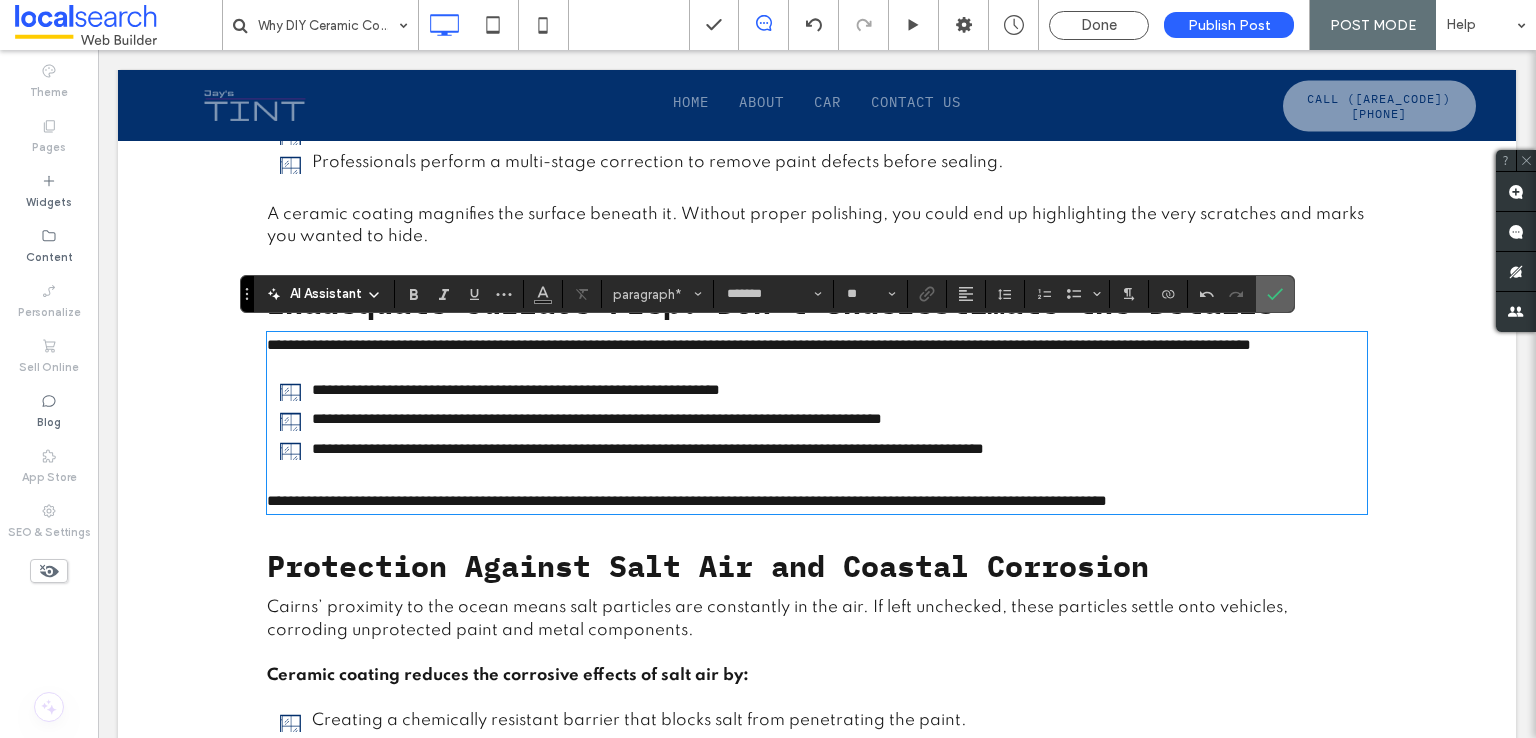 click at bounding box center (1275, 294) 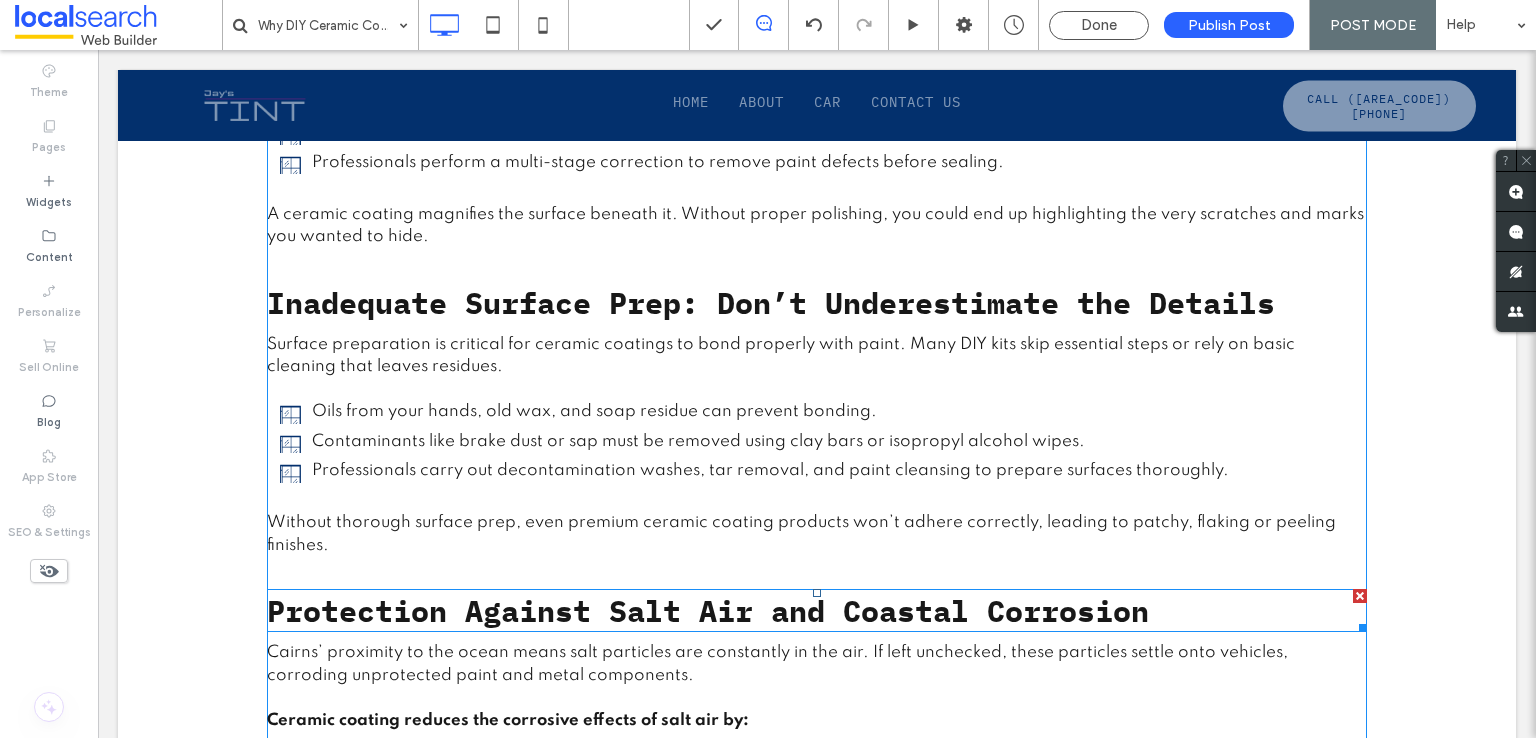click on "Protection Against Salt Air and Coastal Corrosion" at bounding box center (708, 610) 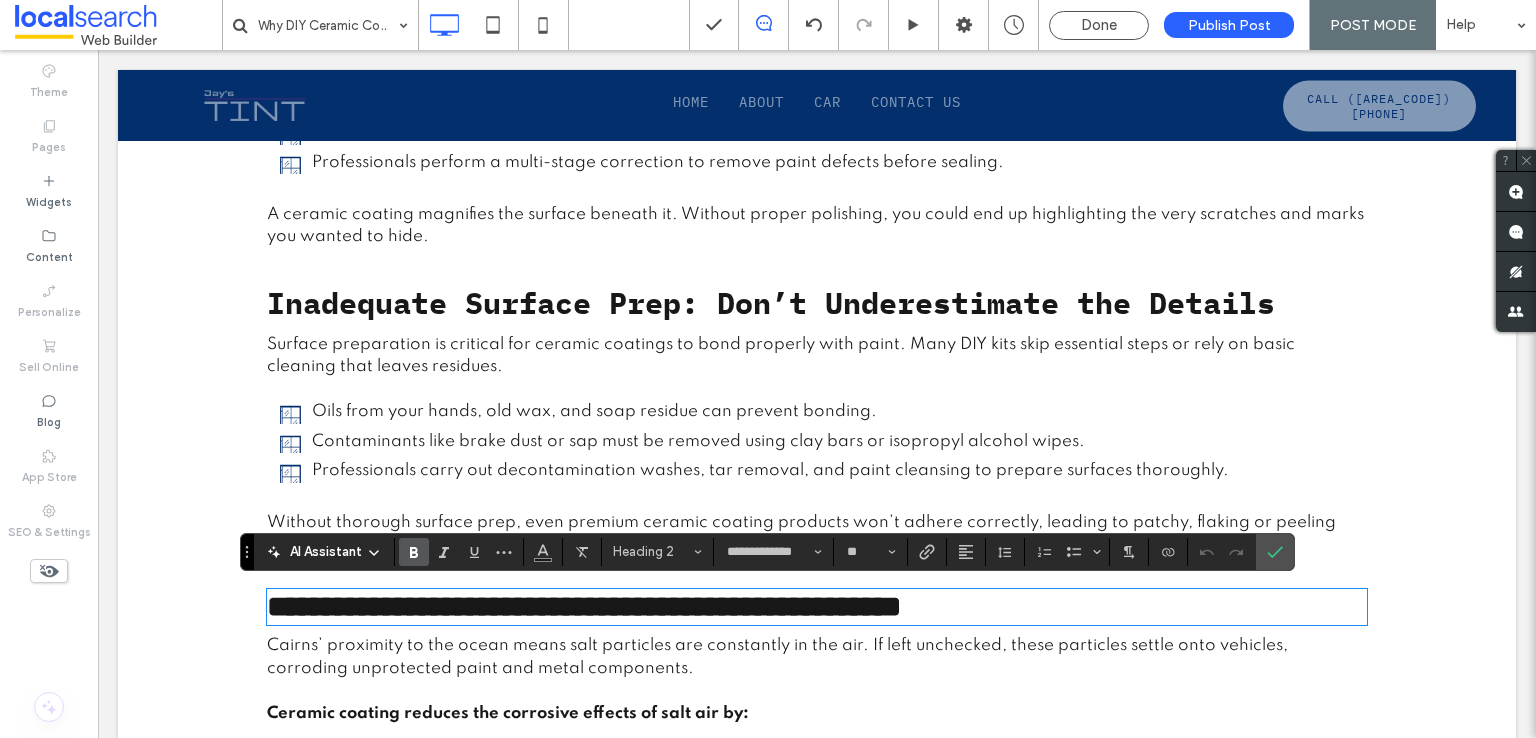 type on "*******" 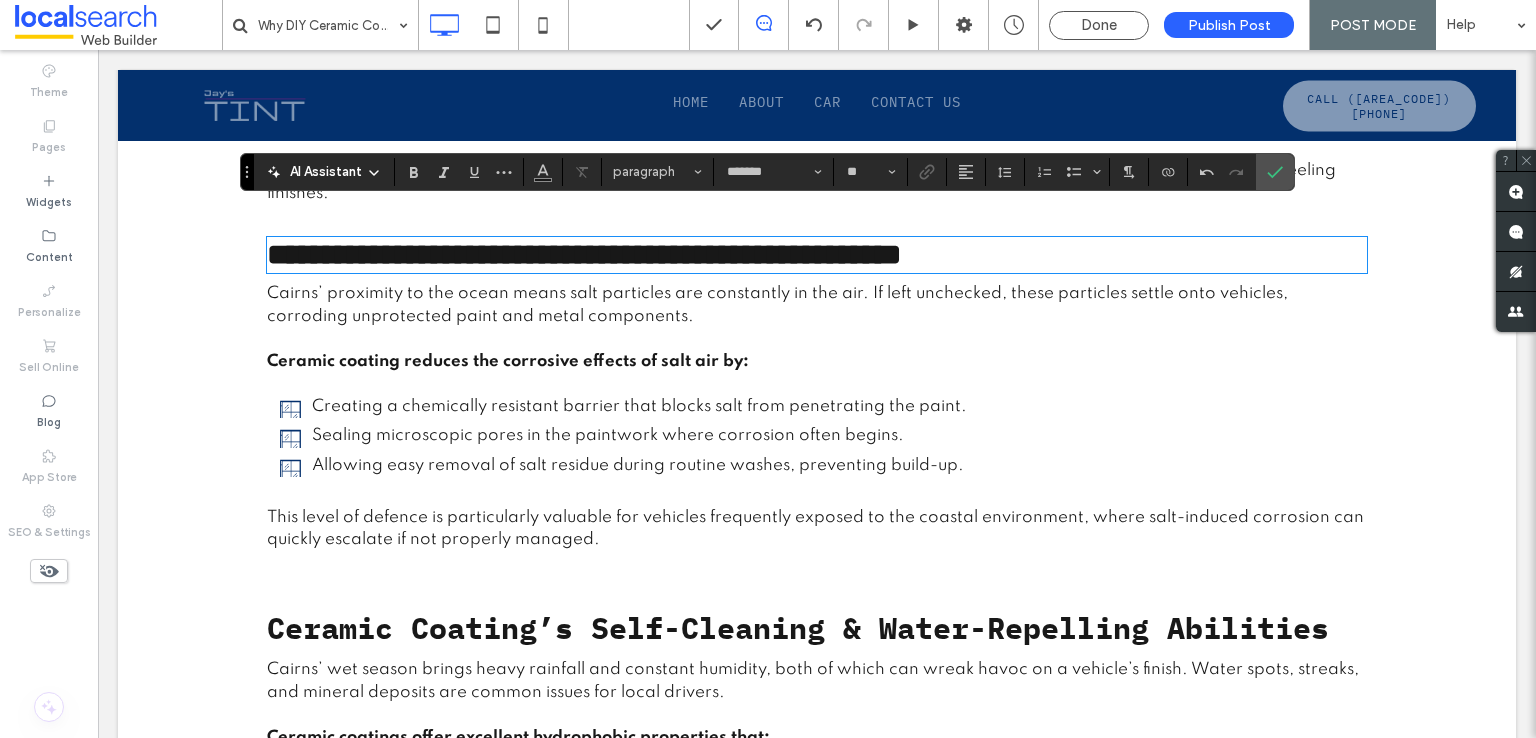 scroll, scrollTop: 1200, scrollLeft: 0, axis: vertical 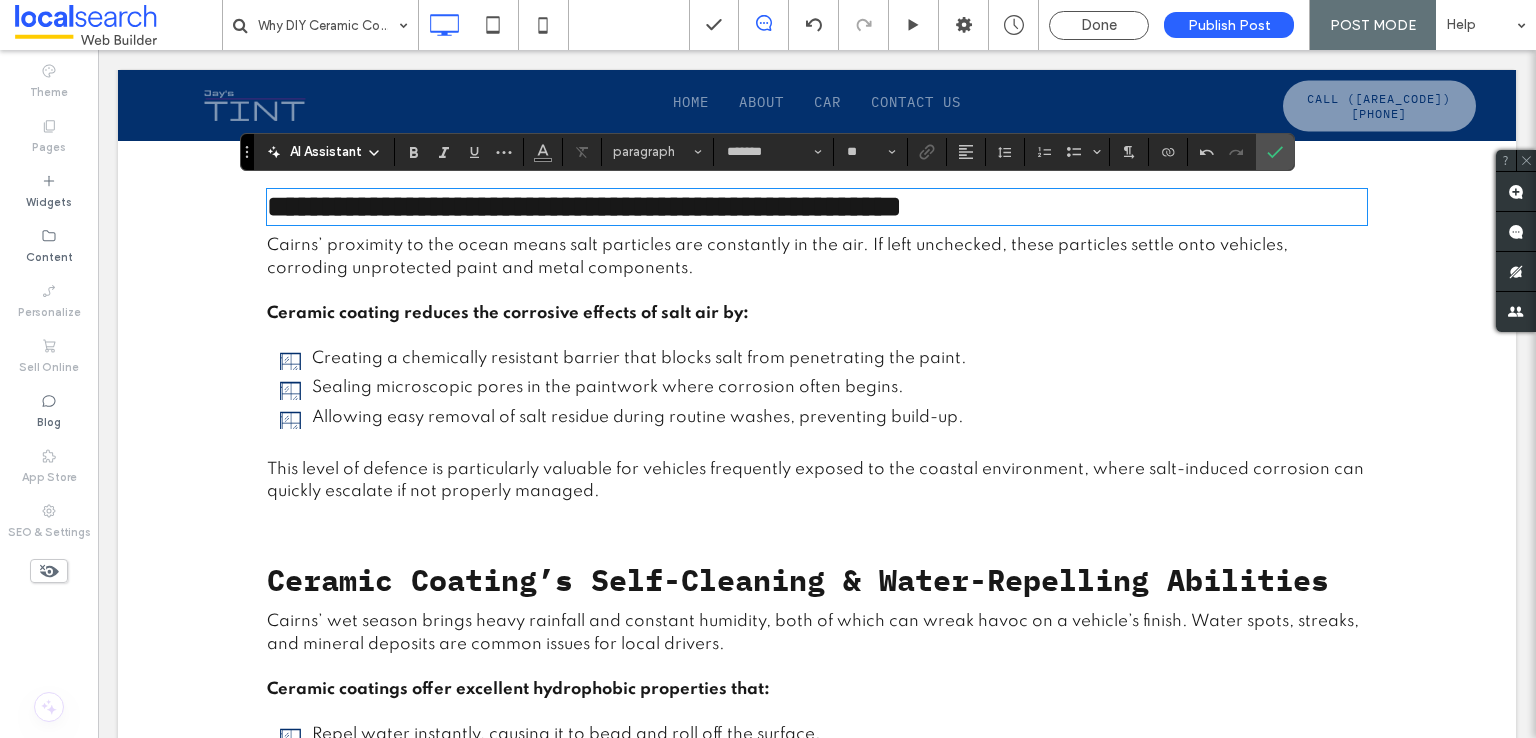 click on "Ceramic coating reduces the corrosive effects of salt air by:" at bounding box center (508, 313) 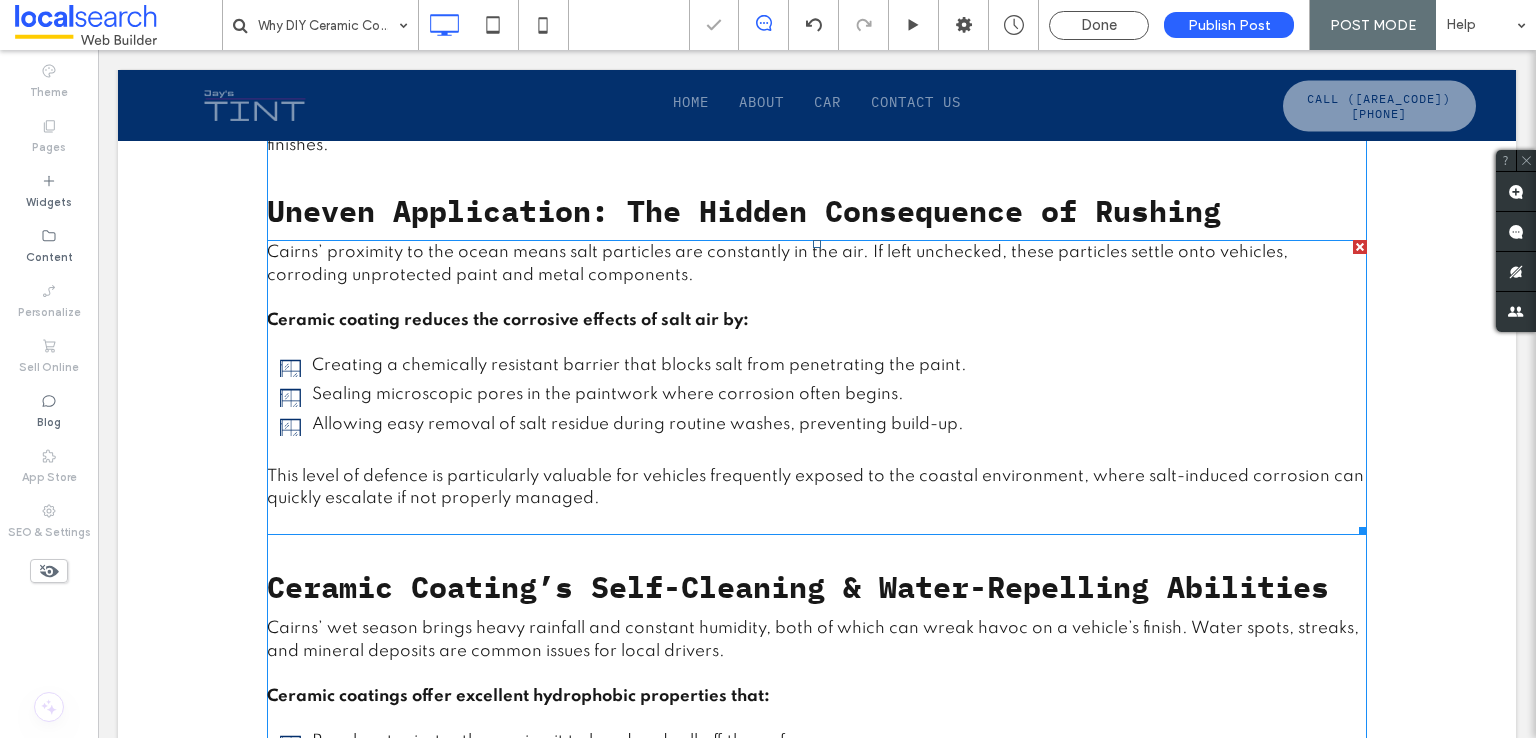 click on "Ceramic coating reduces the corrosive effects of salt air by:" at bounding box center (508, 320) 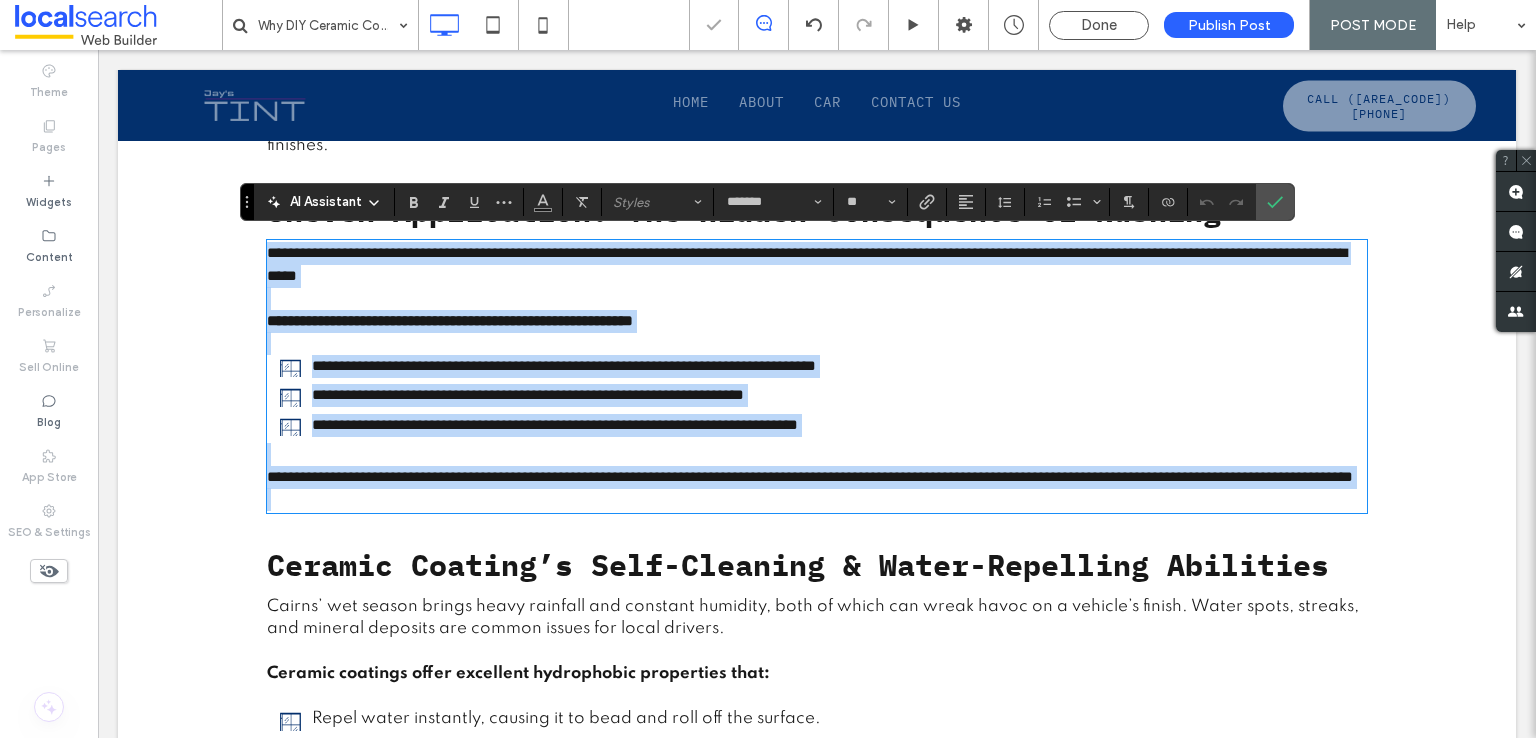click on "**********" at bounding box center [450, 320] 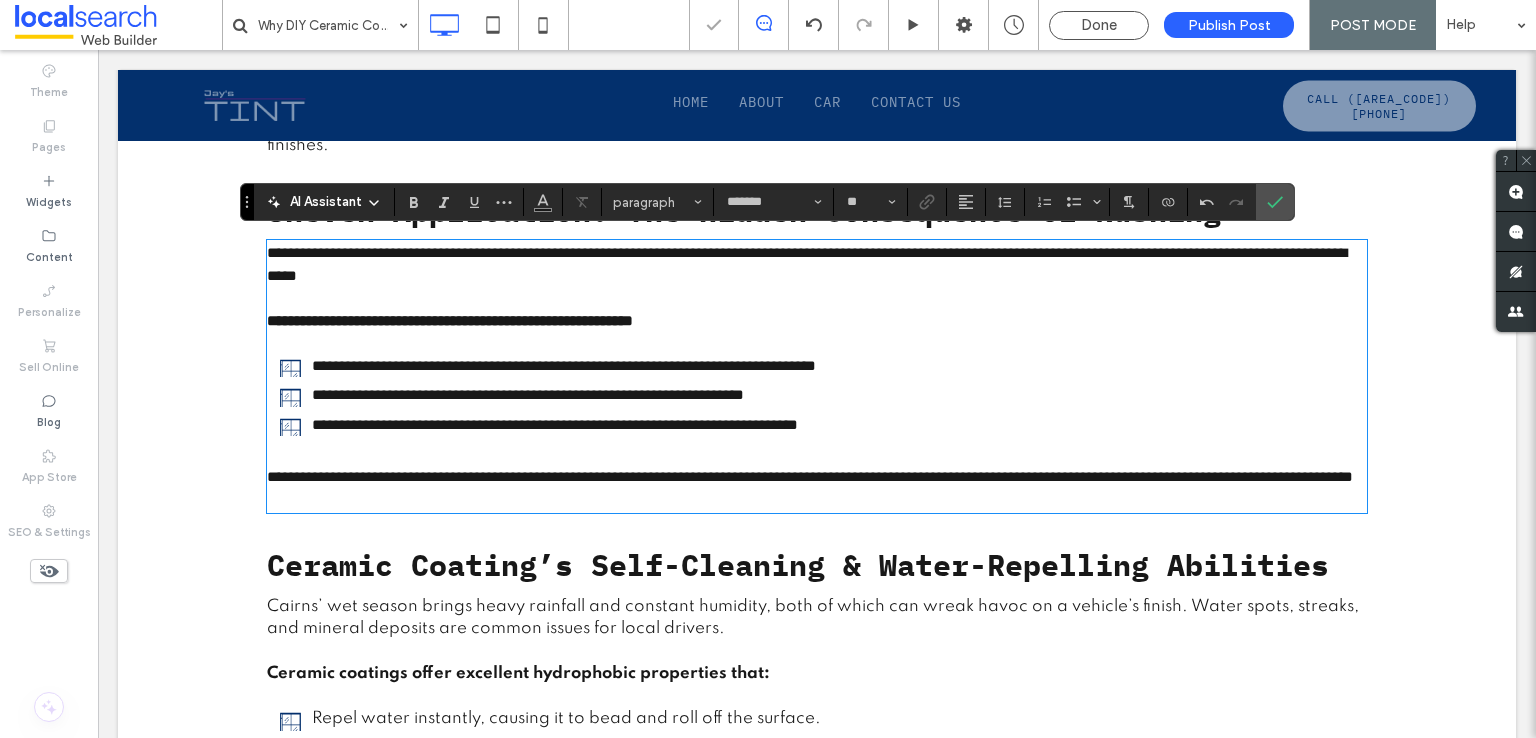 scroll, scrollTop: 0, scrollLeft: 0, axis: both 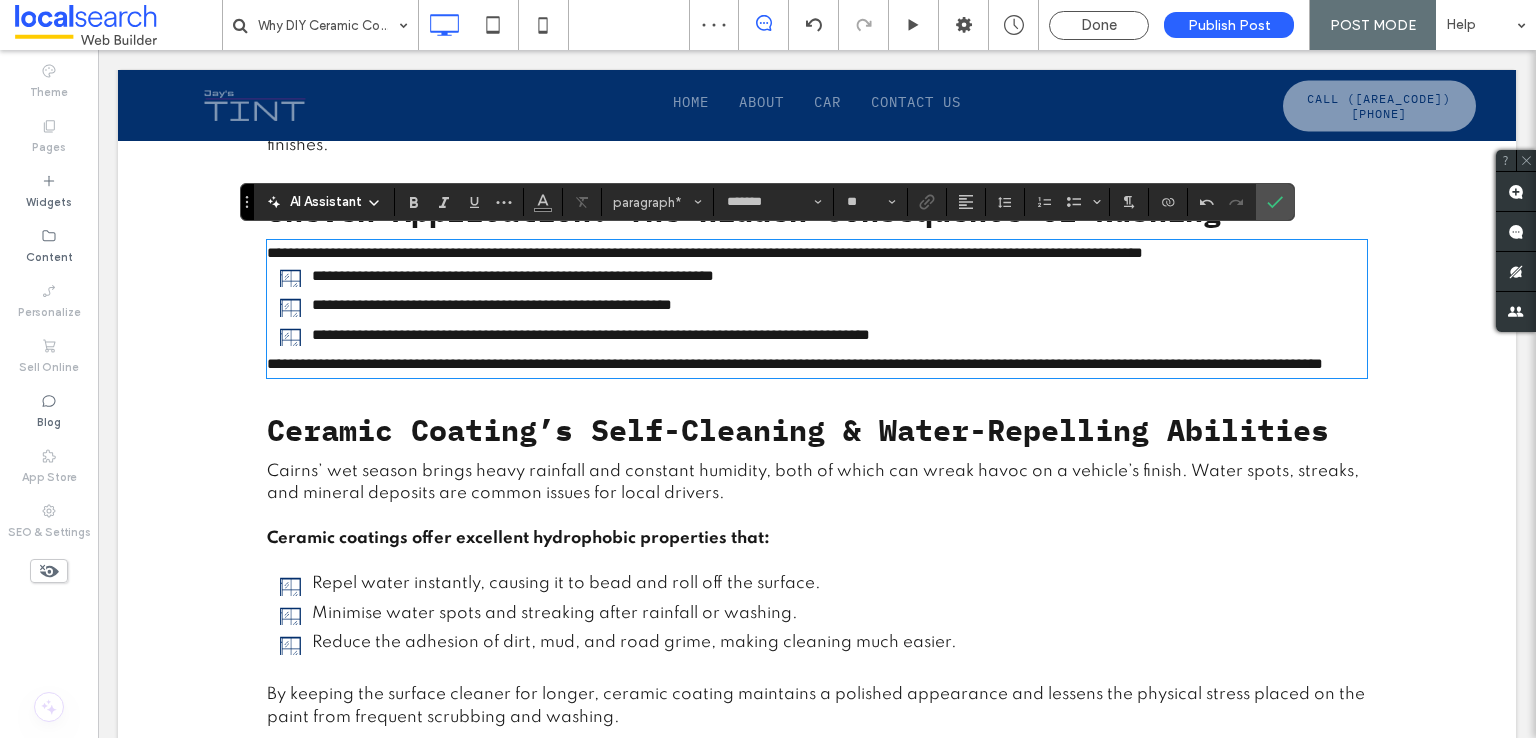 click on "**********" at bounding box center (795, 363) 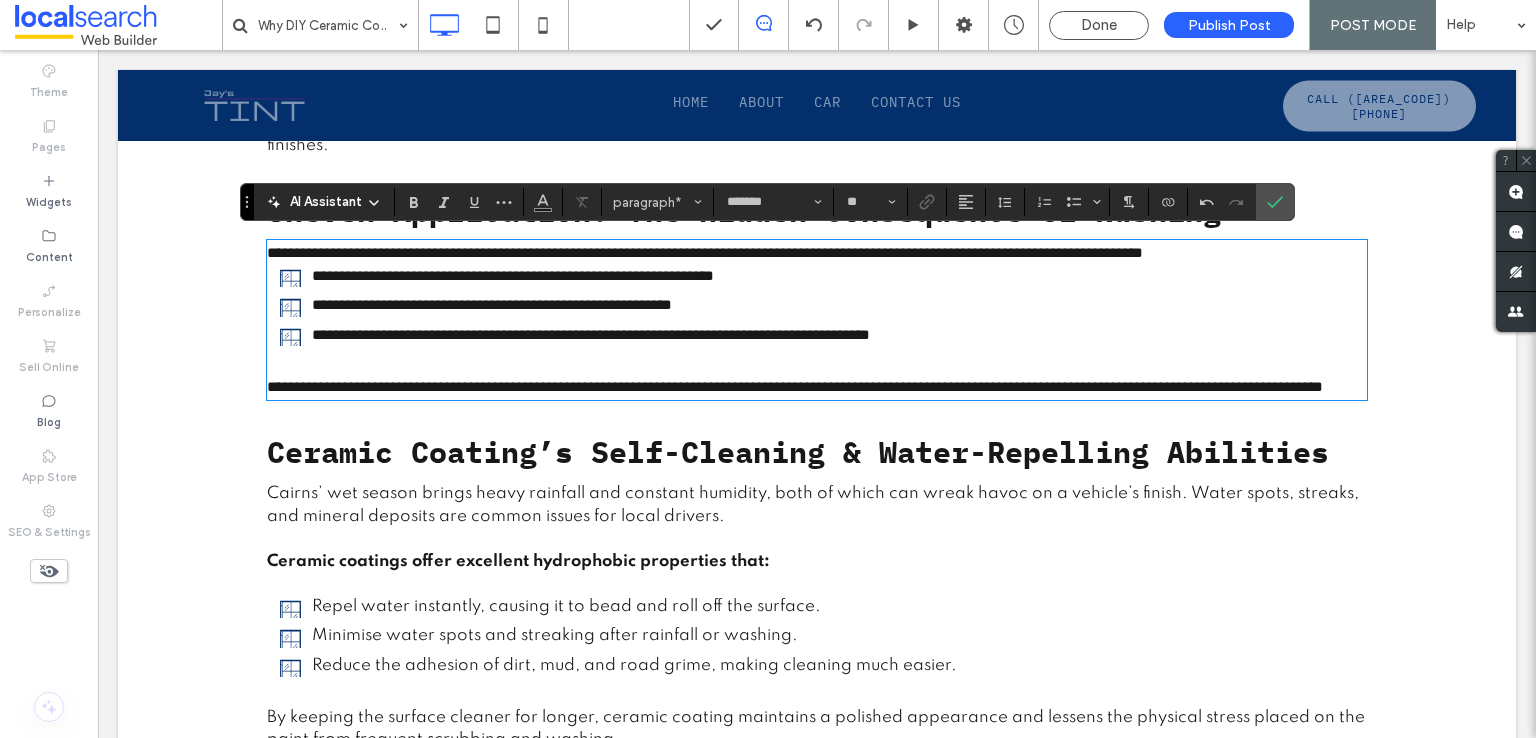 click on "**********" at bounding box center [817, 253] 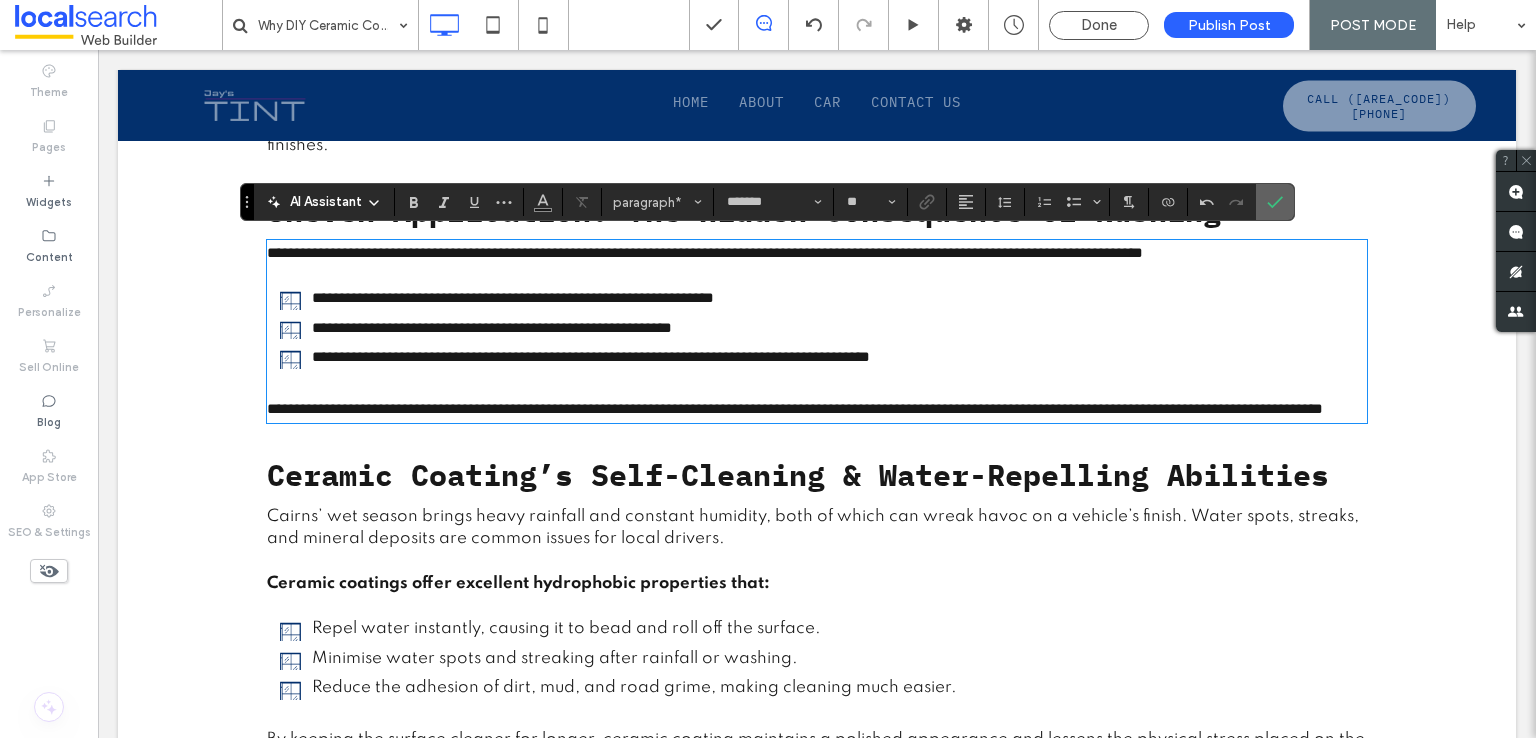 drag, startPoint x: 1264, startPoint y: 201, endPoint x: 928, endPoint y: 506, distance: 453.7852 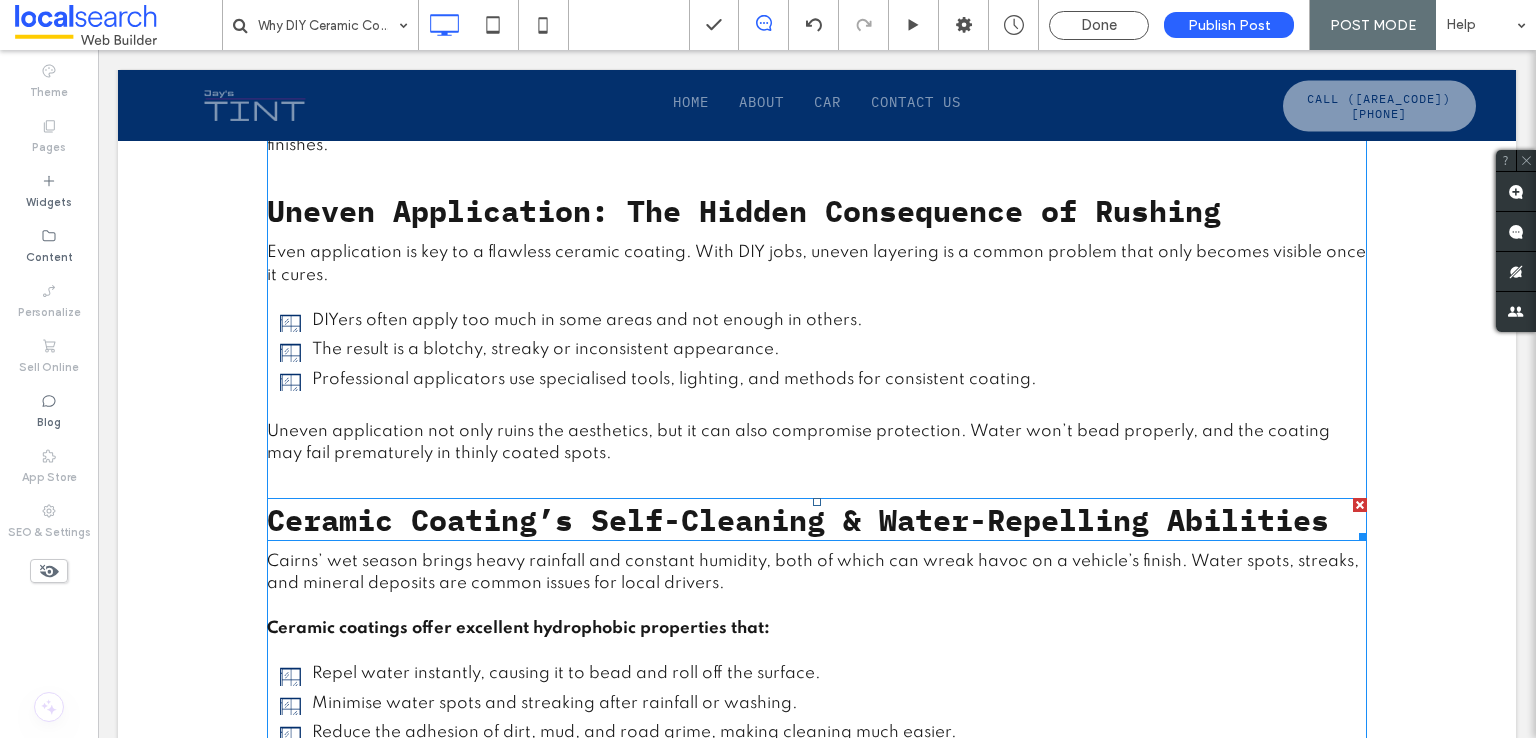 click on "Ceramic Coating’s Self-Cleaning & Water-Repelling Abilities" at bounding box center [798, 519] 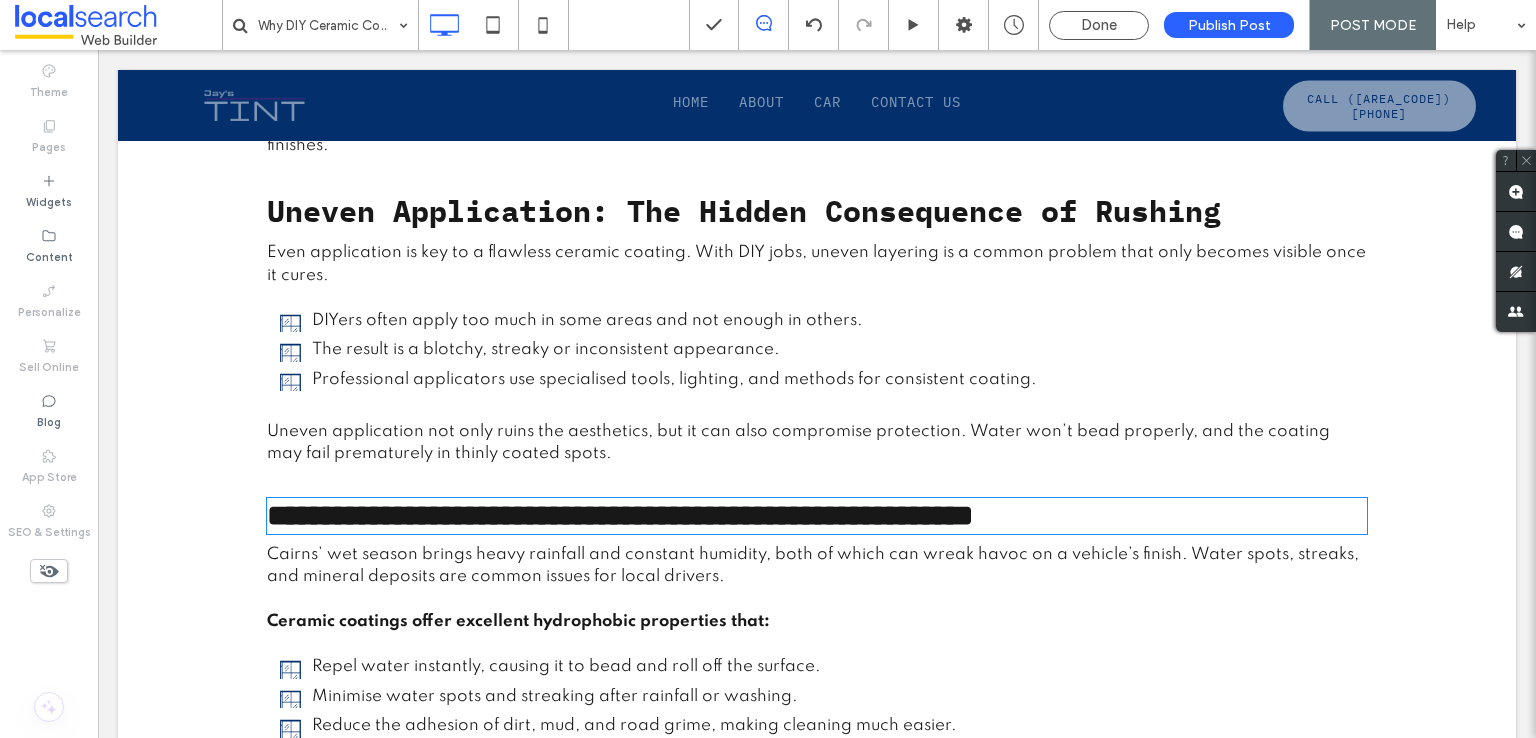 type on "**********" 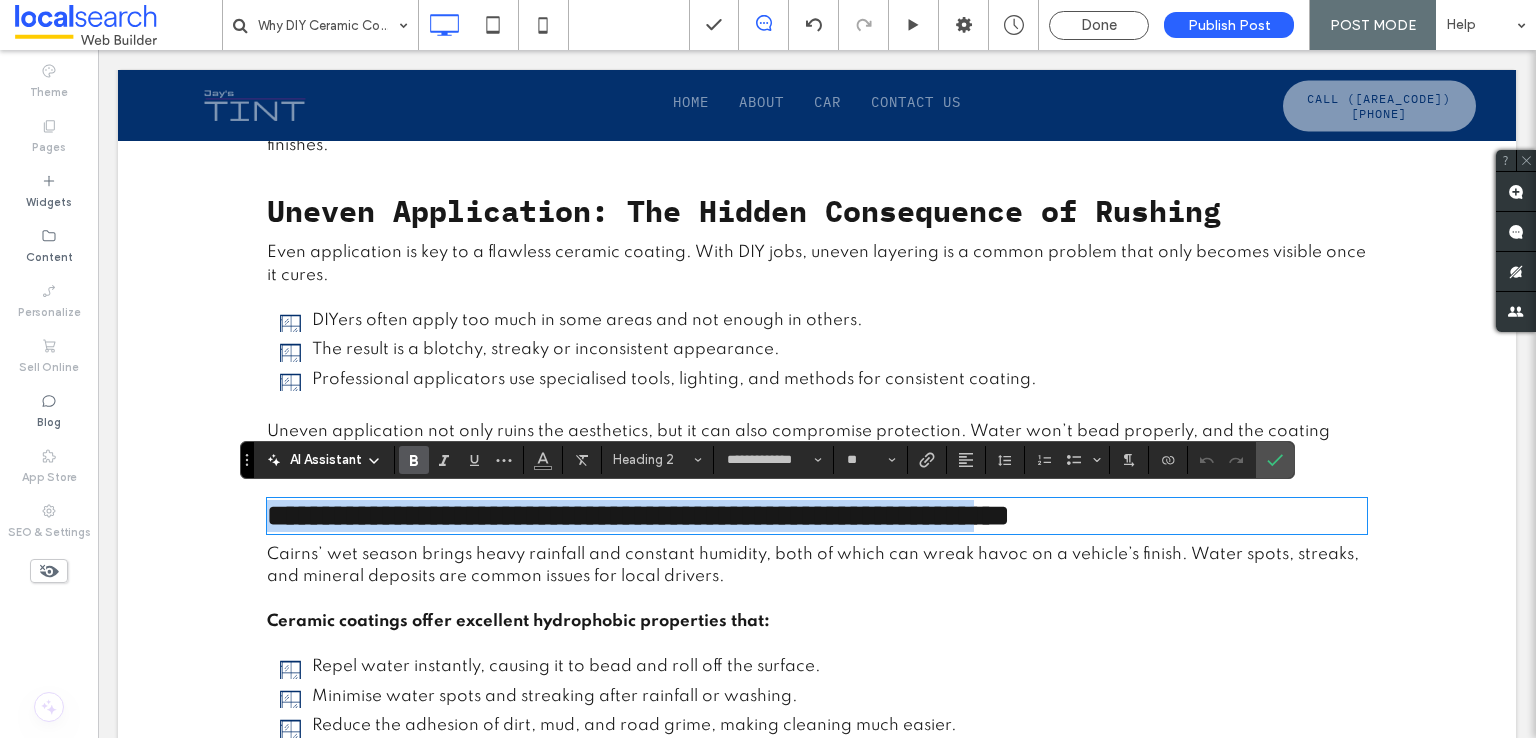 type on "*******" 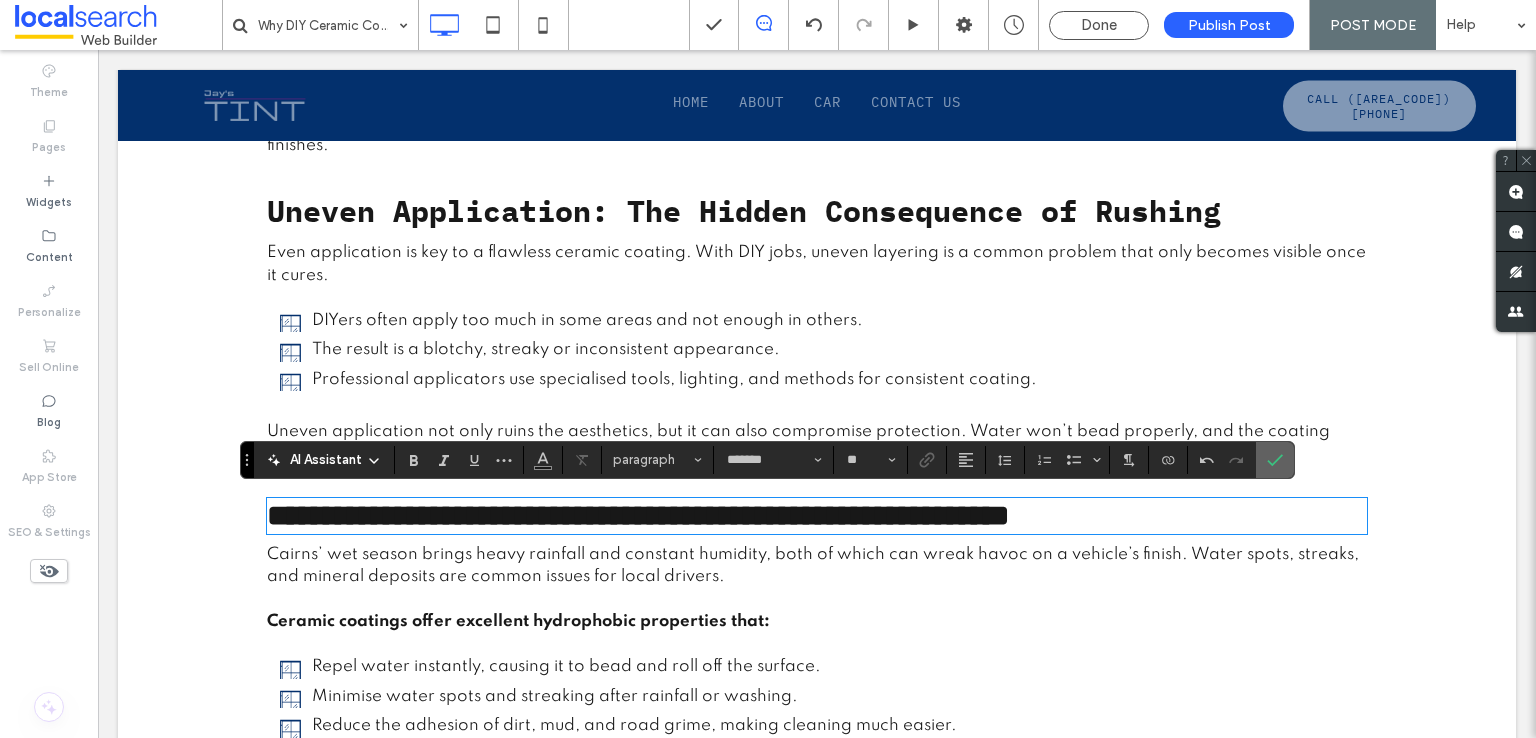 click 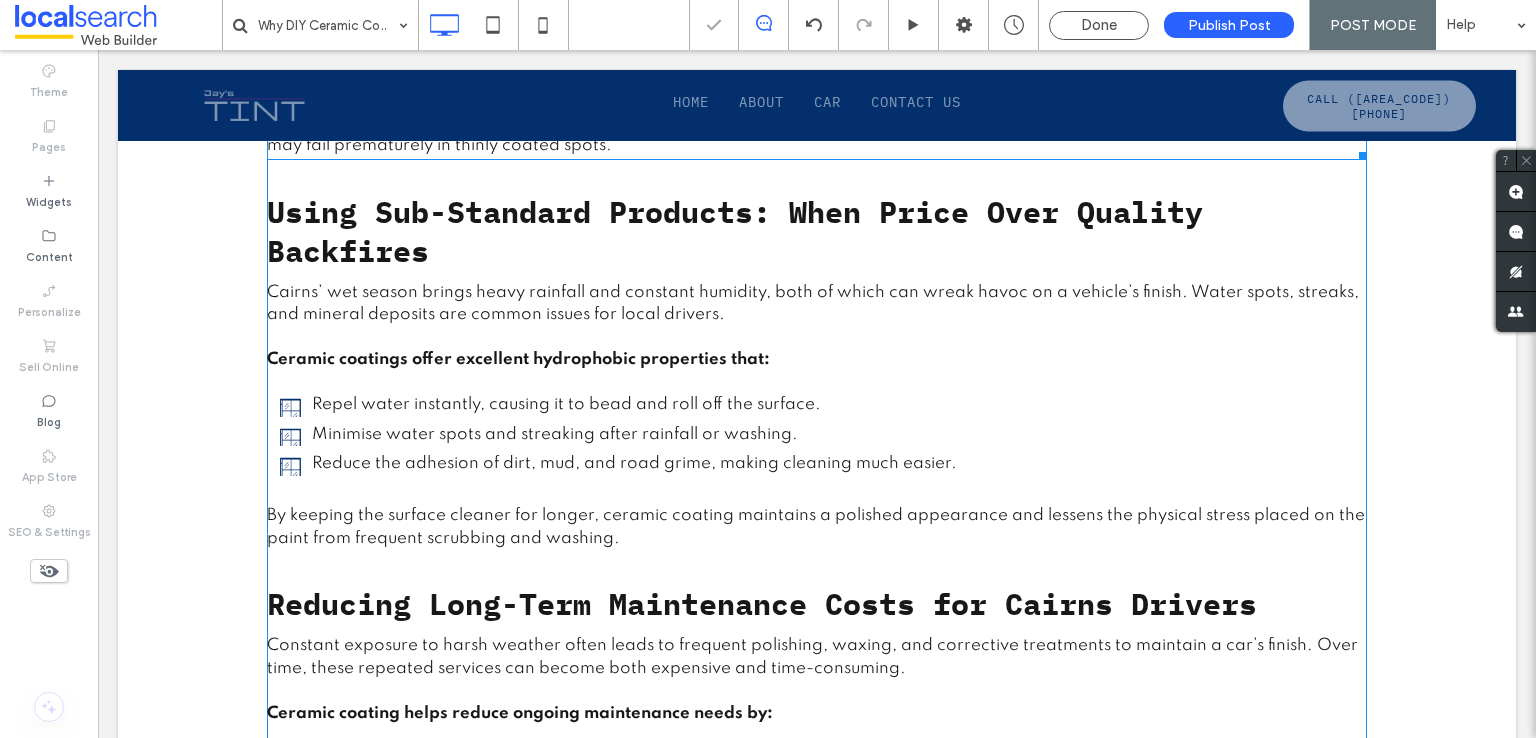 scroll, scrollTop: 1600, scrollLeft: 0, axis: vertical 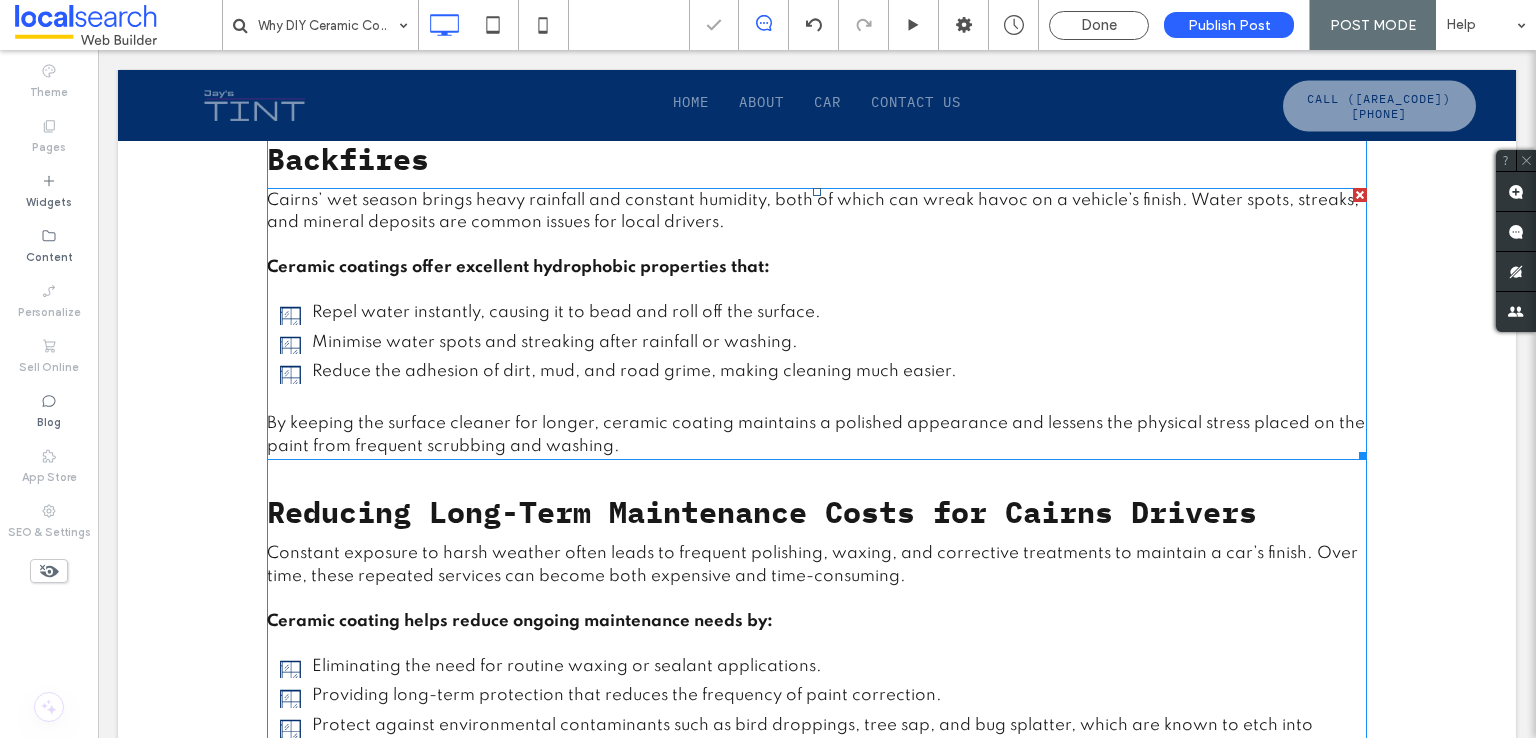 click on "Repel water instantly, causing it to bead and roll off the surface." at bounding box center (566, 312) 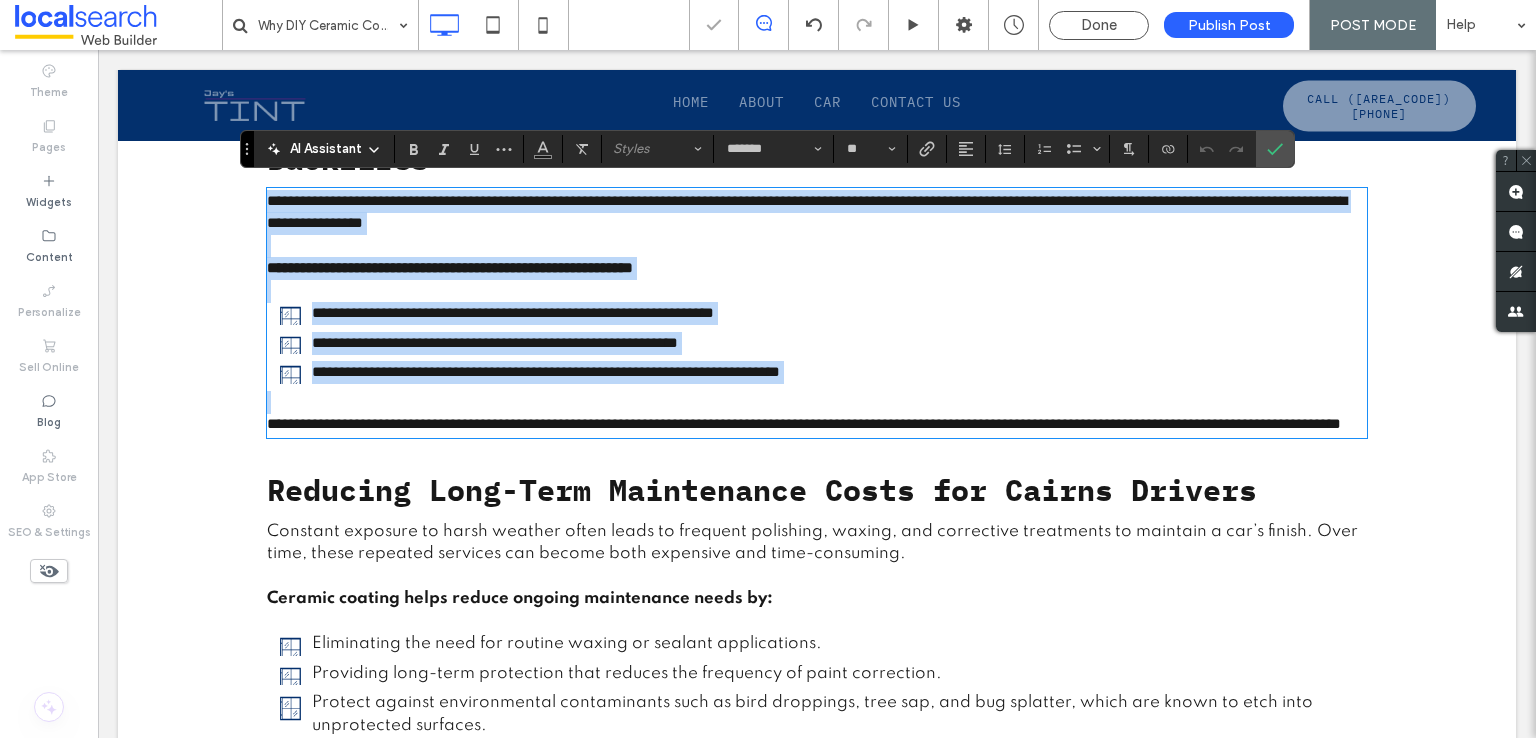 scroll, scrollTop: 0, scrollLeft: 0, axis: both 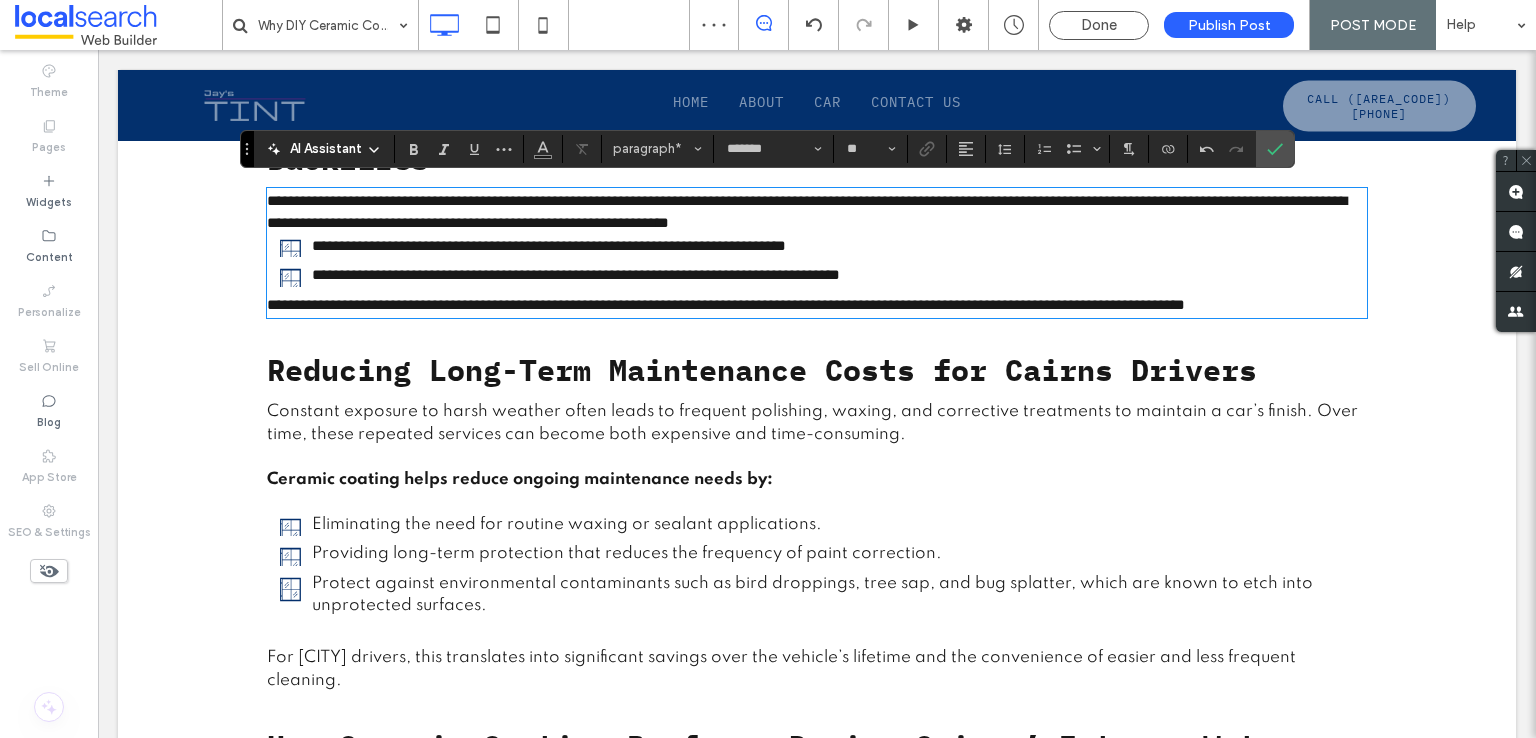 click on "**********" at bounding box center (726, 304) 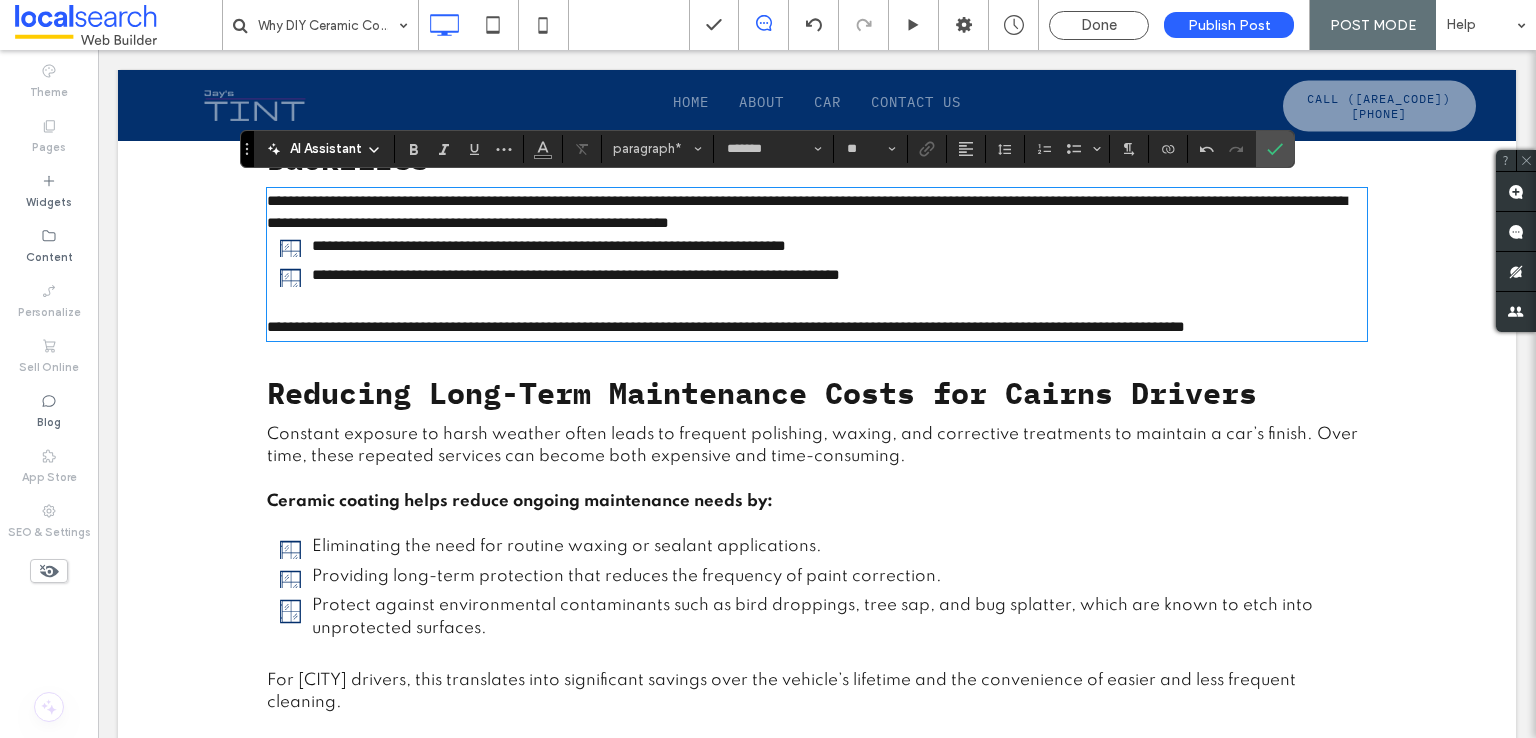 click on "**********" at bounding box center [817, 212] 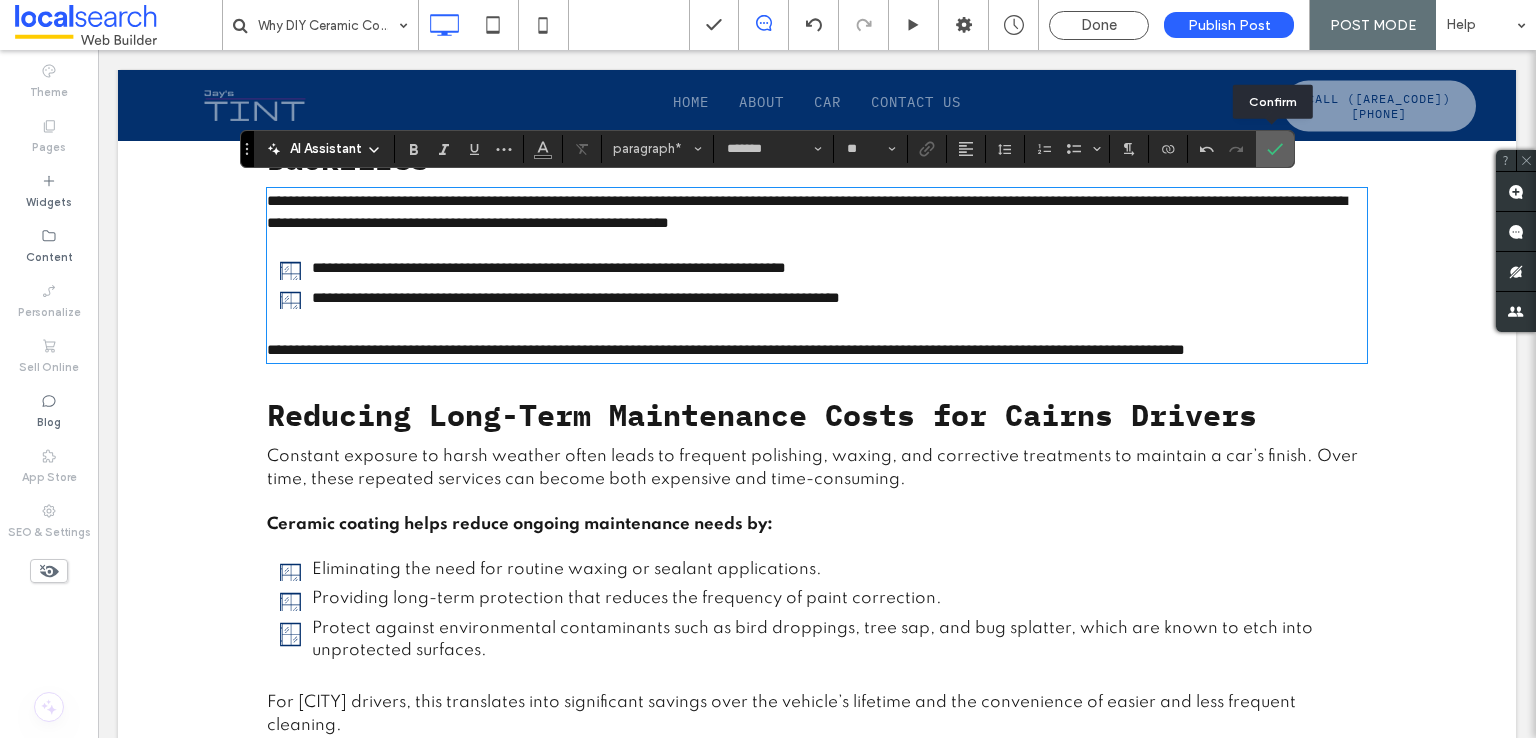 drag, startPoint x: 1270, startPoint y: 161, endPoint x: 1156, endPoint y: 139, distance: 116.1034 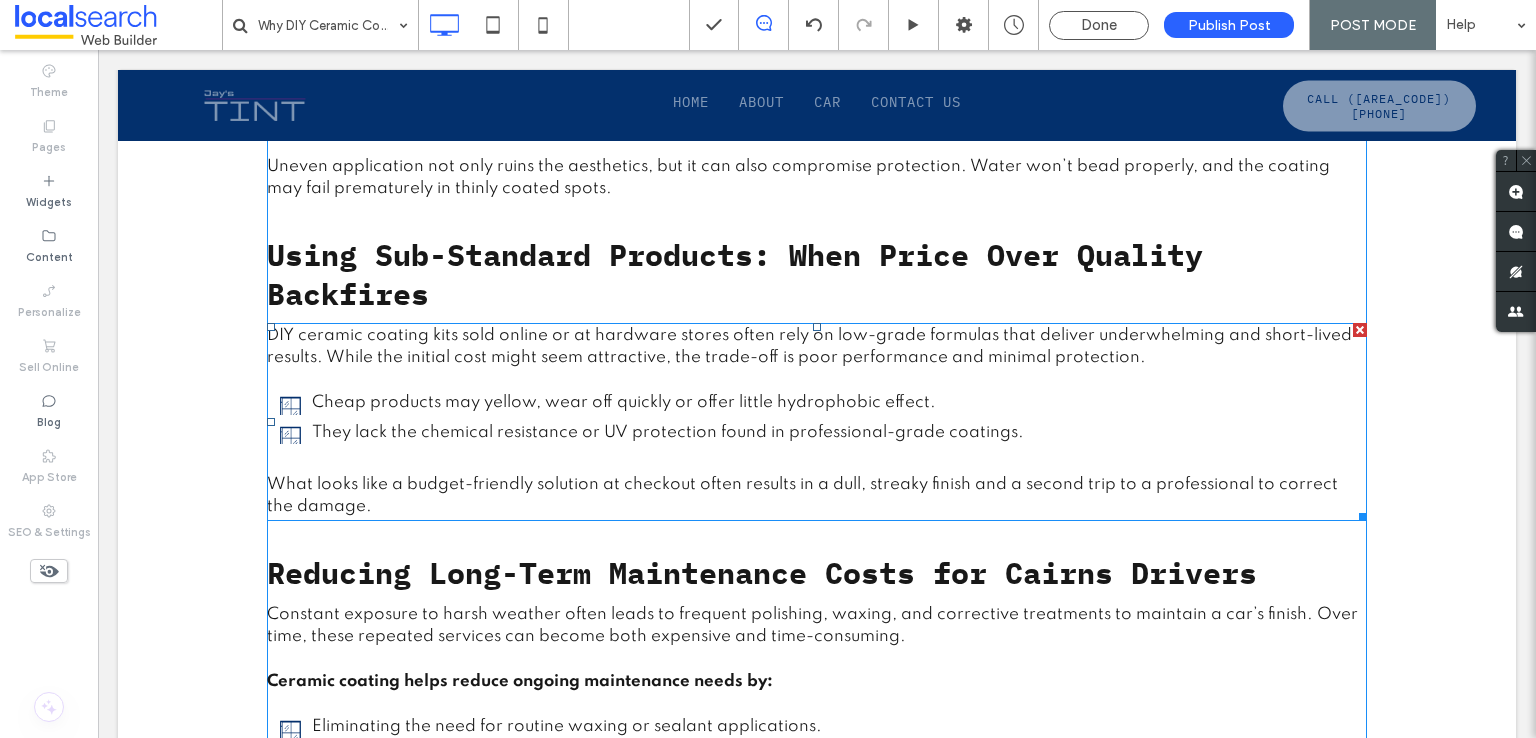 scroll, scrollTop: 1500, scrollLeft: 0, axis: vertical 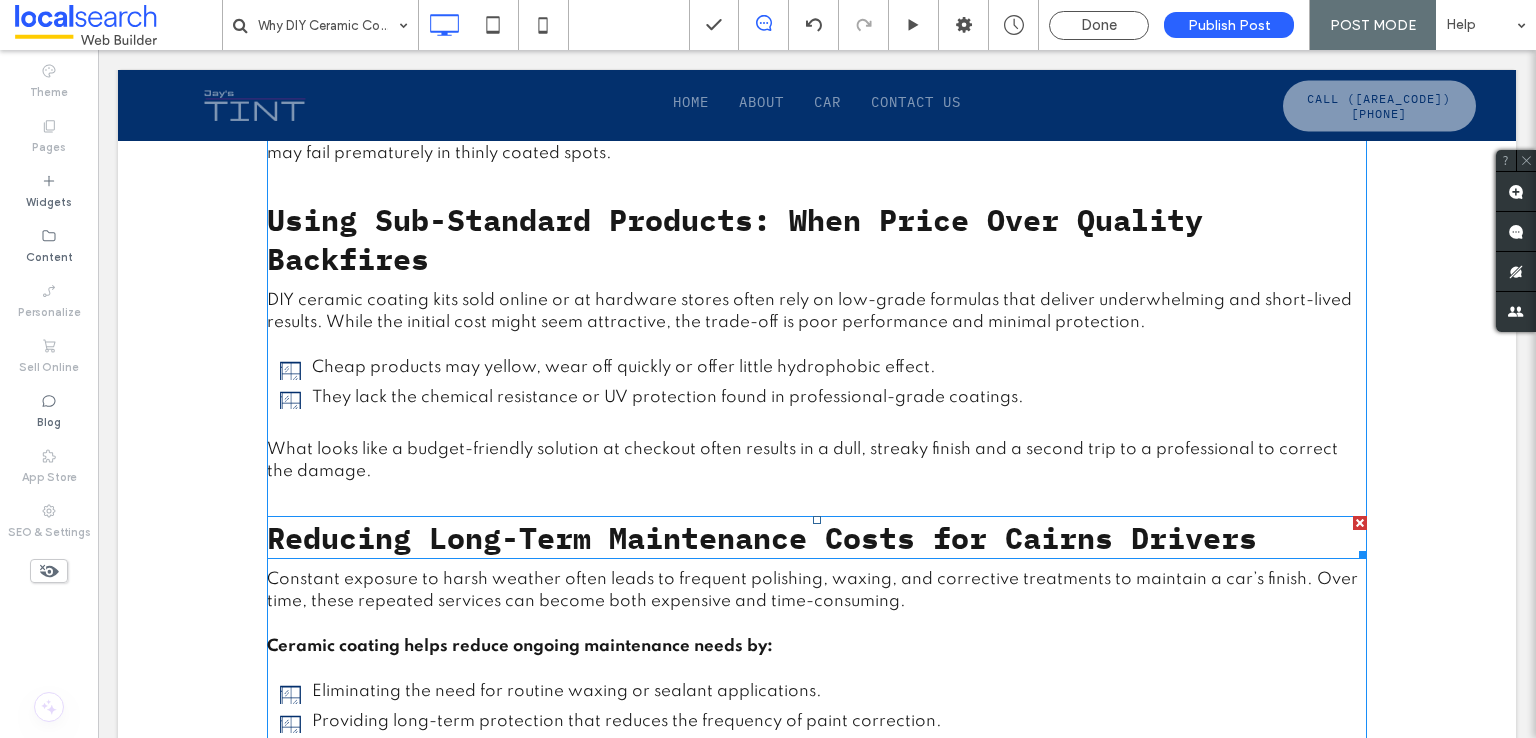 click on "Reducing Long-Term Maintenance Costs for Cairns Drivers" at bounding box center (762, 537) 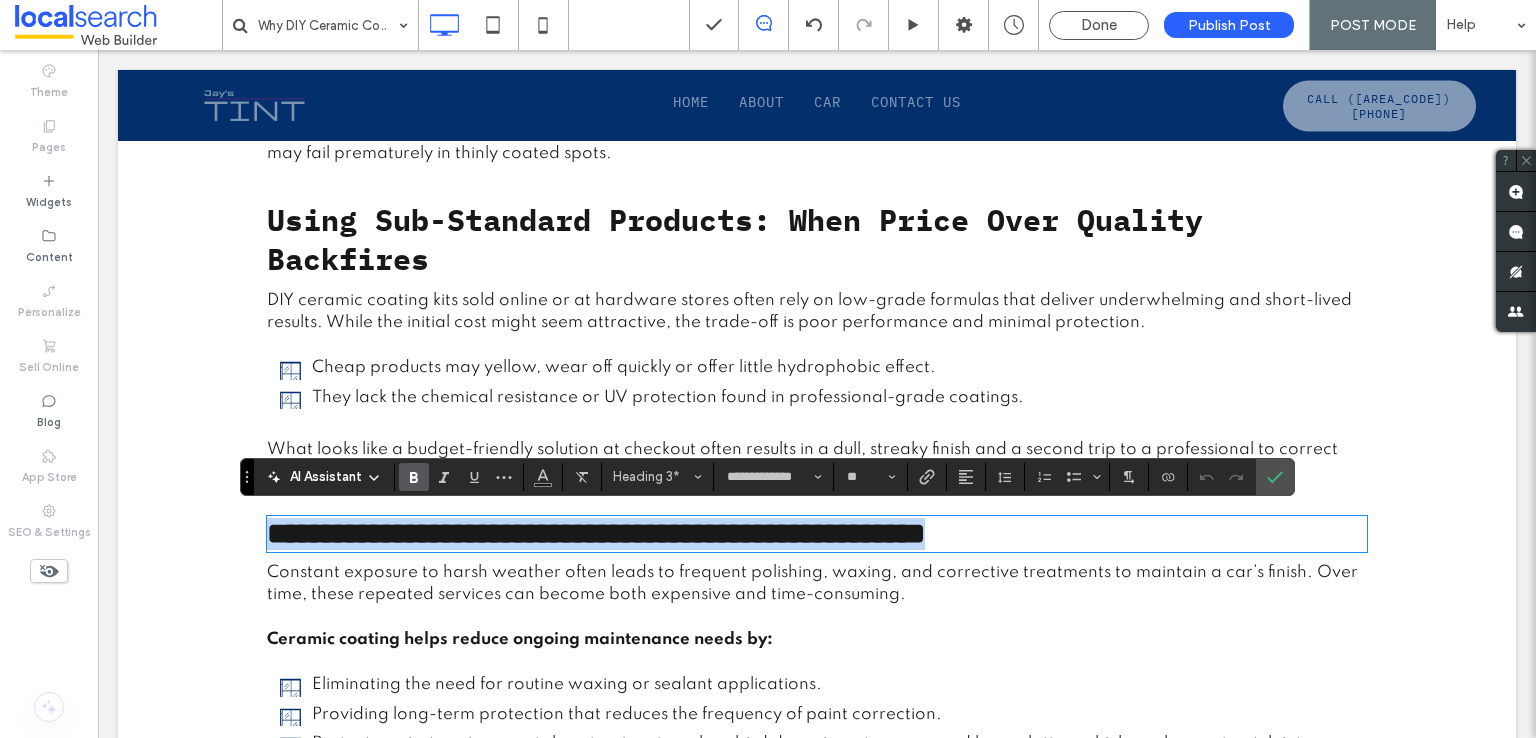 type on "*******" 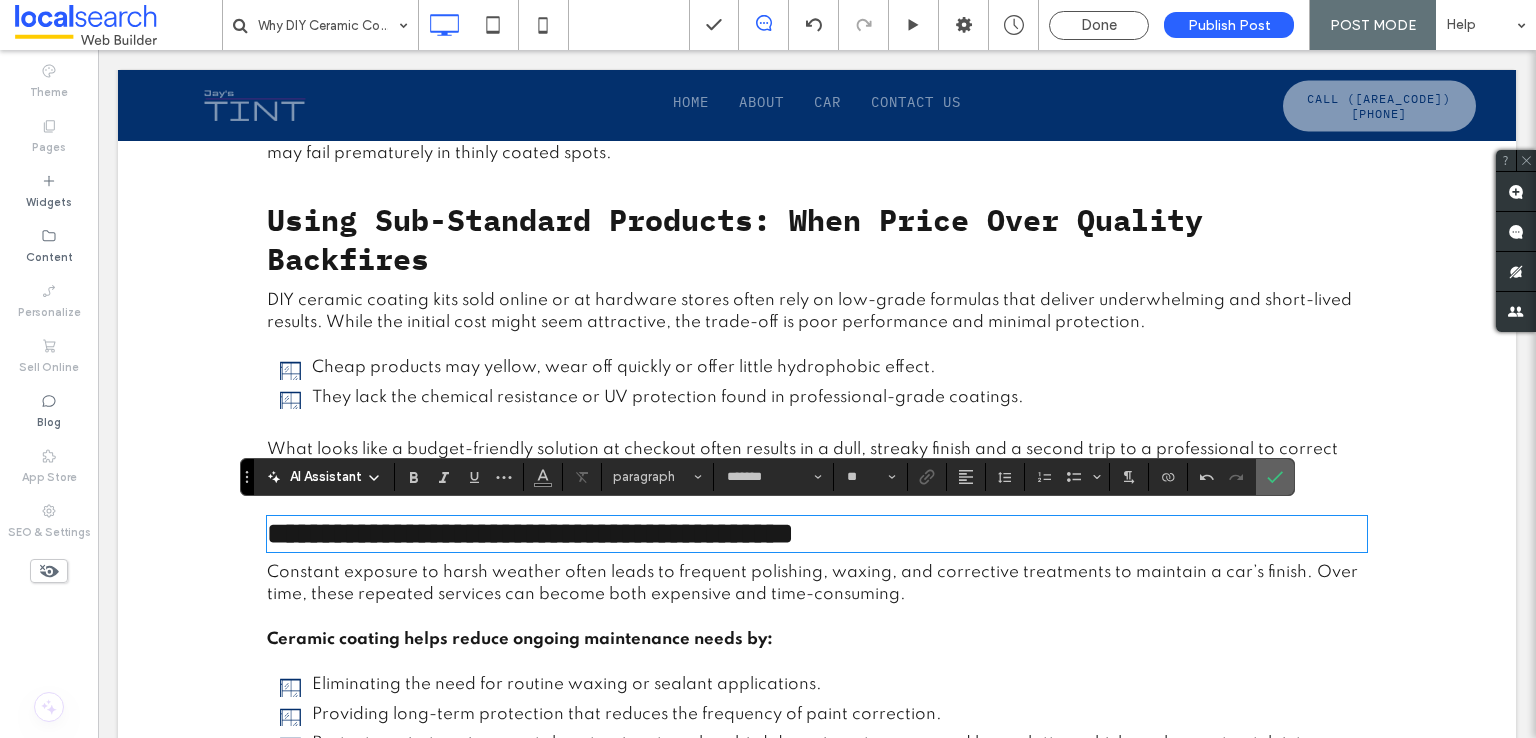 click 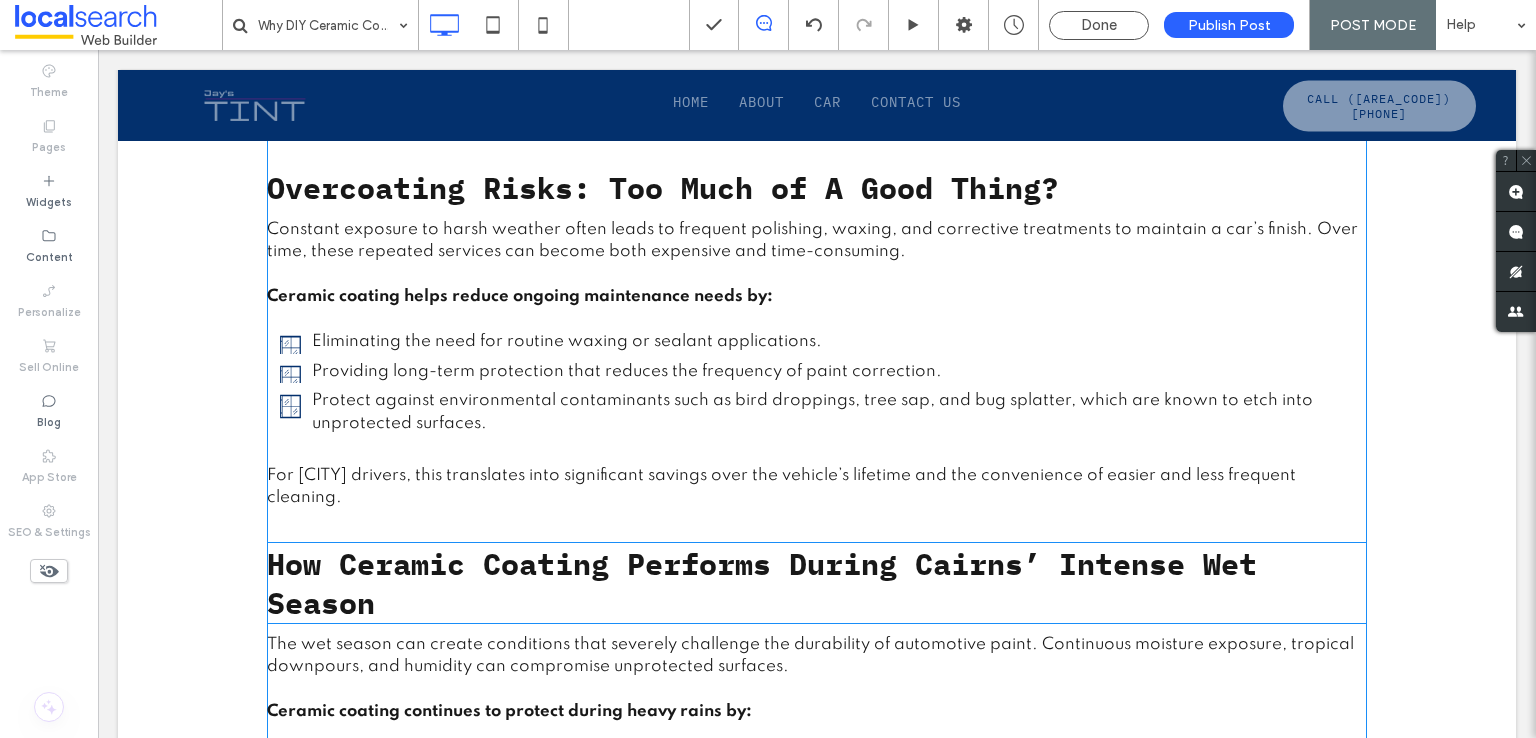 scroll, scrollTop: 1900, scrollLeft: 0, axis: vertical 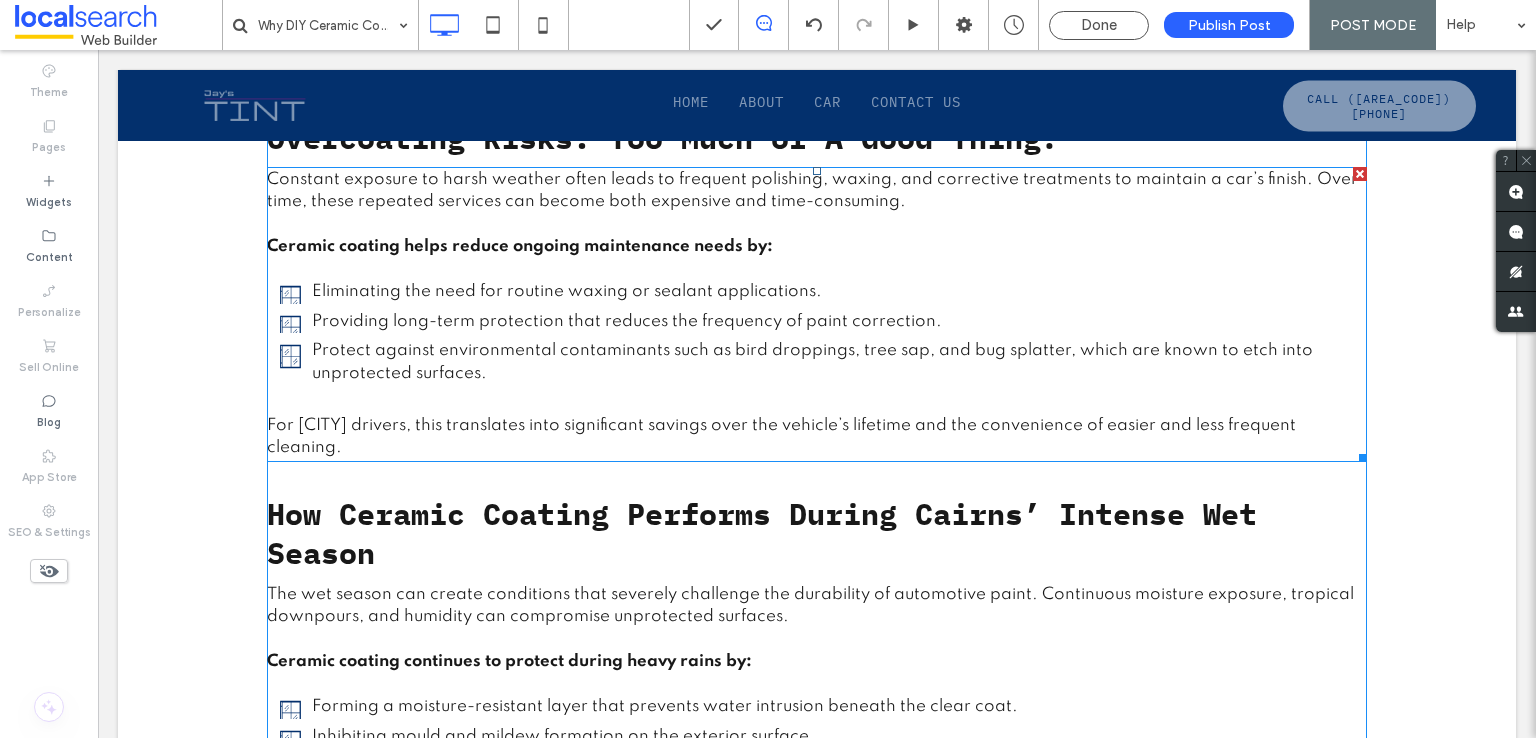 click on "Eliminating the need for routine waxing or sealant applications. Providing long-term protection that reduces the frequency of paint correction. Protect against environmental contaminants such as bird droppings, tree sap, and bug splatter, which are known to etch into unprotected surfaces." at bounding box center [807, 333] 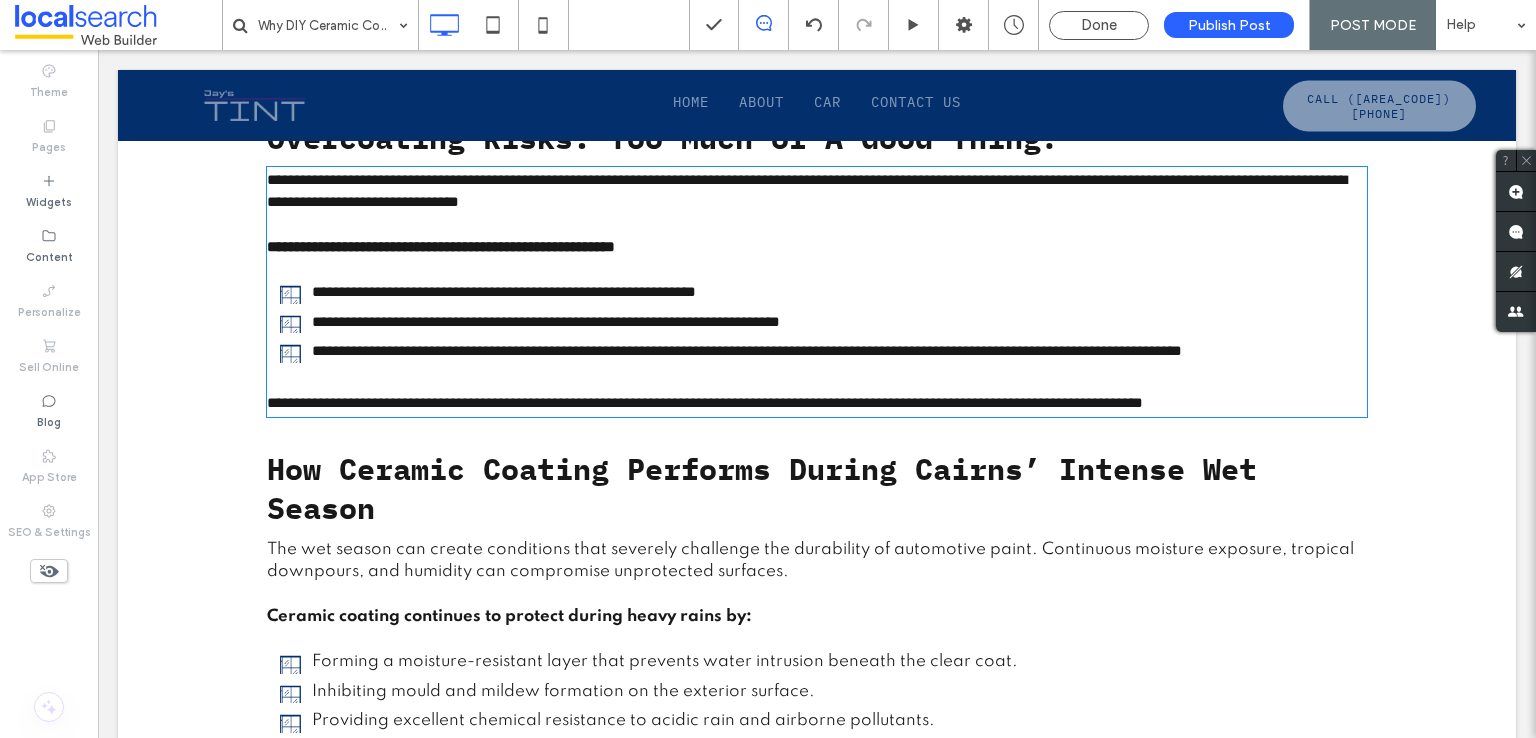 type on "*******" 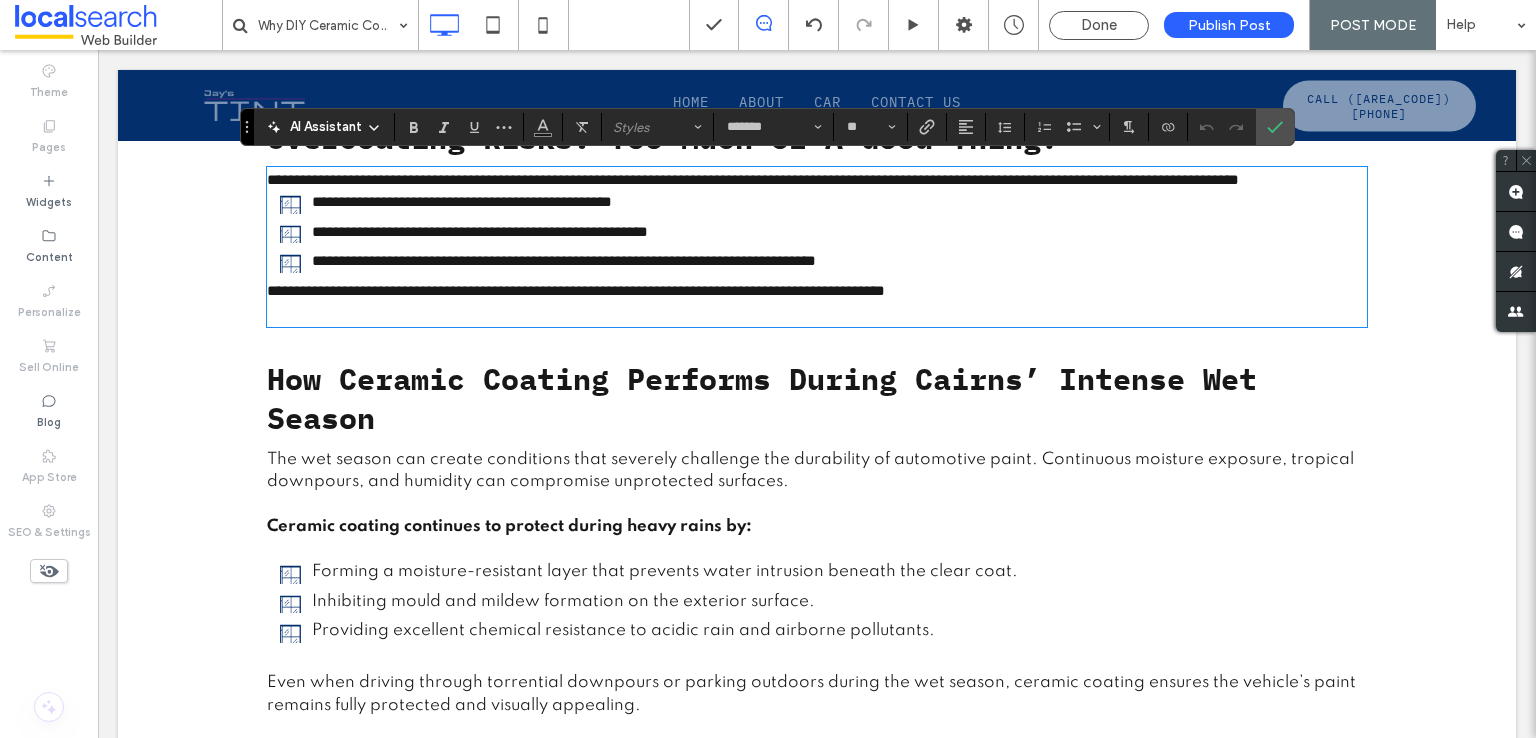scroll, scrollTop: 0, scrollLeft: 0, axis: both 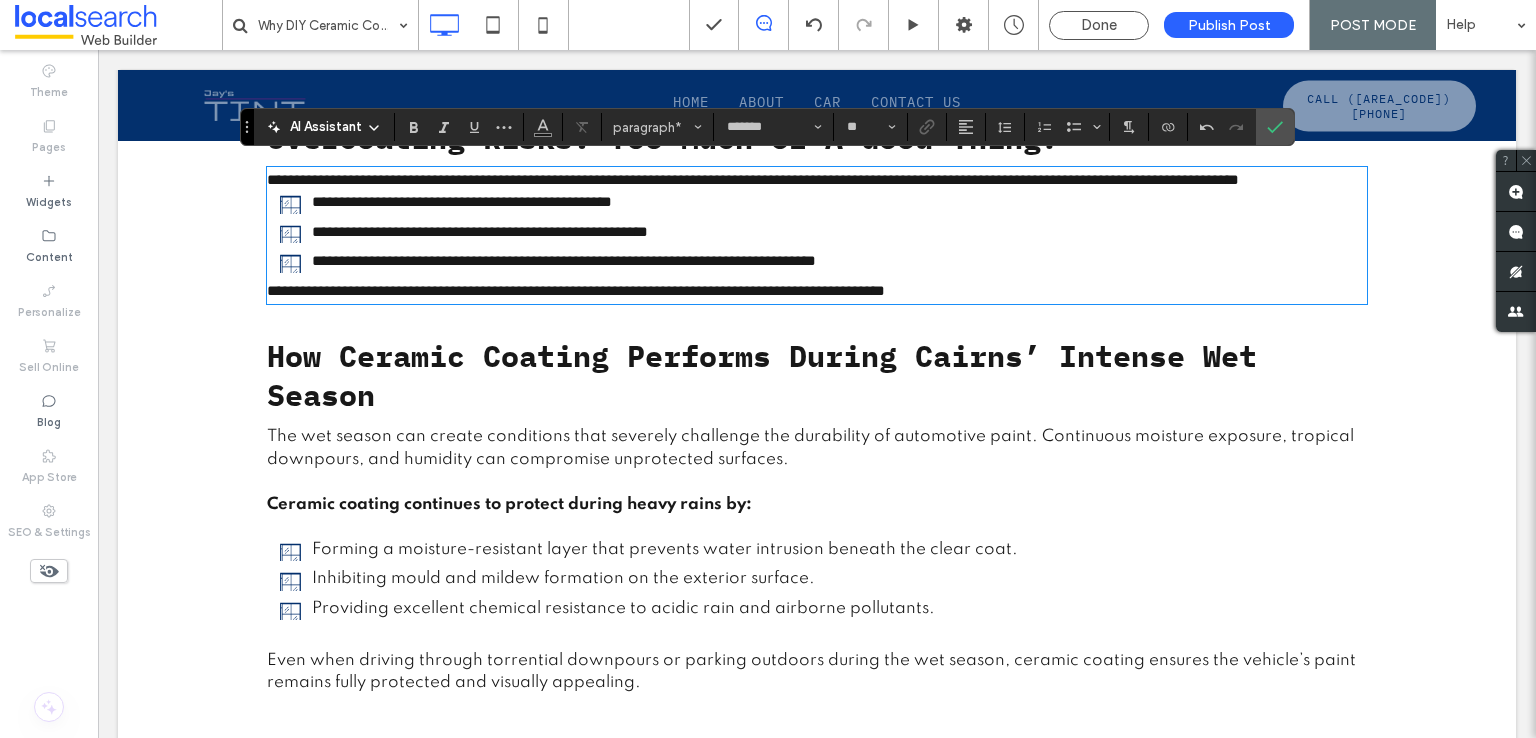 click on "**********" at bounding box center (576, 290) 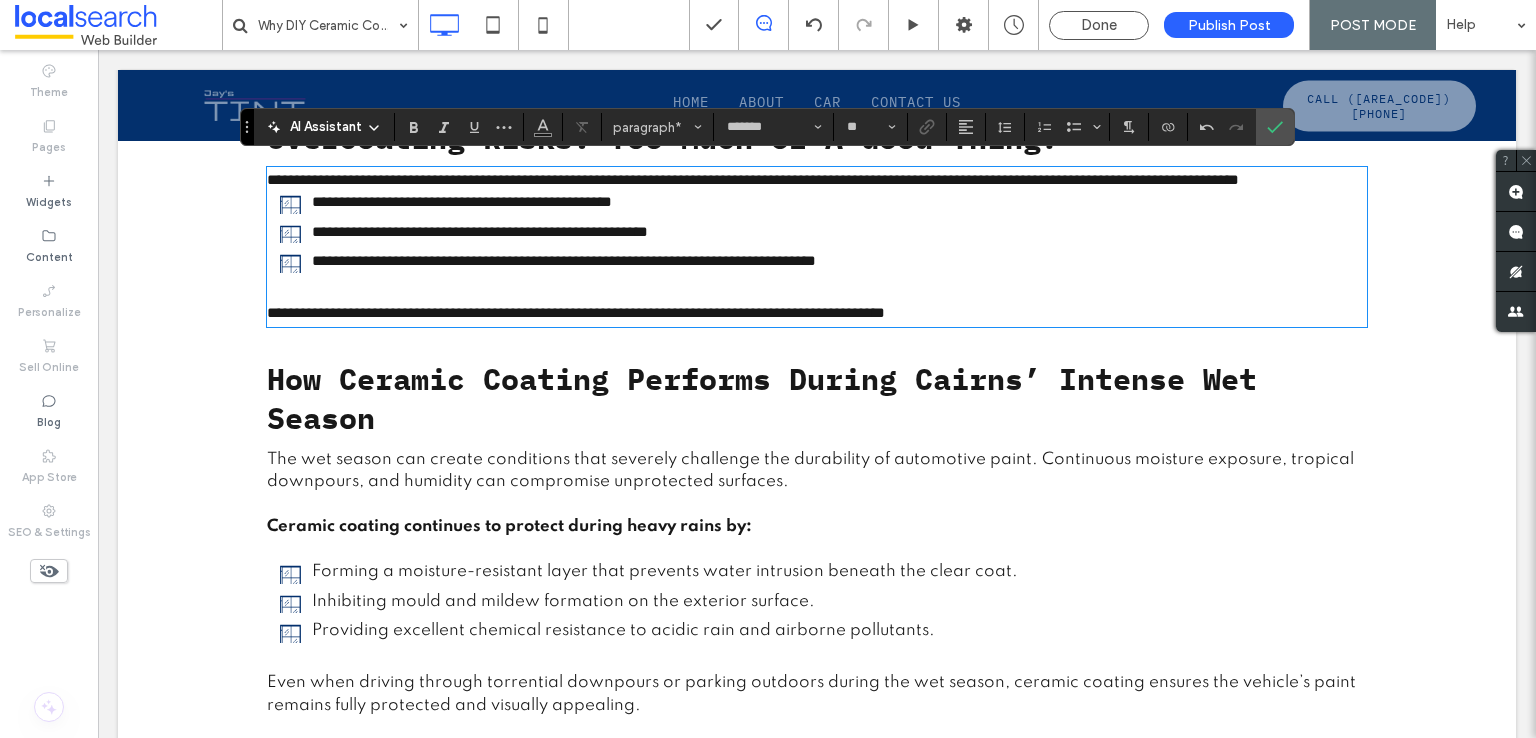 click on "**********" at bounding box center [817, 180] 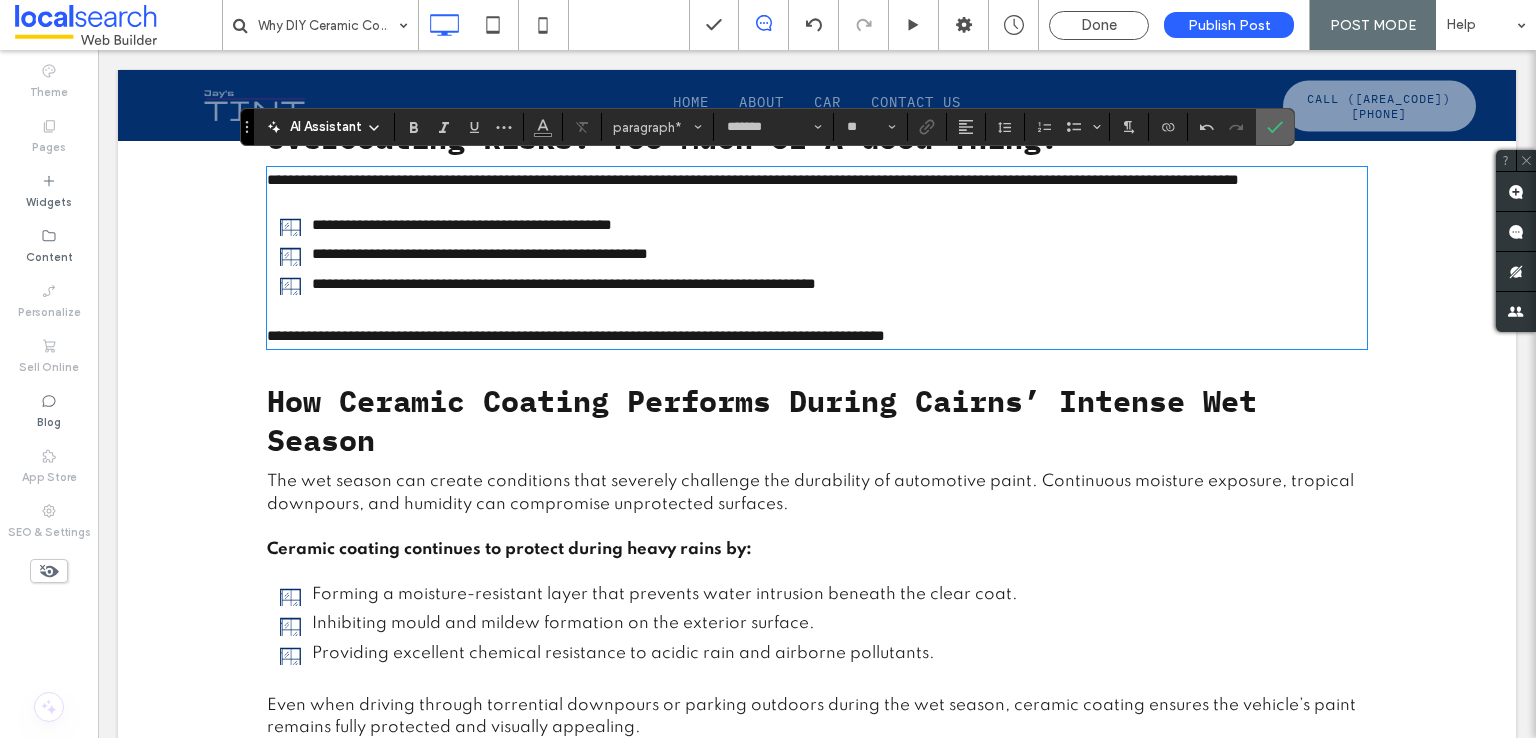 click at bounding box center (1275, 127) 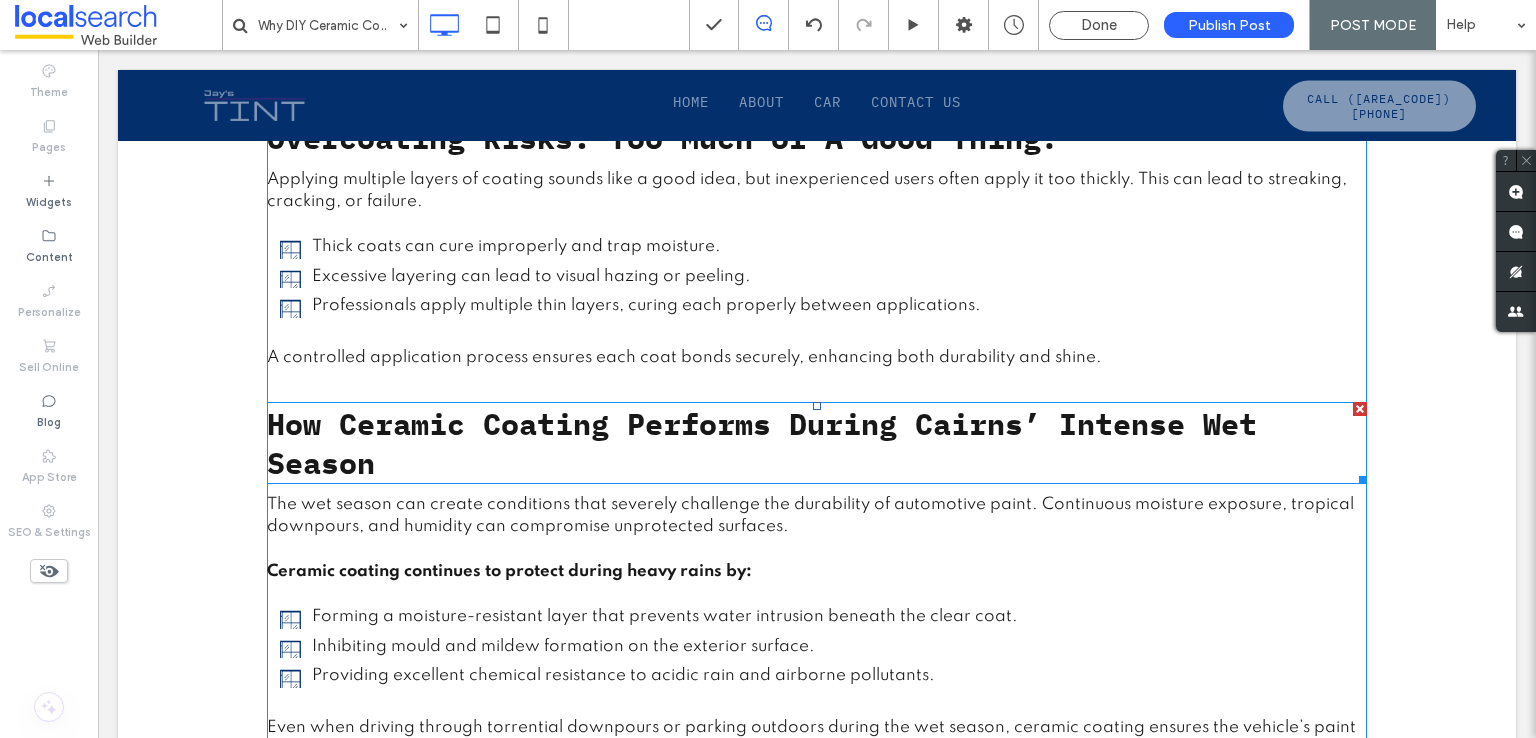 scroll, scrollTop: 1700, scrollLeft: 0, axis: vertical 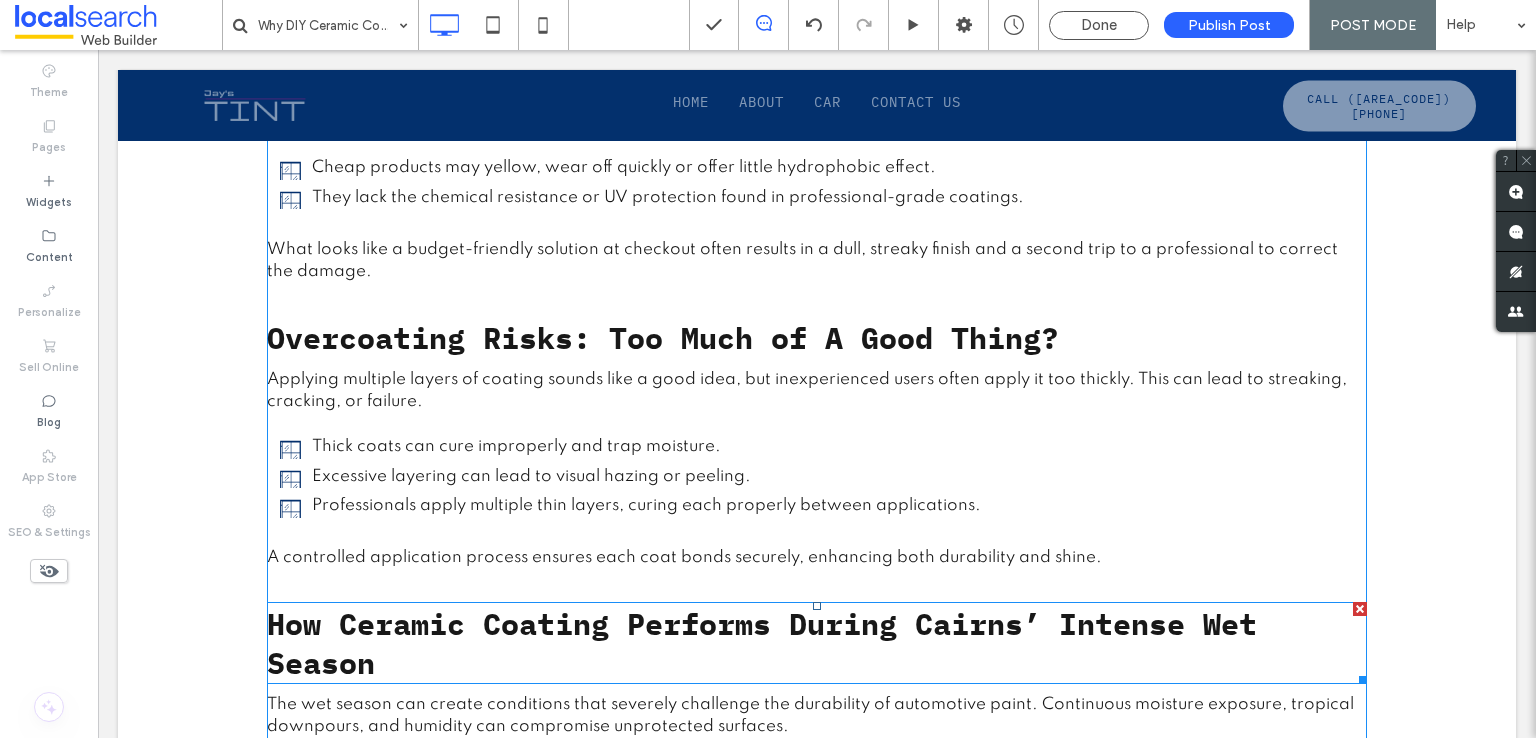 click on "How Ceramic Coating Performs During Cairns’ Intense Wet Season" at bounding box center [762, 643] 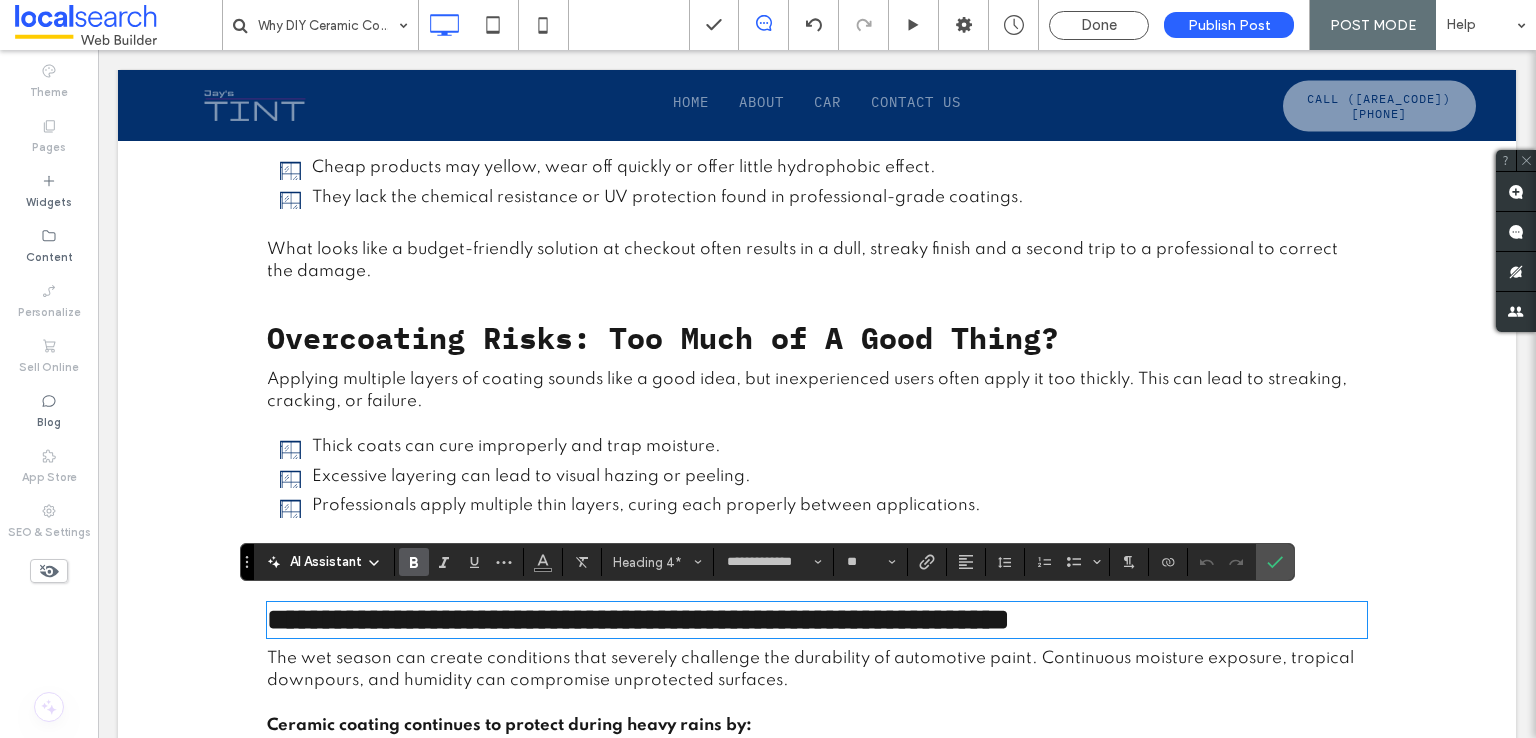 type on "*******" 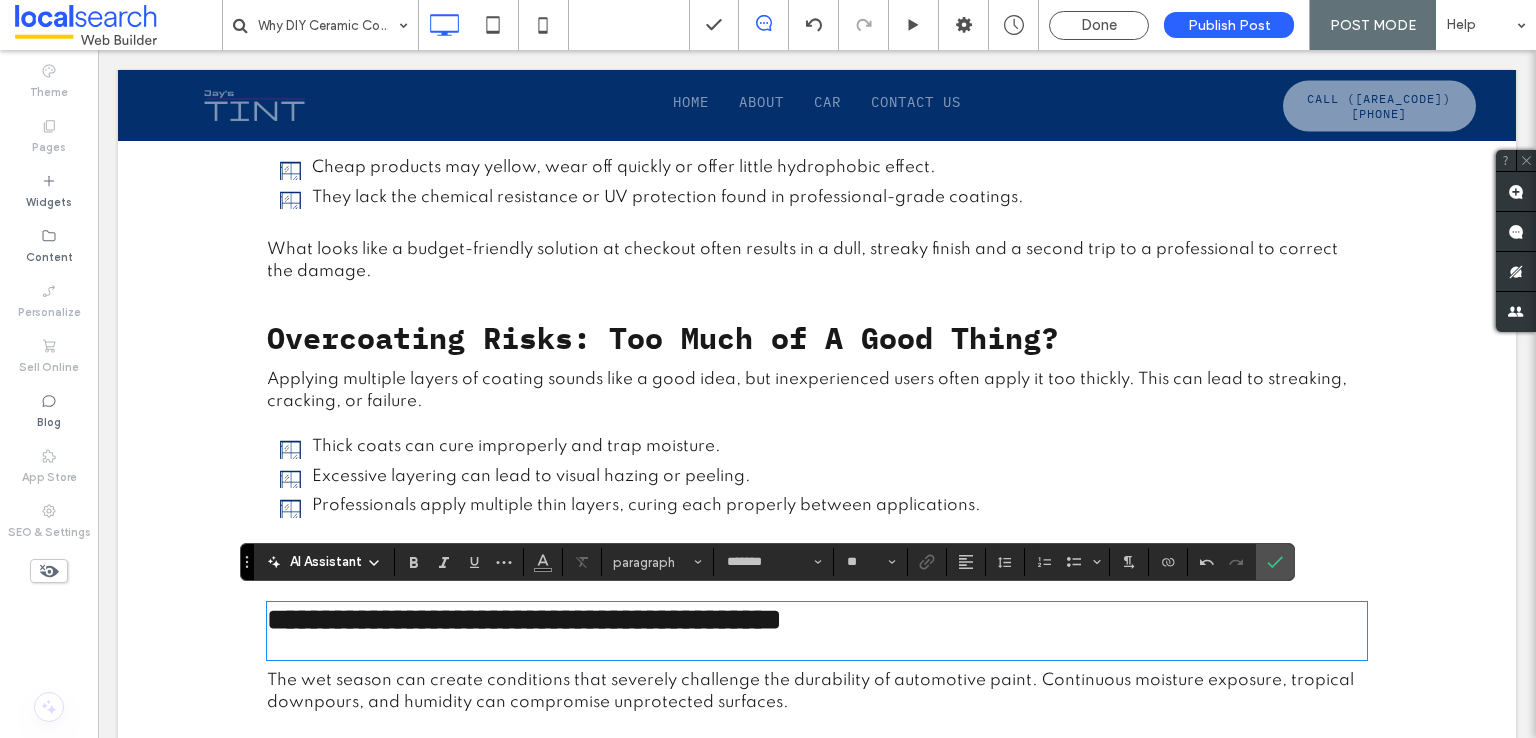 type on "**********" 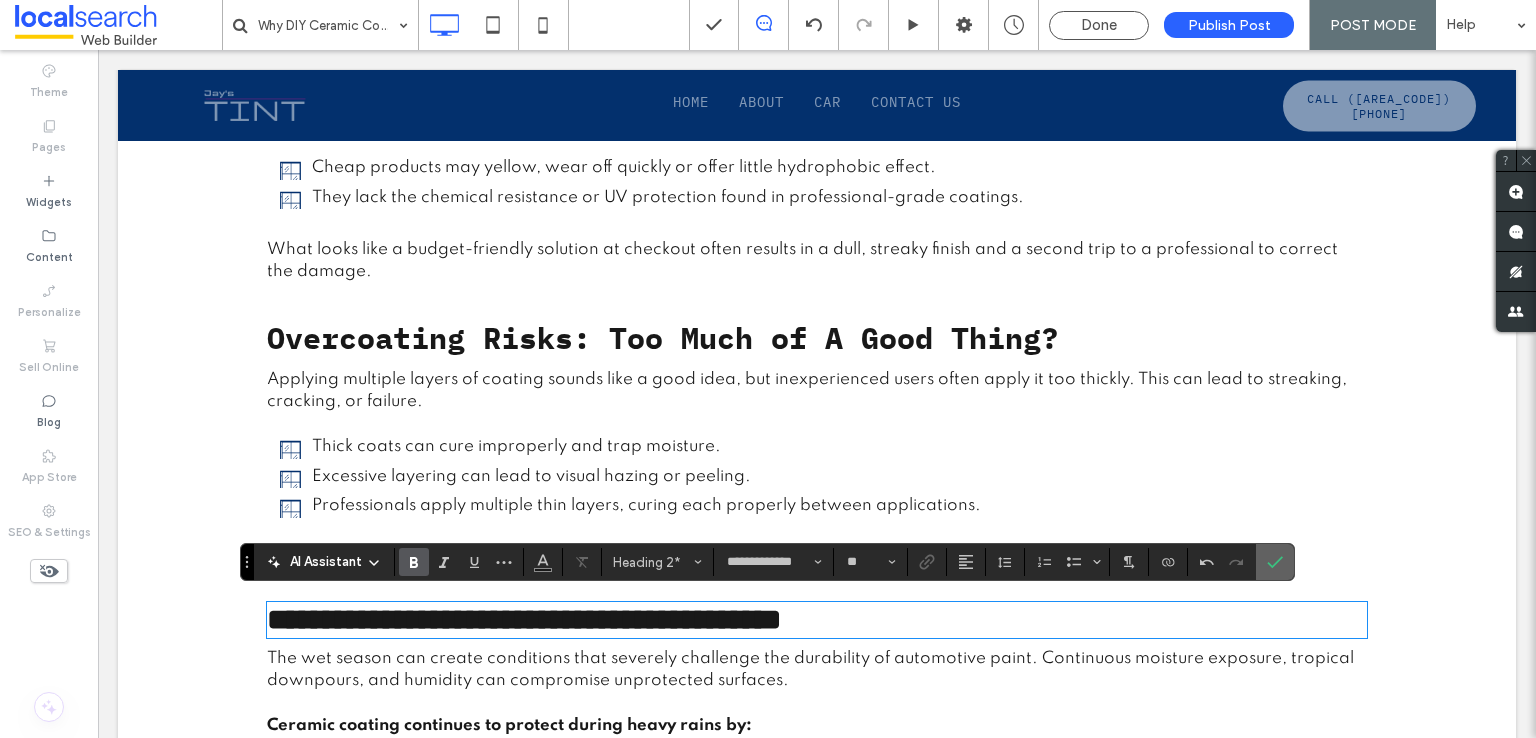 drag, startPoint x: 1272, startPoint y: 561, endPoint x: 892, endPoint y: 666, distance: 394.23978 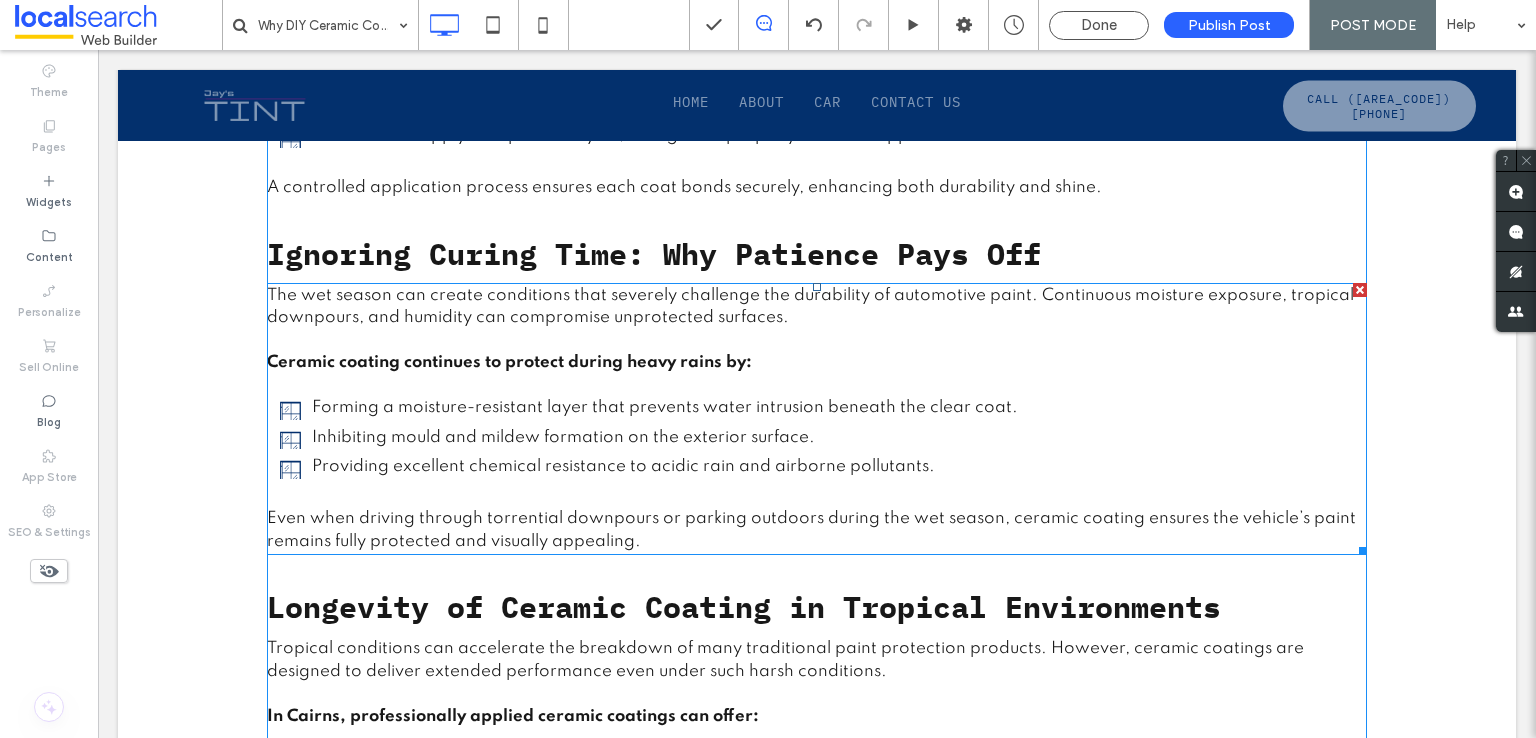 scroll, scrollTop: 2100, scrollLeft: 0, axis: vertical 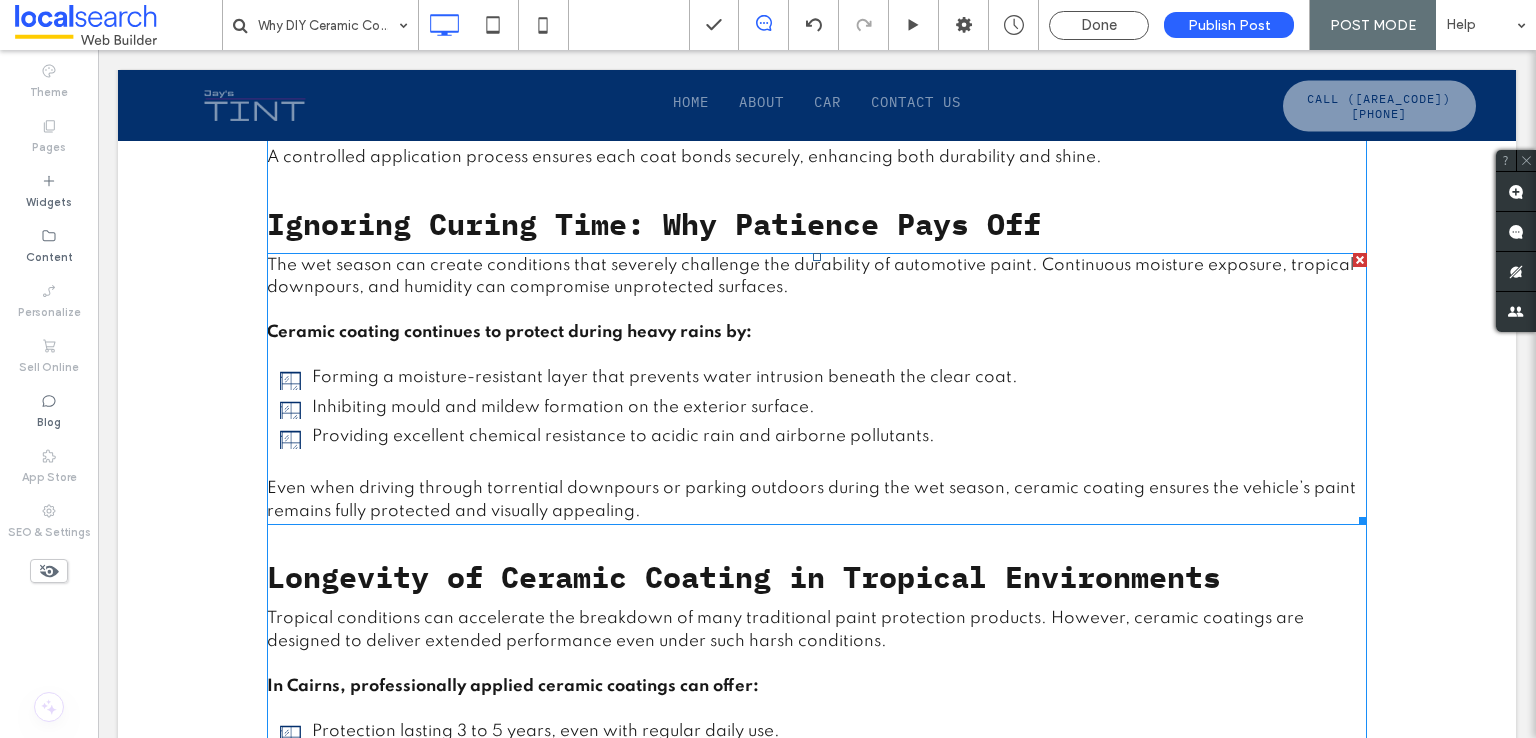 click on "Providing excellent chemical resistance to acidic rain and airborne pollutants." at bounding box center [623, 436] 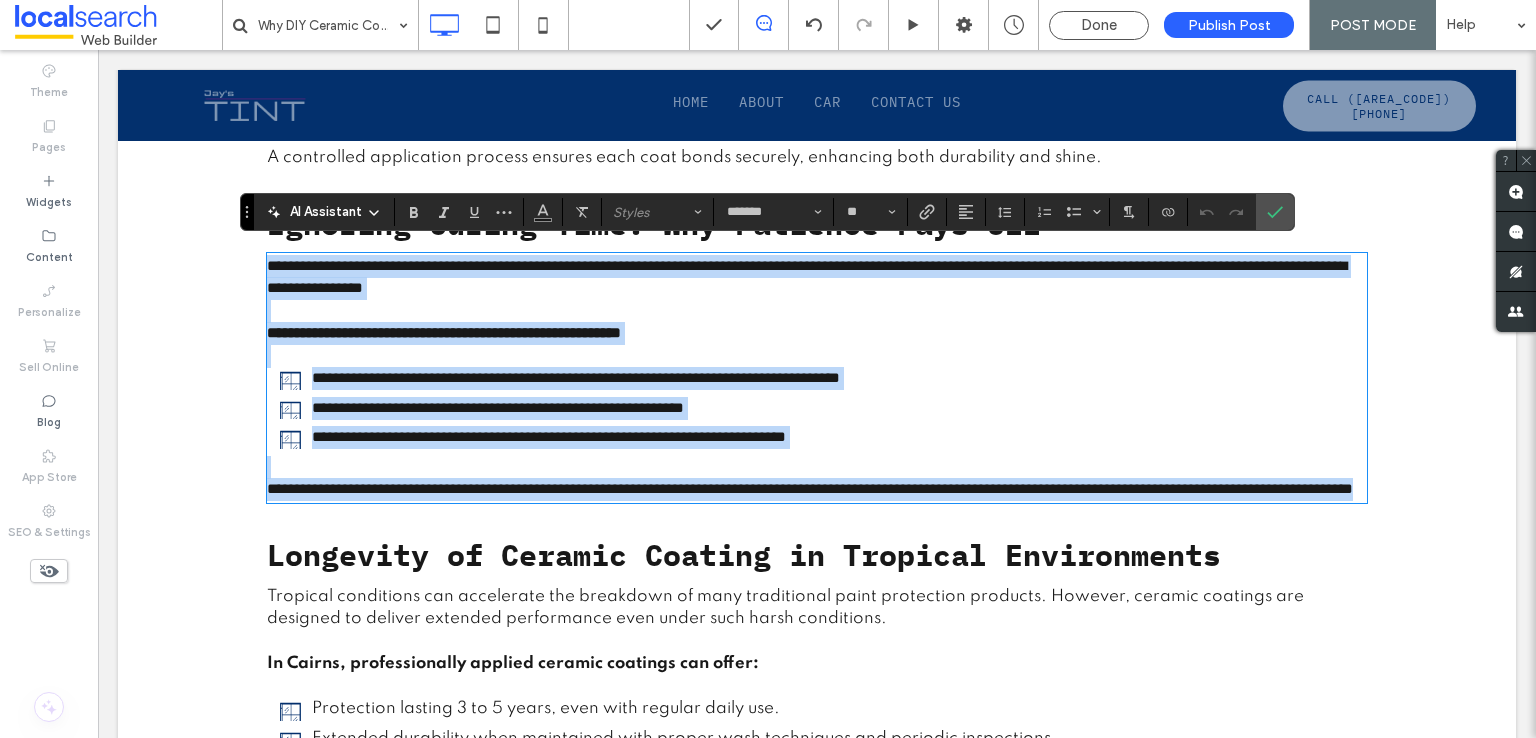 scroll, scrollTop: 0, scrollLeft: 0, axis: both 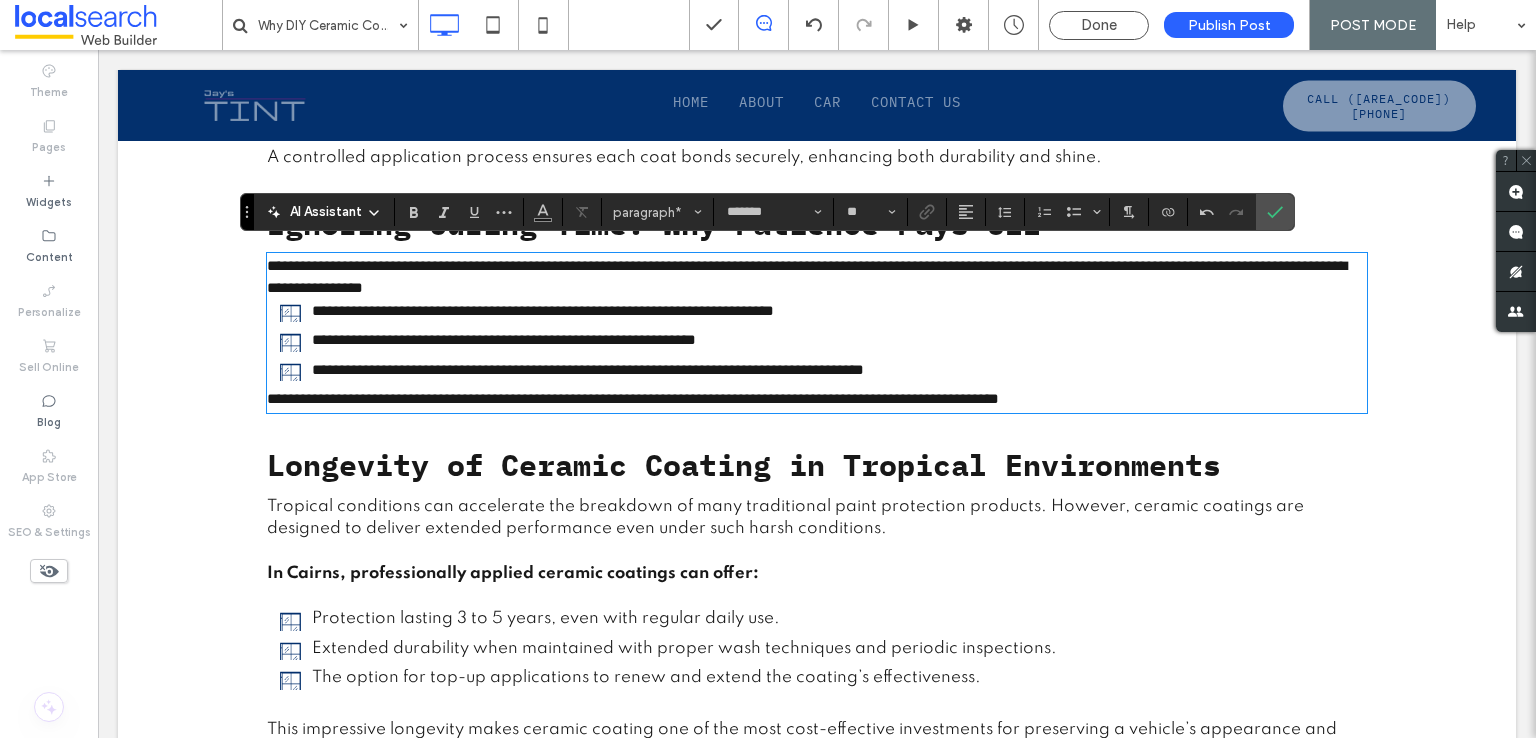 click on "A sparkling finish, enhanced paint protection, and long-lasting shine—ceramic coating promises all this and more. It’s no wonder many Cairns car owners are turning to ceramic coatings to safeguard their vehicles against tropical conditions, UV rays, road grime, and rain. But while the allure of saving money through a DIY kit is tempting, it often ends in disappointment or worse, permanent paint damage. ﻿ DIY ceramic coating might seem cost-effective on the surface, but the risks of improper application, poor surface prep, and low-quality products can result in costly corrections or repaints. Let’s explore how professional ceramic coating services compare to DIY alternatives—and why the upfront investment is worth every cent.
Skipping Paint Correction: Why a Clean Canvas is Essential
DIYers often apply a coating over swirls, oxidation or minor scratches. These flaws become more noticeable once coated and sealed. ﻿
Inadequate Surface Prep: Don’t Underestimate the Details" at bounding box center [817, -111] 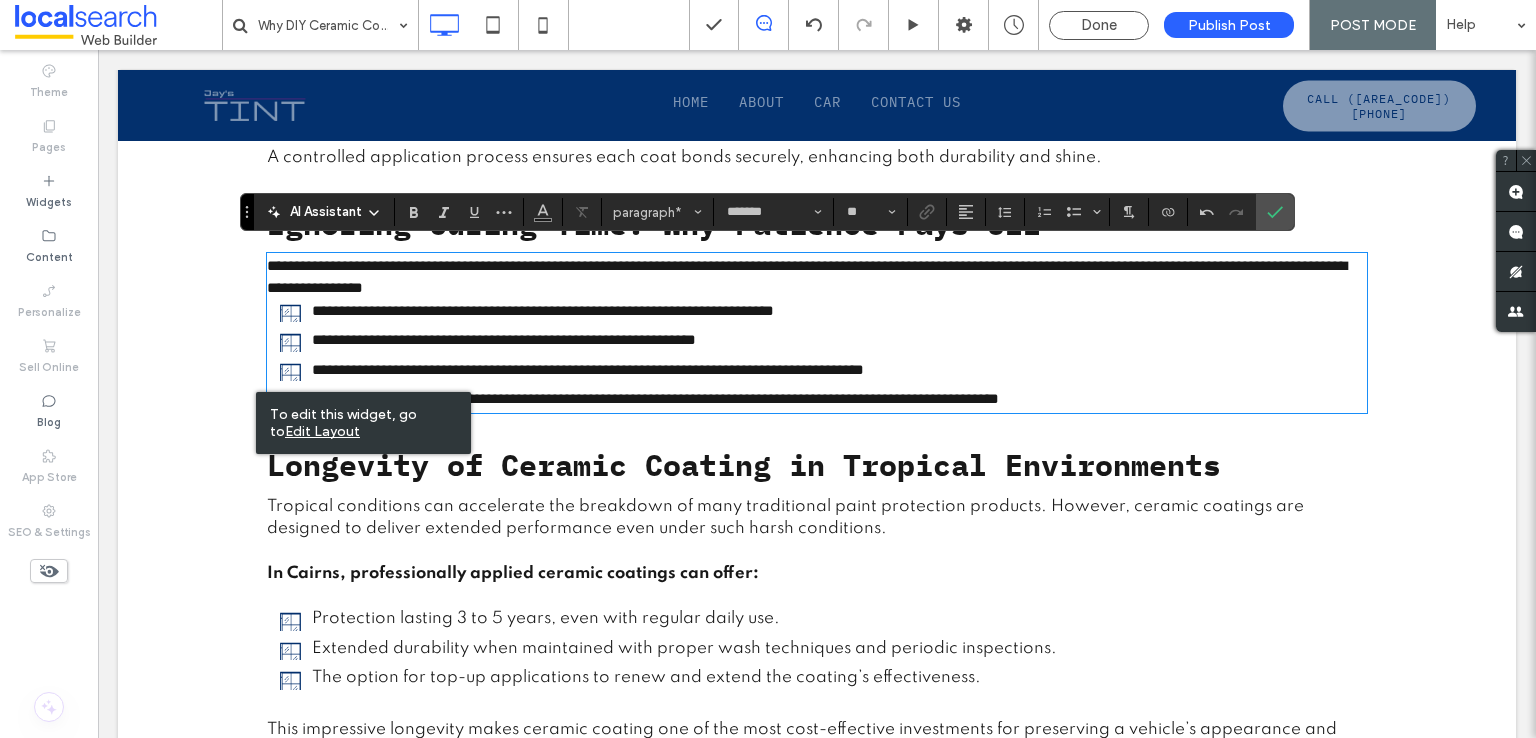 click on "**********" at bounding box center (633, 398) 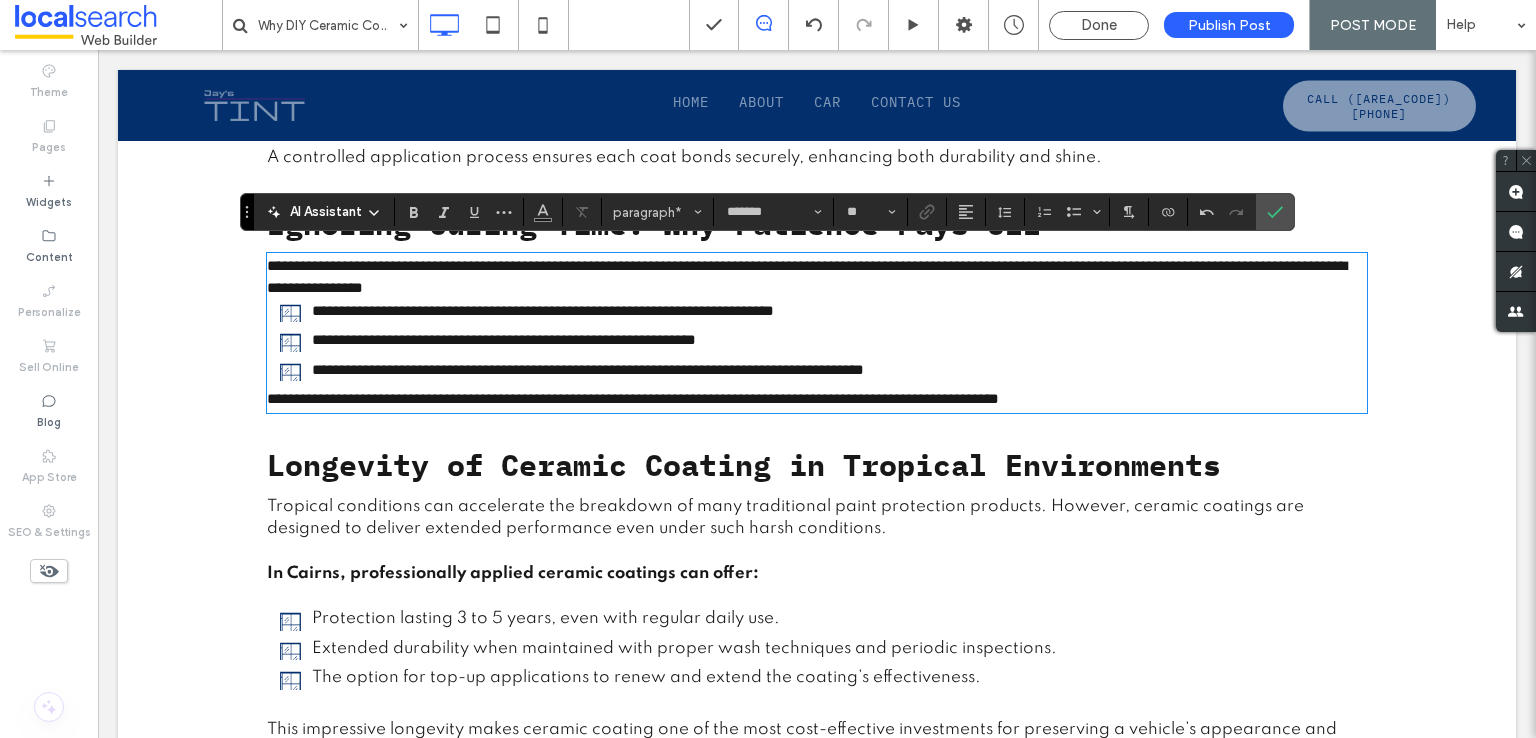 click on "**********" at bounding box center (633, 398) 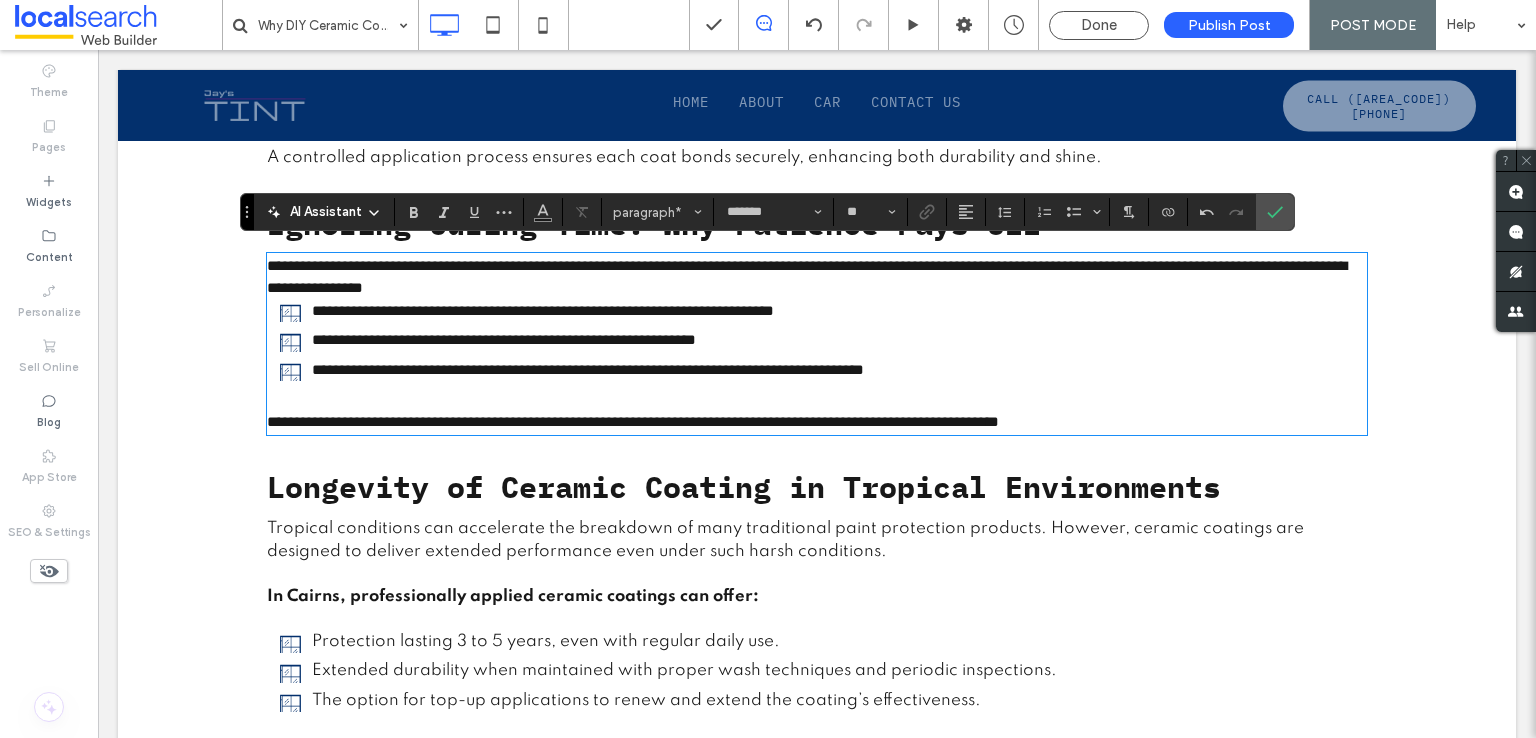 click on "**********" at bounding box center [817, 277] 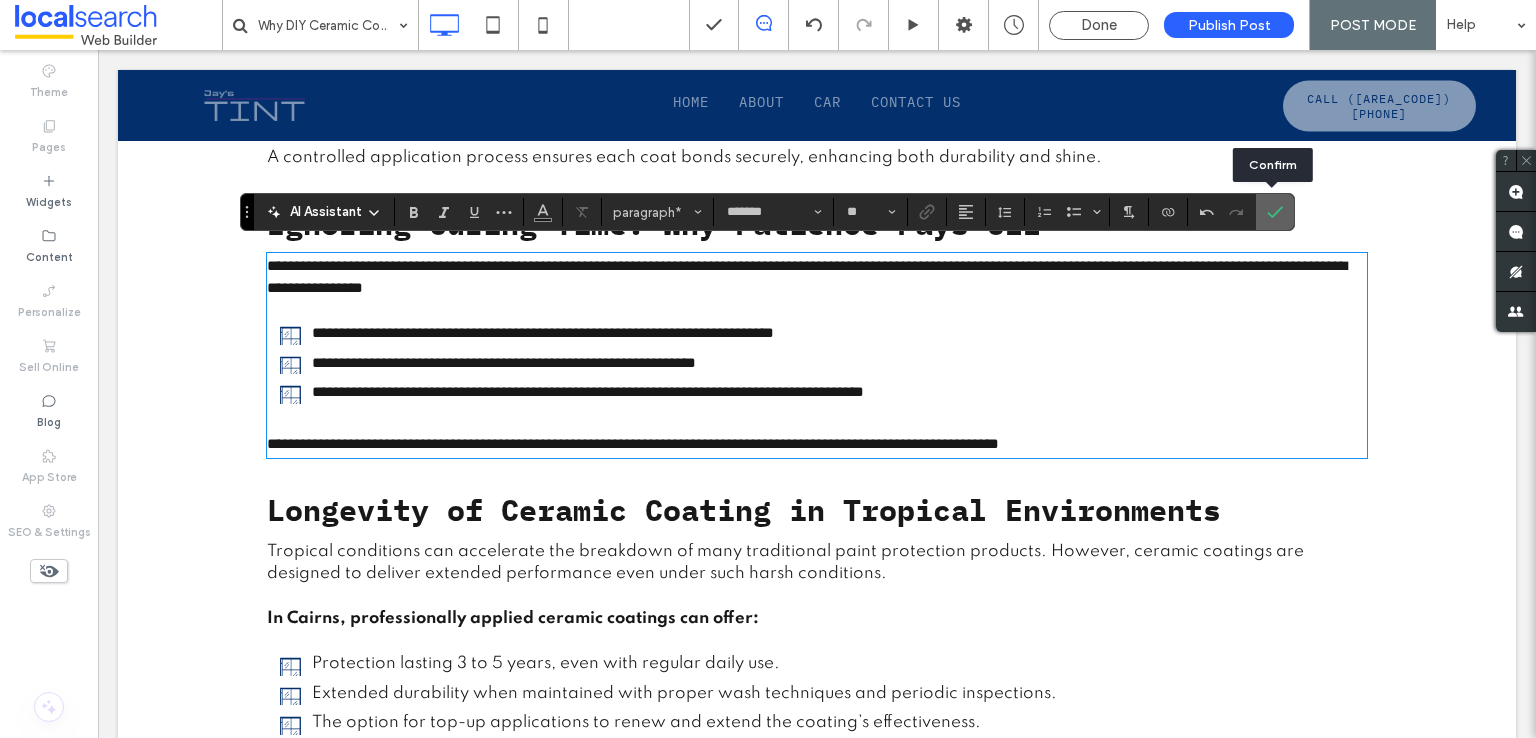 click 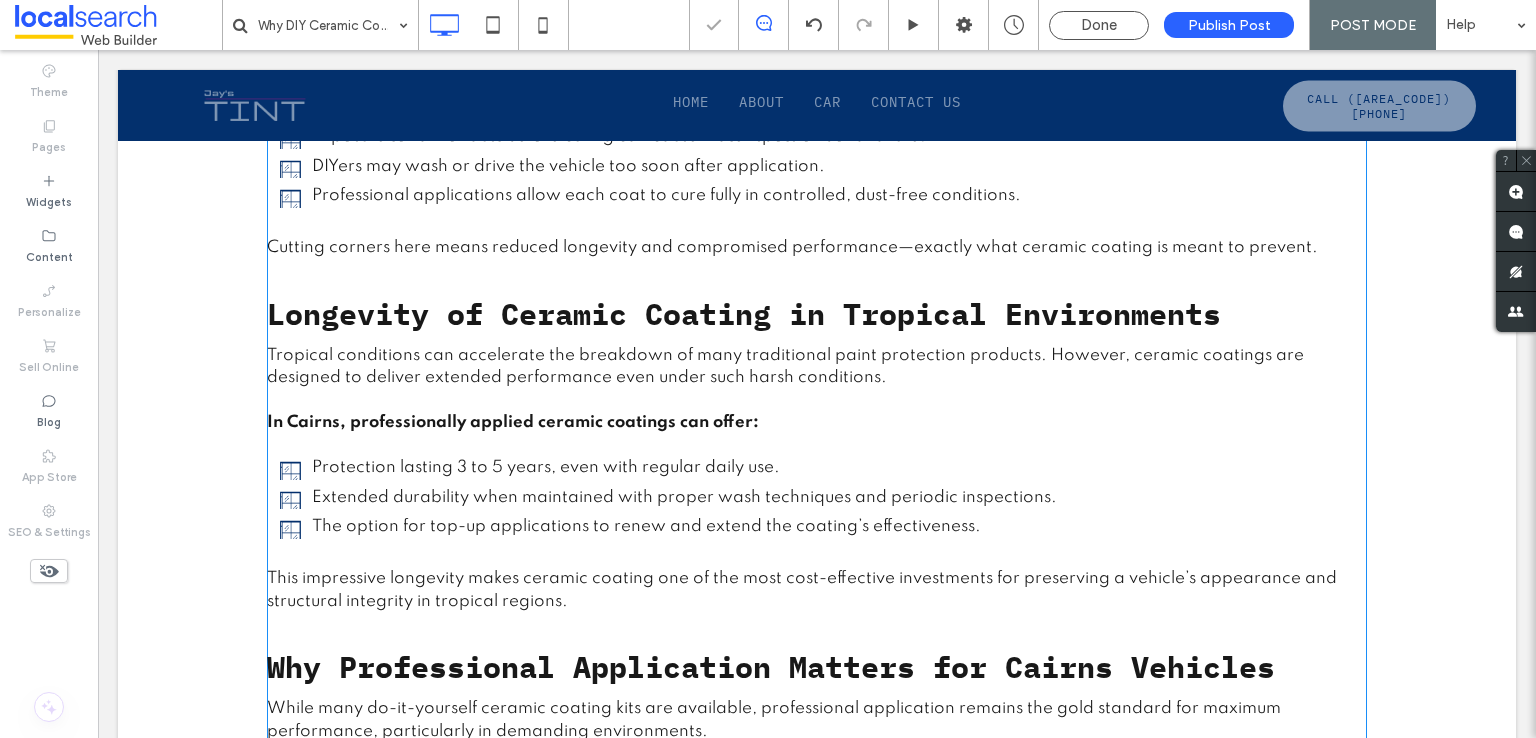 scroll, scrollTop: 2300, scrollLeft: 0, axis: vertical 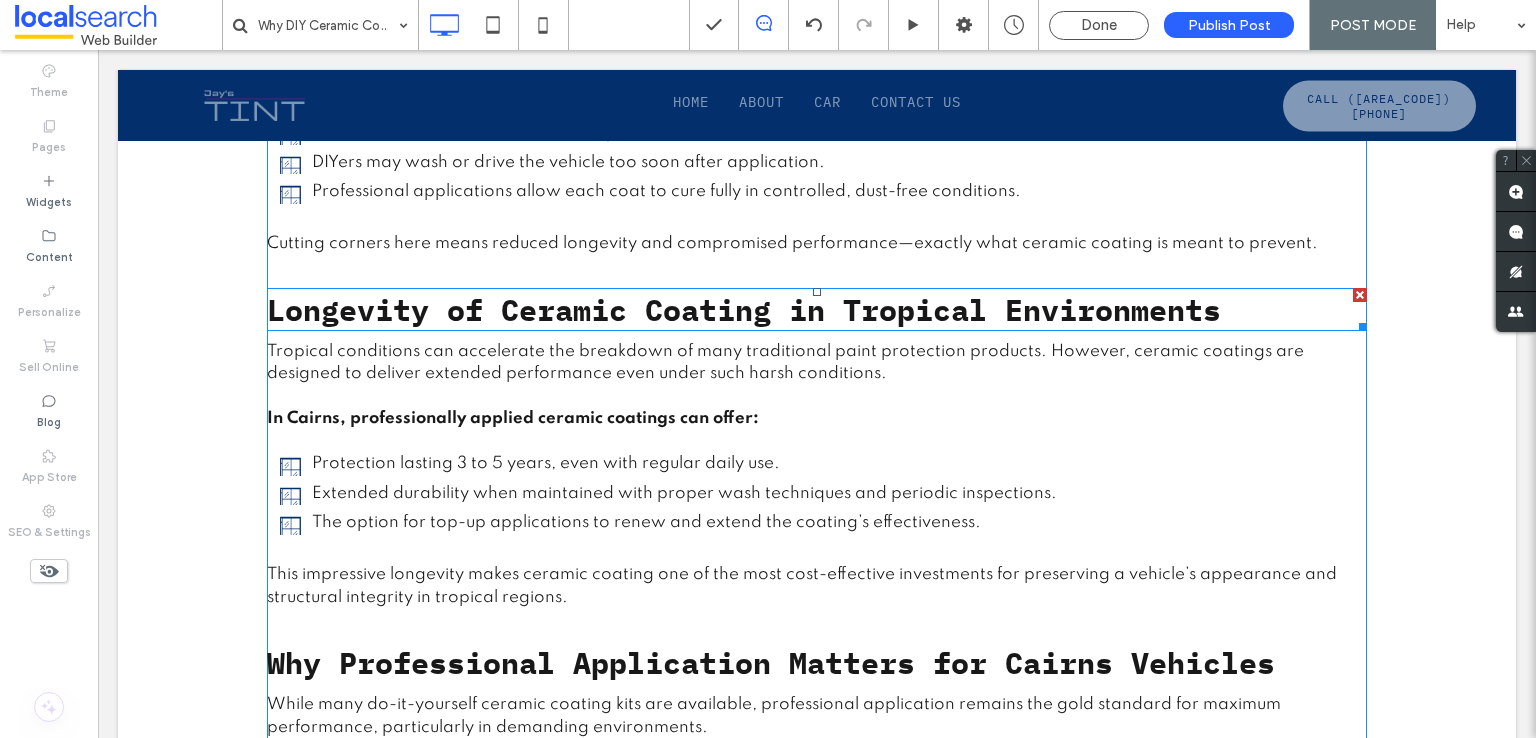 click on "Longevity of Ceramic Coating in Tropical Environments" at bounding box center [744, 309] 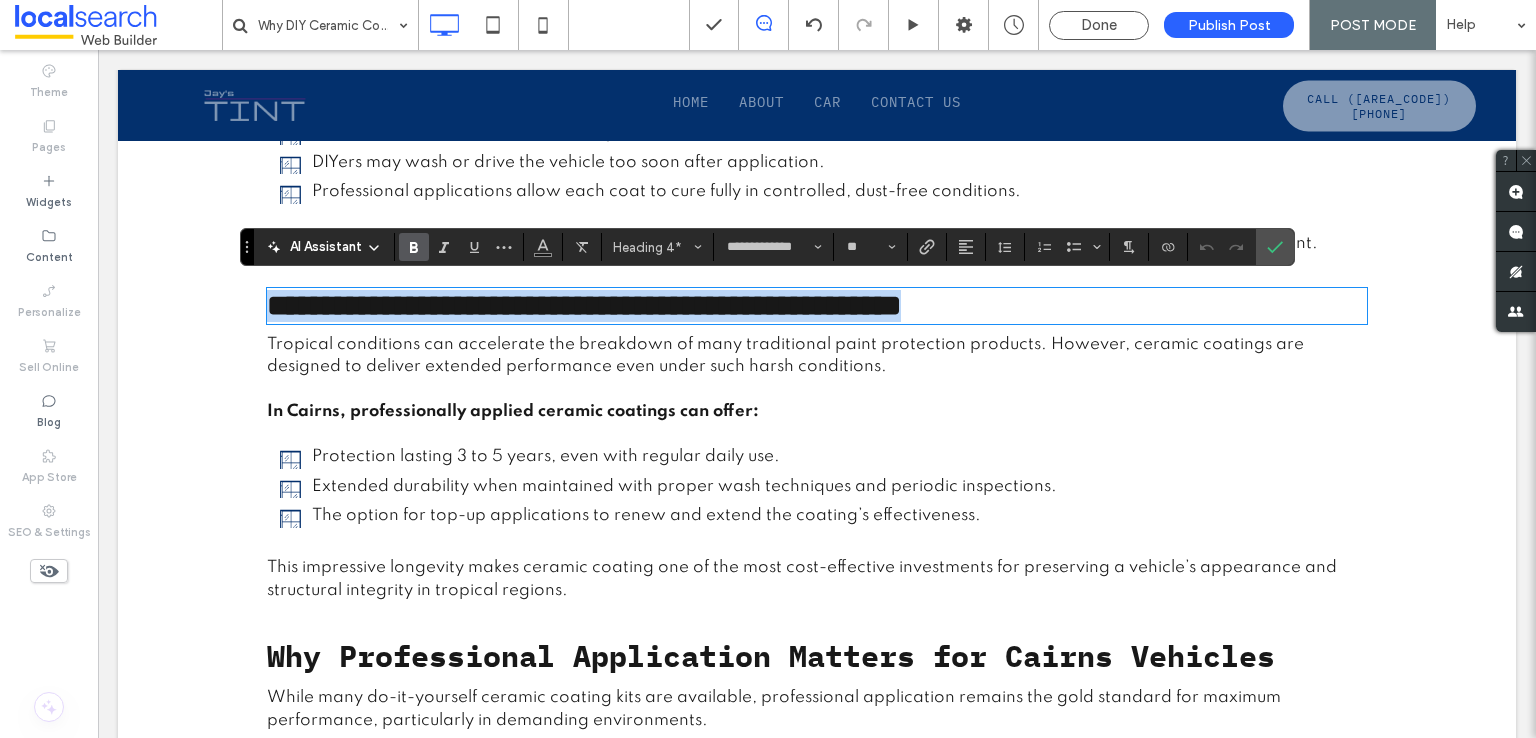 type on "*******" 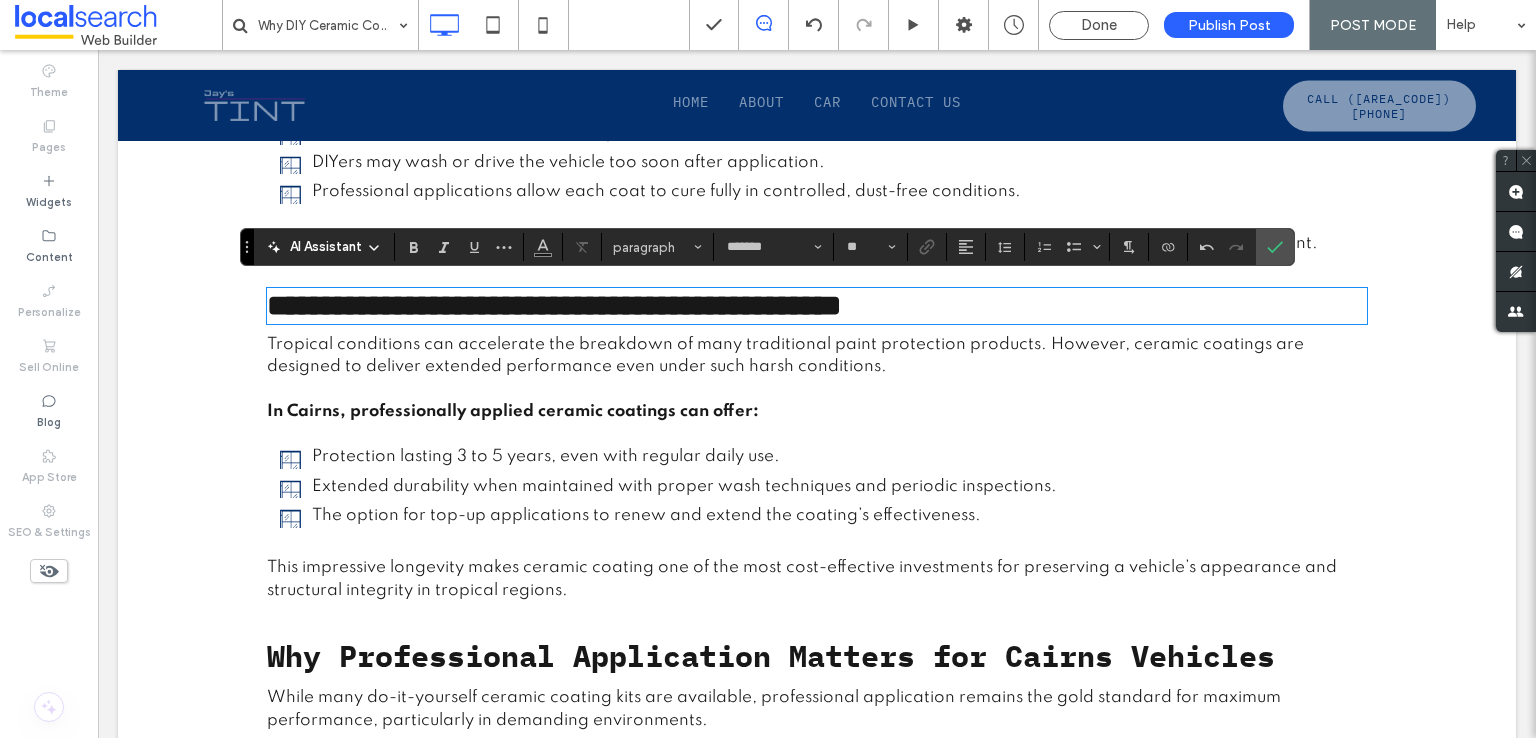 click on "In Cairns, professionally applied ceramic coatings can offer:" at bounding box center (513, 411) 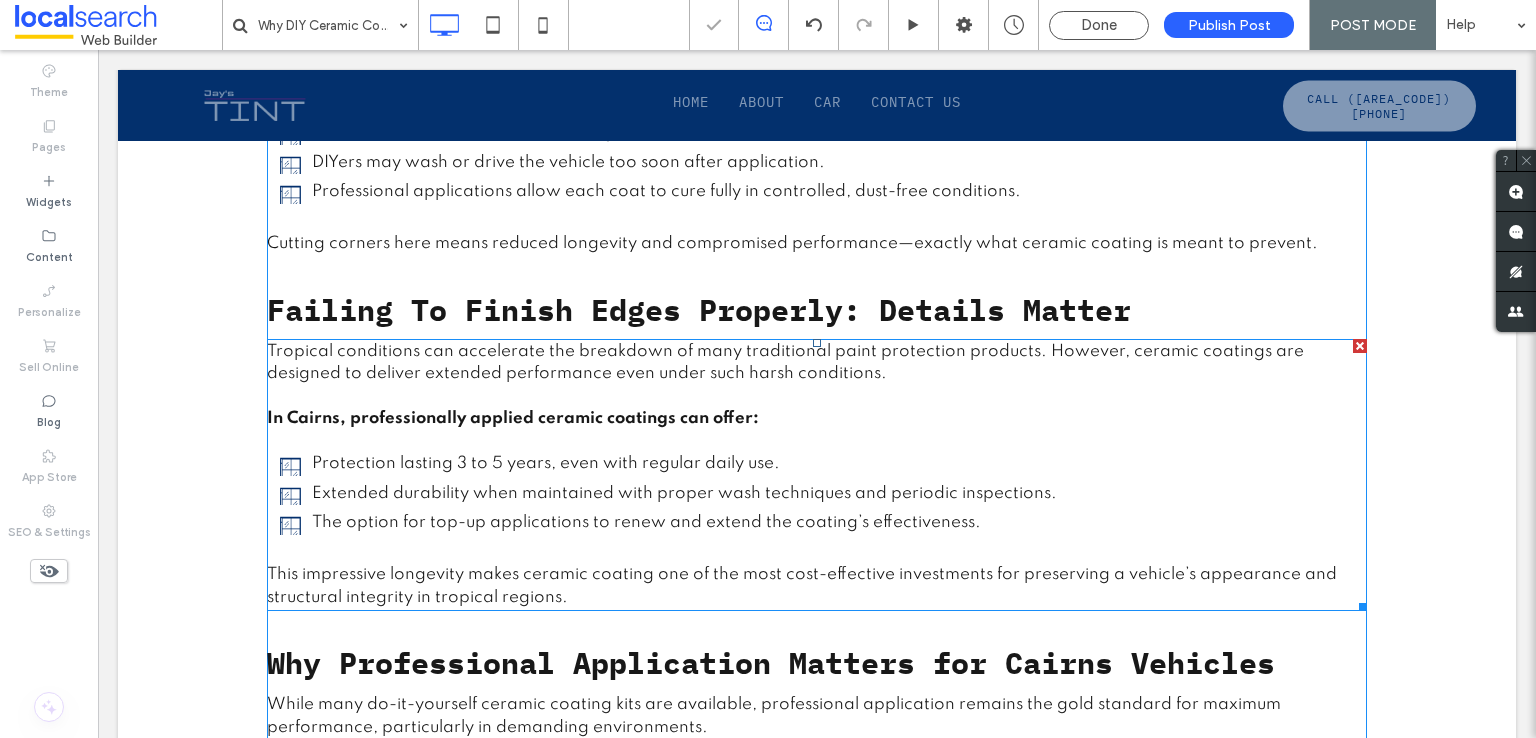 click on "In Cairns, professionally applied ceramic coatings can offer:" at bounding box center [513, 418] 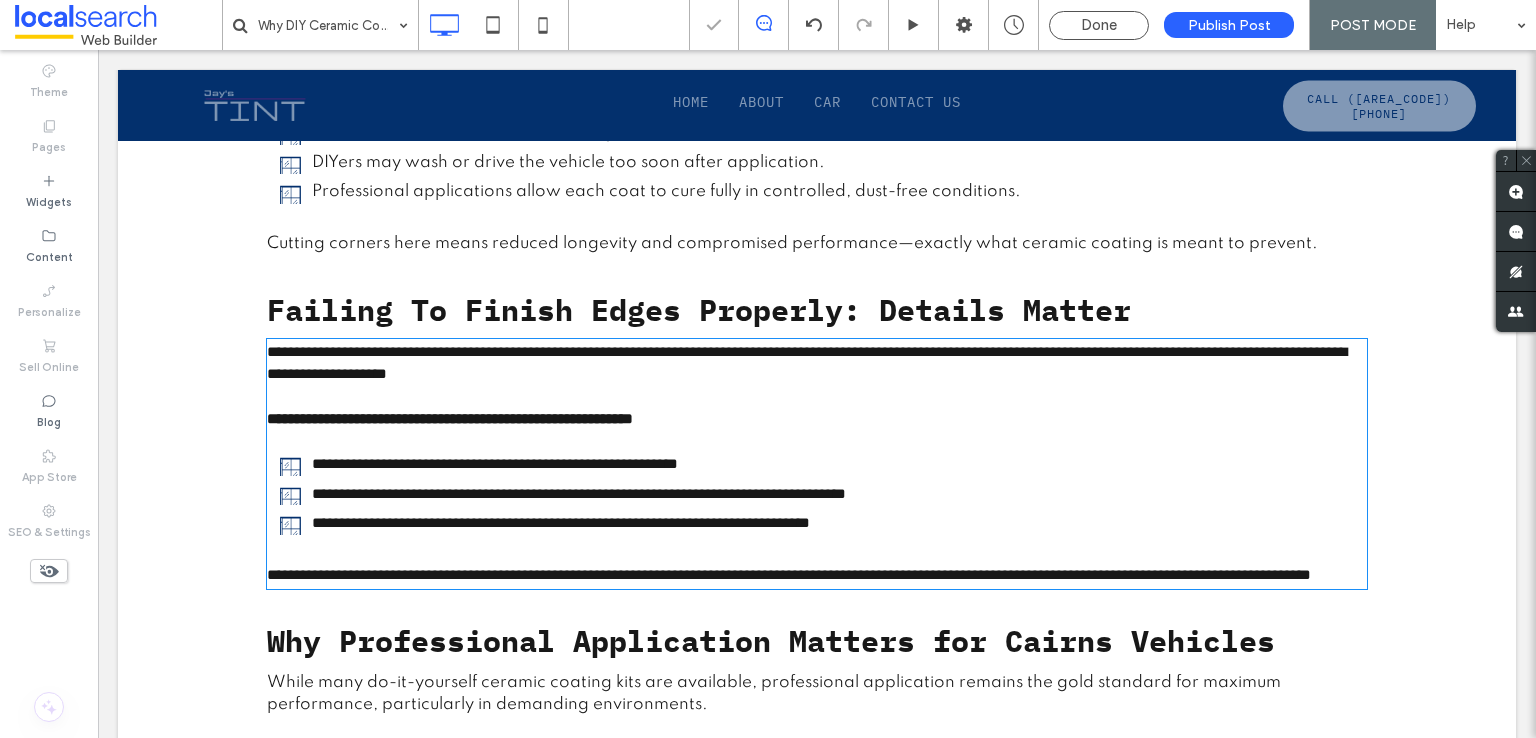 type on "*******" 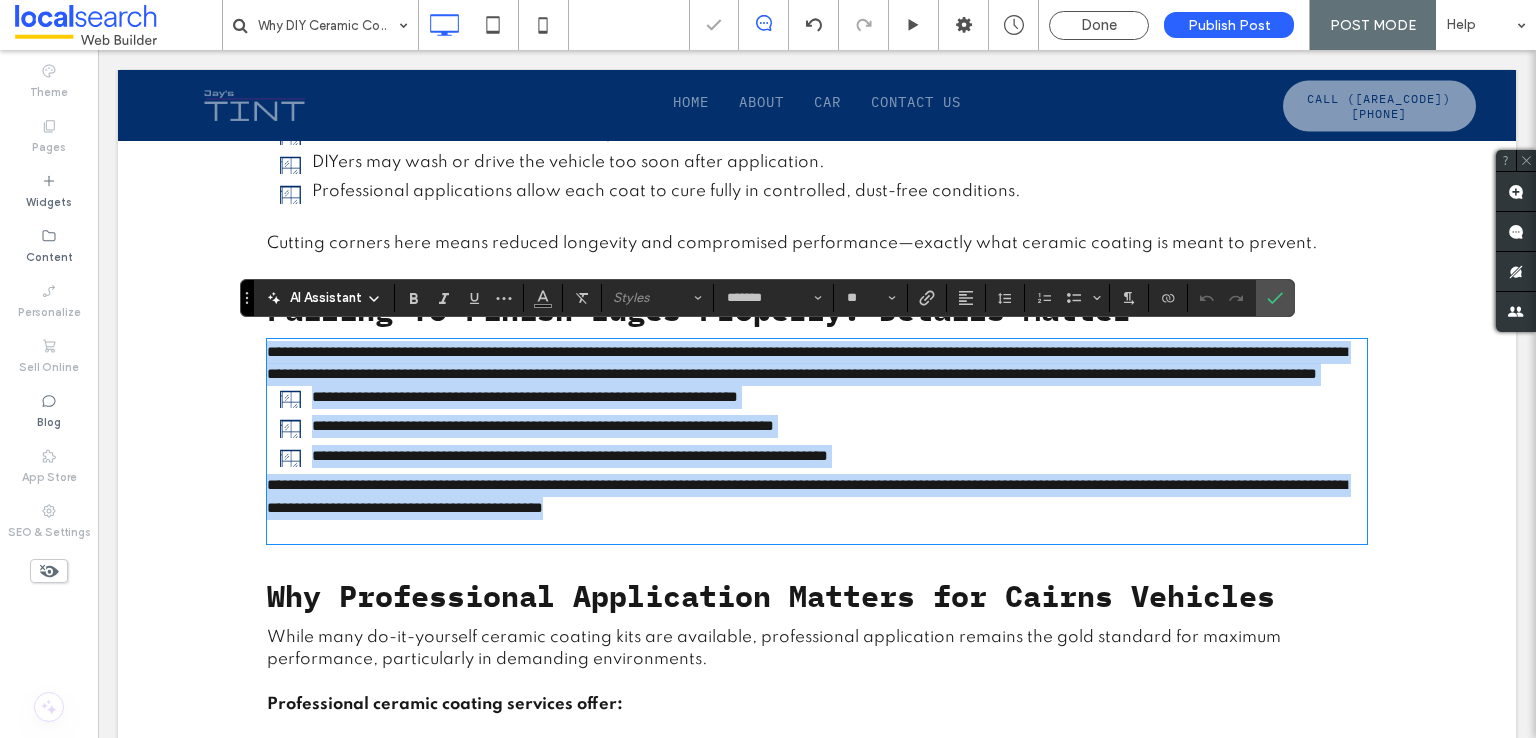 scroll, scrollTop: 0, scrollLeft: 0, axis: both 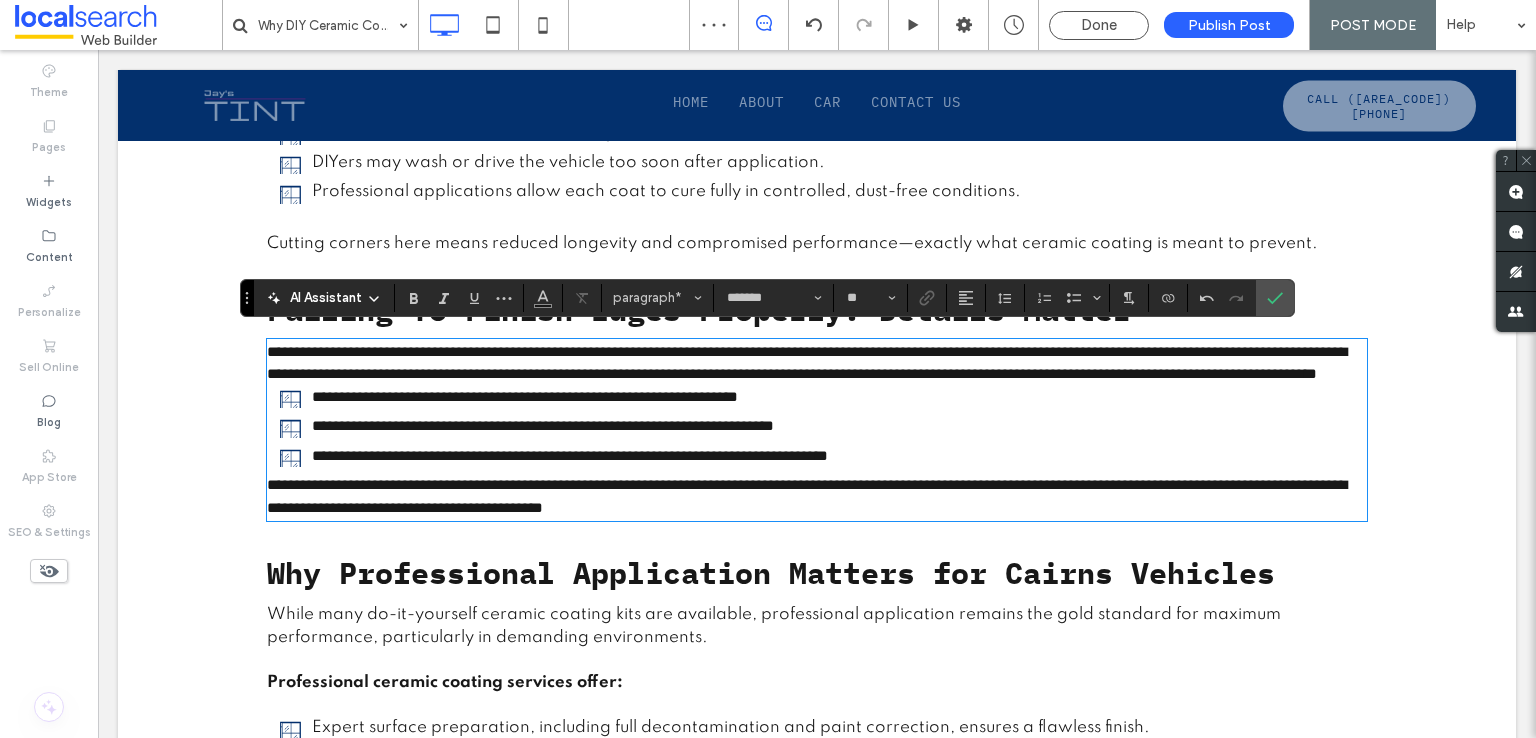 click on "**********" at bounding box center [807, 496] 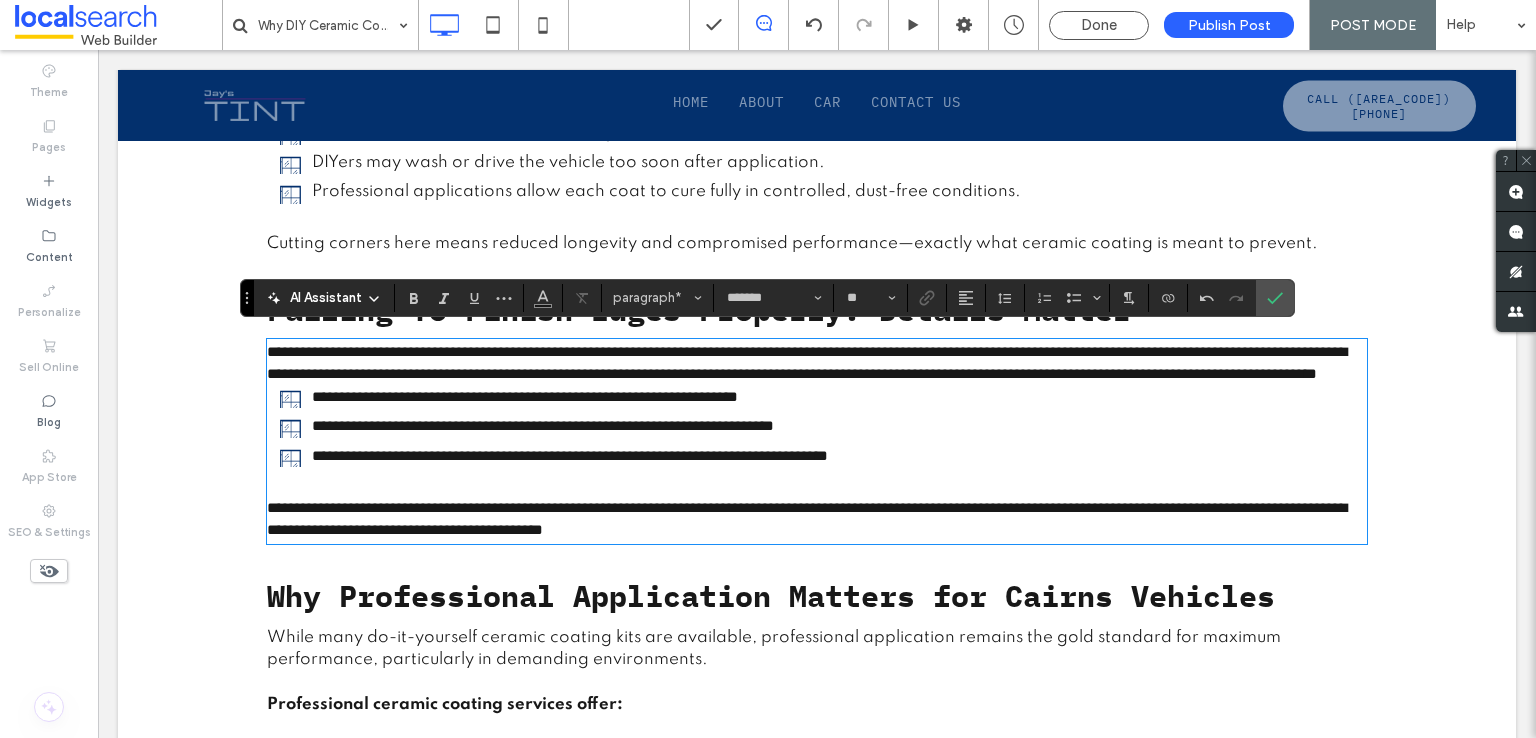 click on "**********" at bounding box center [817, 363] 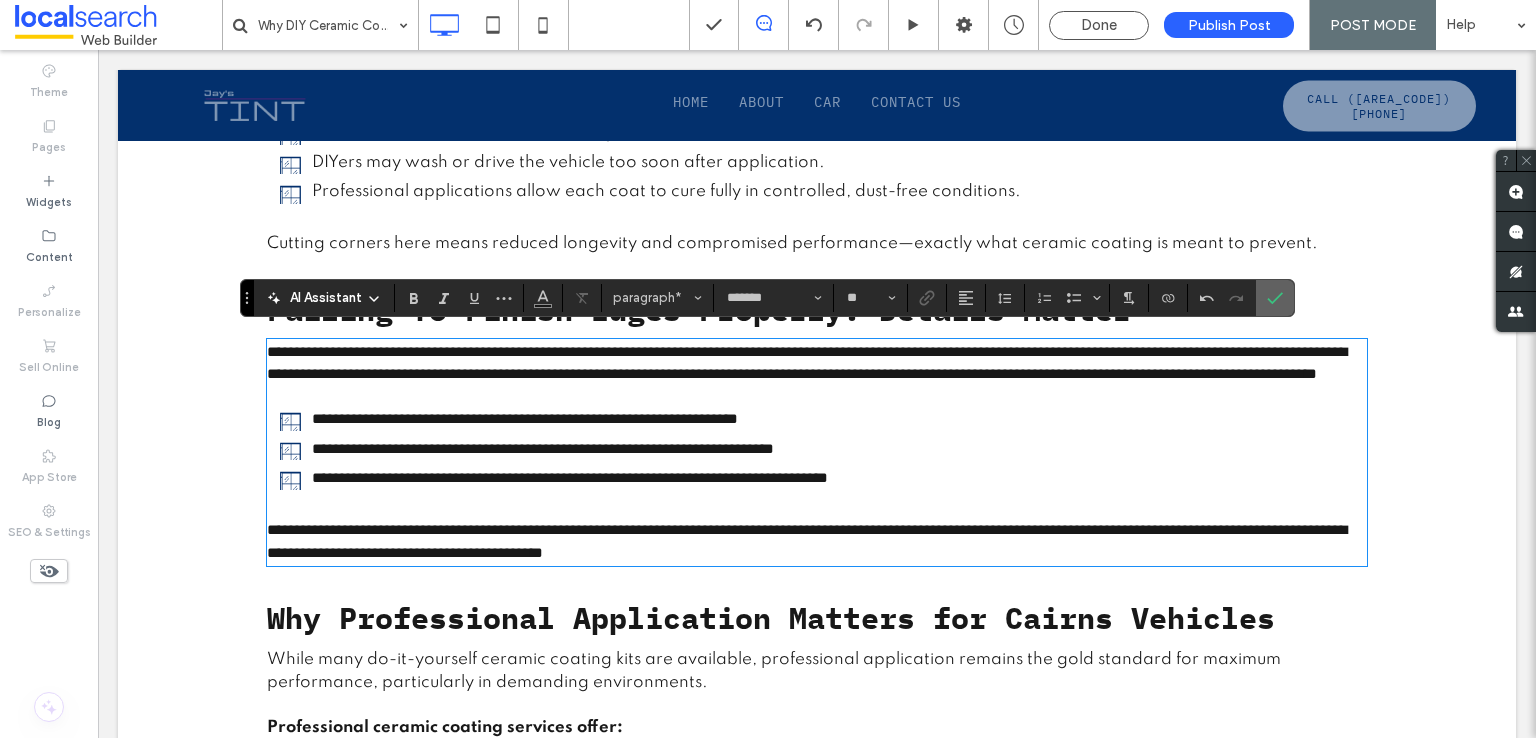 click at bounding box center [1271, 298] 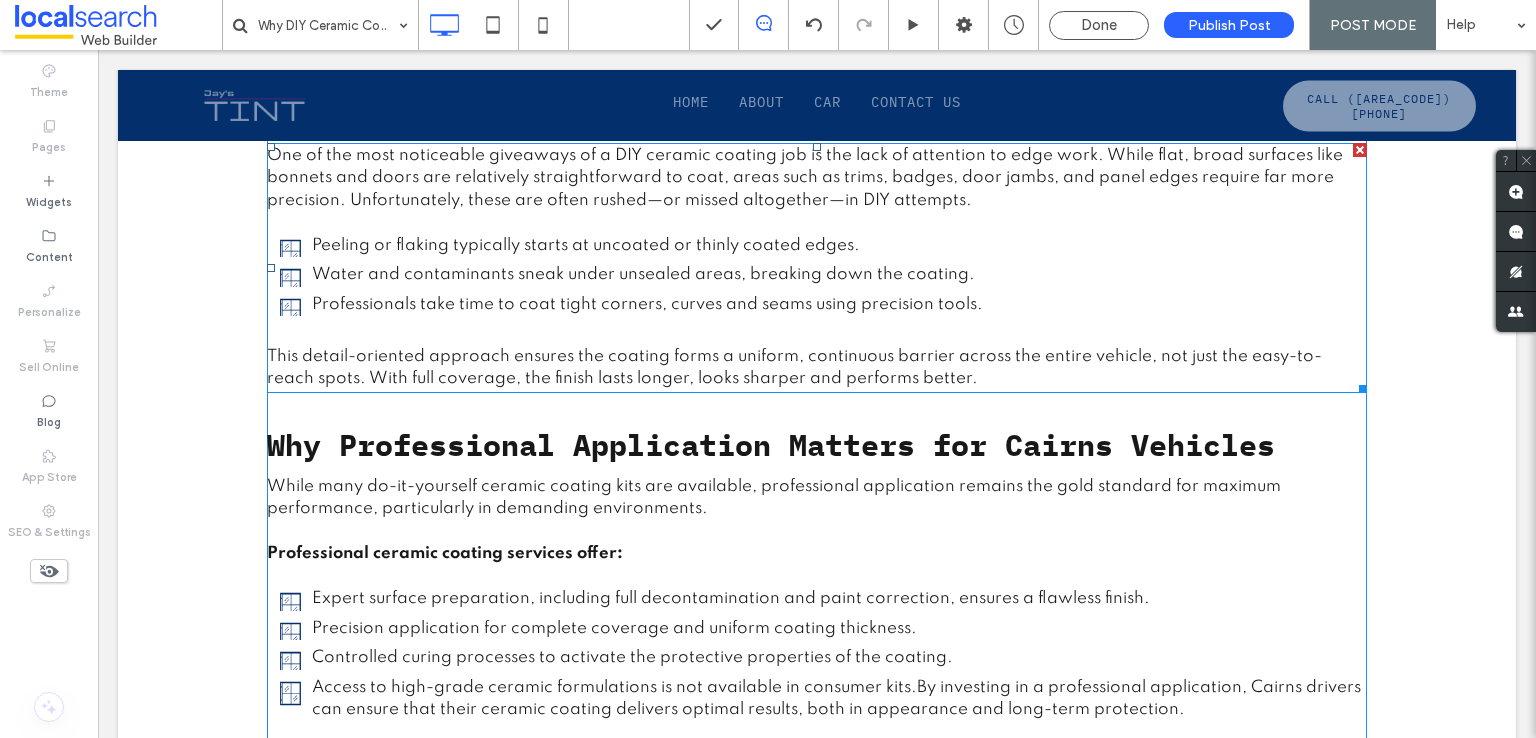 scroll, scrollTop: 2500, scrollLeft: 0, axis: vertical 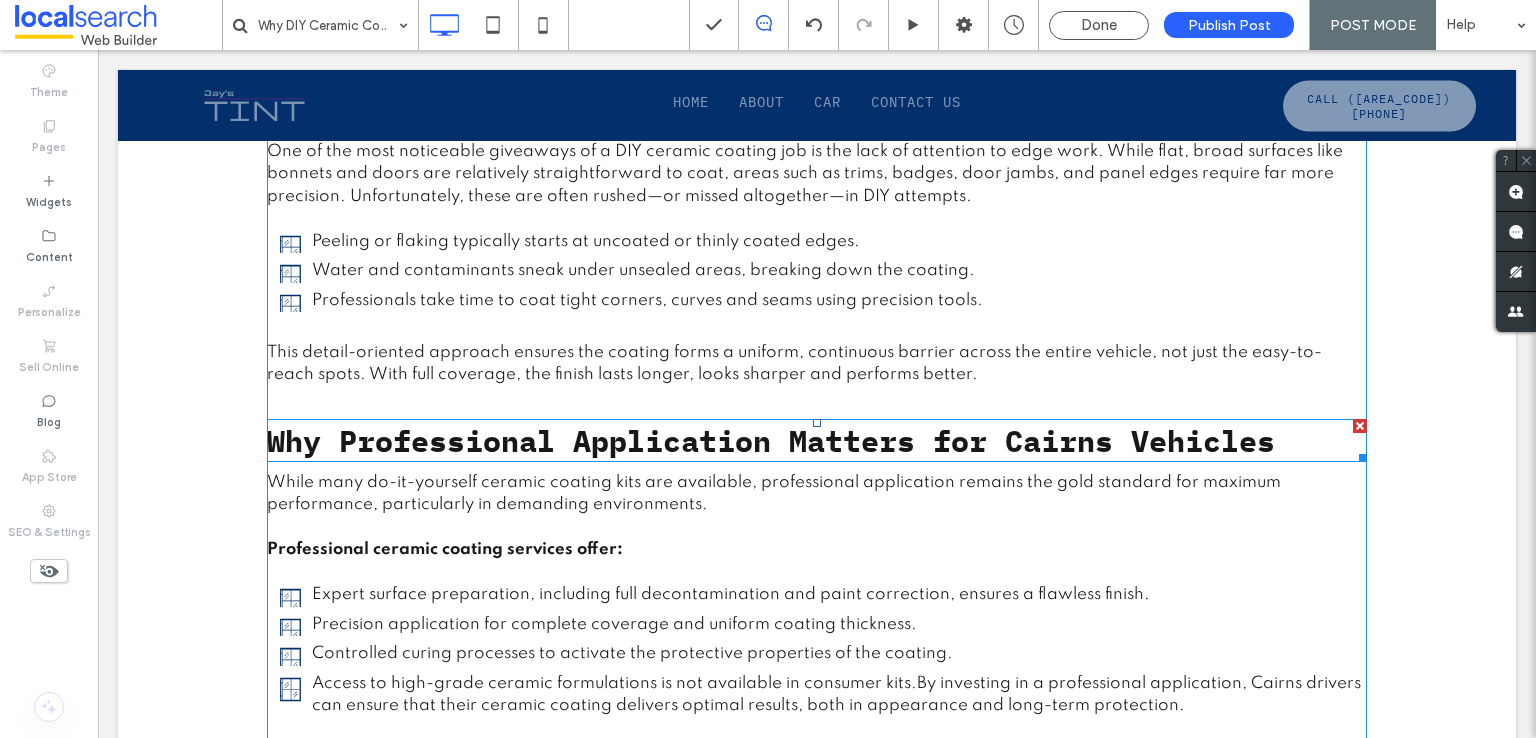 click on "Why Professional Application Matters for Cairns Vehicles" at bounding box center [771, 440] 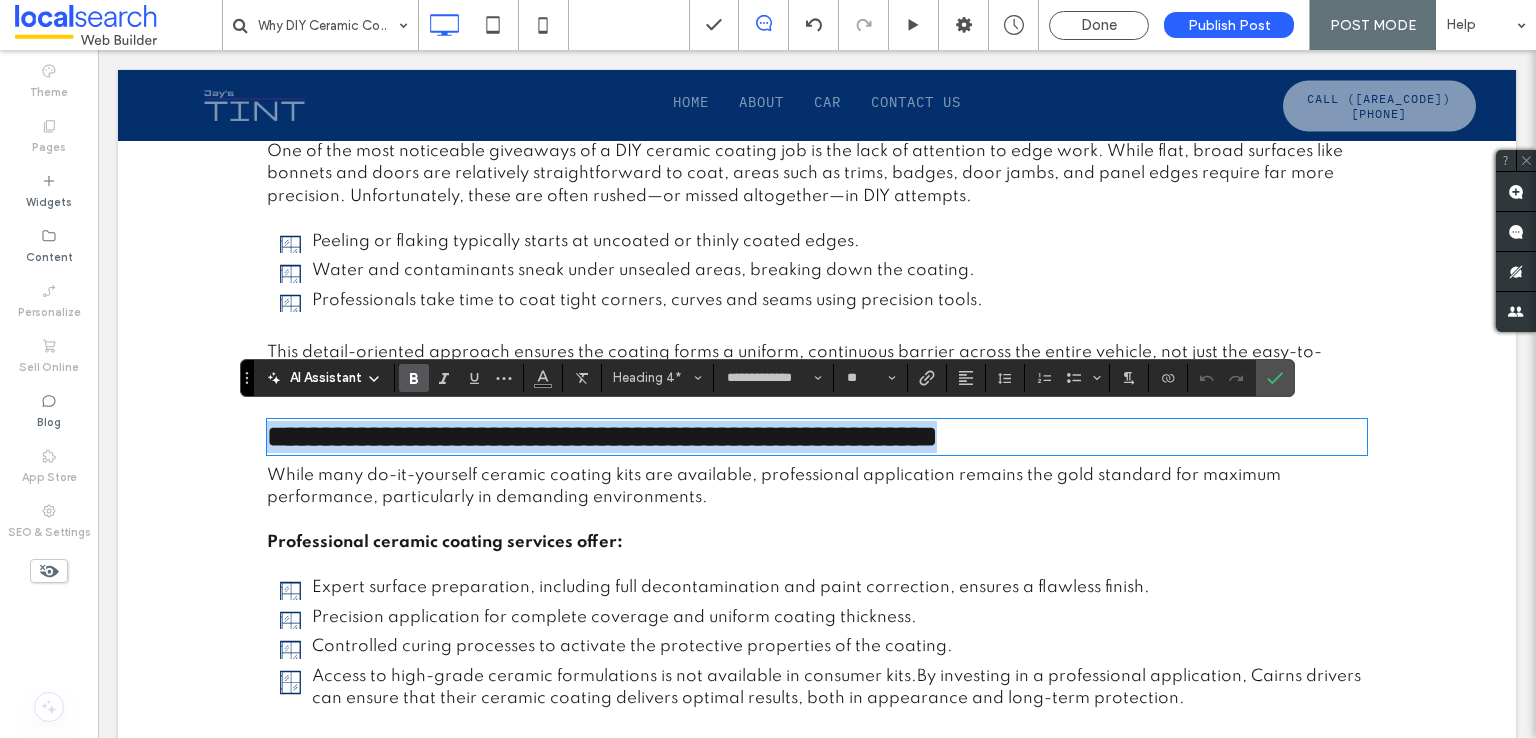type on "*******" 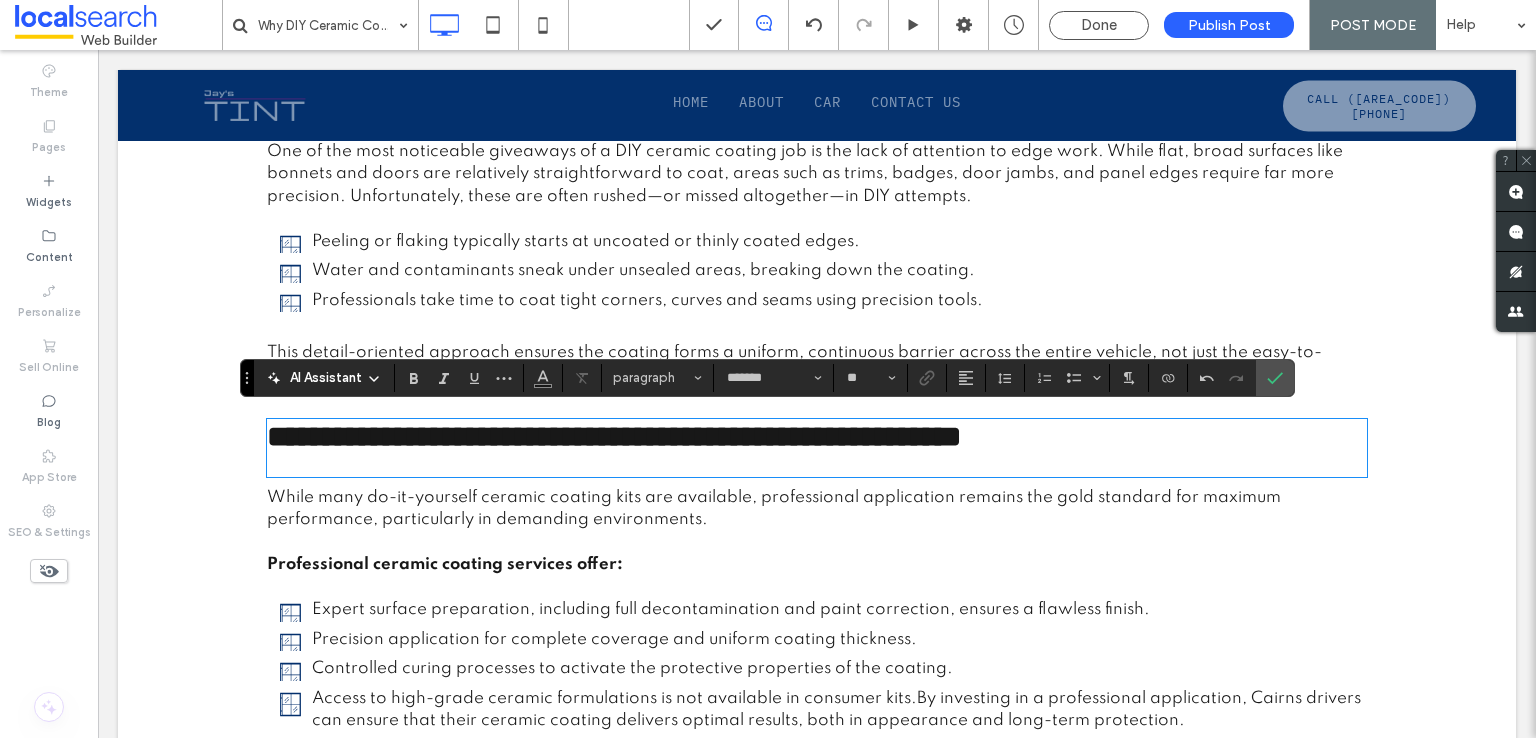type on "**********" 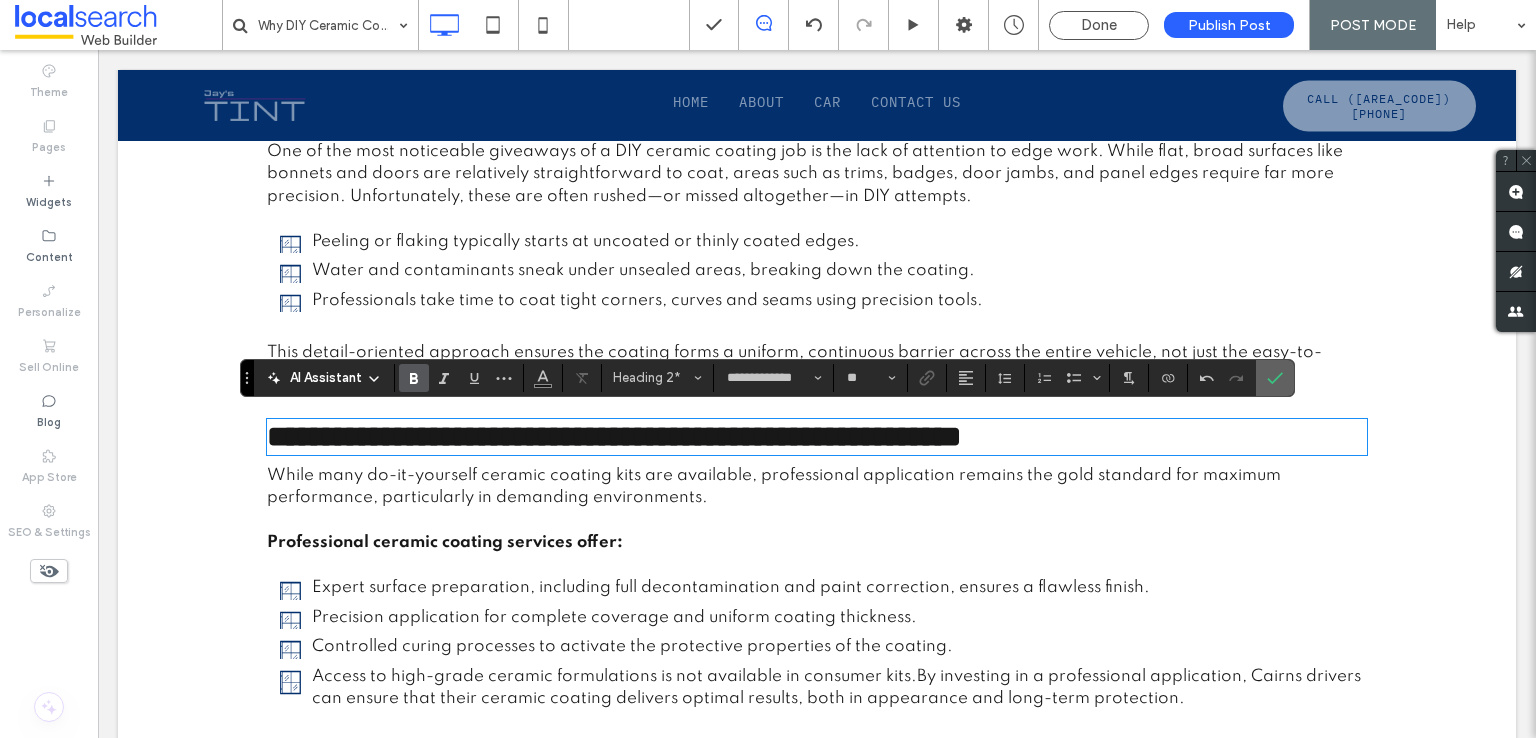 click at bounding box center (1275, 378) 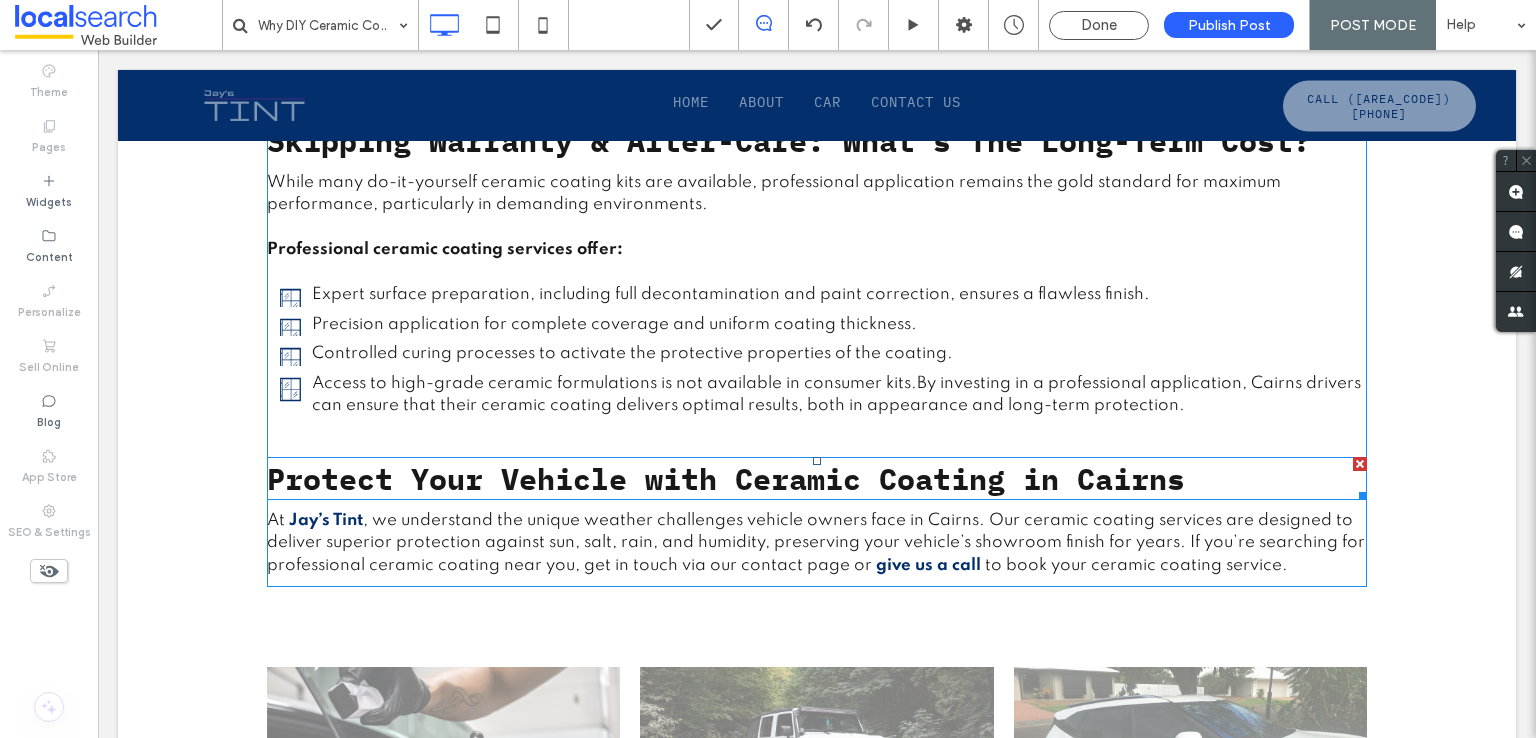 scroll, scrollTop: 2700, scrollLeft: 0, axis: vertical 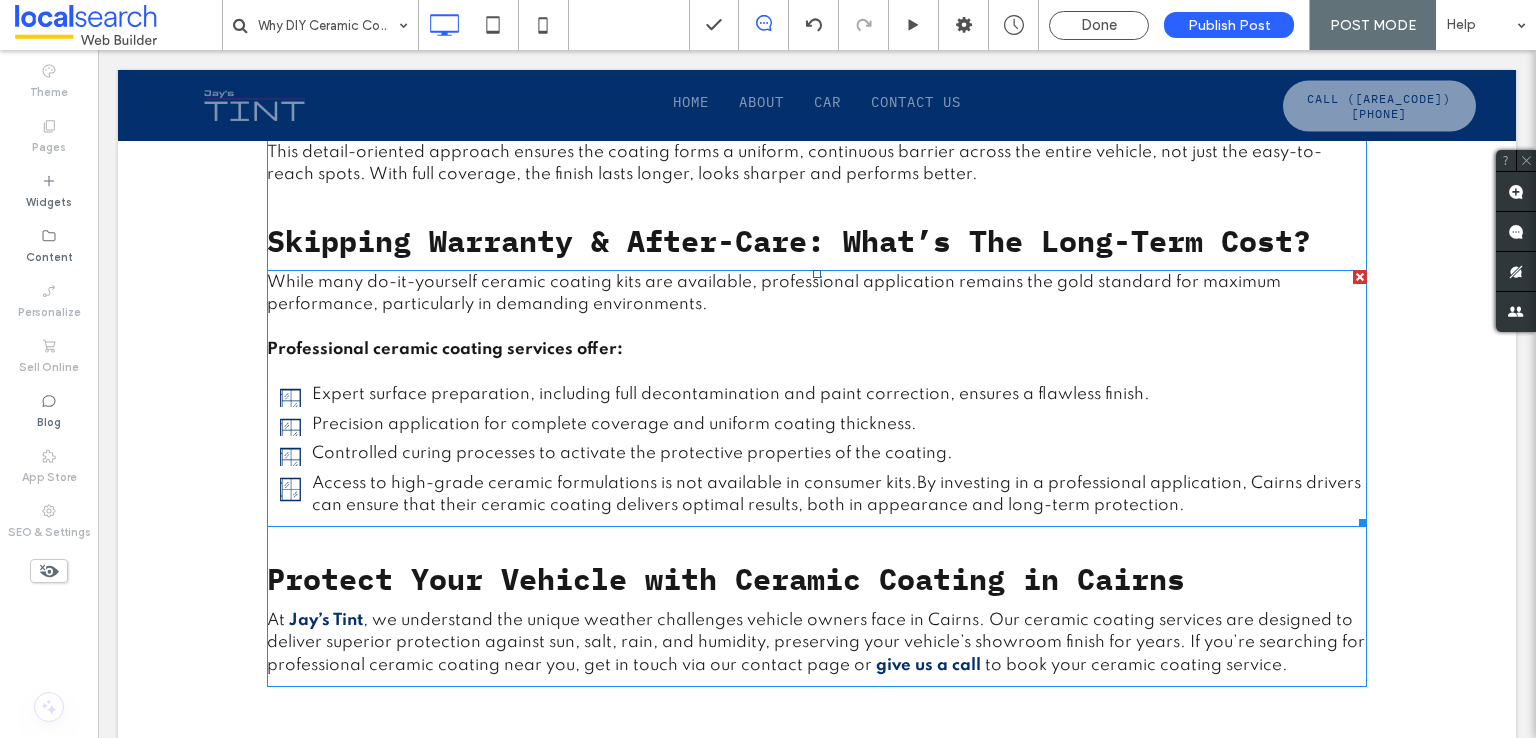 click on "Expert surface preparation, including full decontamination and paint correction, ensures a flawless finish. Precision application for complete coverage and uniform coating thickness. Controlled curing processes to activate the protective properties of the coating. Access to high-grade ceramic formulations is not available in consumer kits.By investing in a professional application, Cairns drivers can ensure that their ceramic coating delivers optimal results, both in appearance and long-term protection." at bounding box center [807, 451] 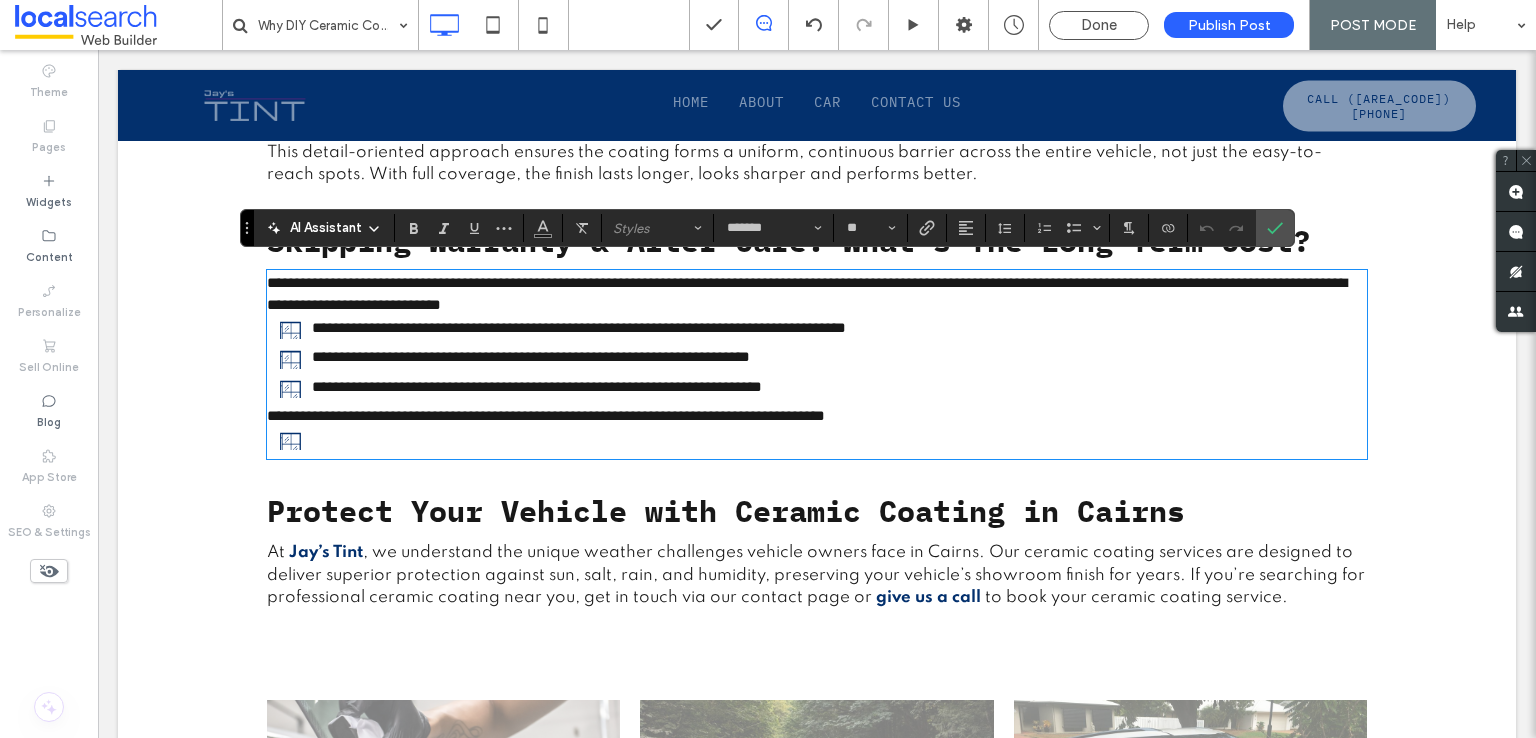 scroll, scrollTop: 0, scrollLeft: 0, axis: both 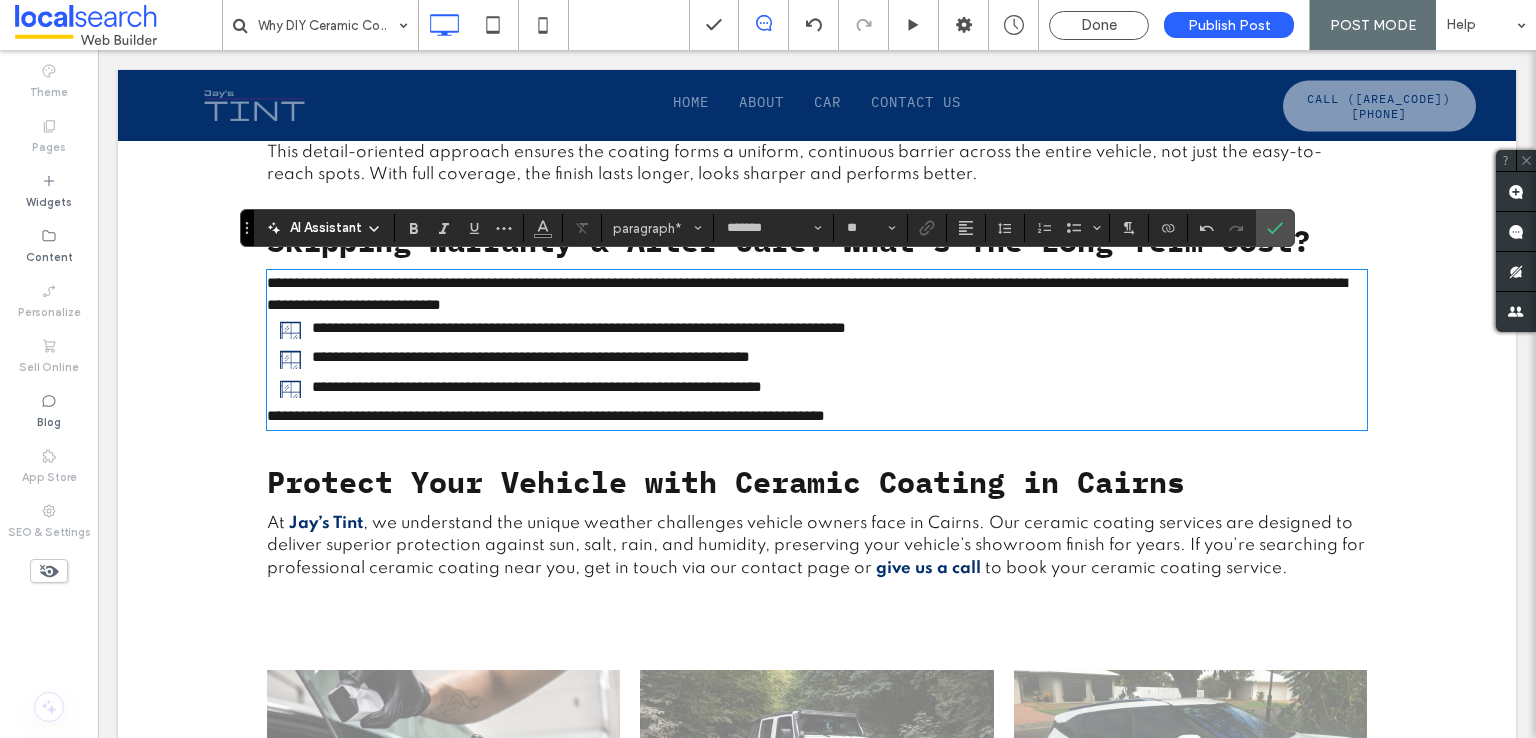 click on "**********" at bounding box center (546, 415) 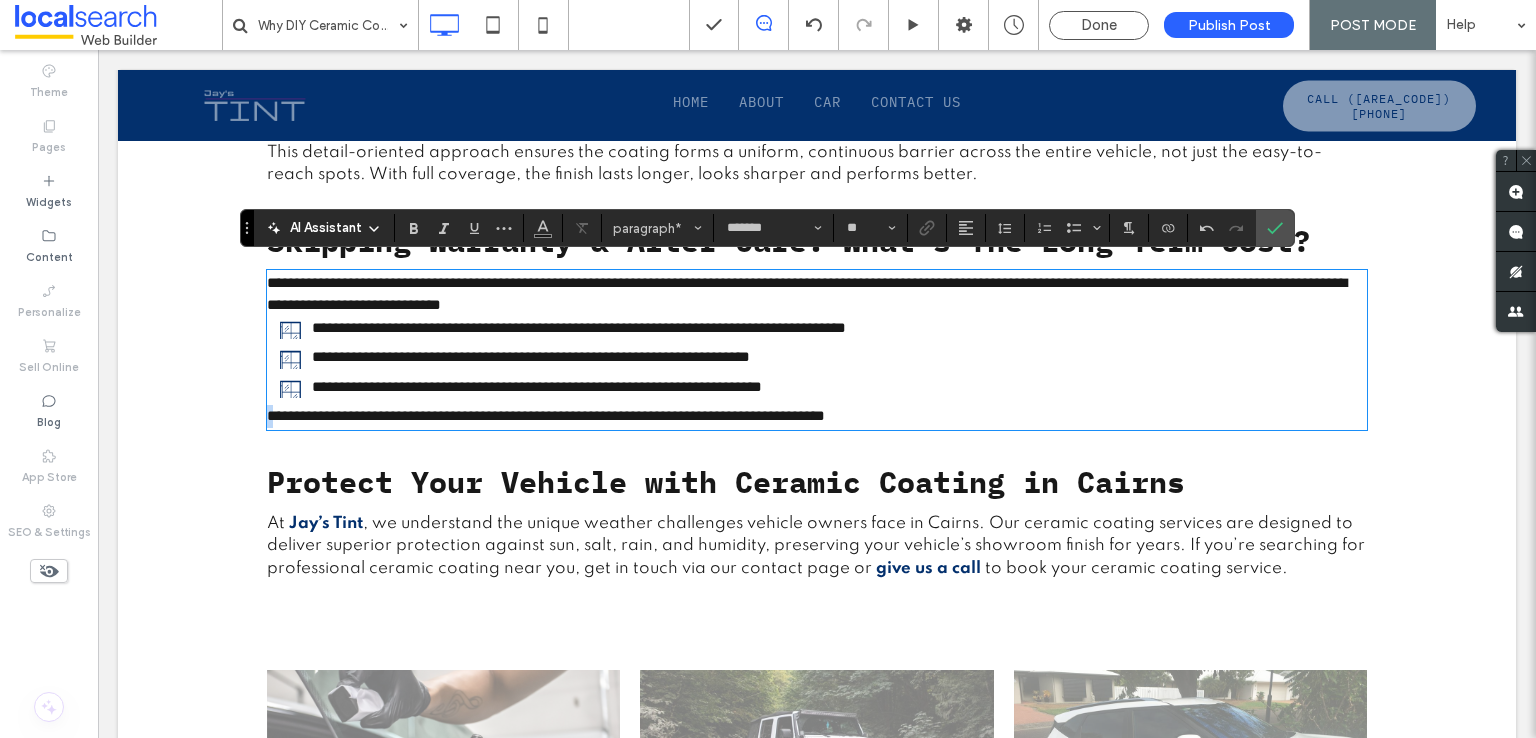 drag, startPoint x: 266, startPoint y: 407, endPoint x: 242, endPoint y: 407, distance: 24 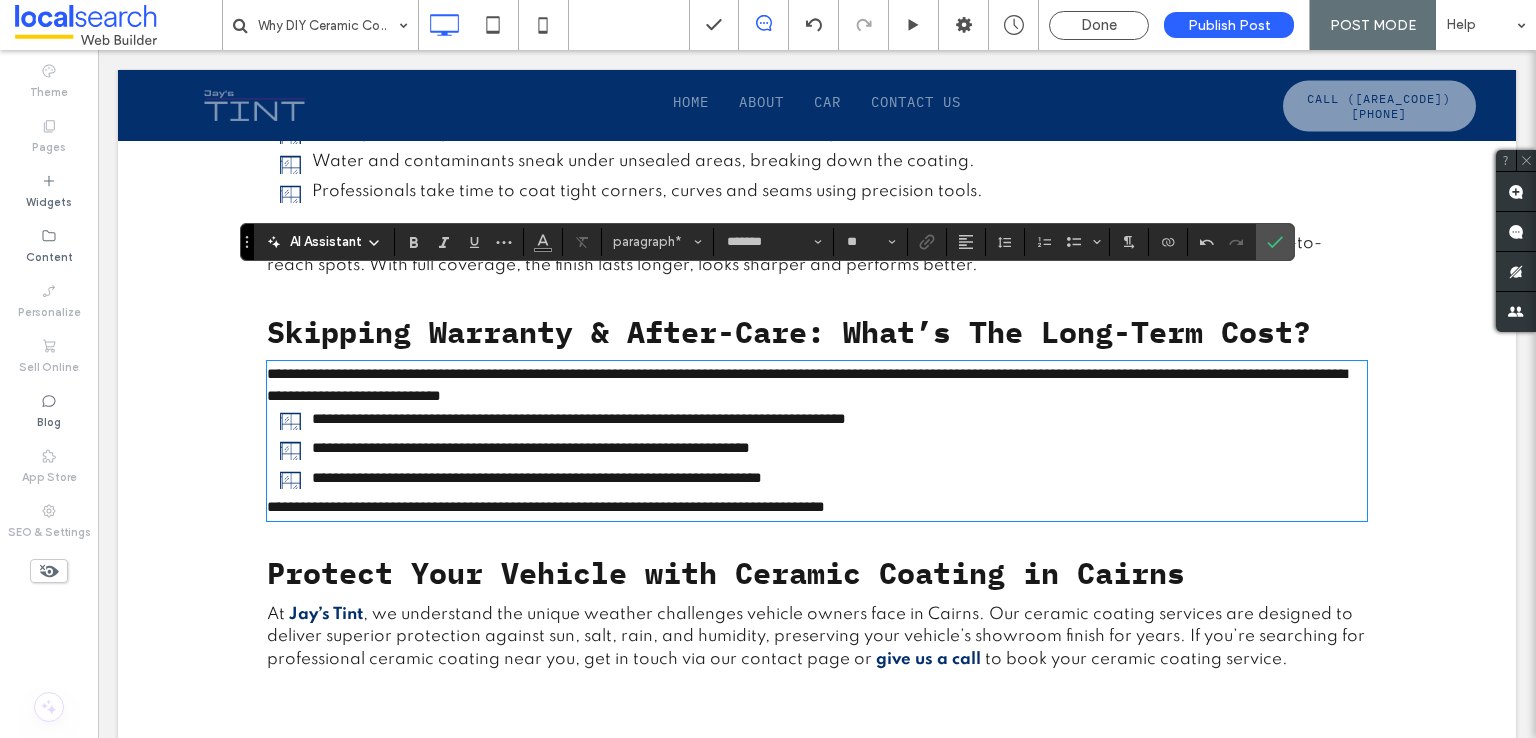 scroll, scrollTop: 2600, scrollLeft: 0, axis: vertical 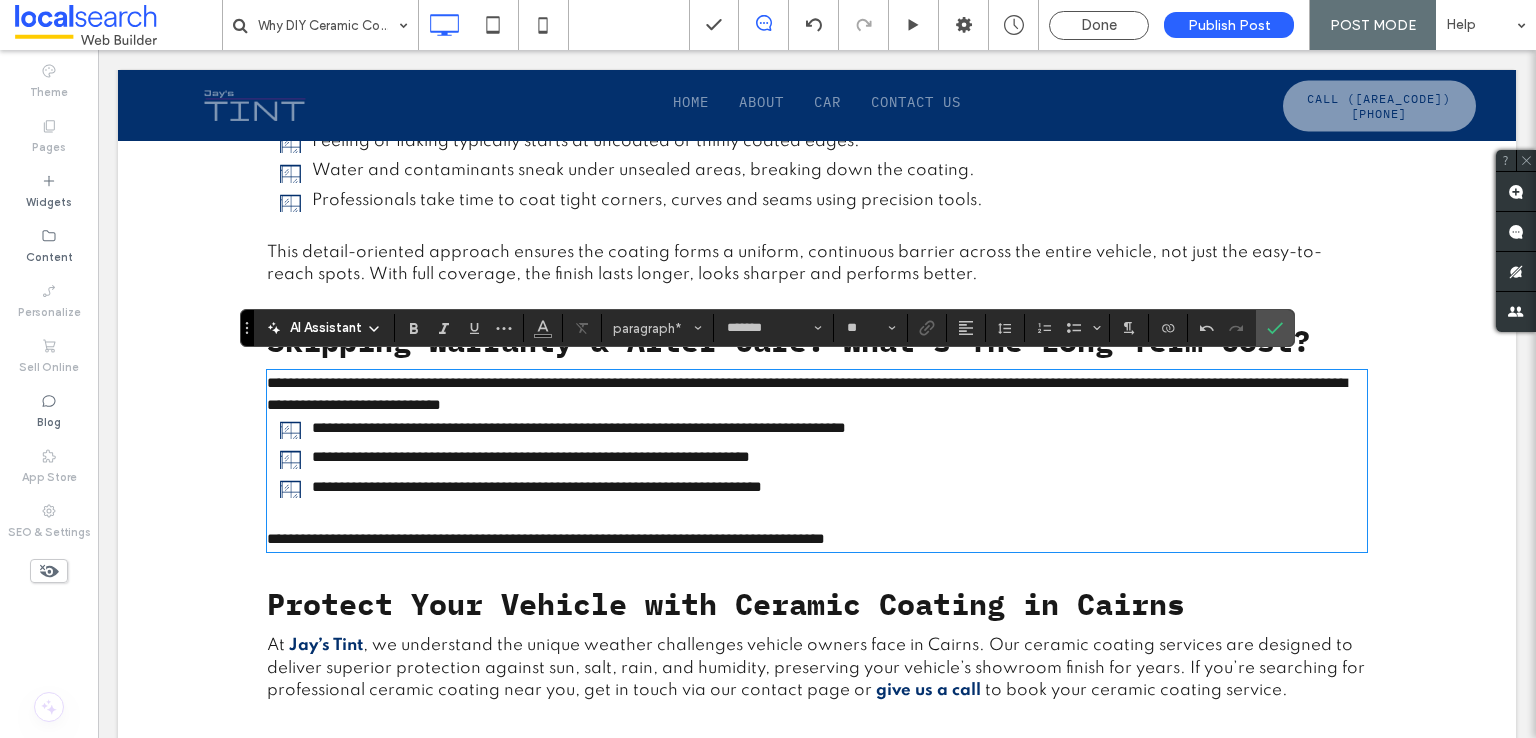 click on "**********" at bounding box center (817, 394) 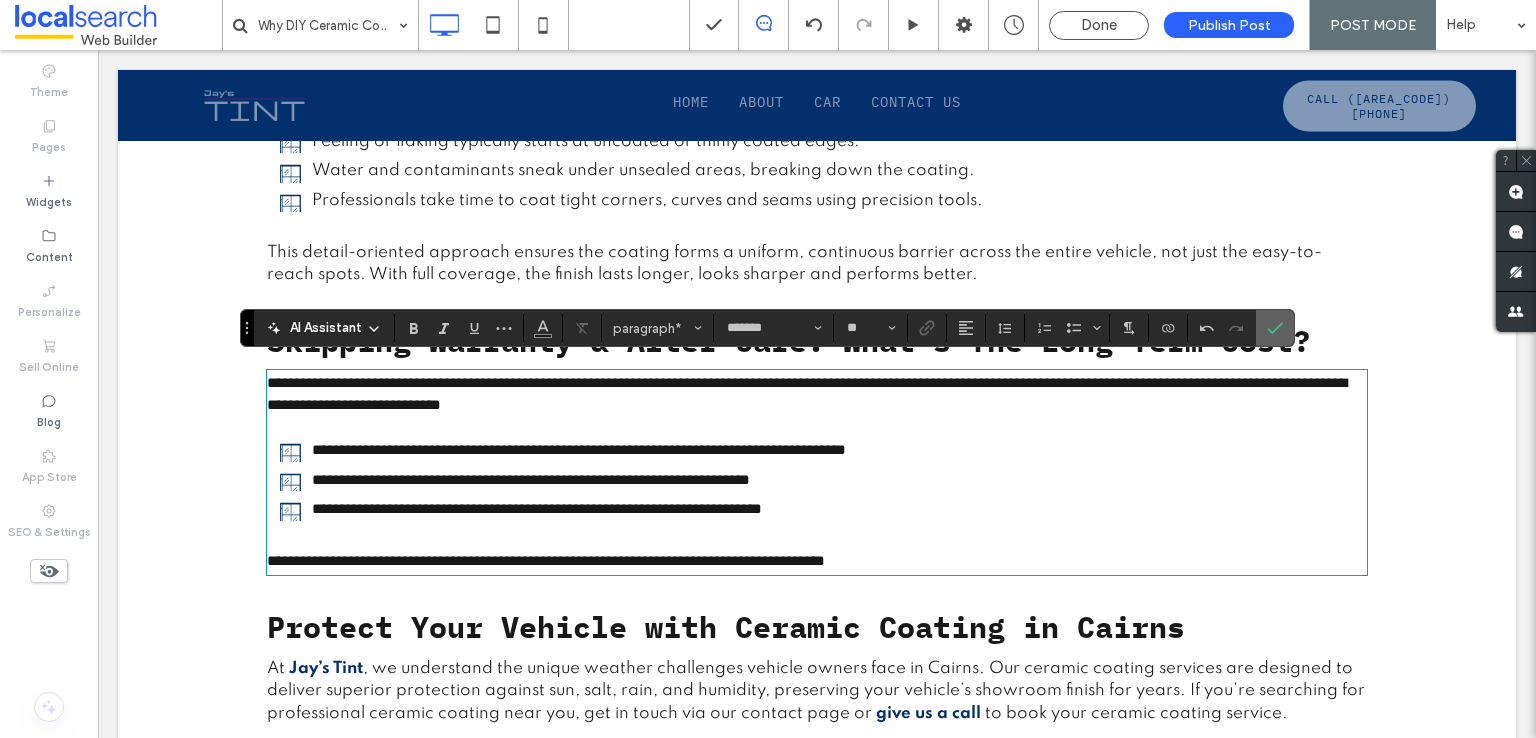 click 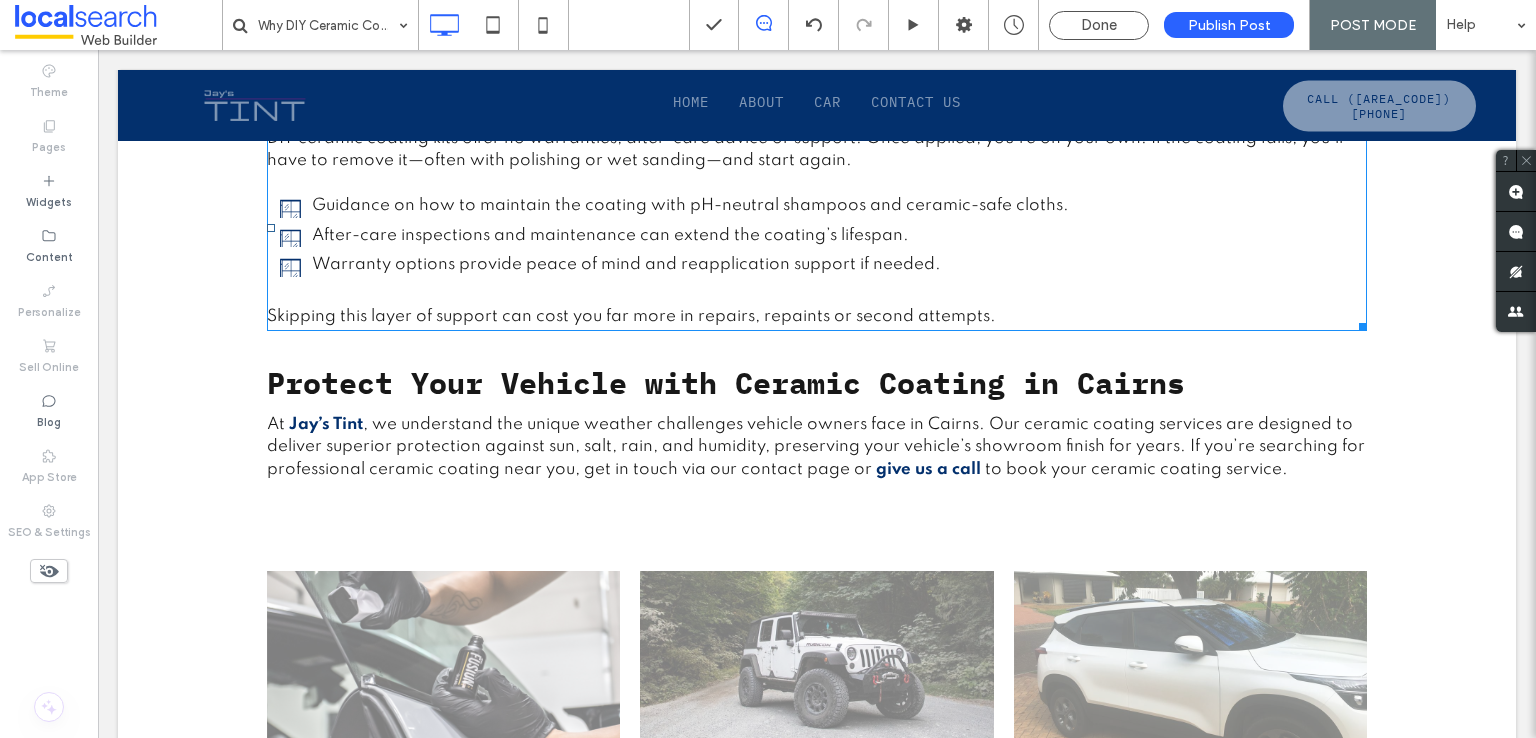 scroll, scrollTop: 2900, scrollLeft: 0, axis: vertical 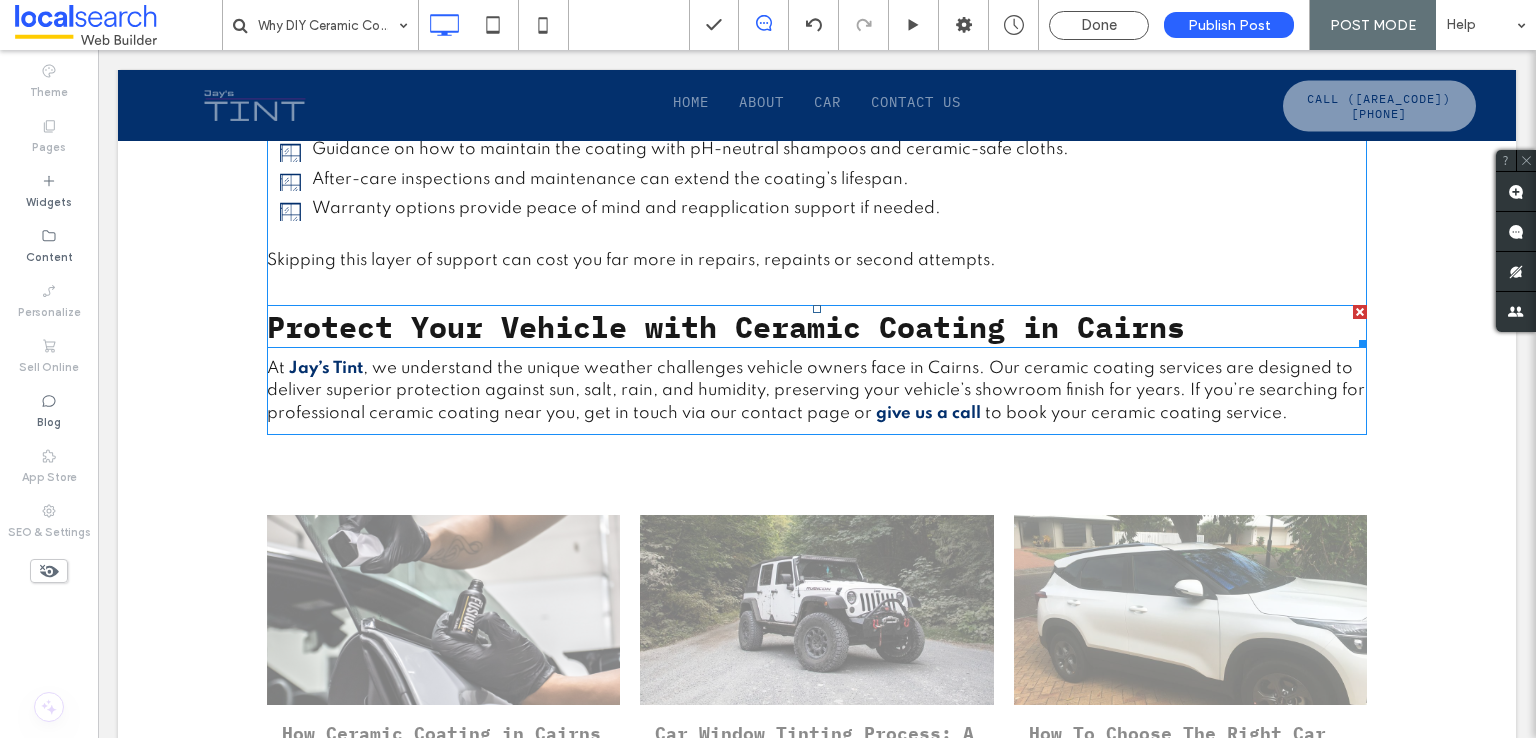 click on "Protect Your Vehicle with Ceramic Coating in Cairns" at bounding box center (726, 326) 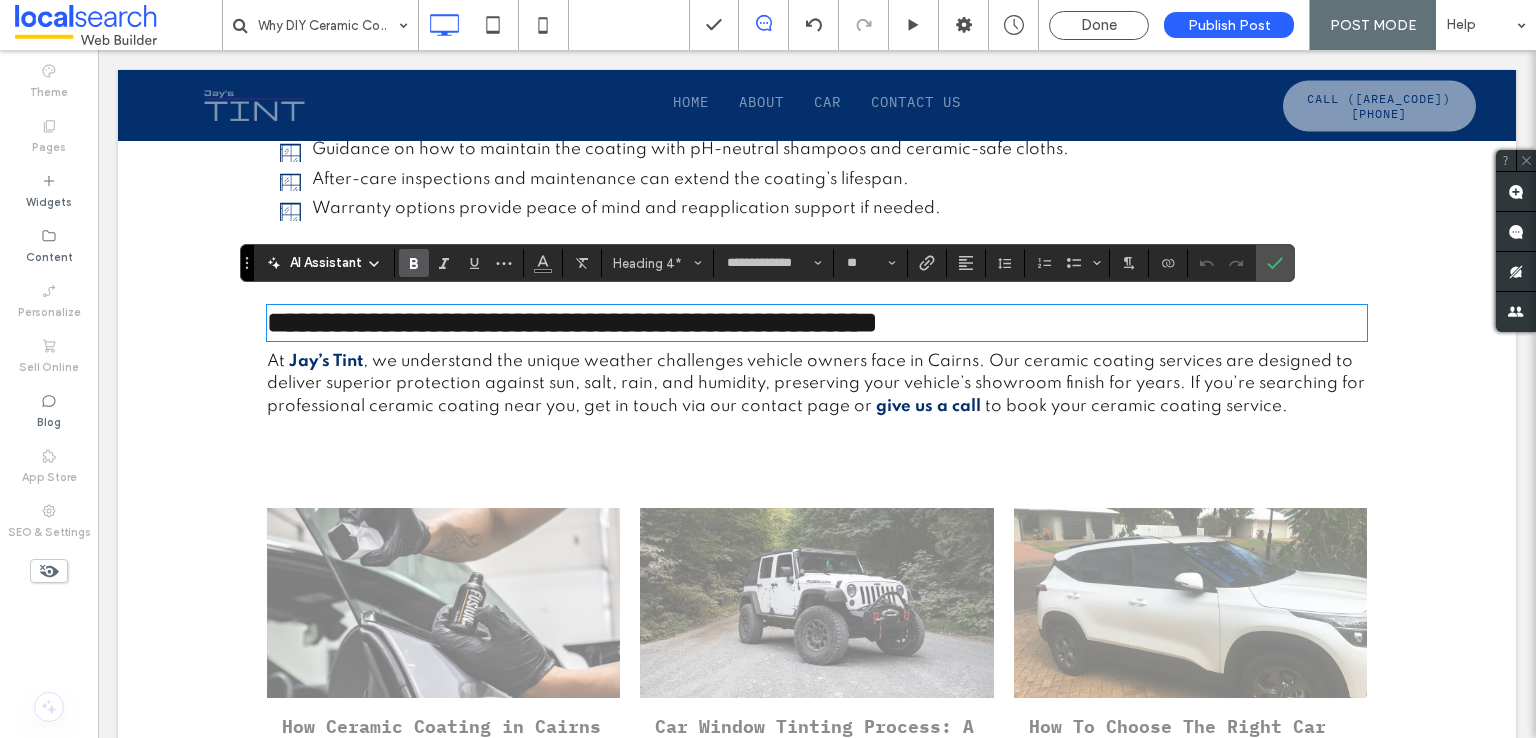 type on "*******" 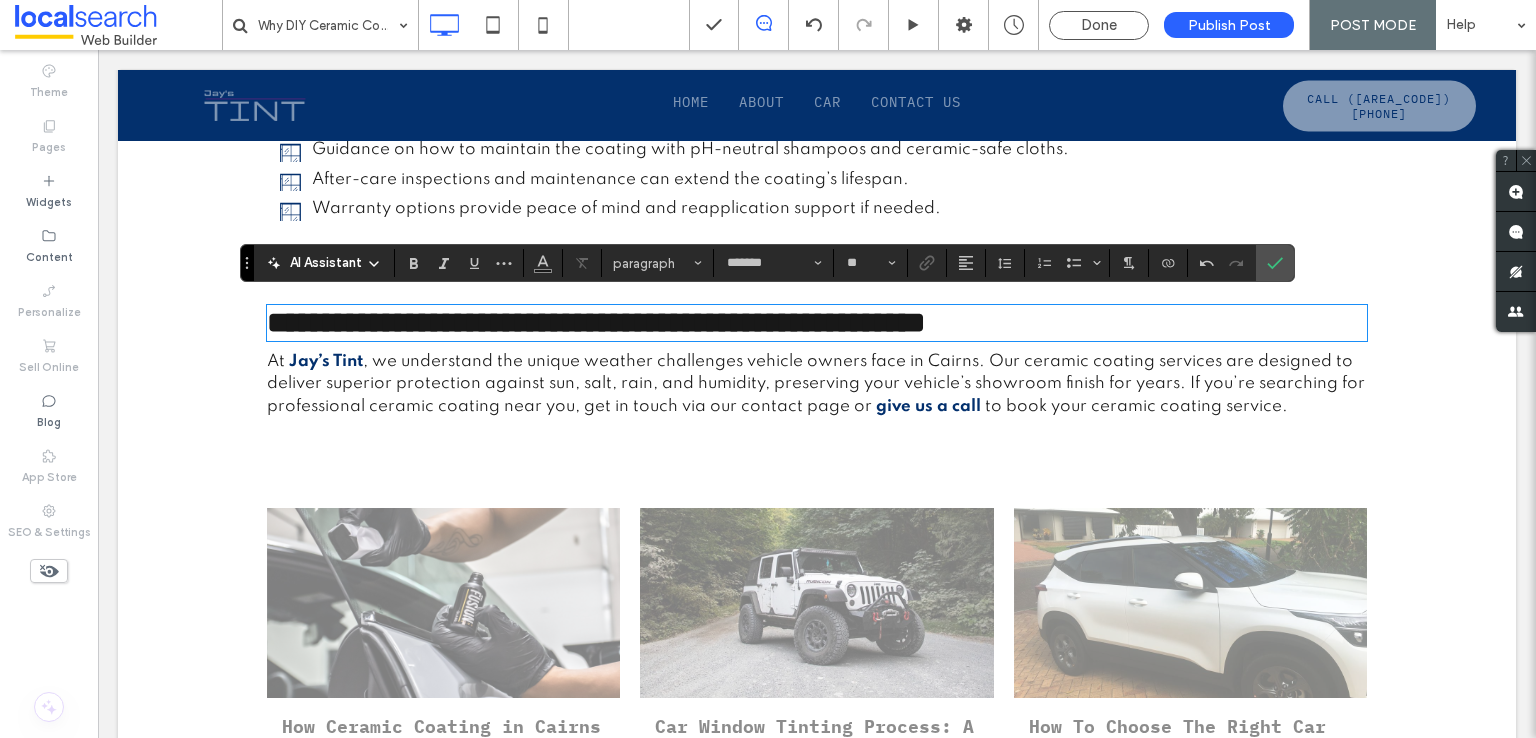 click on ", we understand the unique weather challenges vehicle owners face in Cairns. Our ceramic coating services are designed to deliver superior protection against sun, salt, rain, and humidity, preserving your vehicle’s showroom finish for years. If you’re searching for professional ceramic coating near you, get in touch via our contact page or" at bounding box center [816, 384] 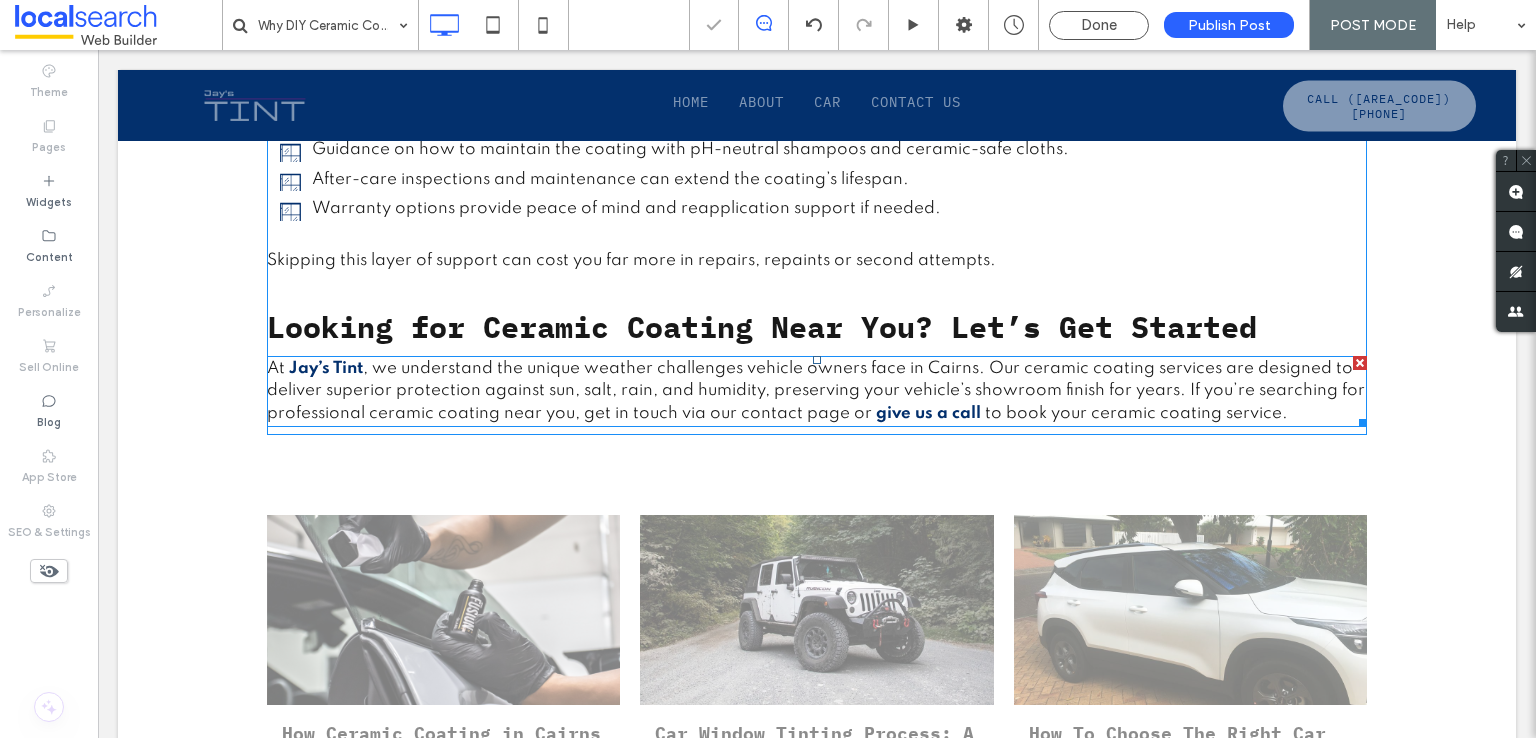 click on ", we understand the unique weather challenges vehicle owners face in Cairns. Our ceramic coating services are designed to deliver superior protection against sun, salt, rain, and humidity, preserving your vehicle’s showroom finish for years. If you’re searching for professional ceramic coating near you, get in touch via our contact page or" at bounding box center (816, 391) 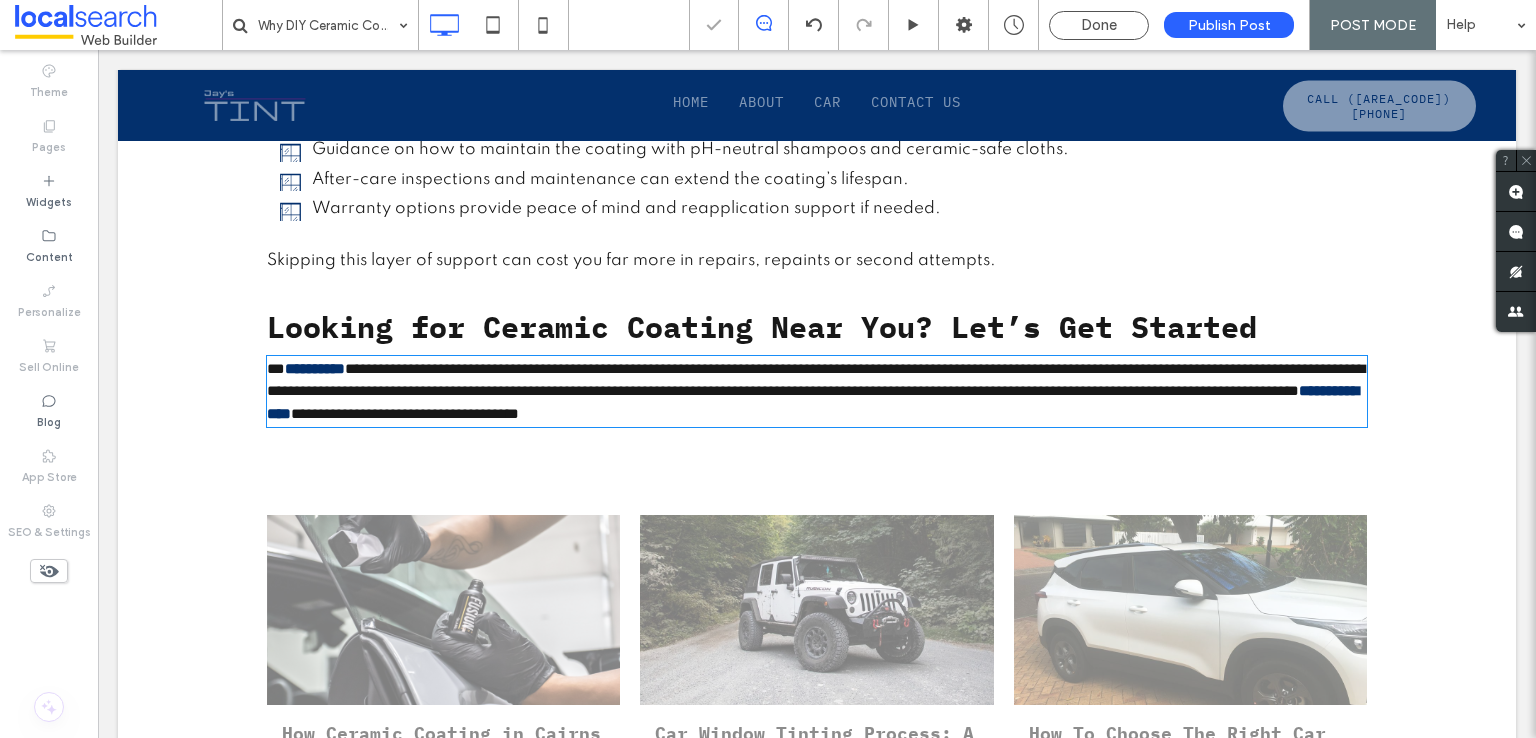 type on "*******" 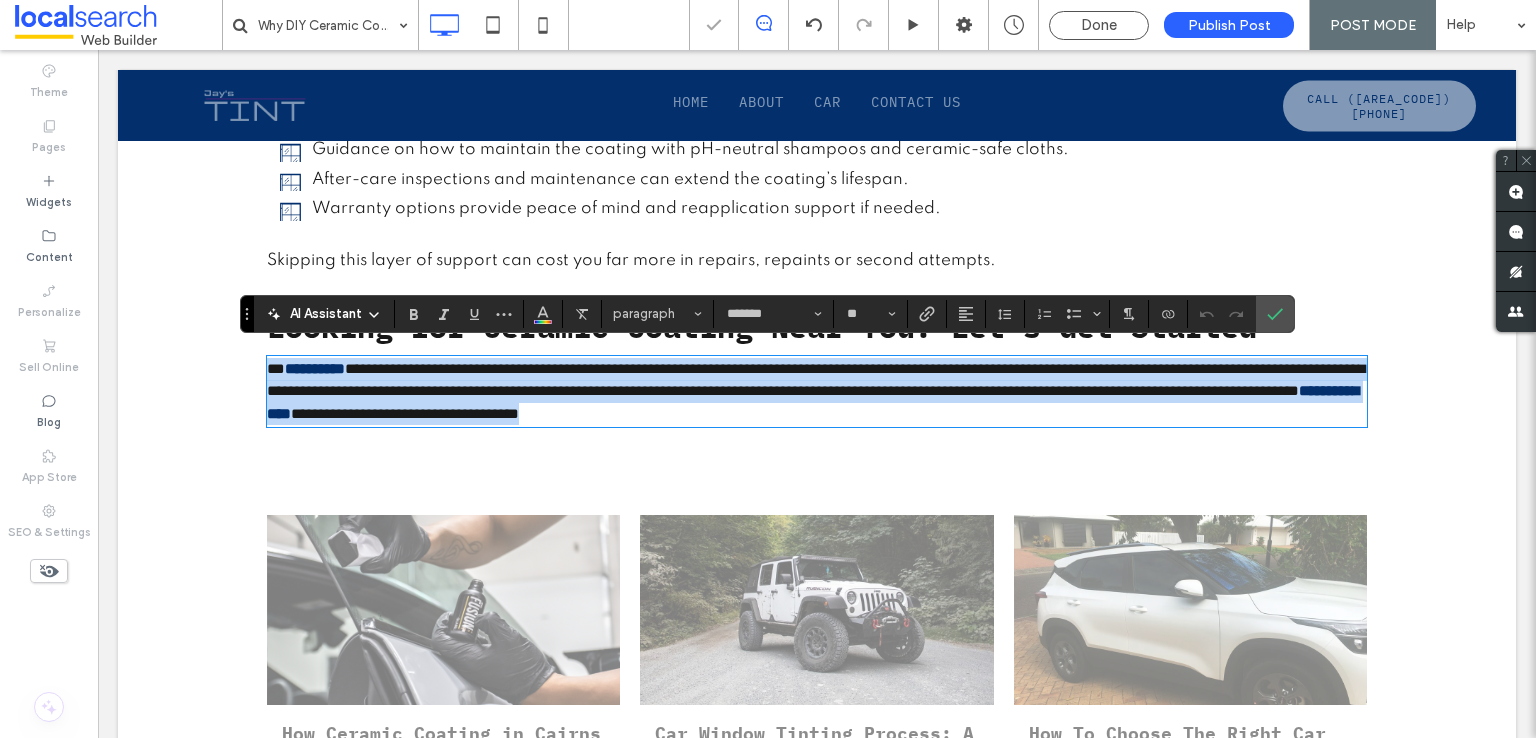 scroll, scrollTop: 0, scrollLeft: 0, axis: both 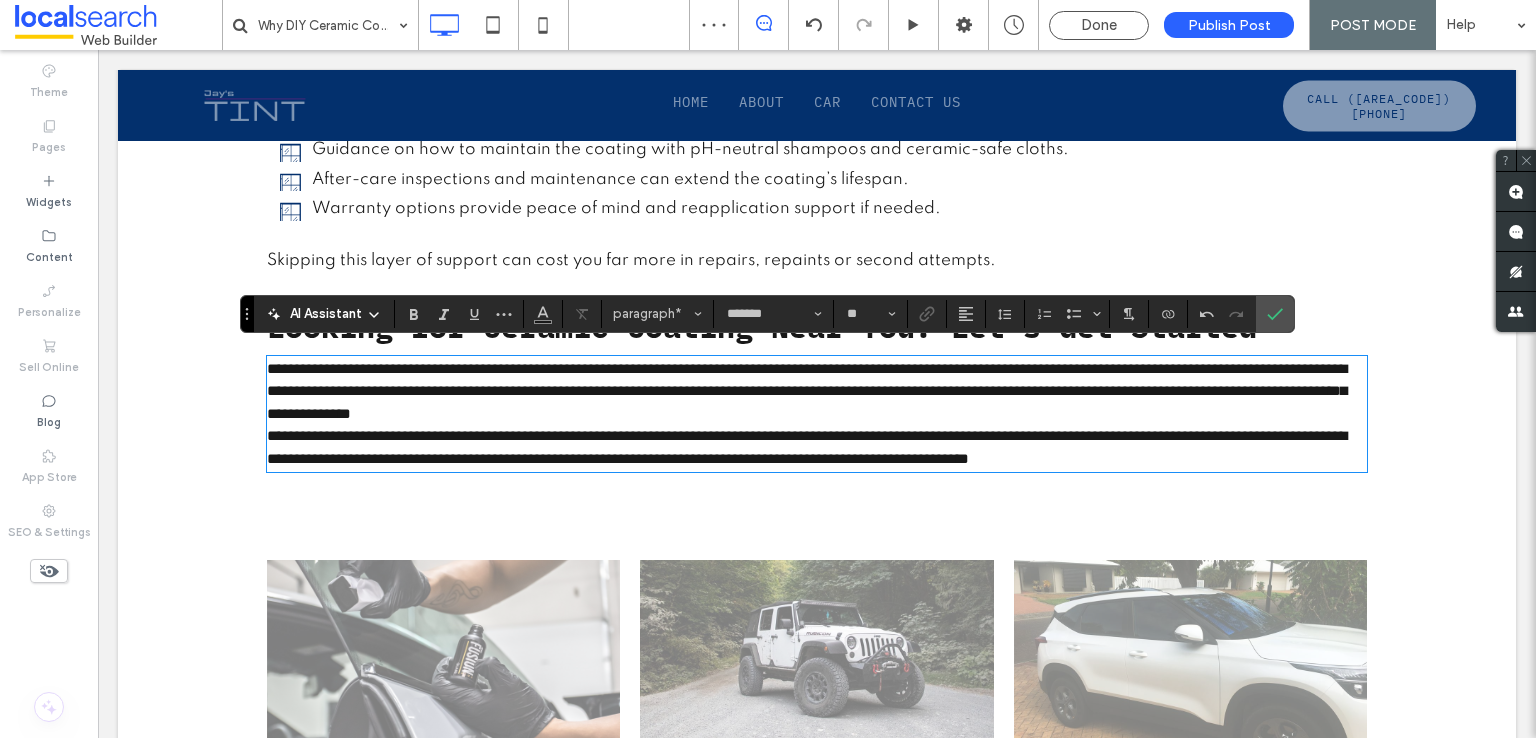 click on "**********" at bounding box center [817, 392] 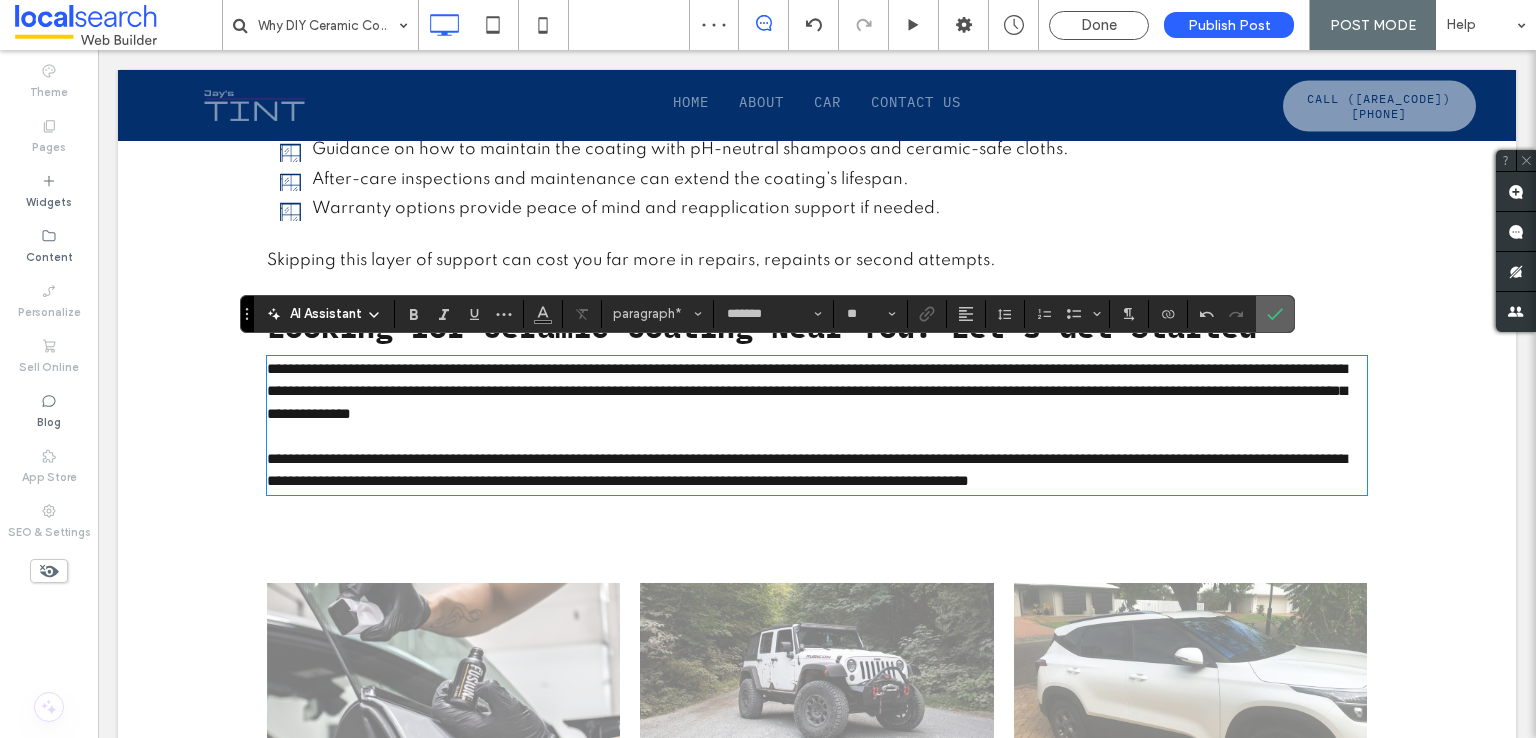click at bounding box center (1271, 314) 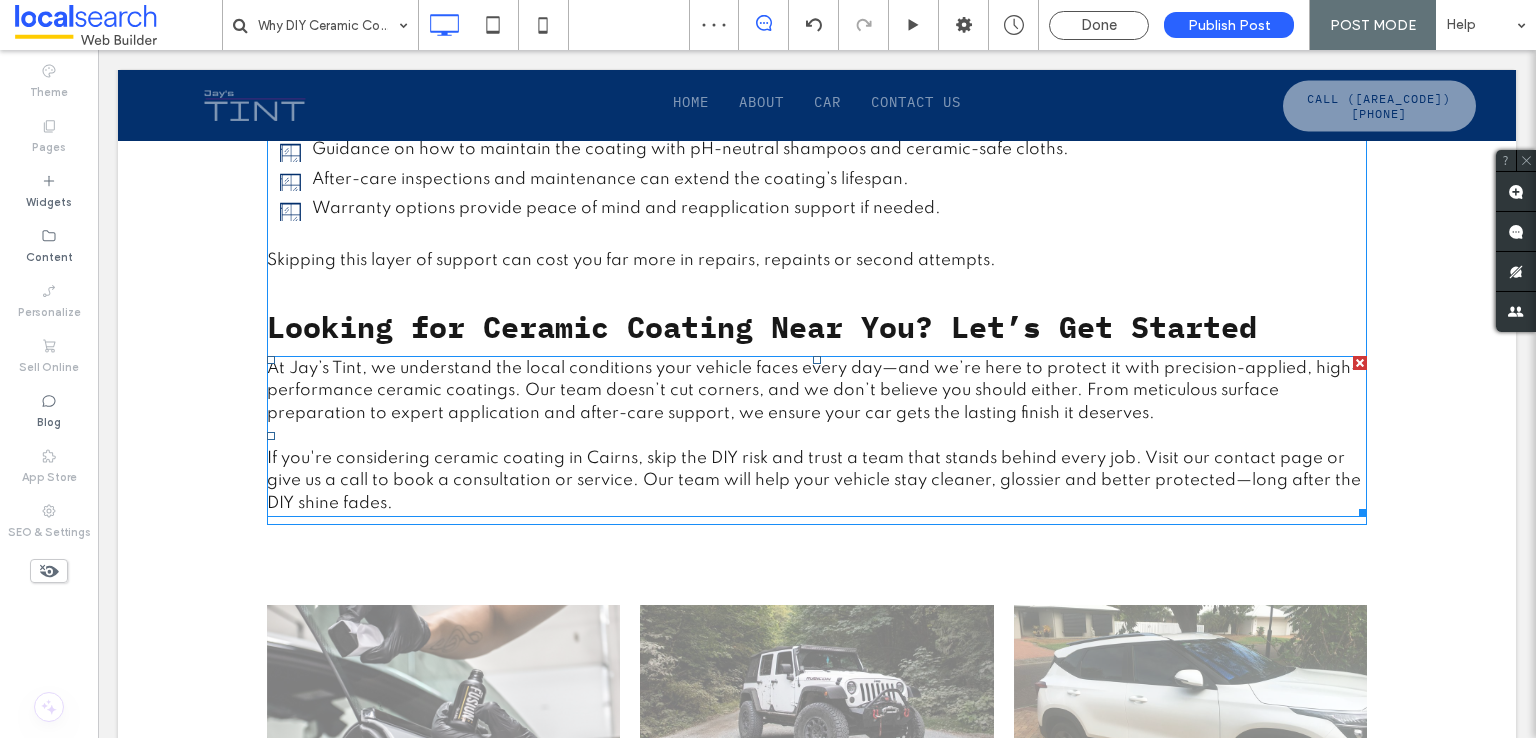 click on "At Jay’s Tint, we understand the local conditions your vehicle faces every day—and we’re here to protect it with precision-applied, high-performance ceramic coatings. Our team doesn’t cut corners, and we don’t believe you should either. From meticulous surface preparation to expert application and after-care support, we ensure your car gets the lasting finish it deserves." at bounding box center [813, 391] 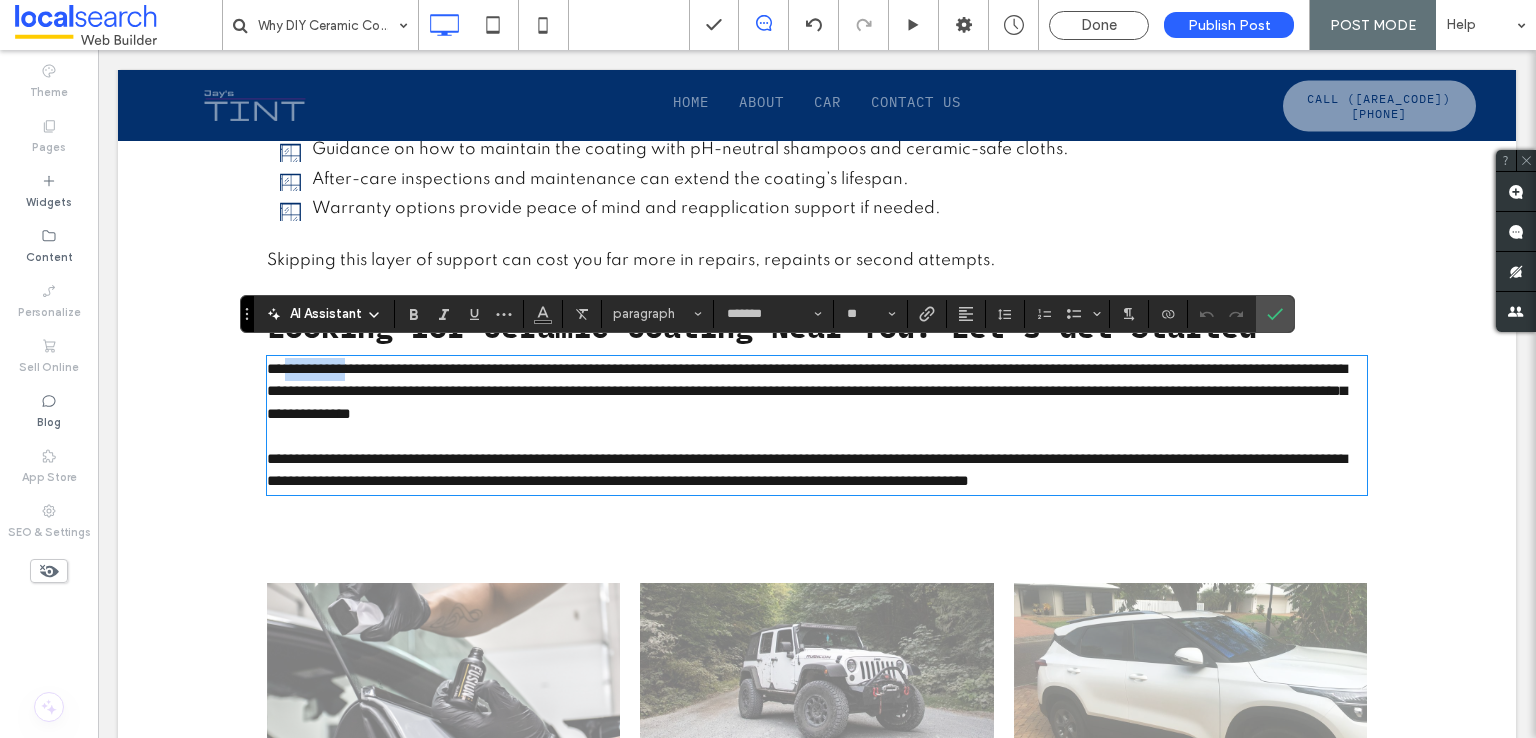 drag, startPoint x: 356, startPoint y: 357, endPoint x: 284, endPoint y: 357, distance: 72 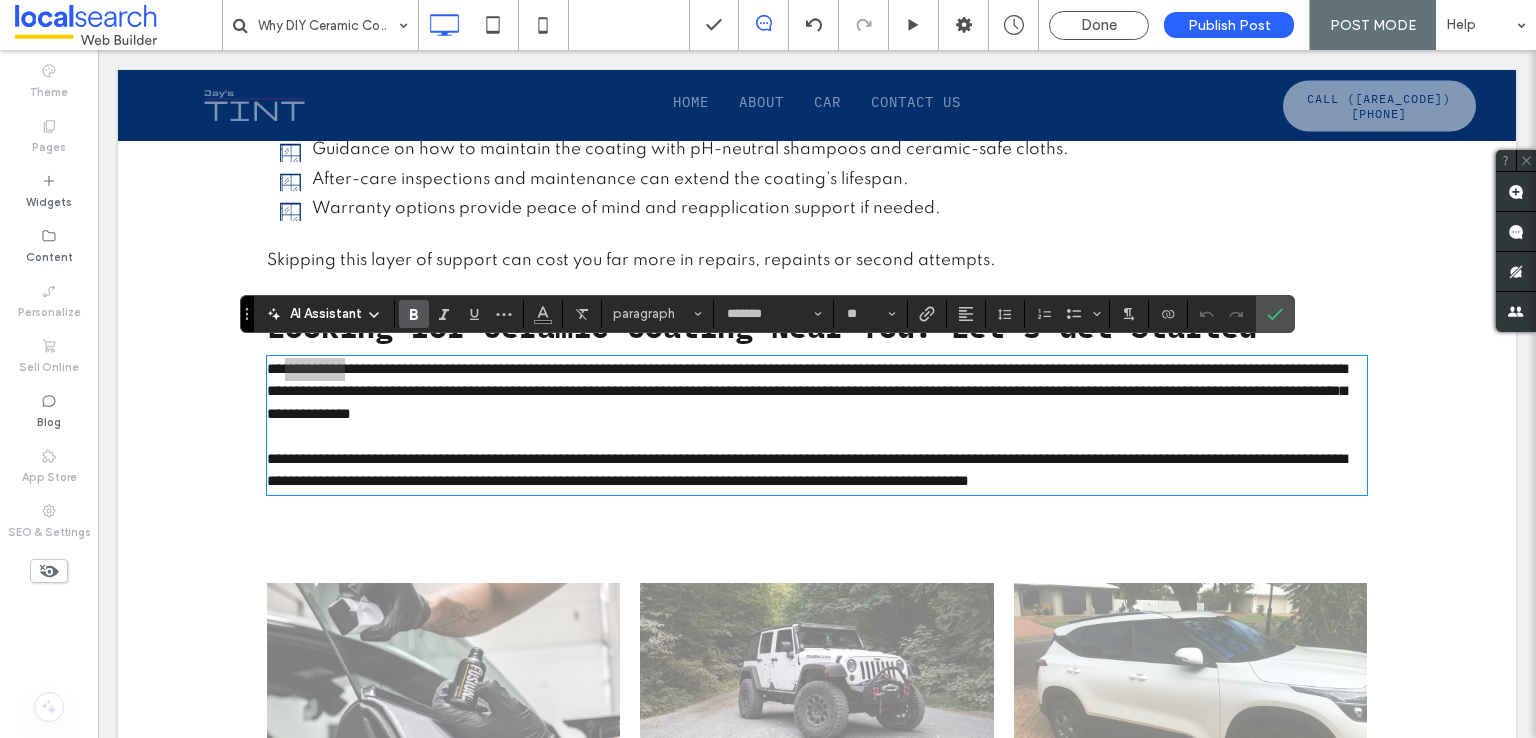 click 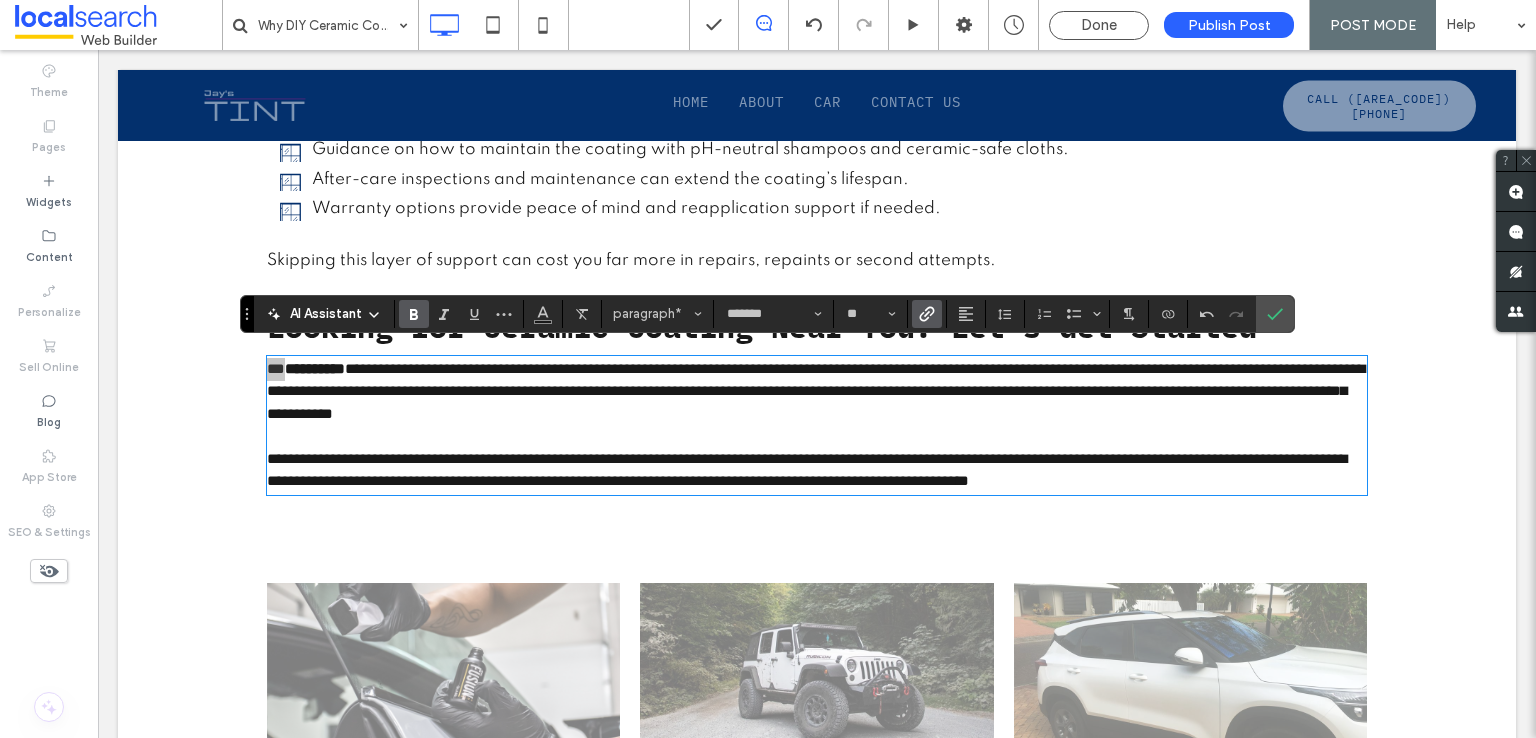 click 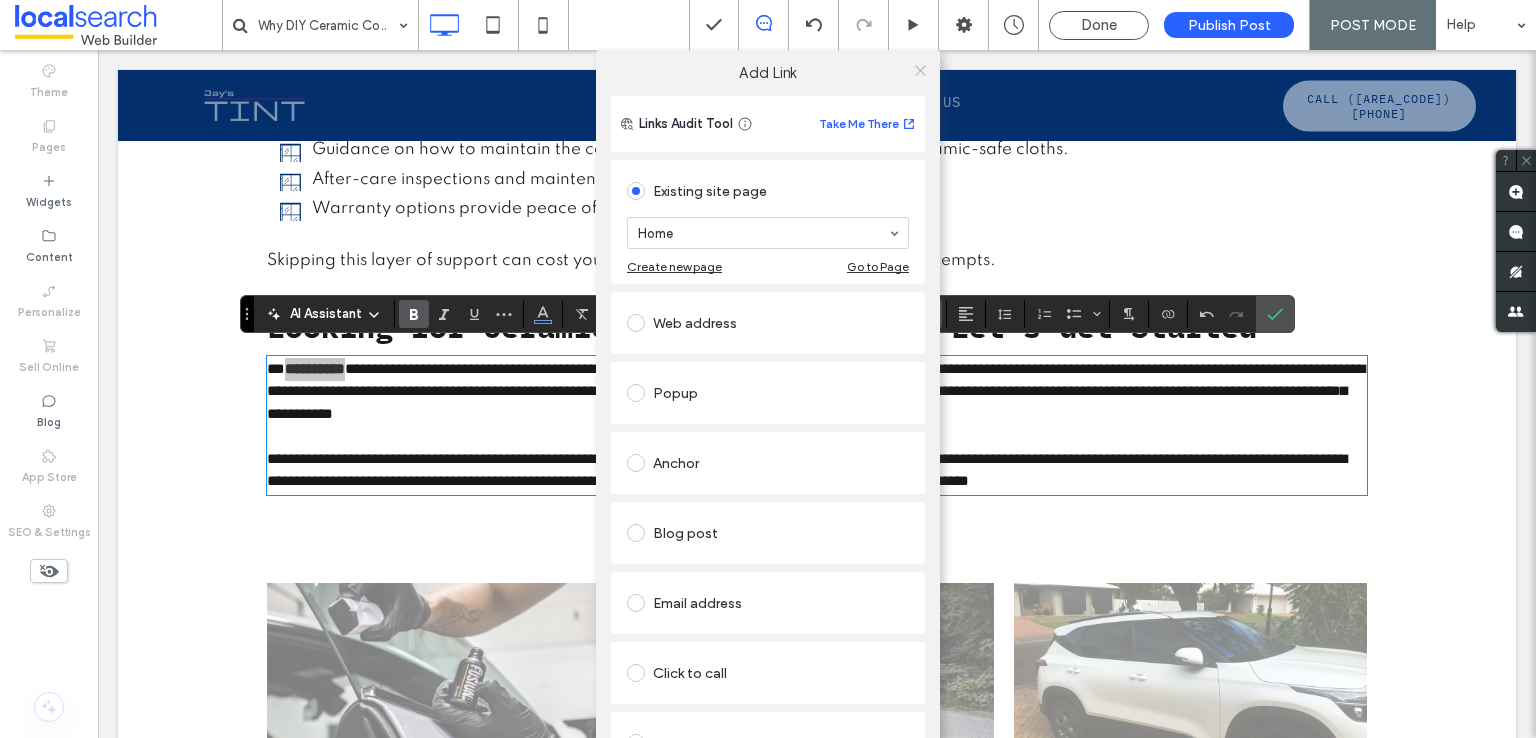 click 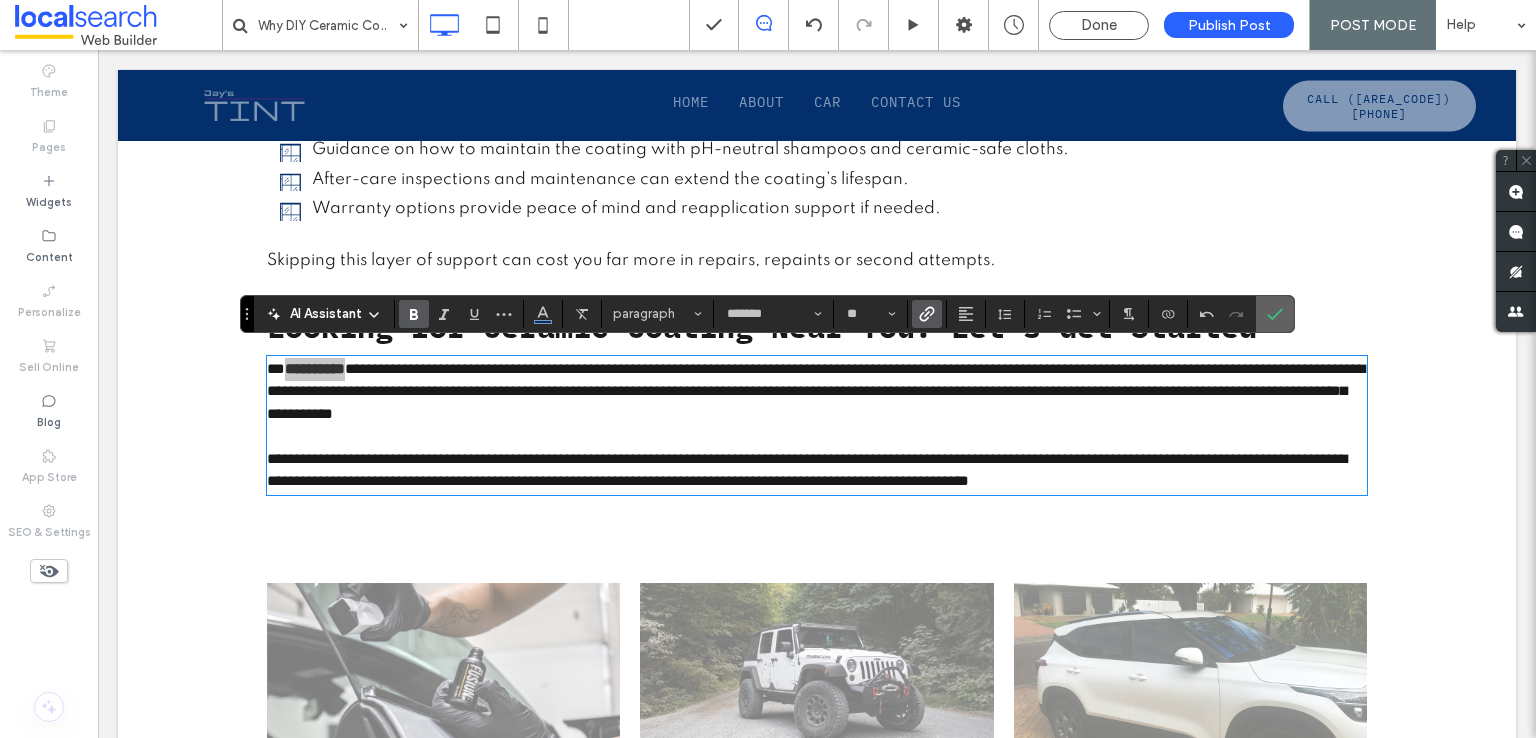 click at bounding box center [1275, 314] 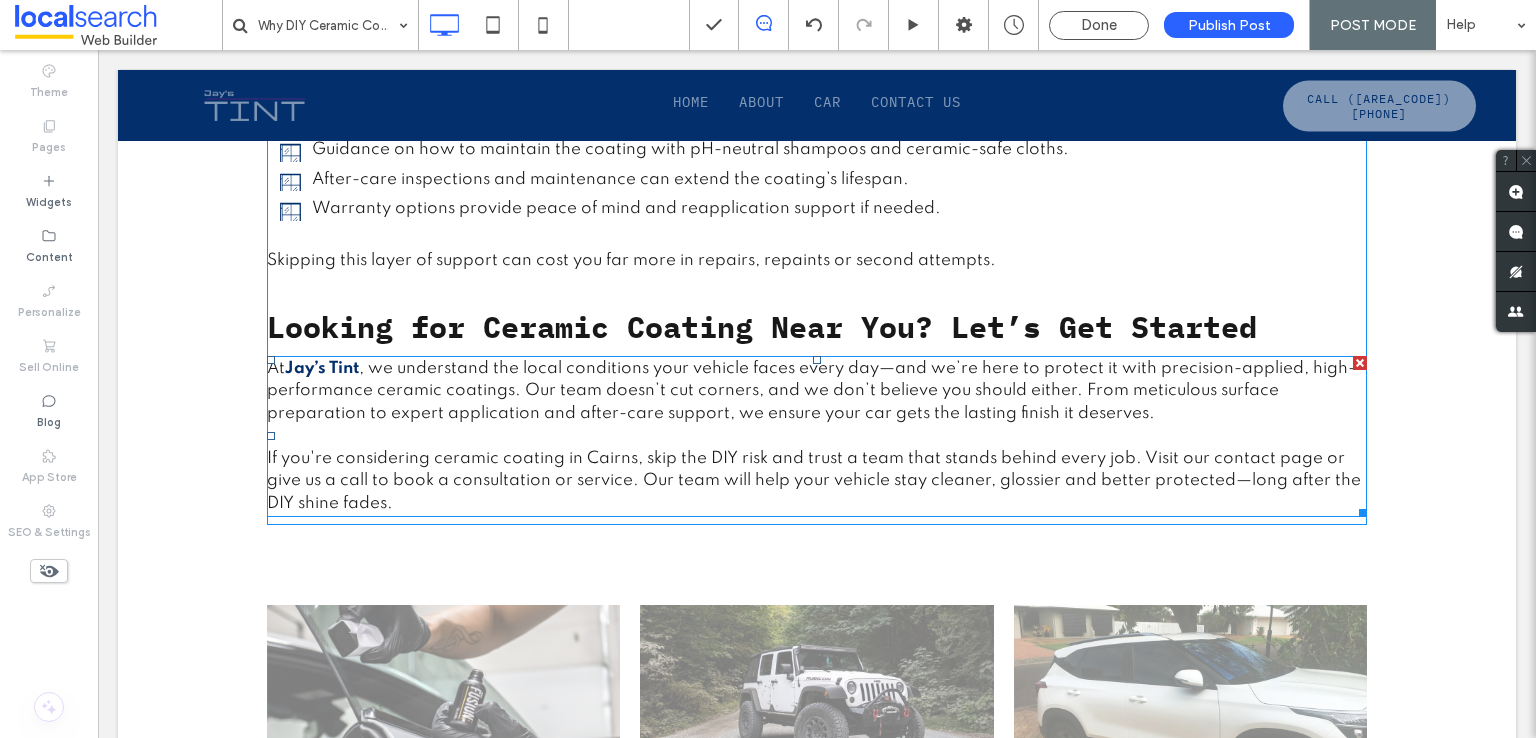 click on "If you're considering ceramic coating in Cairns, skip the DIY risk and trust a team that stands behind every job. Visit our contact page or give us a call to book a consultation or service. Our team will help your vehicle stay cleaner, glossier and better protected—long after the DIY shine fades." at bounding box center (814, 481) 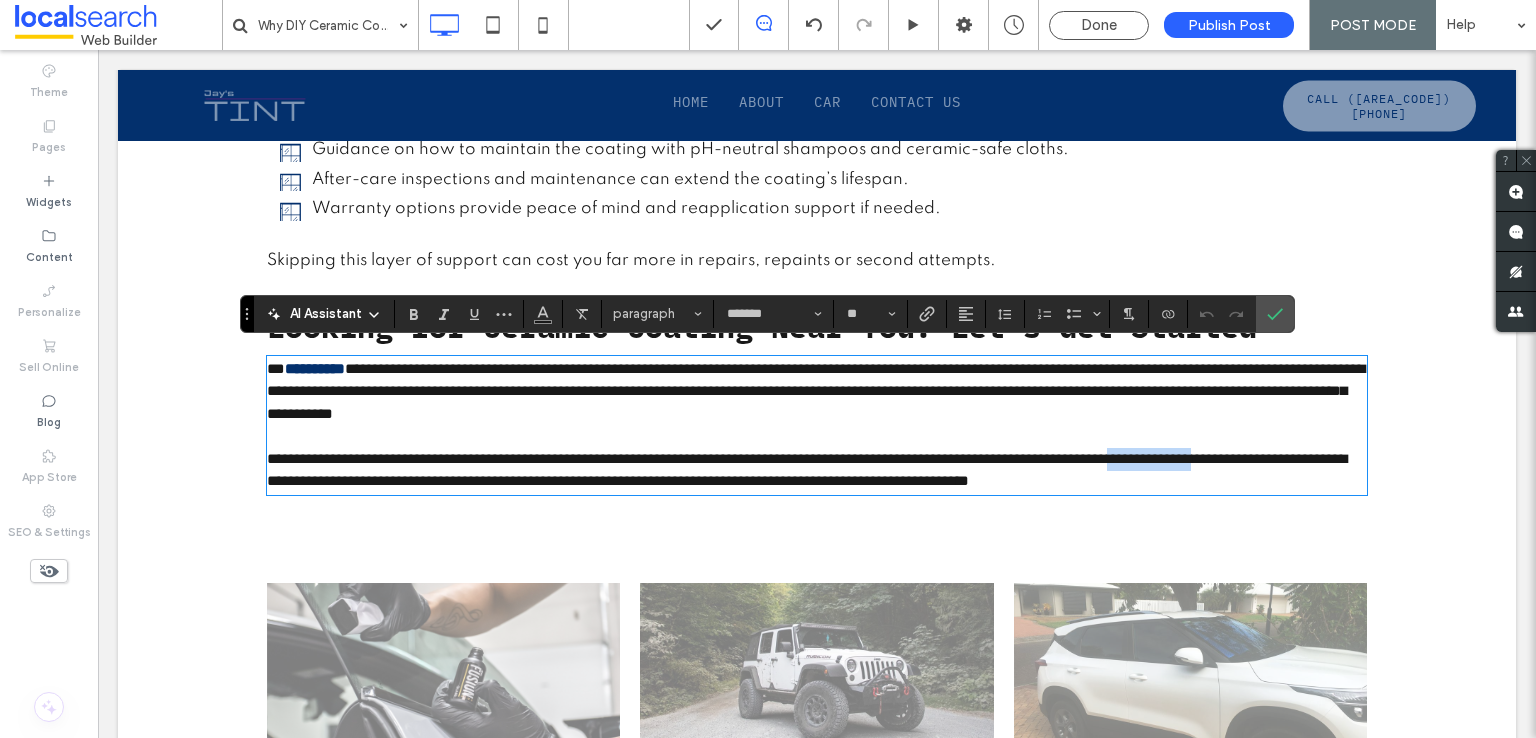 drag, startPoint x: 1329, startPoint y: 451, endPoint x: 322, endPoint y: 470, distance: 1007.1792 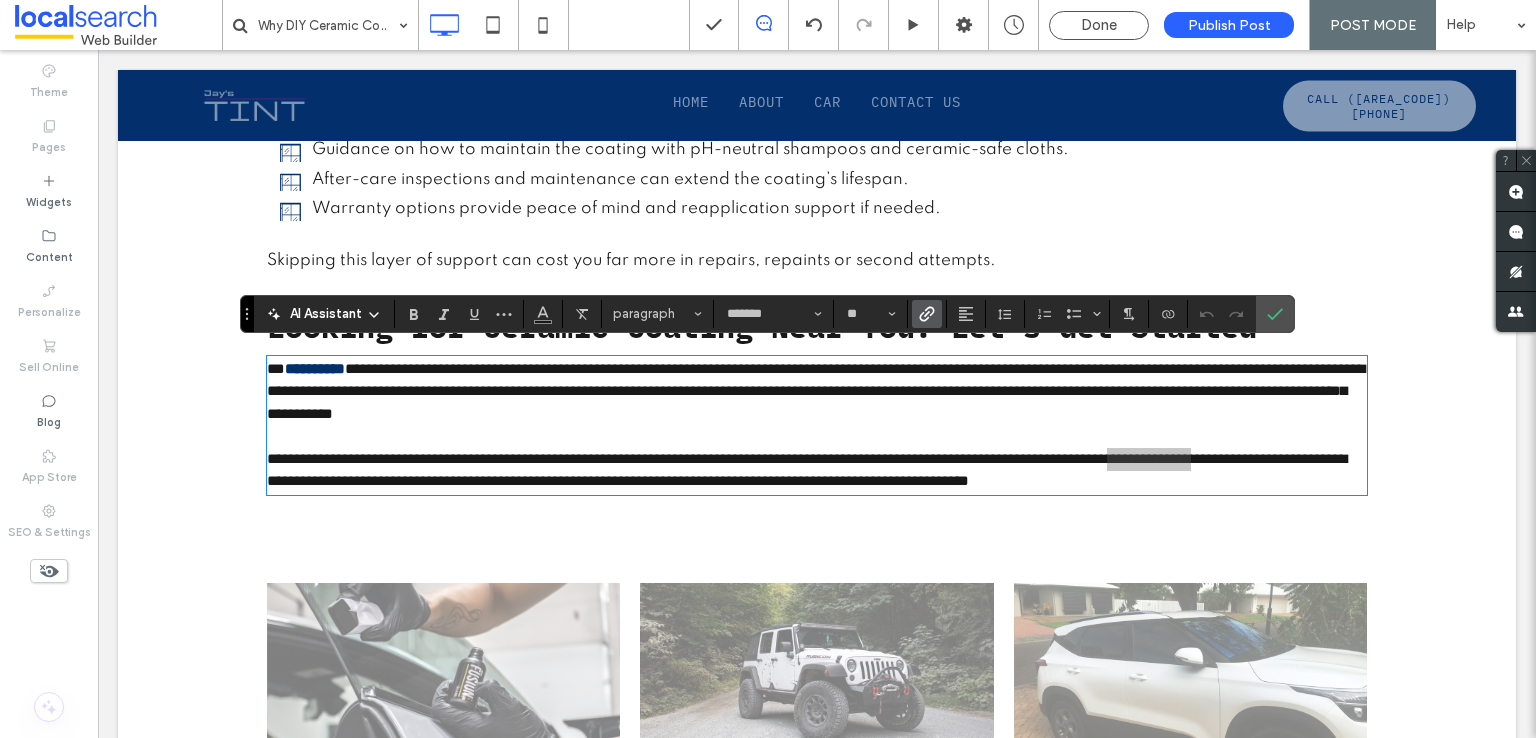 click at bounding box center [927, 314] 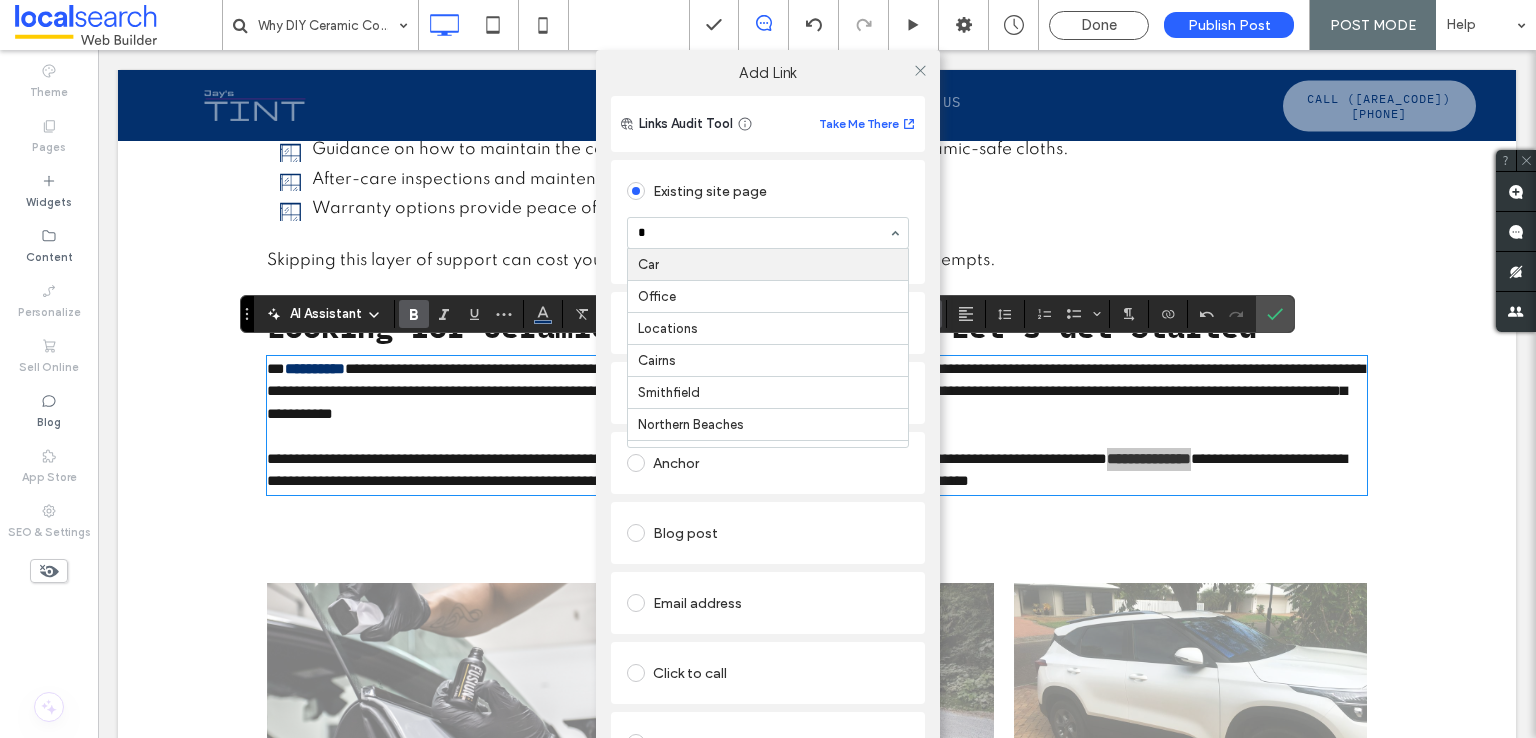type on "**" 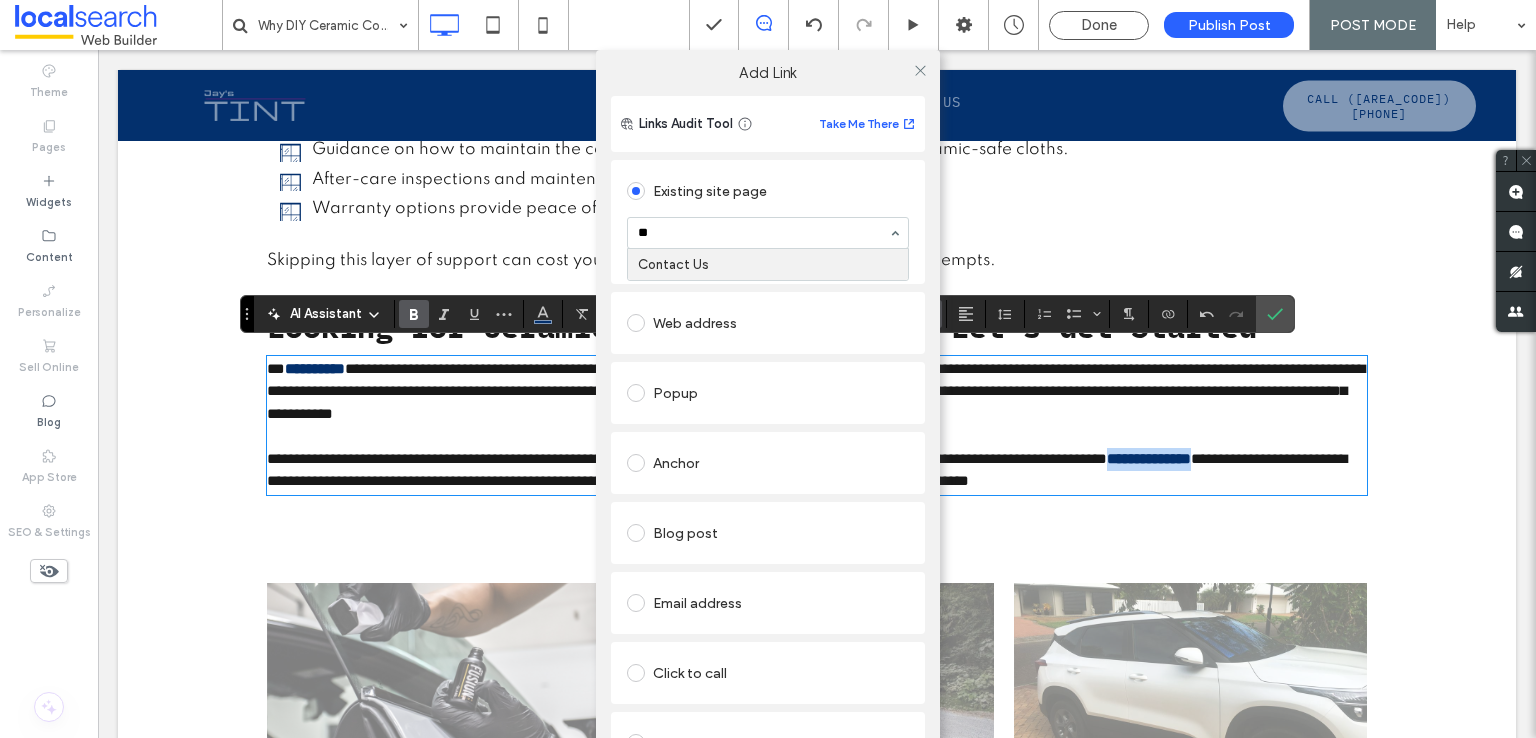 type 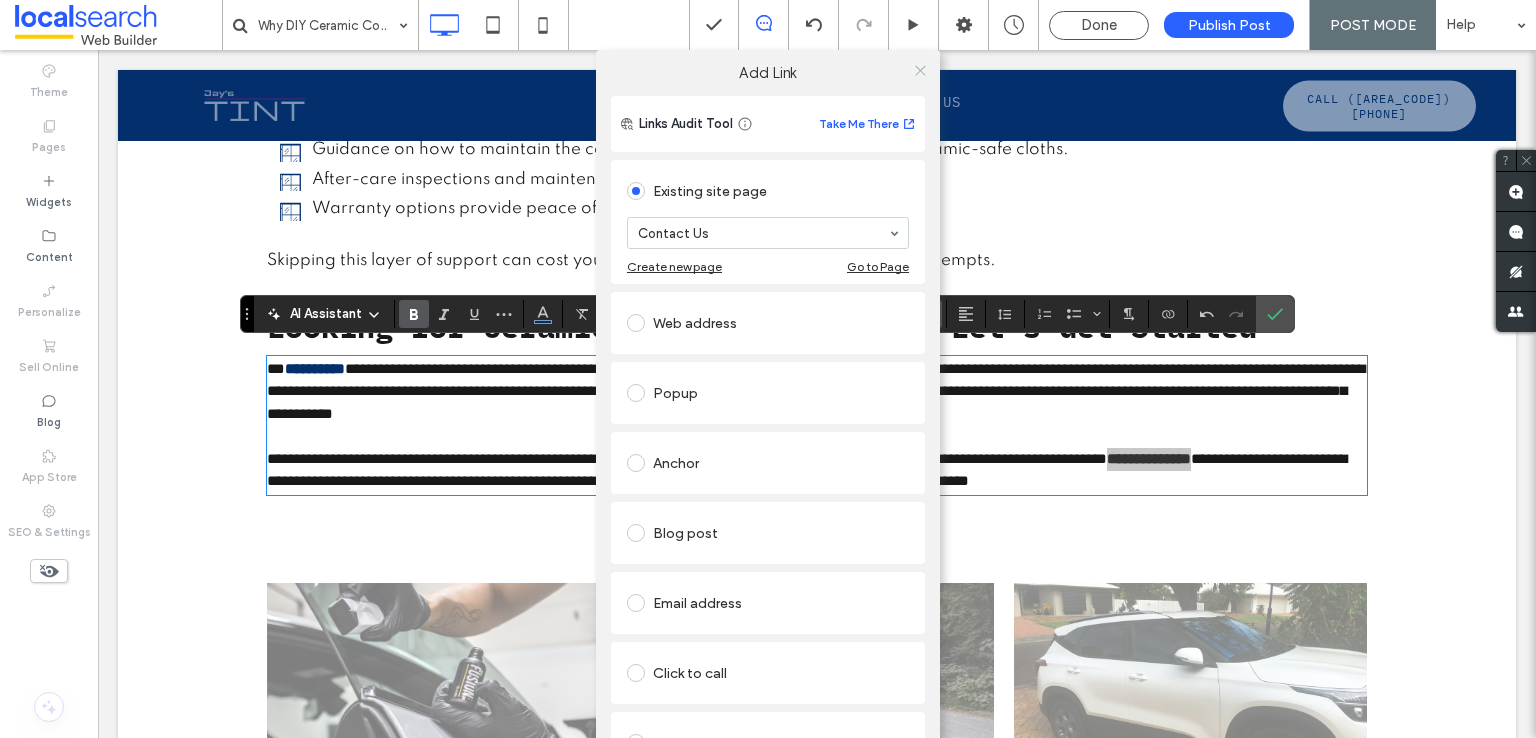 click 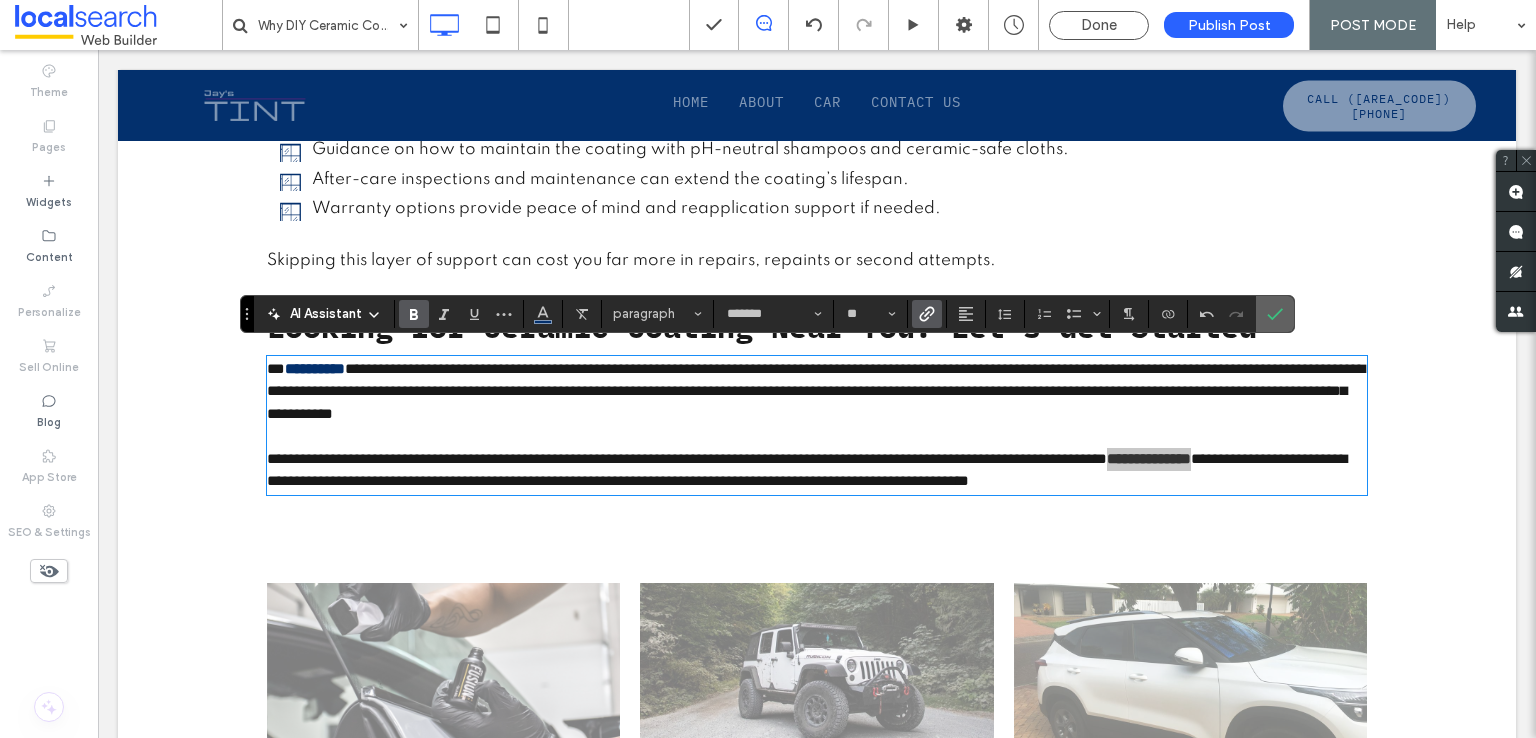 click 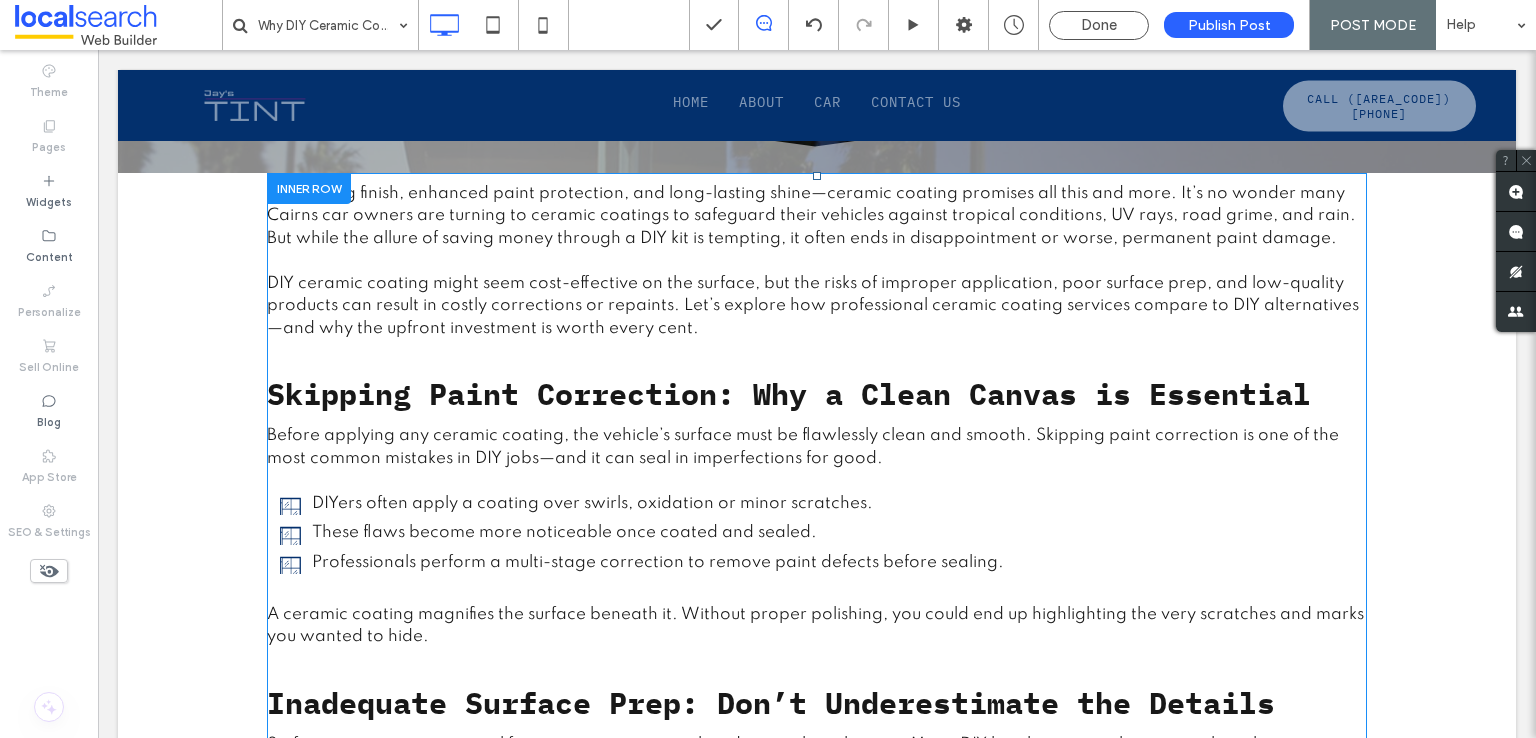 scroll, scrollTop: 300, scrollLeft: 0, axis: vertical 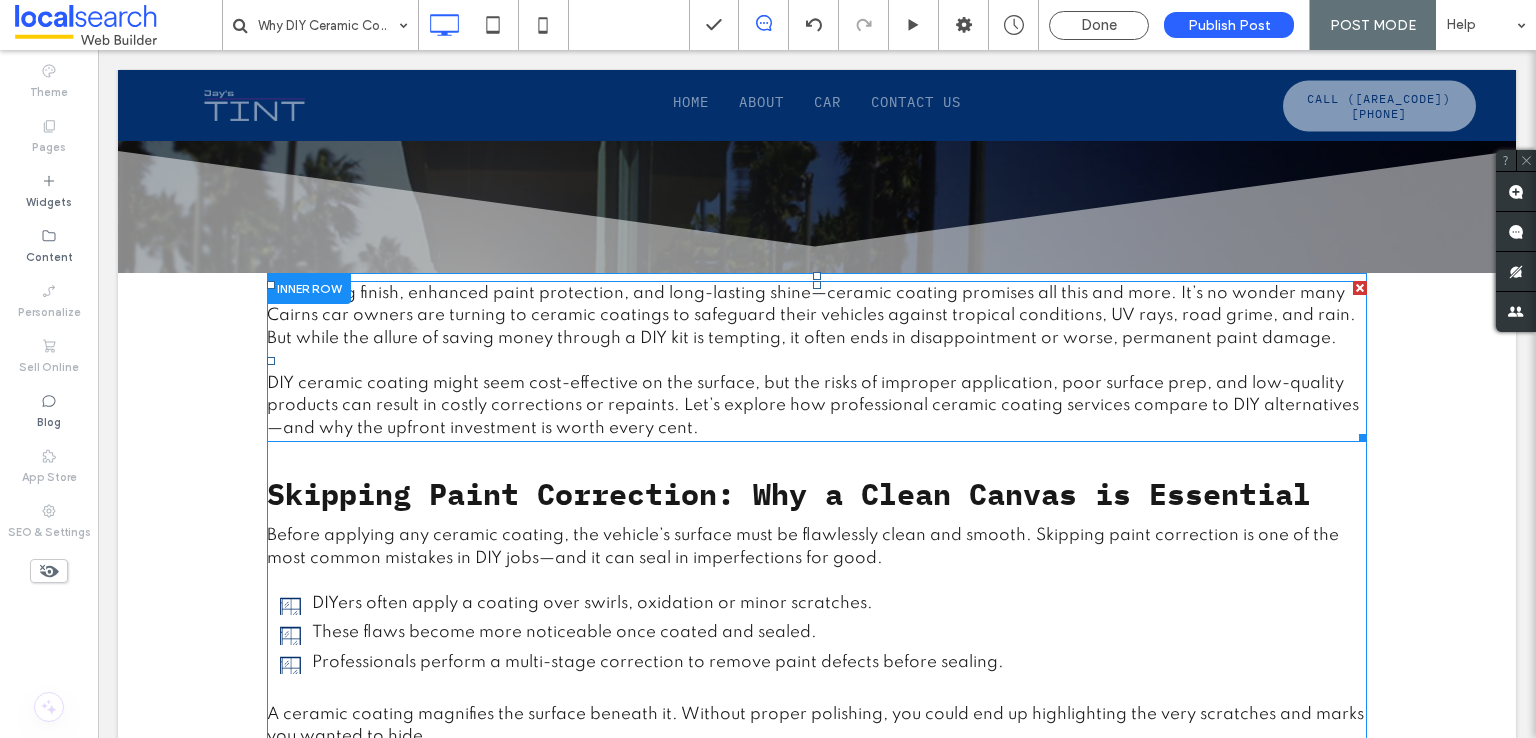 click on "A sparkling finish, enhanced paint protection, and long-lasting shine—ceramic coating promises all this and more. It’s no wonder many Cairns car owners are turning to ceramic coatings to safeguard their vehicles against tropical conditions, UV rays, road grime, and rain. But while the allure of saving money through a DIY kit is tempting, it often ends in disappointment or worse, permanent paint damage." at bounding box center [811, 316] 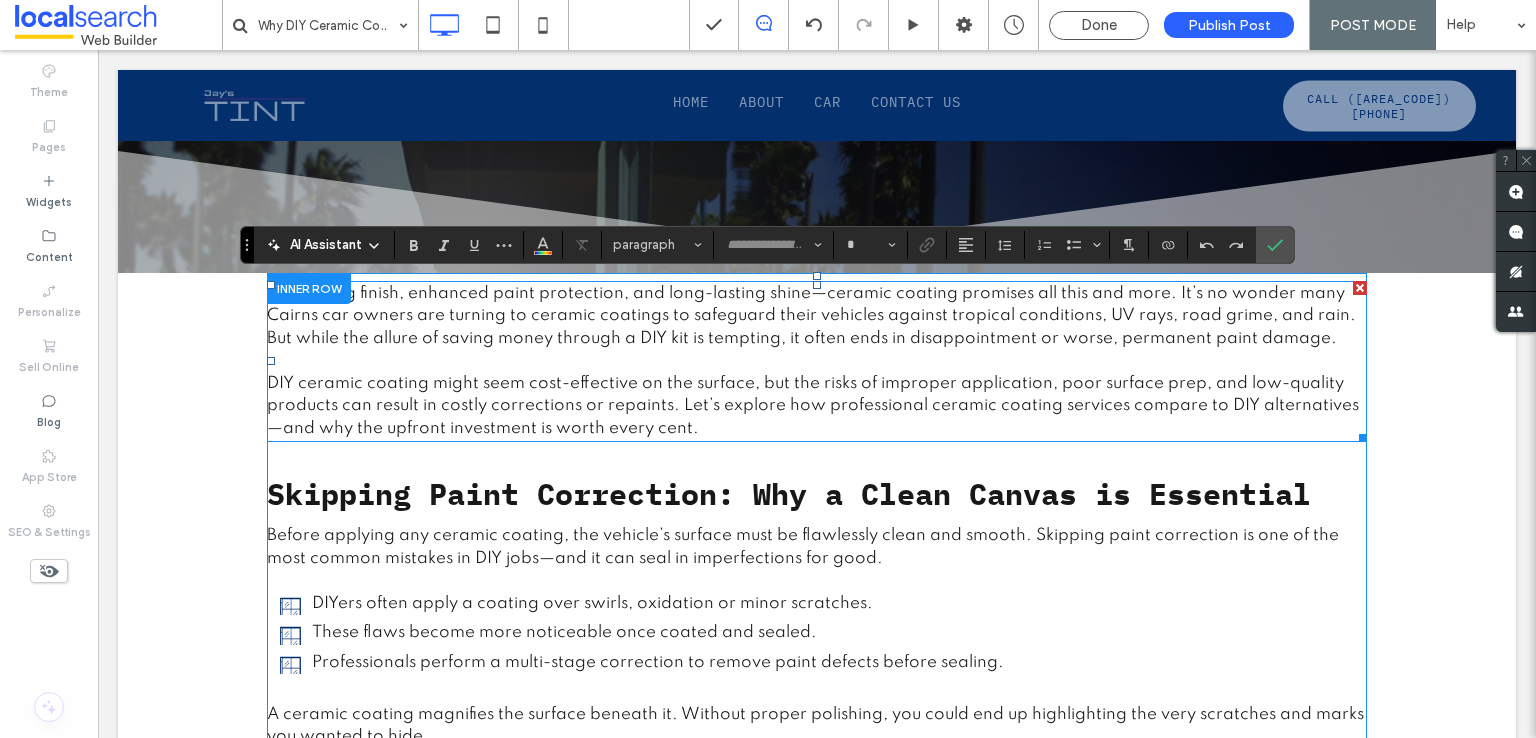 type on "*******" 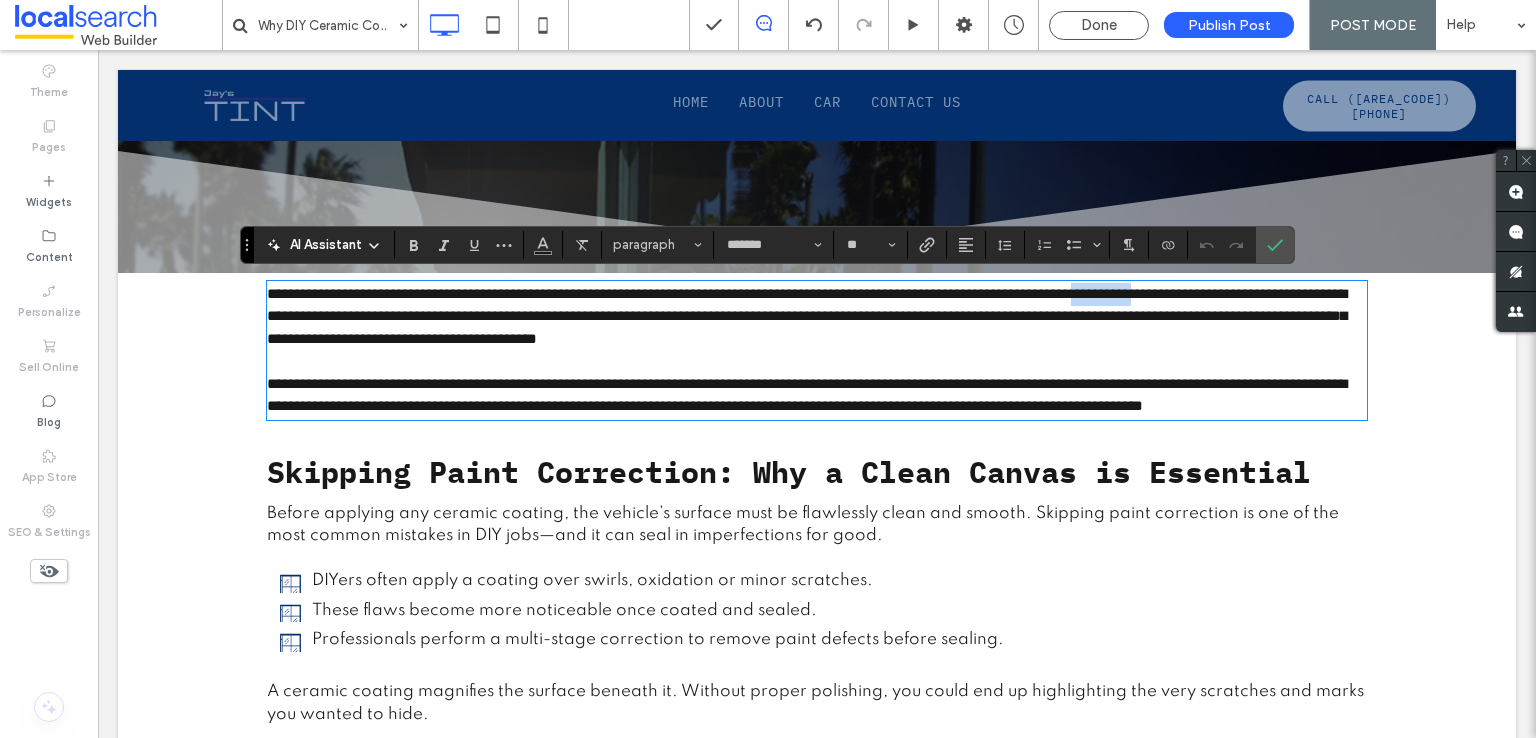 drag, startPoint x: 338, startPoint y: 313, endPoint x: 255, endPoint y: 311, distance: 83.02409 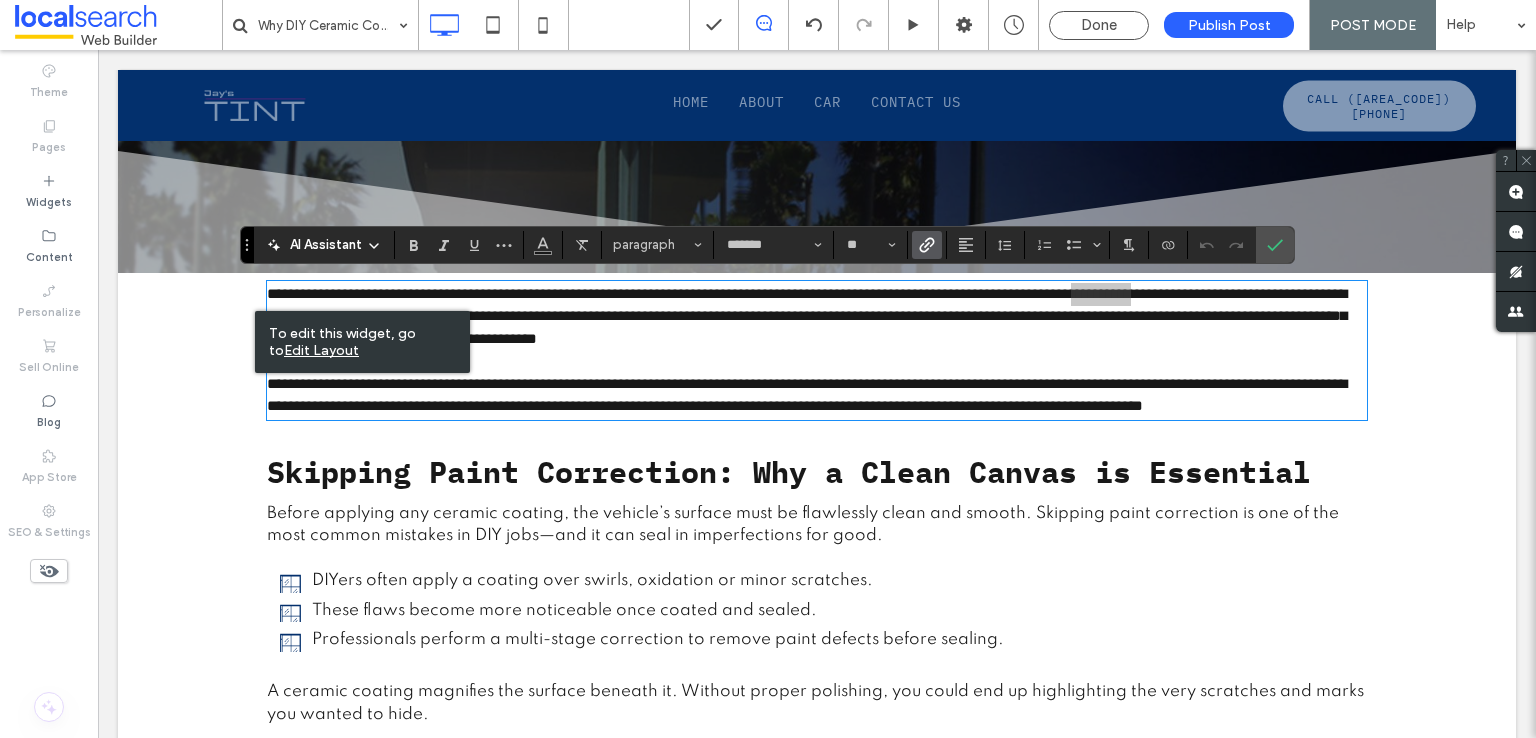 click 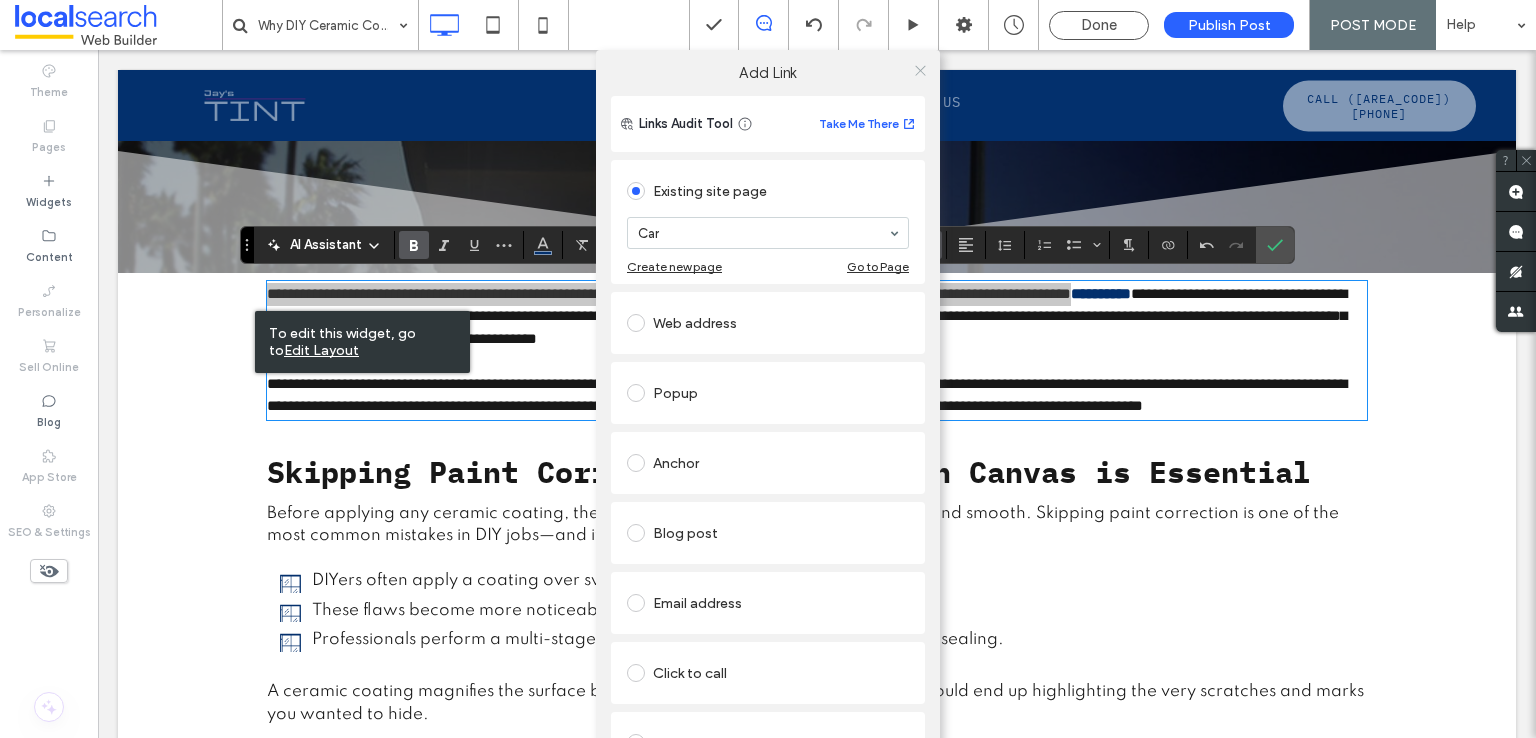 click 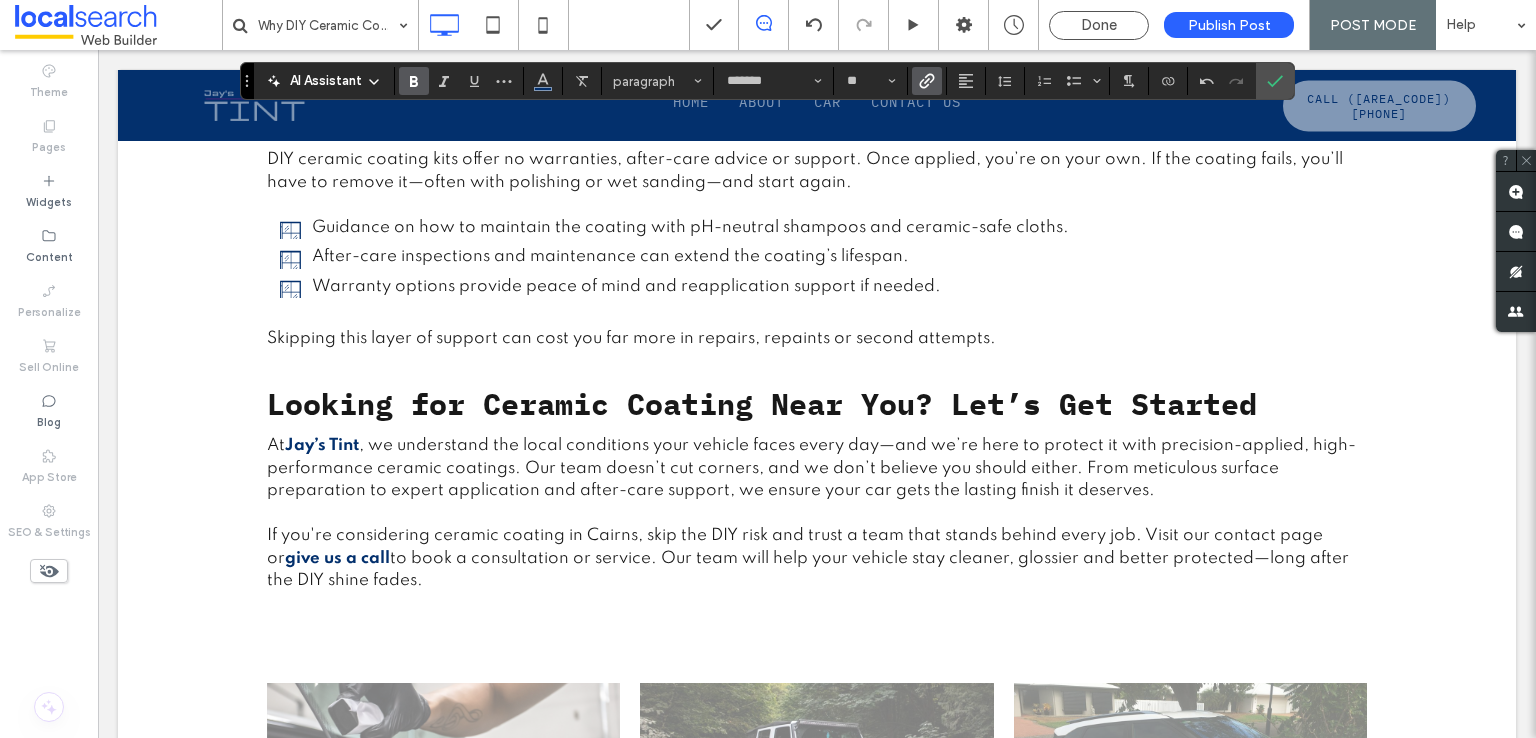 scroll, scrollTop: 2897, scrollLeft: 0, axis: vertical 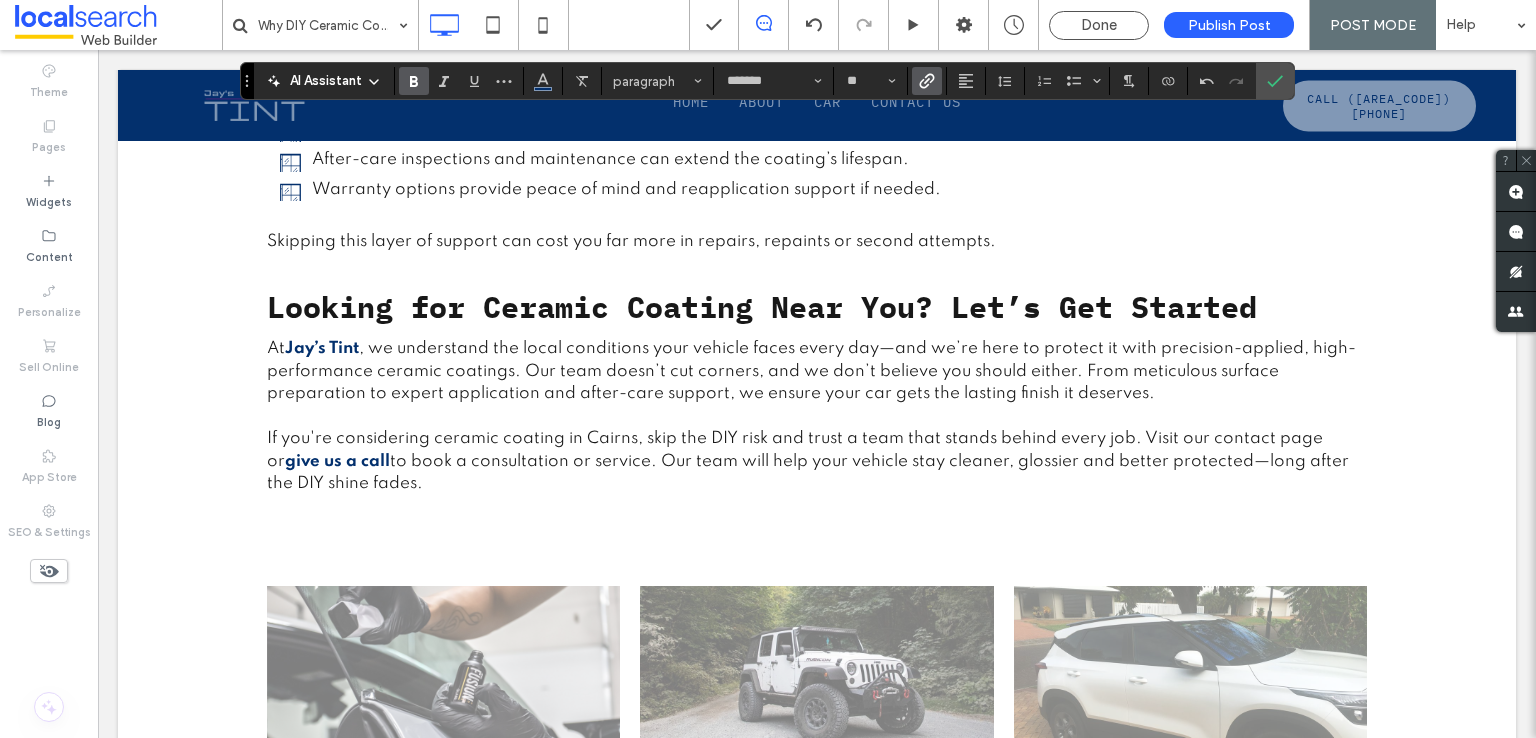 click on ", we understand the local conditions your vehicle faces every day—and we’re here to protect it with precision-applied, high-performance ceramic coatings. Our team doesn’t cut corners, and we don’t believe you should either. From meticulous surface preparation to expert application and after-care support, we ensure your car gets the lasting finish it deserves." at bounding box center (811, 371) 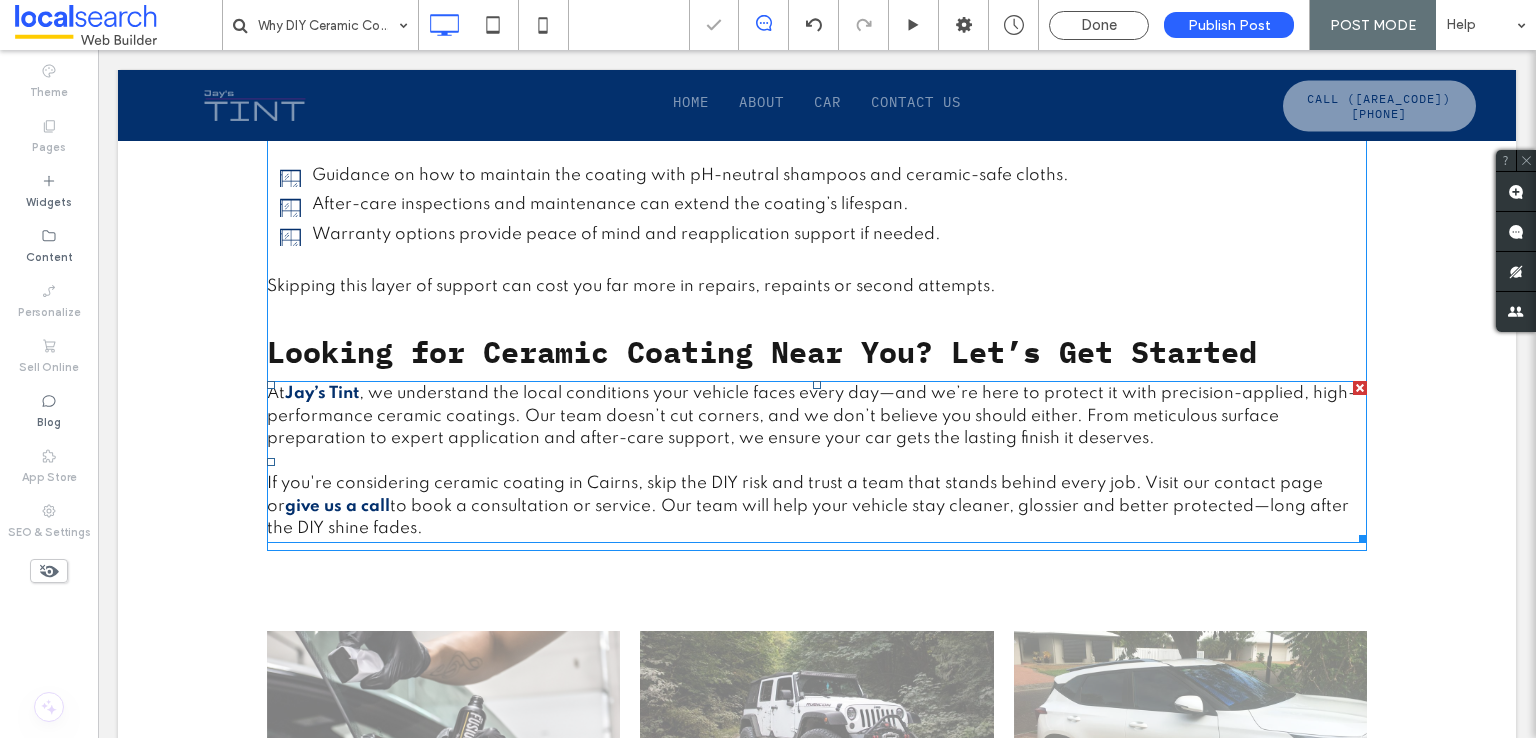 click on ", we understand the local conditions your vehicle faces every day—and we’re here to protect it with precision-applied, high-performance ceramic coatings. Our team doesn’t cut corners, and we don’t believe you should either. From meticulous surface preparation to expert application and after-care support, we ensure your car gets the lasting finish it deserves." at bounding box center [811, 416] 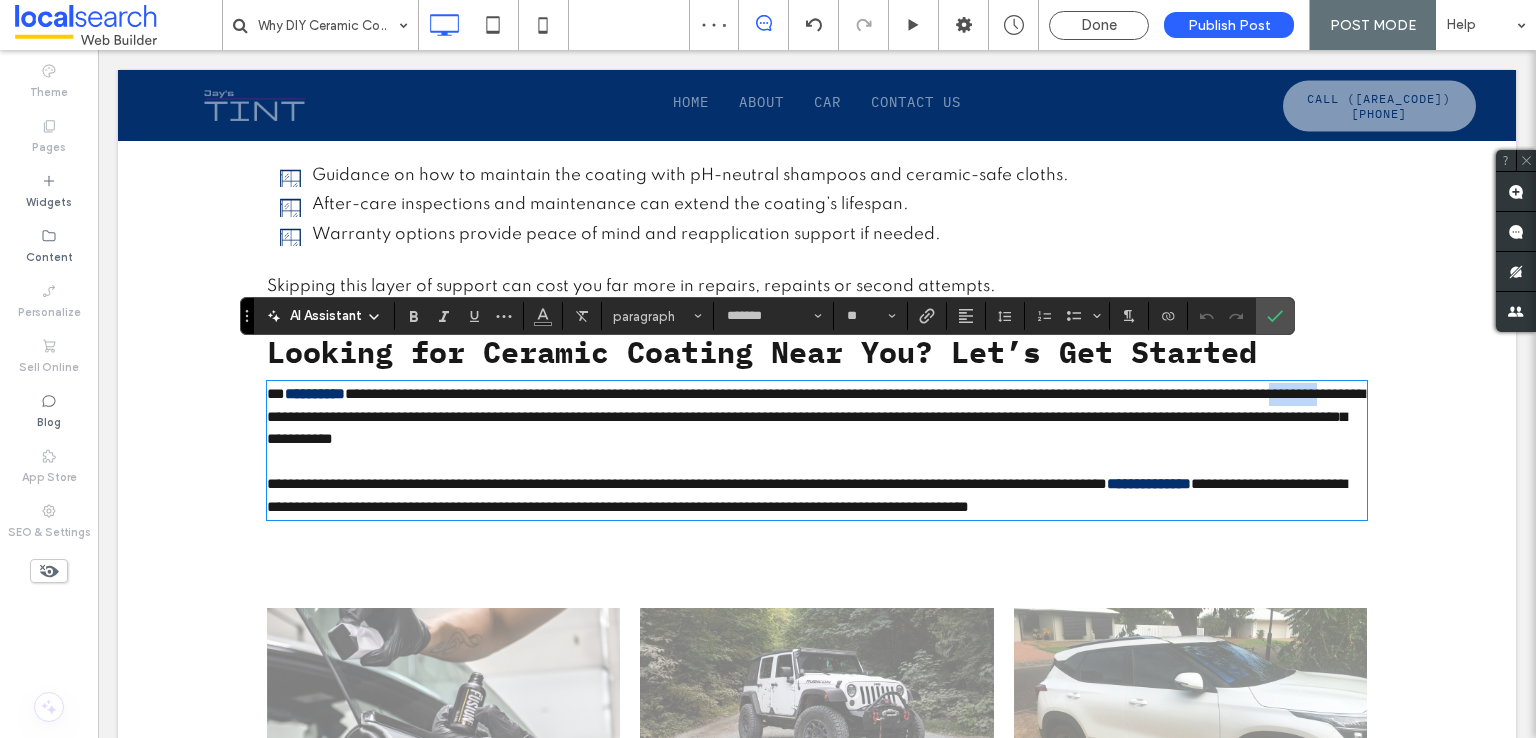 drag, startPoint x: 588, startPoint y: 385, endPoint x: 643, endPoint y: 366, distance: 58.189346 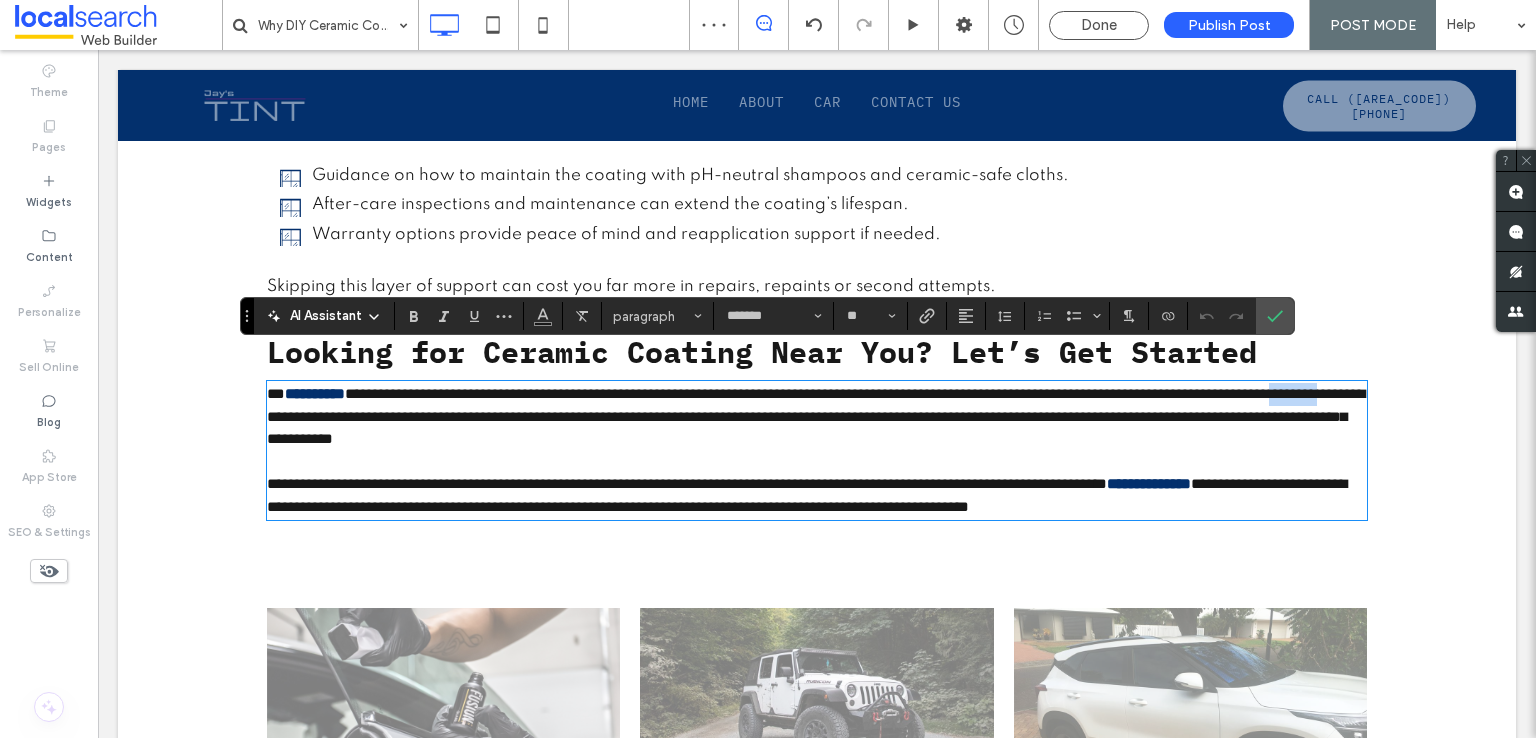 click on "**********" at bounding box center (816, 416) 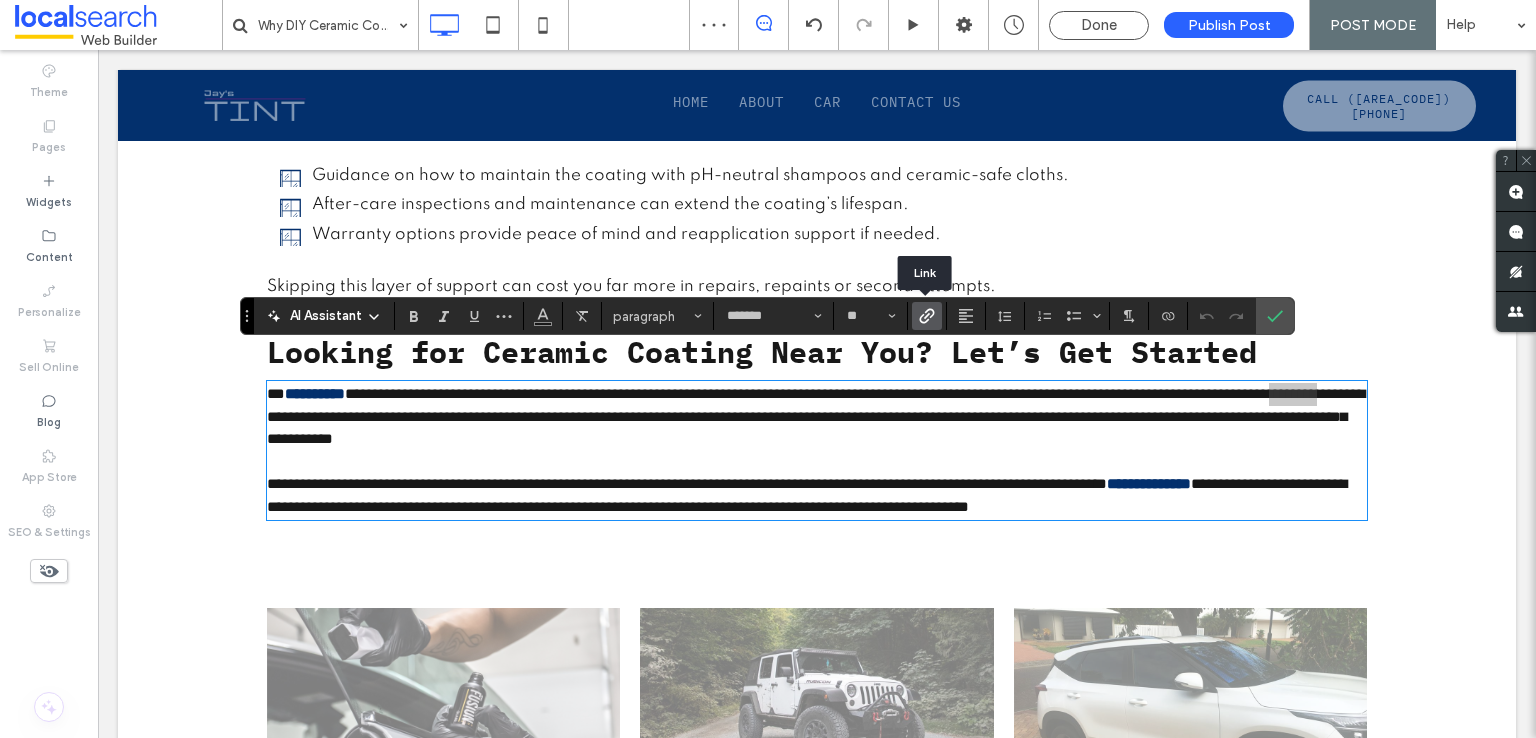 click at bounding box center (927, 316) 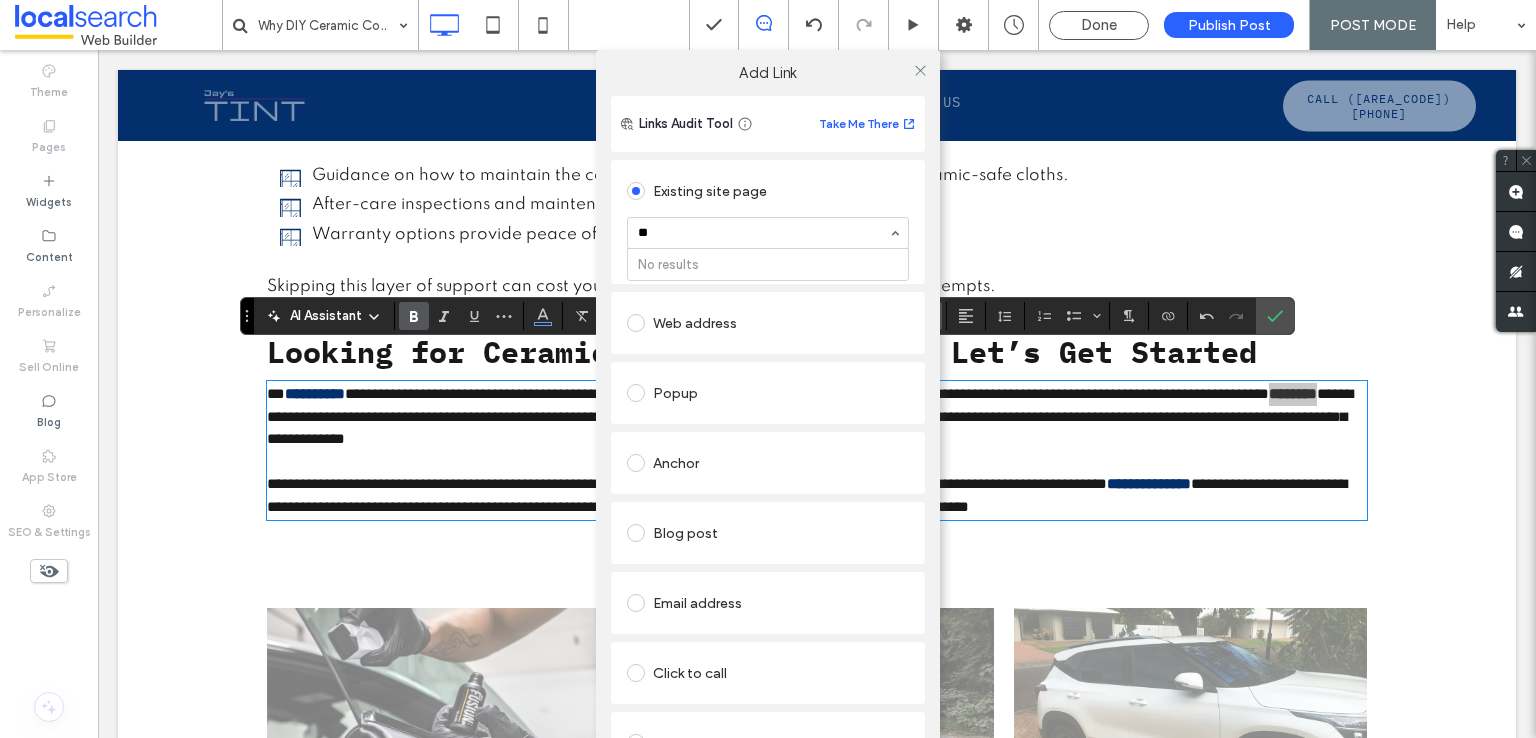 type on "*" 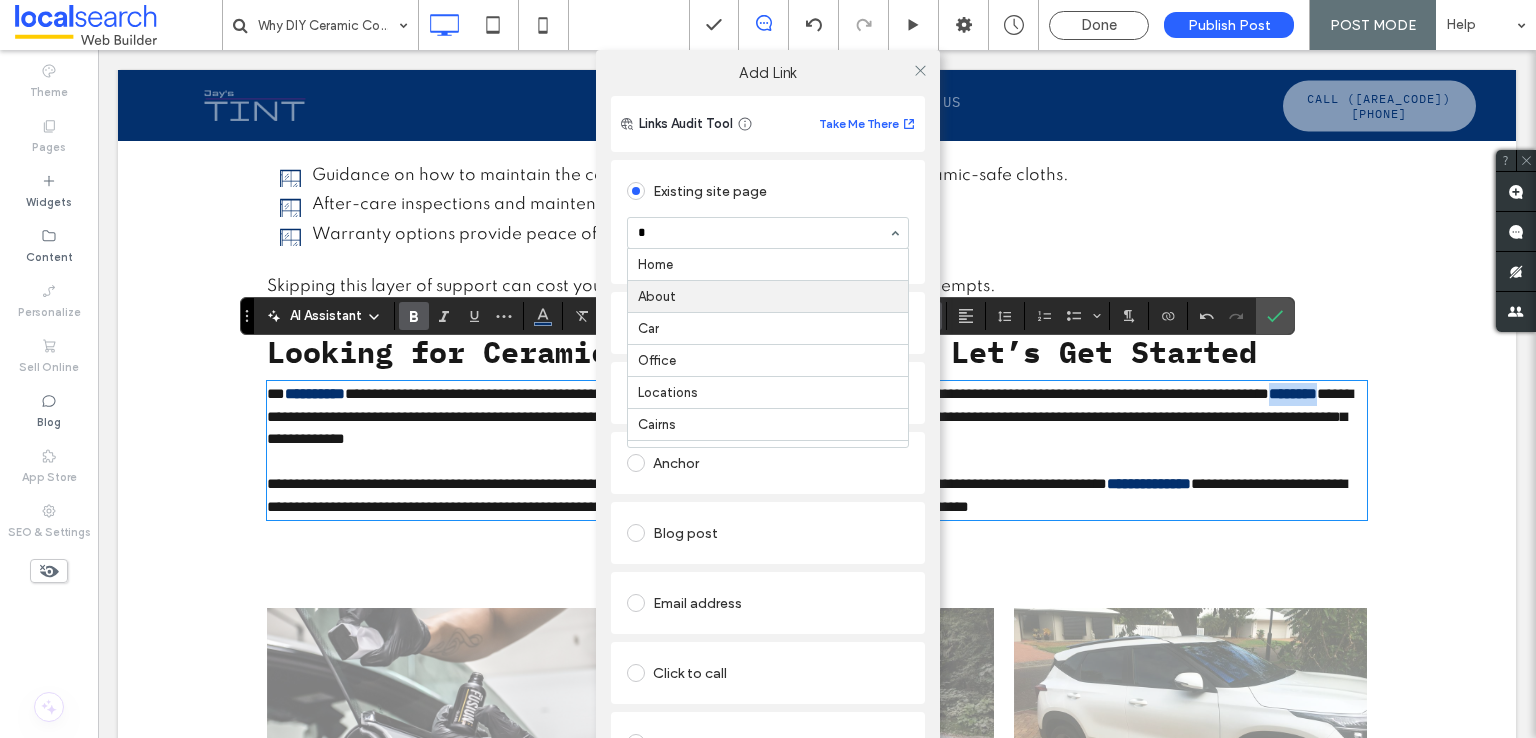 type 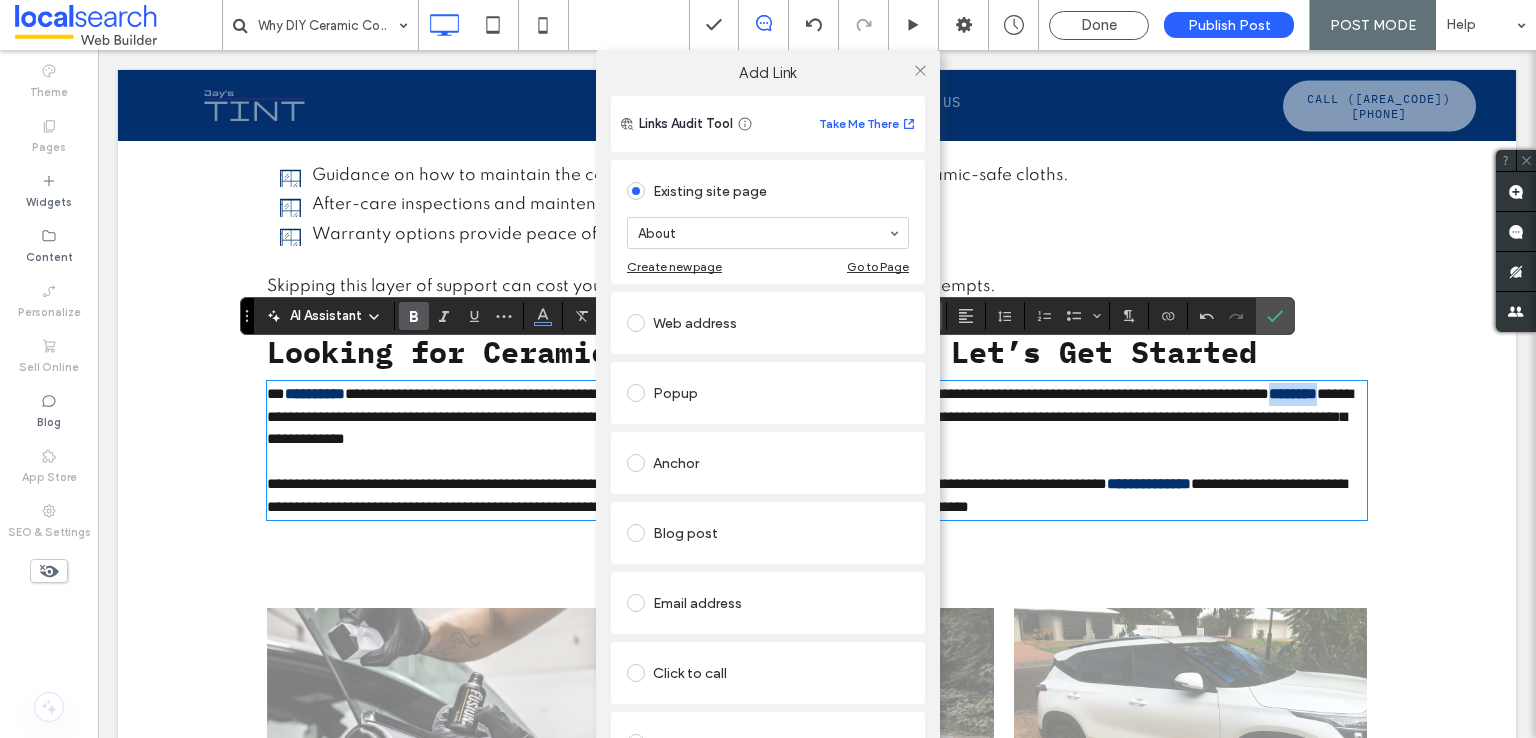 drag, startPoint x: 688, startPoint y: 296, endPoint x: 700, endPoint y: 299, distance: 12.369317 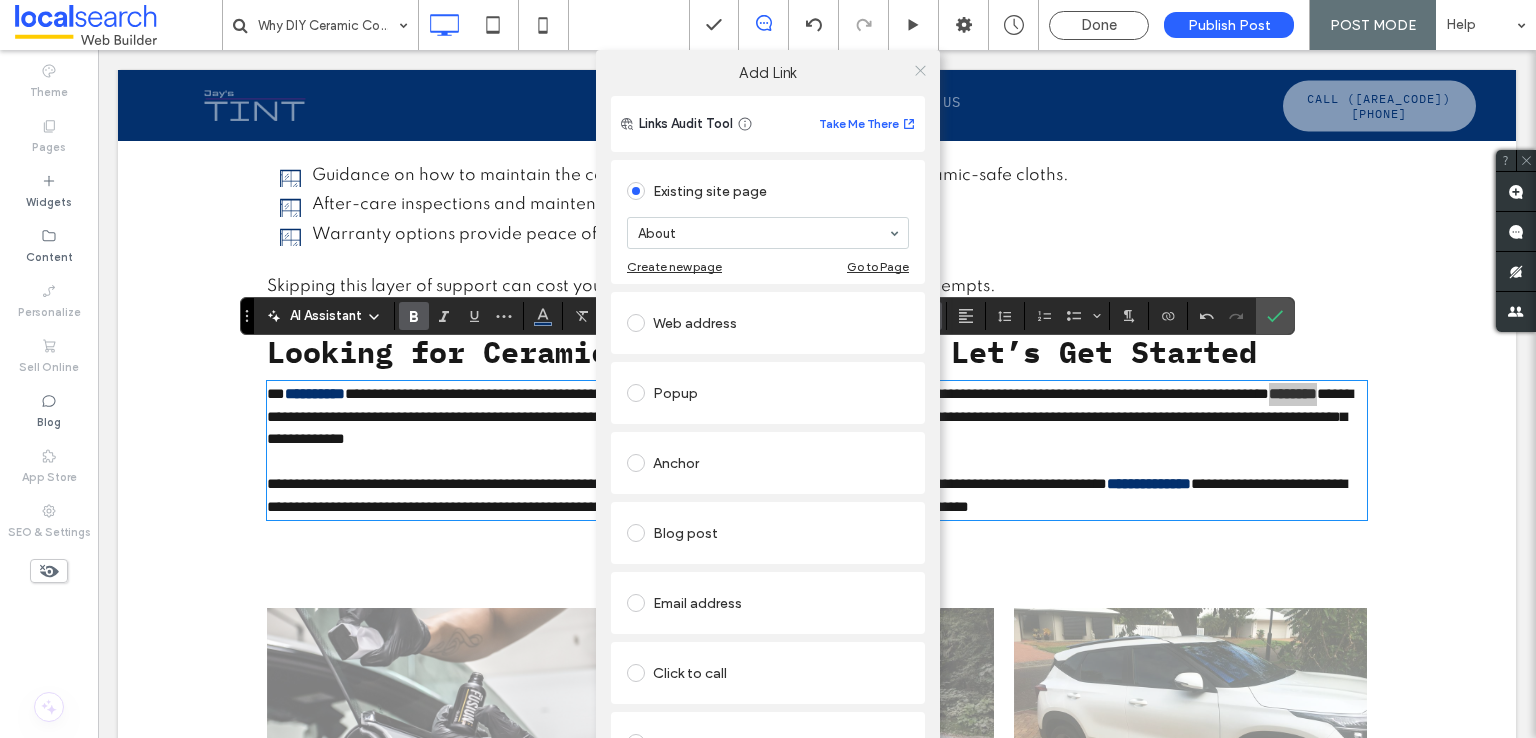 click 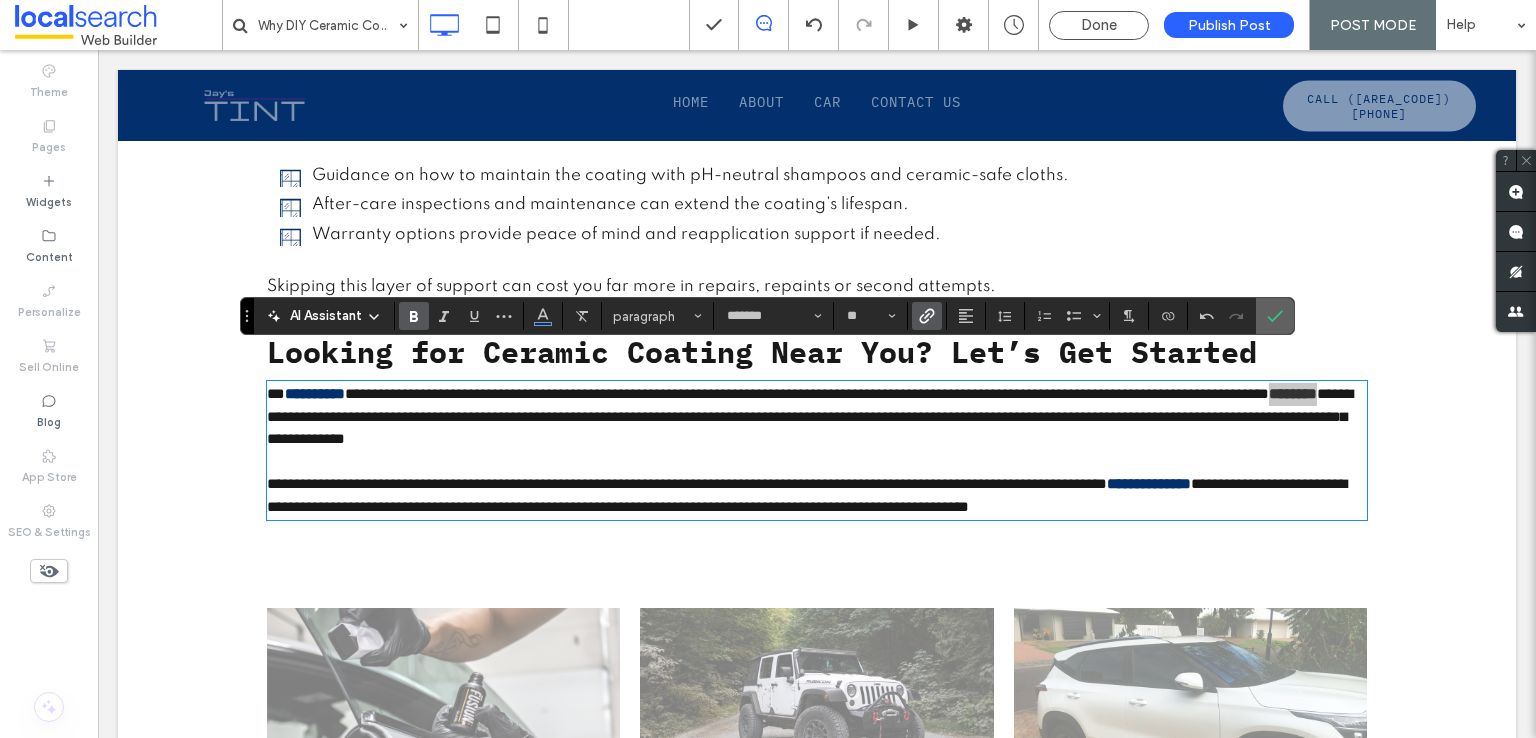 click at bounding box center [1275, 316] 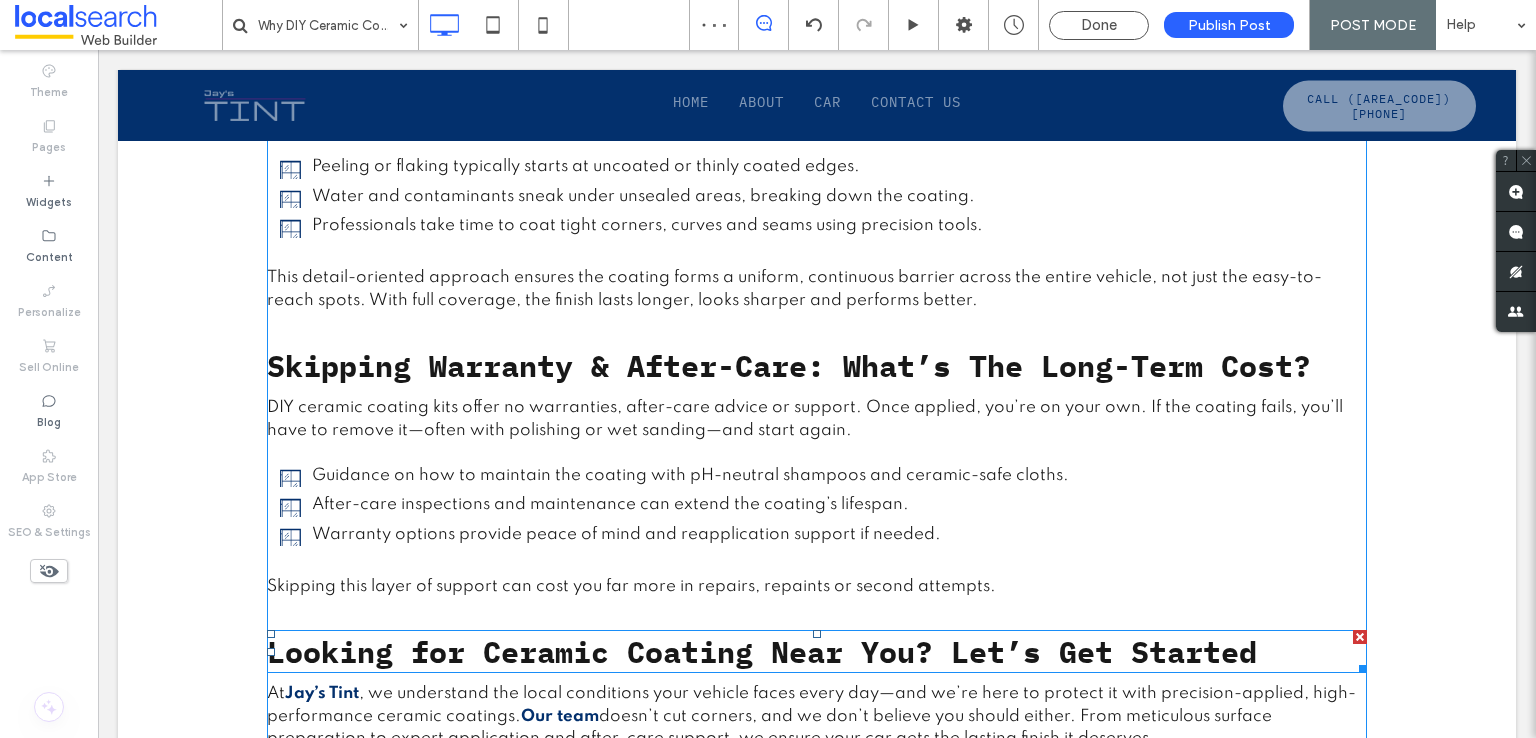 scroll, scrollTop: 2497, scrollLeft: 0, axis: vertical 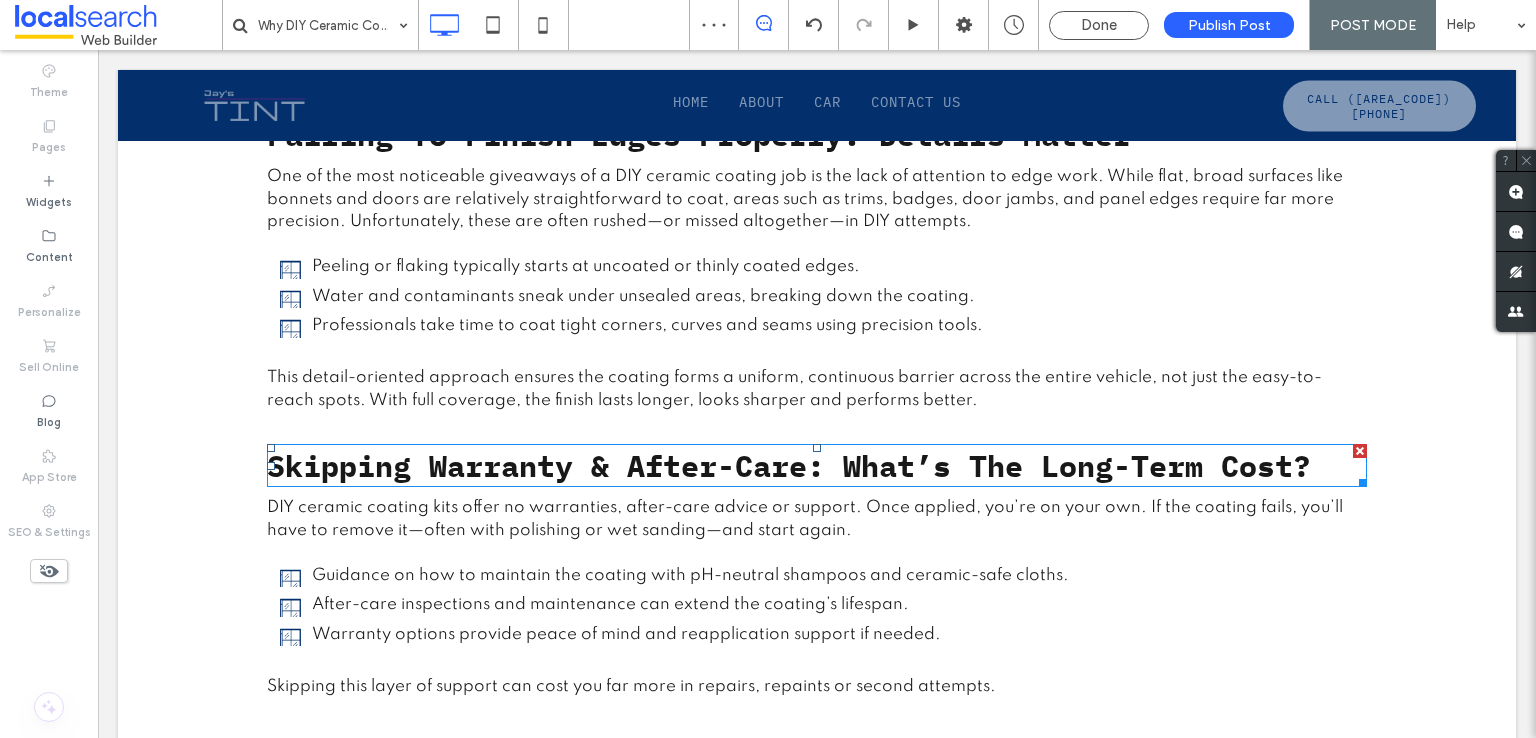 click on "Skipping Warranty & After-Care: What’s The Long-Term Cost?" at bounding box center (789, 465) 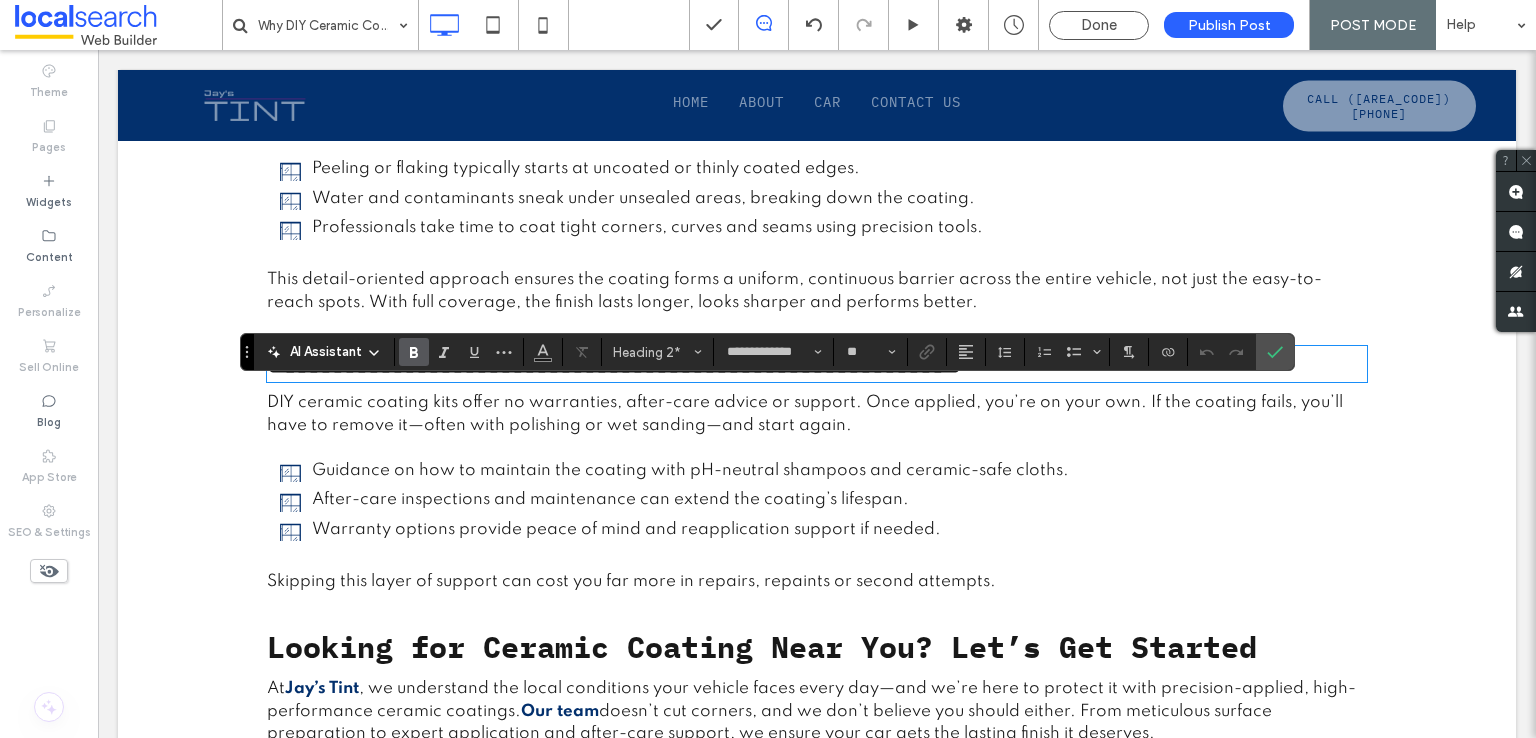 scroll, scrollTop: 2697, scrollLeft: 0, axis: vertical 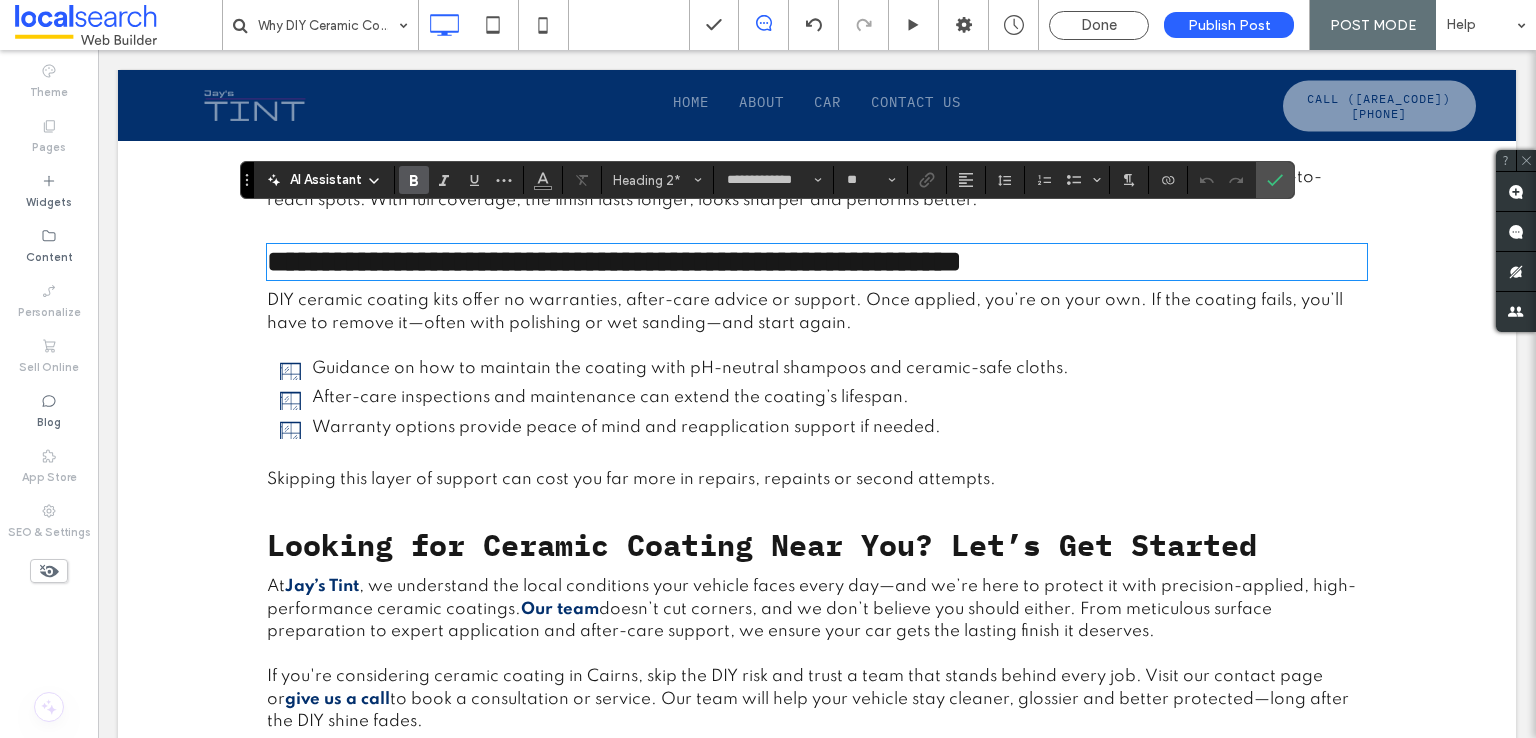 click on "Looking for Ceramic Coating Near You? Let’s Get Started" at bounding box center [762, 544] 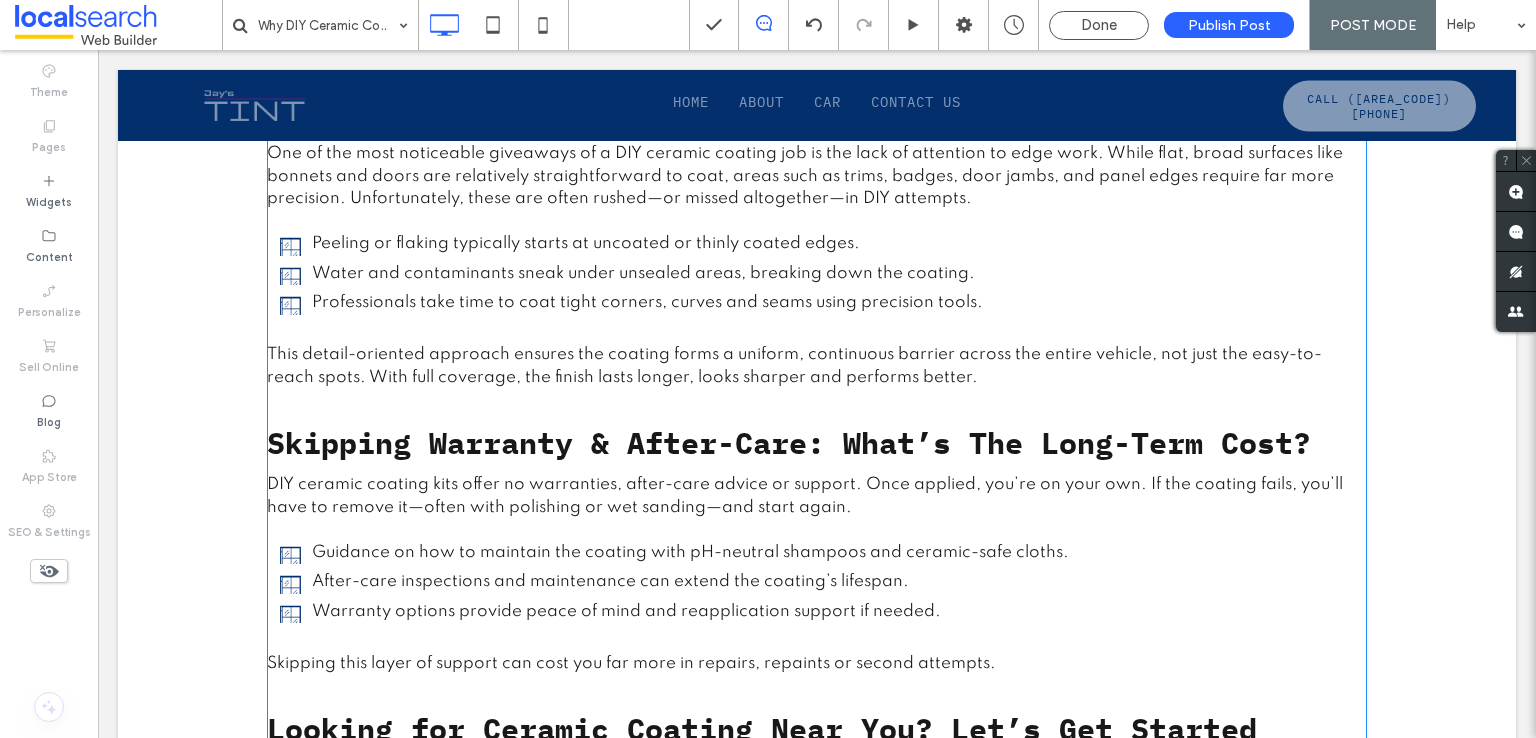 scroll, scrollTop: 2697, scrollLeft: 0, axis: vertical 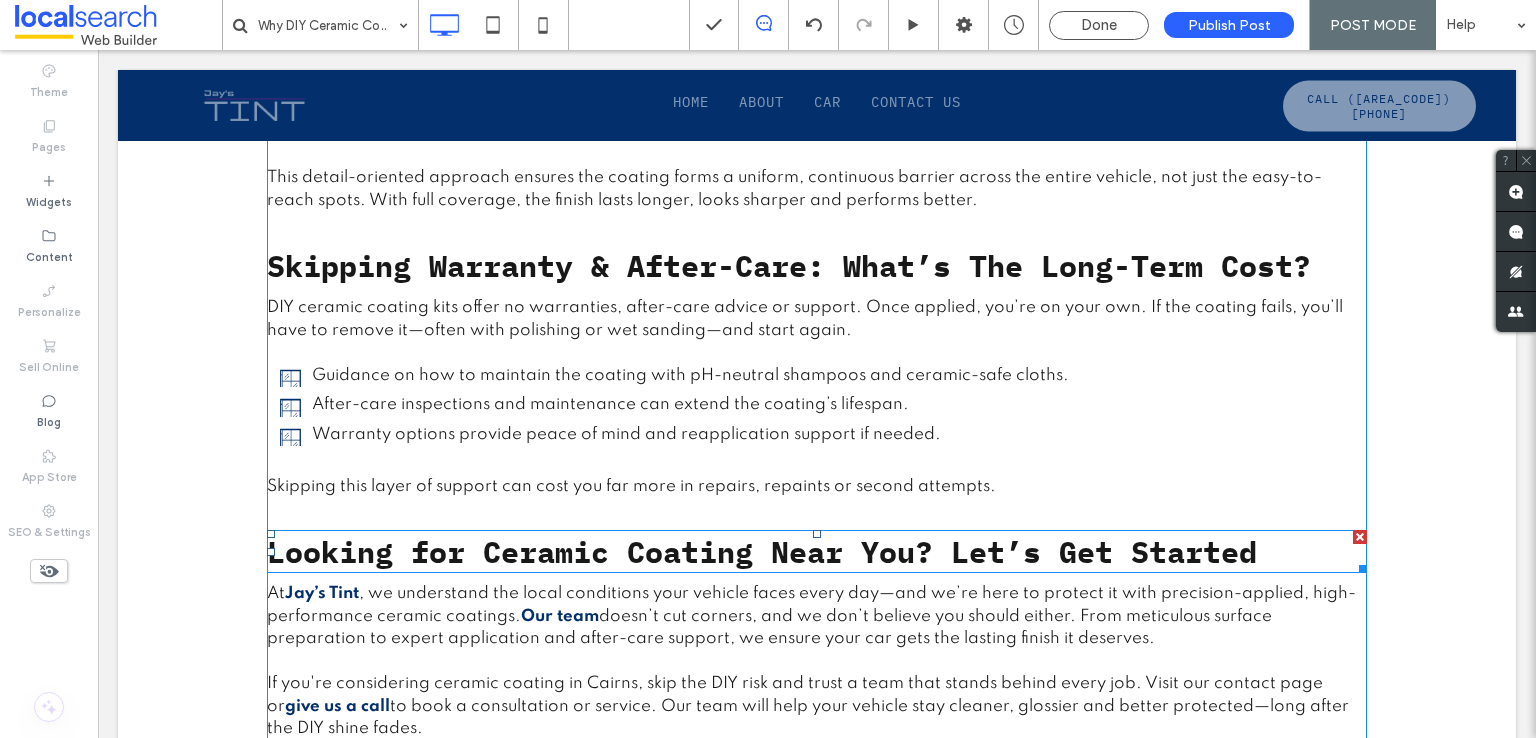 click on "Looking for Ceramic Coating Near You? Let’s Get Started" at bounding box center (762, 551) 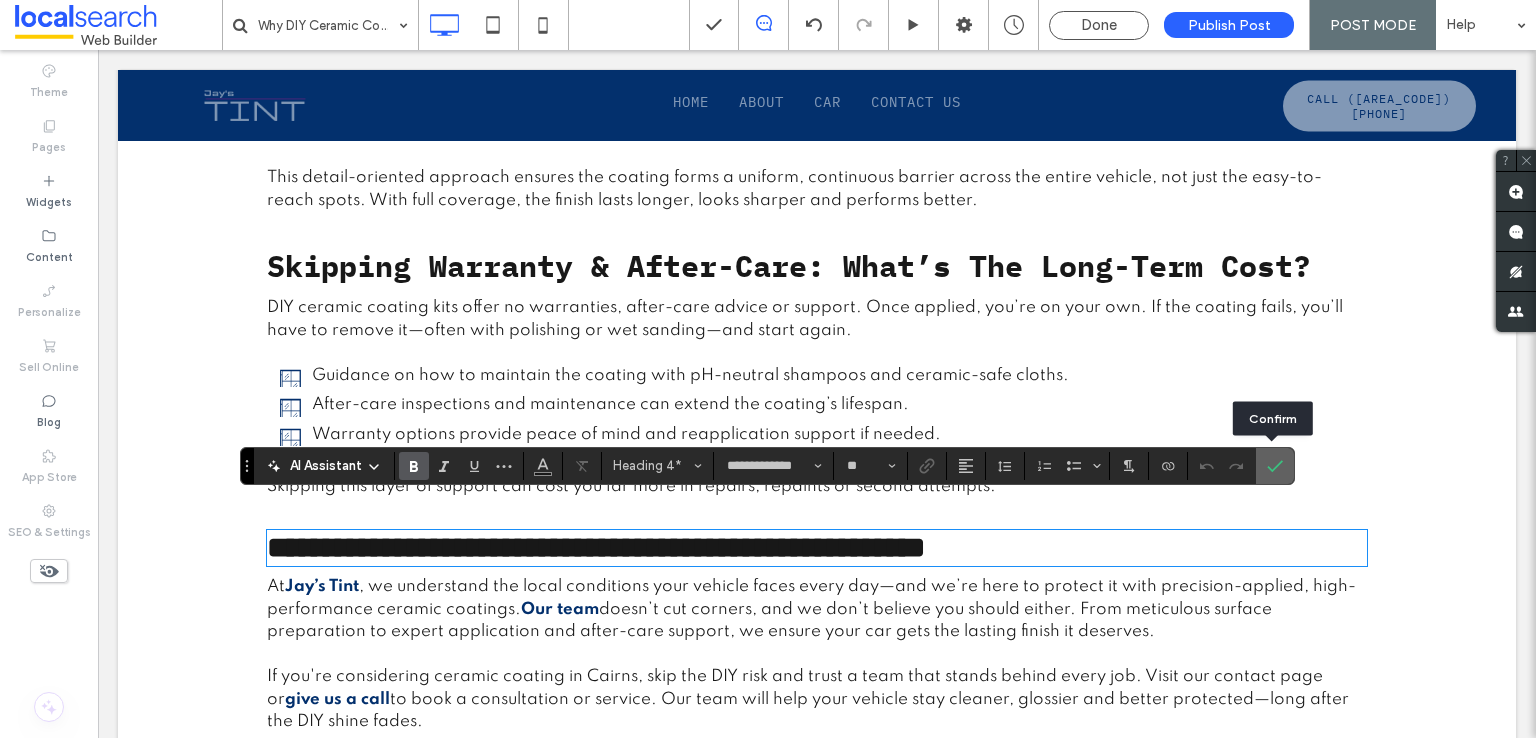 click at bounding box center [1275, 466] 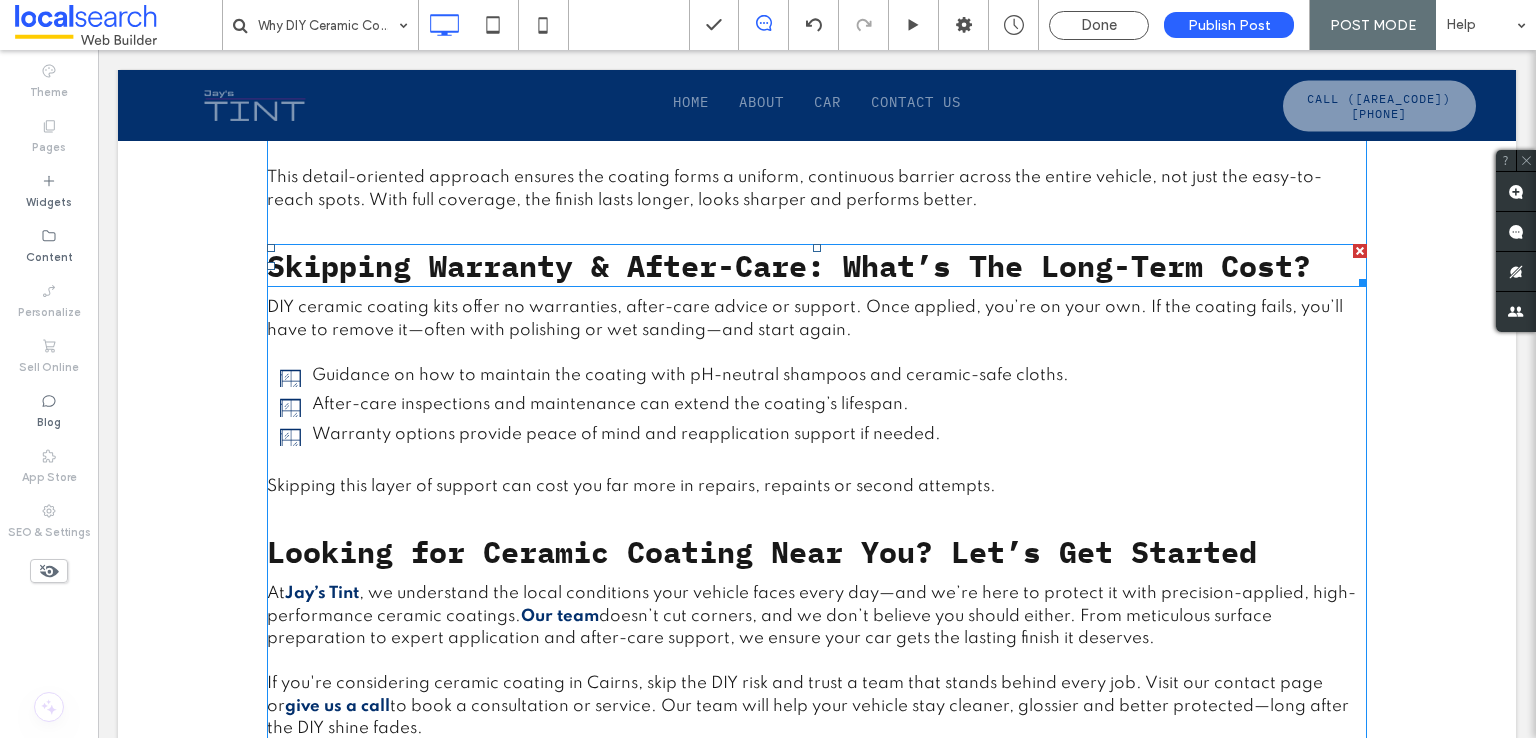 click on "Skipping Warranty & After-Care: What’s The Long-Term Cost?" at bounding box center (789, 265) 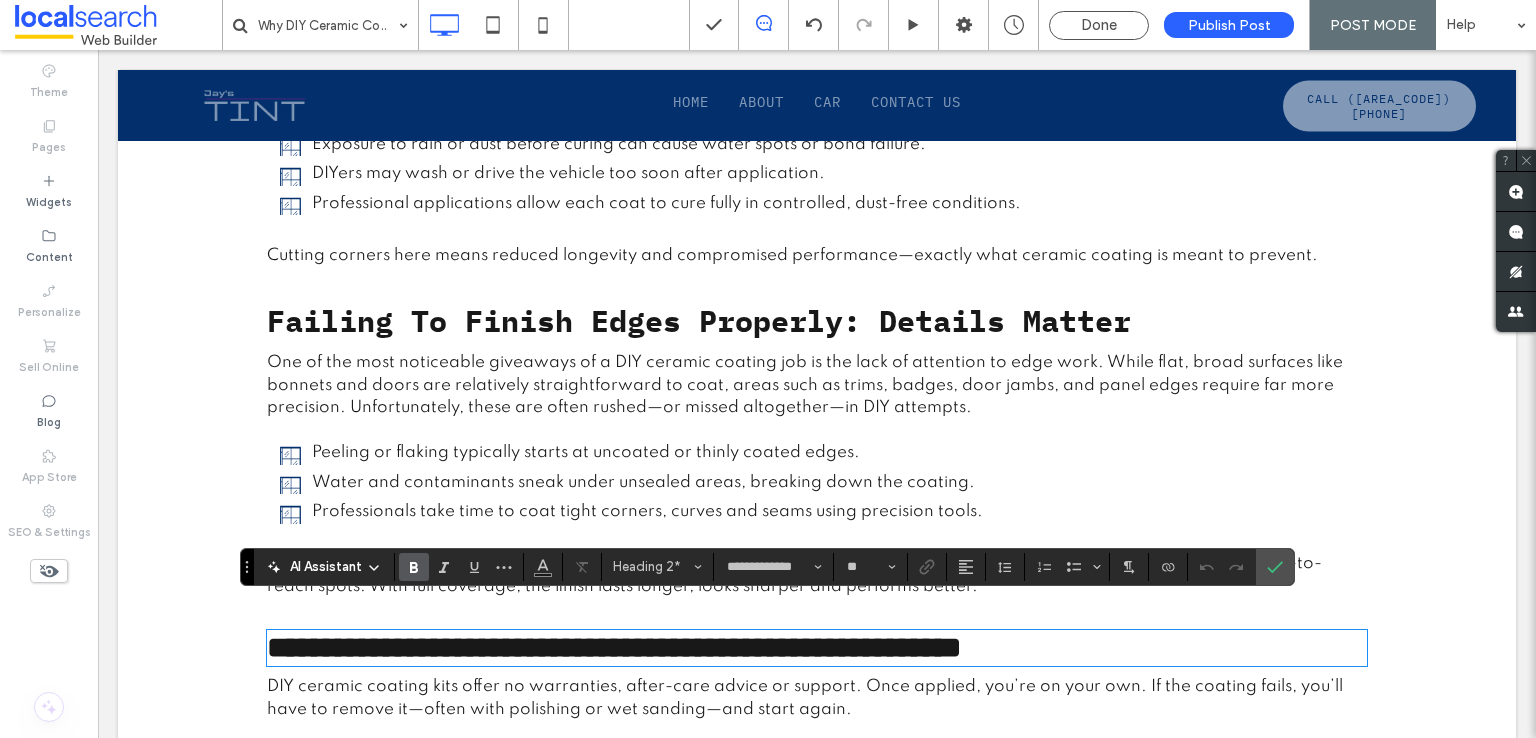 scroll, scrollTop: 2297, scrollLeft: 0, axis: vertical 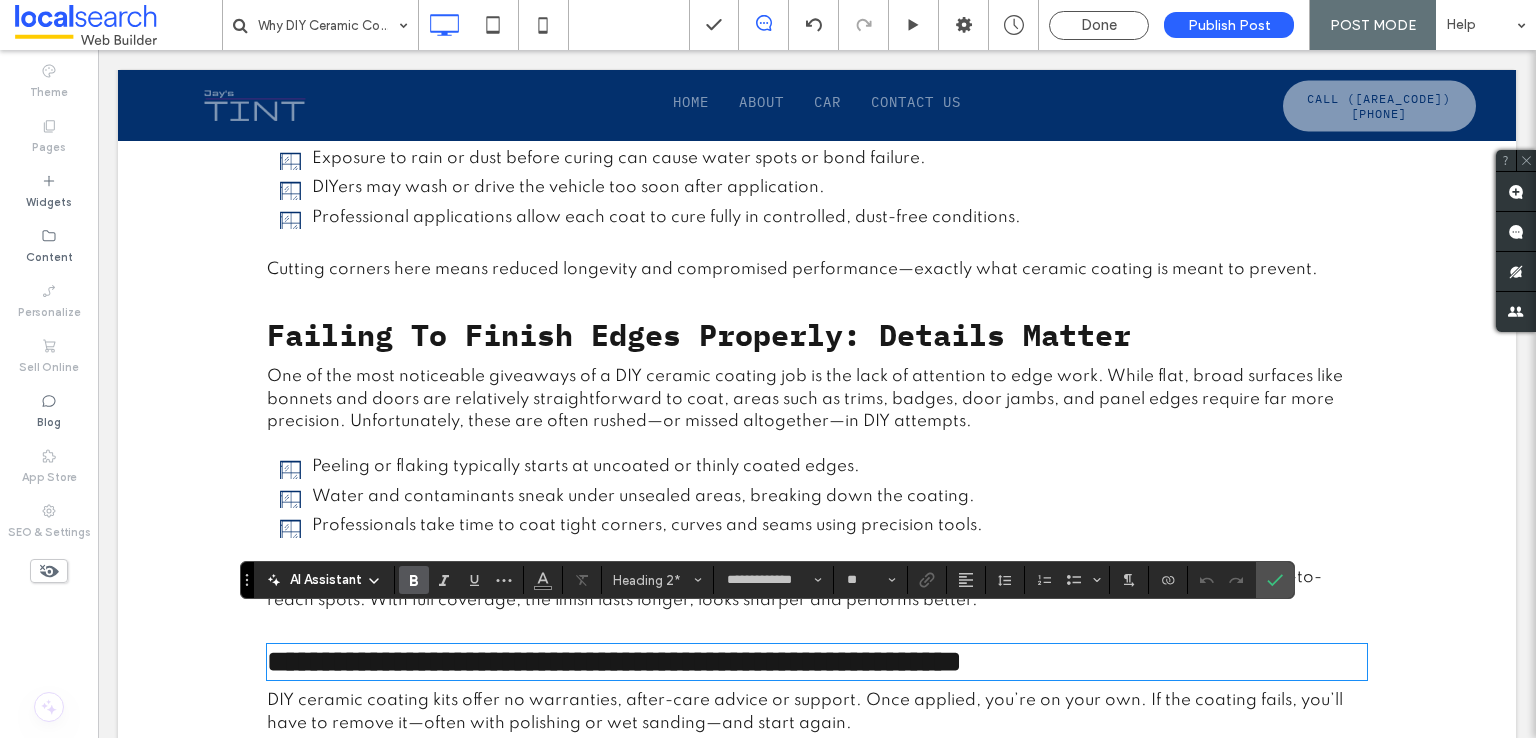 click on "A sparkling finish, enhanced paint protection, and long-lasting shine—ceramic coating promises all this and more. It’s no wonder many  Cairns car  owners are turning to ceramic coatings to safeguard their vehicles against tropical conditions, UV rays, road grime, and rain. But while the allure of saving money through a DIY kit is tempting, it often ends in disappointment or worse, permanent paint damage. DIY ceramic coating might seem cost-effective on the surface, but the risks of improper application, poor surface prep, and low-quality products can result in costly corrections or repaints. Let’s explore how professional ceramic coating services compare to DIY alternatives—and why the upfront investment is worth every cent.
Skipping Paint Correction: Why a Clean Canvas is Essential
DIYers often apply a coating over swirls, oxidation or minor scratches. These flaws become more noticeable once coated and sealed. ﻿
Inadequate Surface Prep: Don’t Underestimate the Details
﻿" at bounding box center [817, -290] 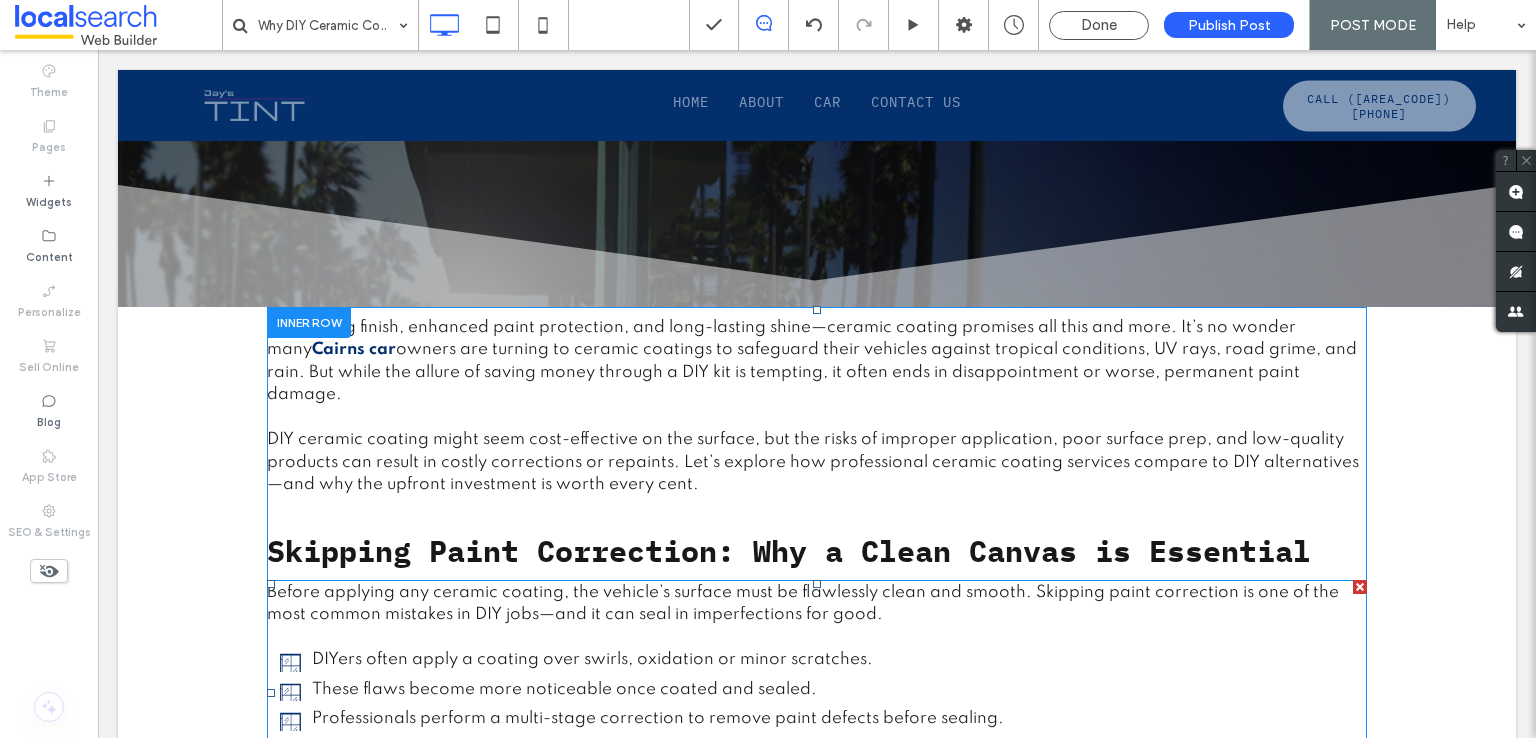 scroll, scrollTop: 500, scrollLeft: 0, axis: vertical 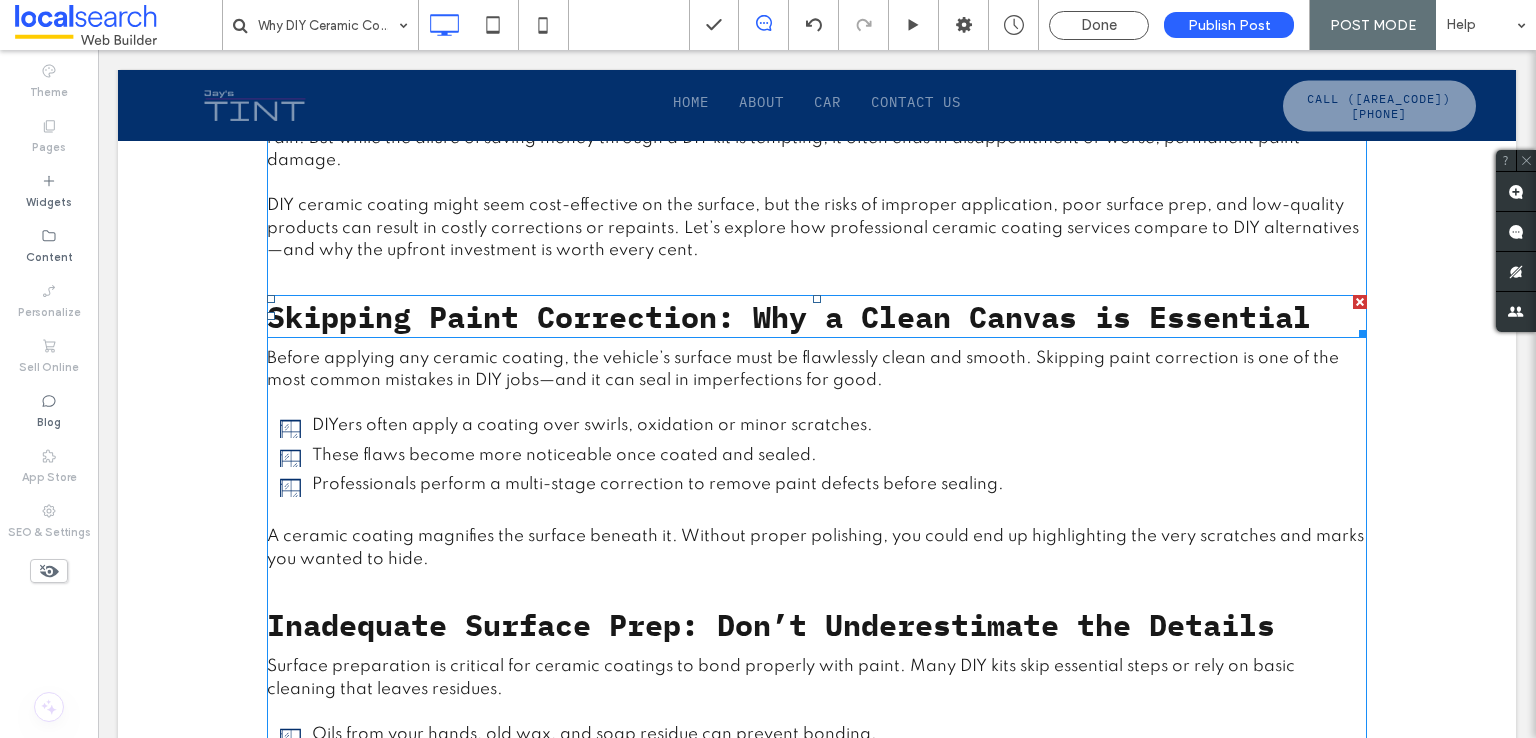 click on "Skipping Paint Correction: Why a Clean Canvas is Essential" at bounding box center [789, 316] 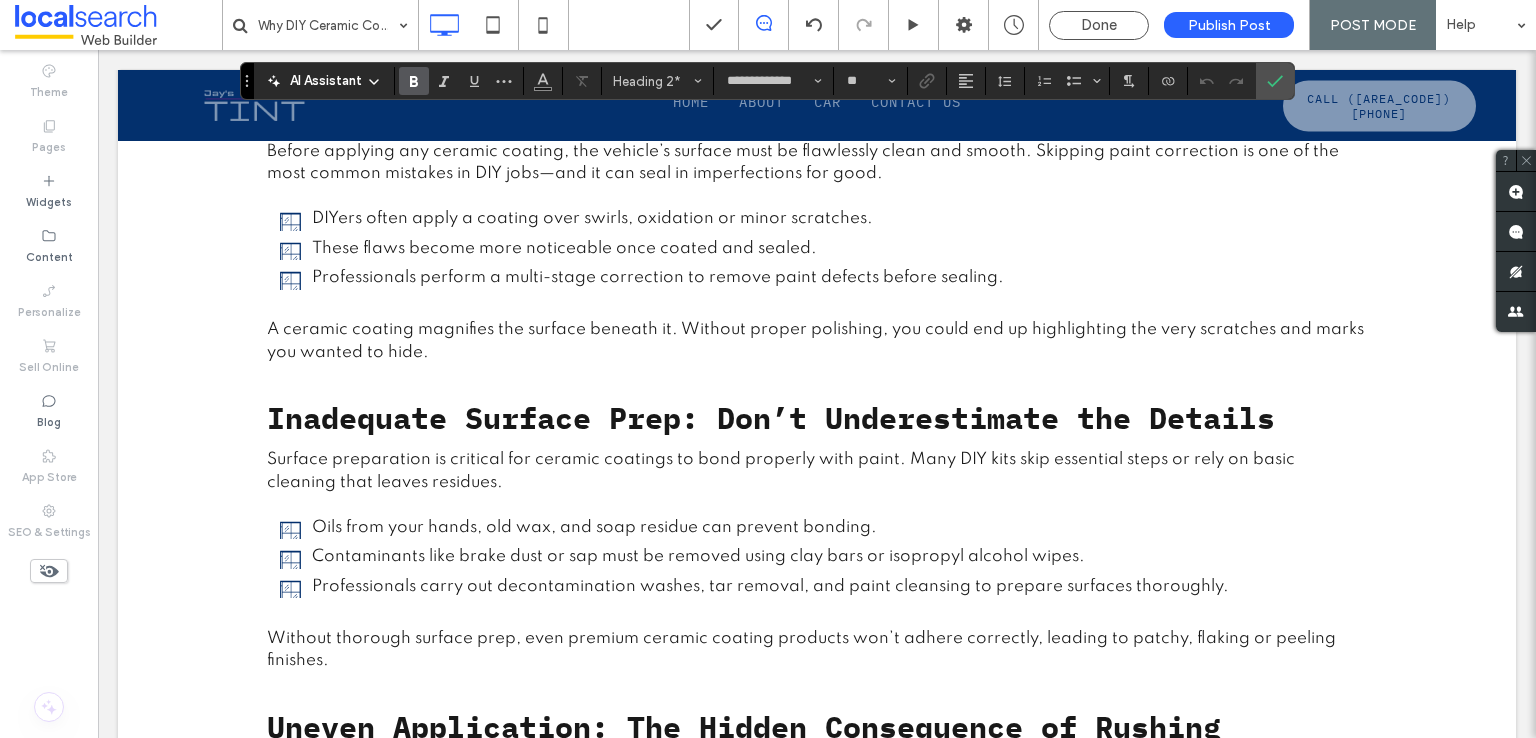 click on "Inadequate Surface Prep: Don’t Underestimate the Details" at bounding box center (771, 417) 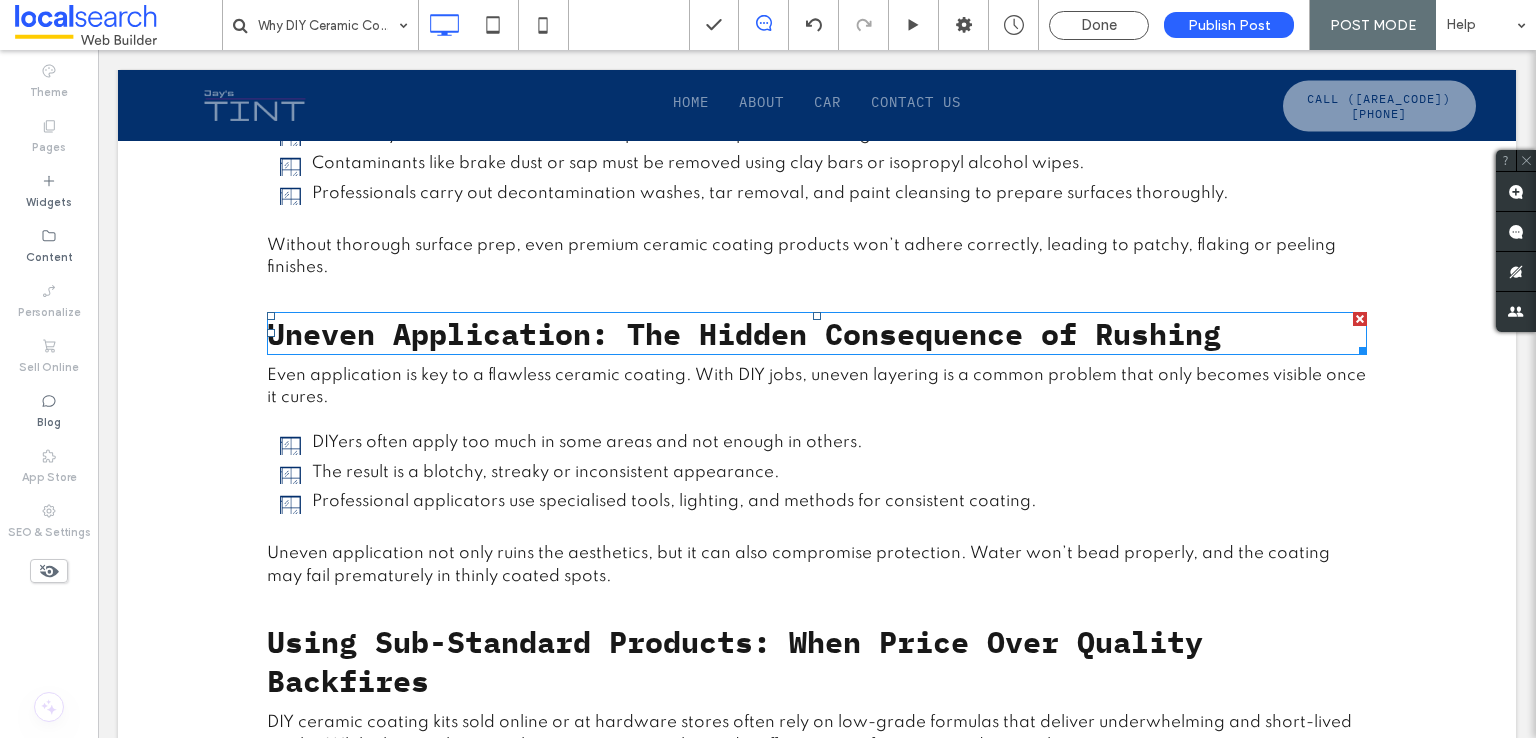 click on "Uneven Application: The Hidden Consequence of Rushing" at bounding box center [744, 333] 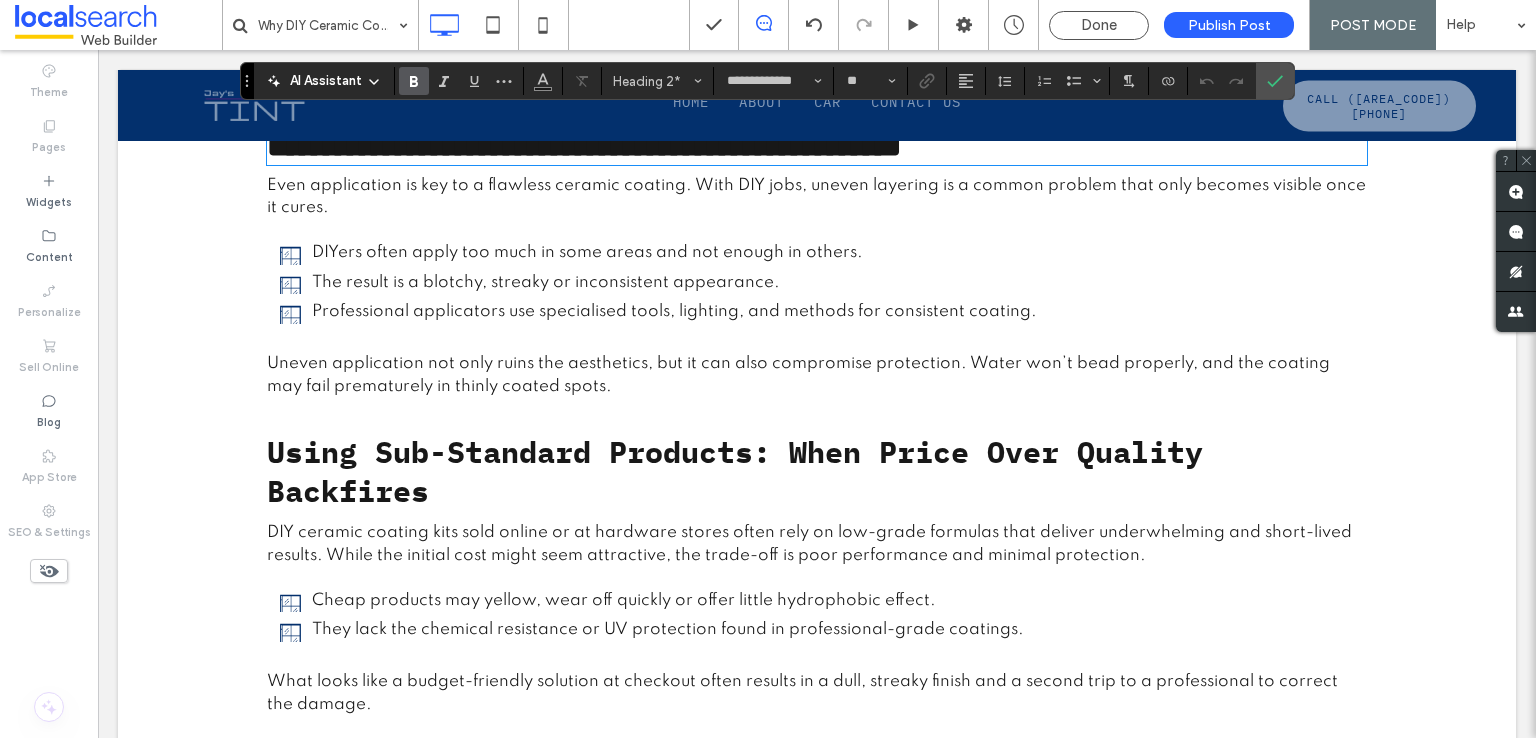 scroll, scrollTop: 1400, scrollLeft: 0, axis: vertical 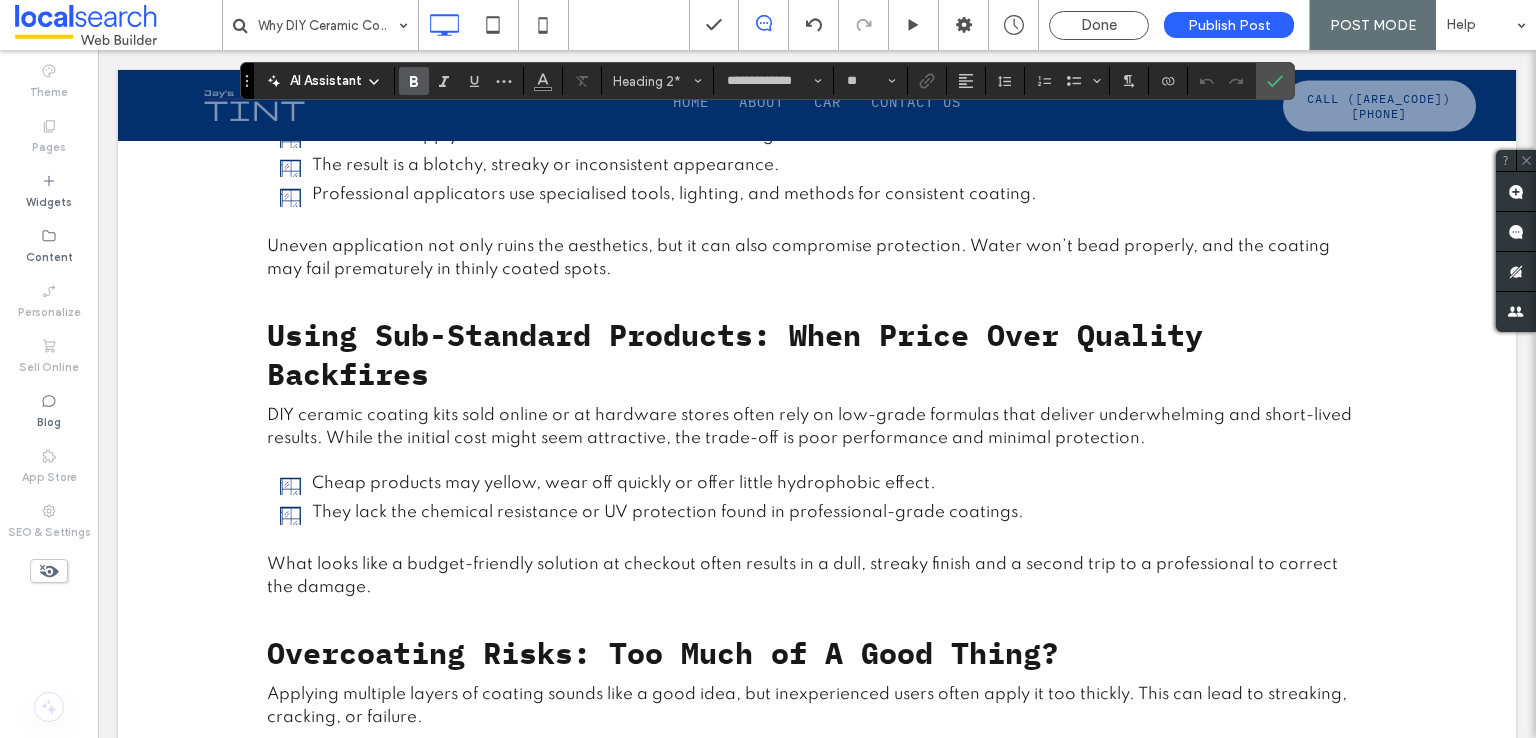 click on "Using Sub-Standard Products: When Price Over Quality Backfires" at bounding box center [735, 354] 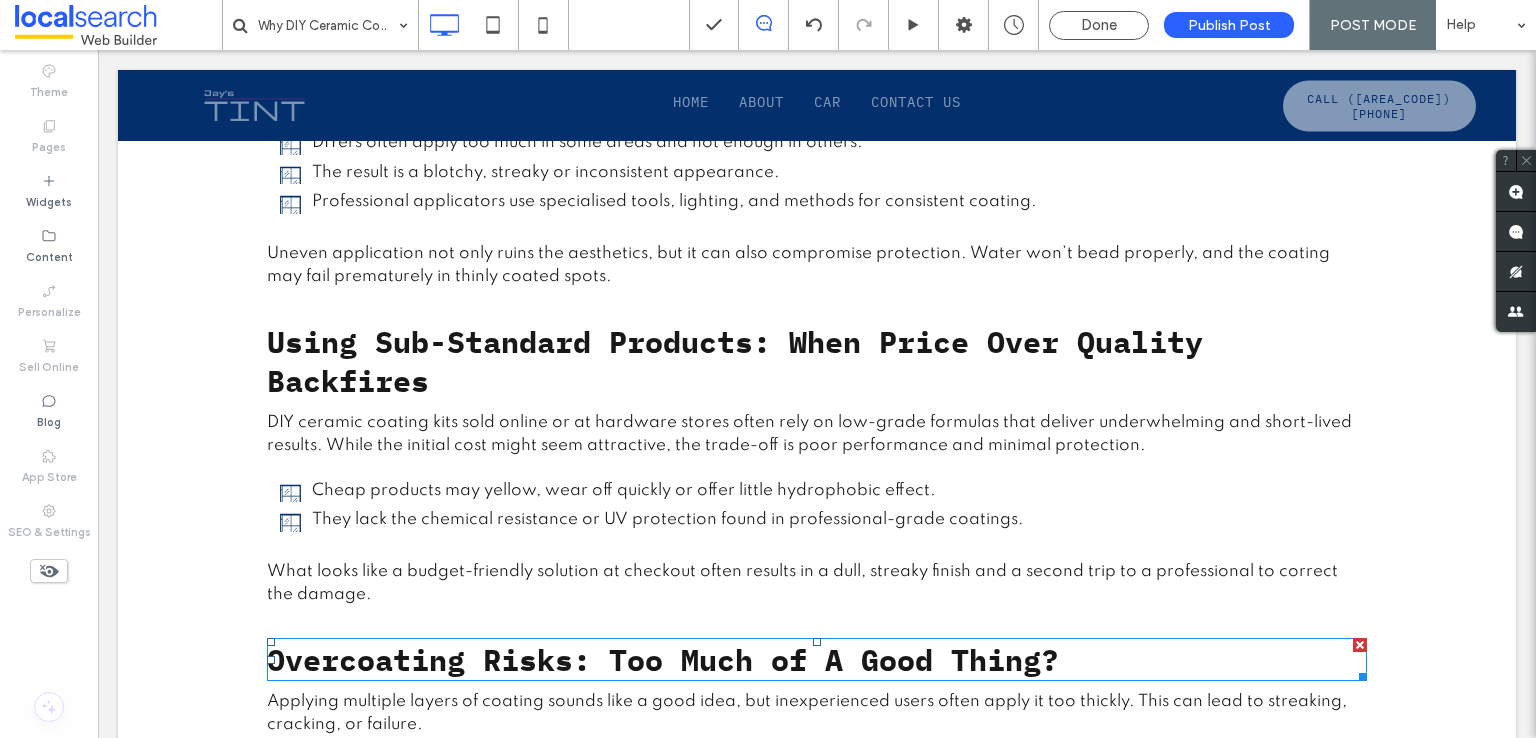 click on "Overcoating Risks: Too Much of A Good Thing?" at bounding box center [663, 659] 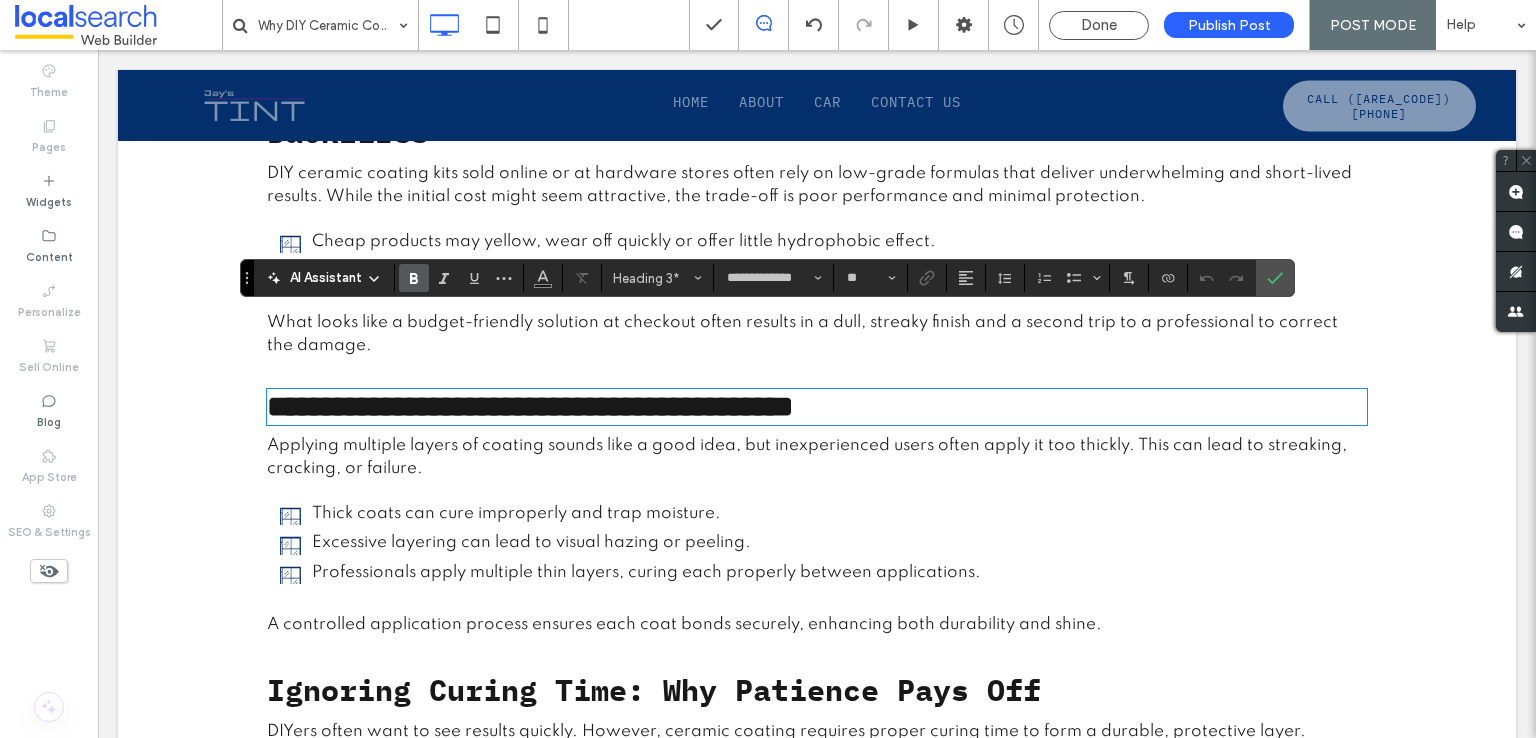 scroll, scrollTop: 1700, scrollLeft: 0, axis: vertical 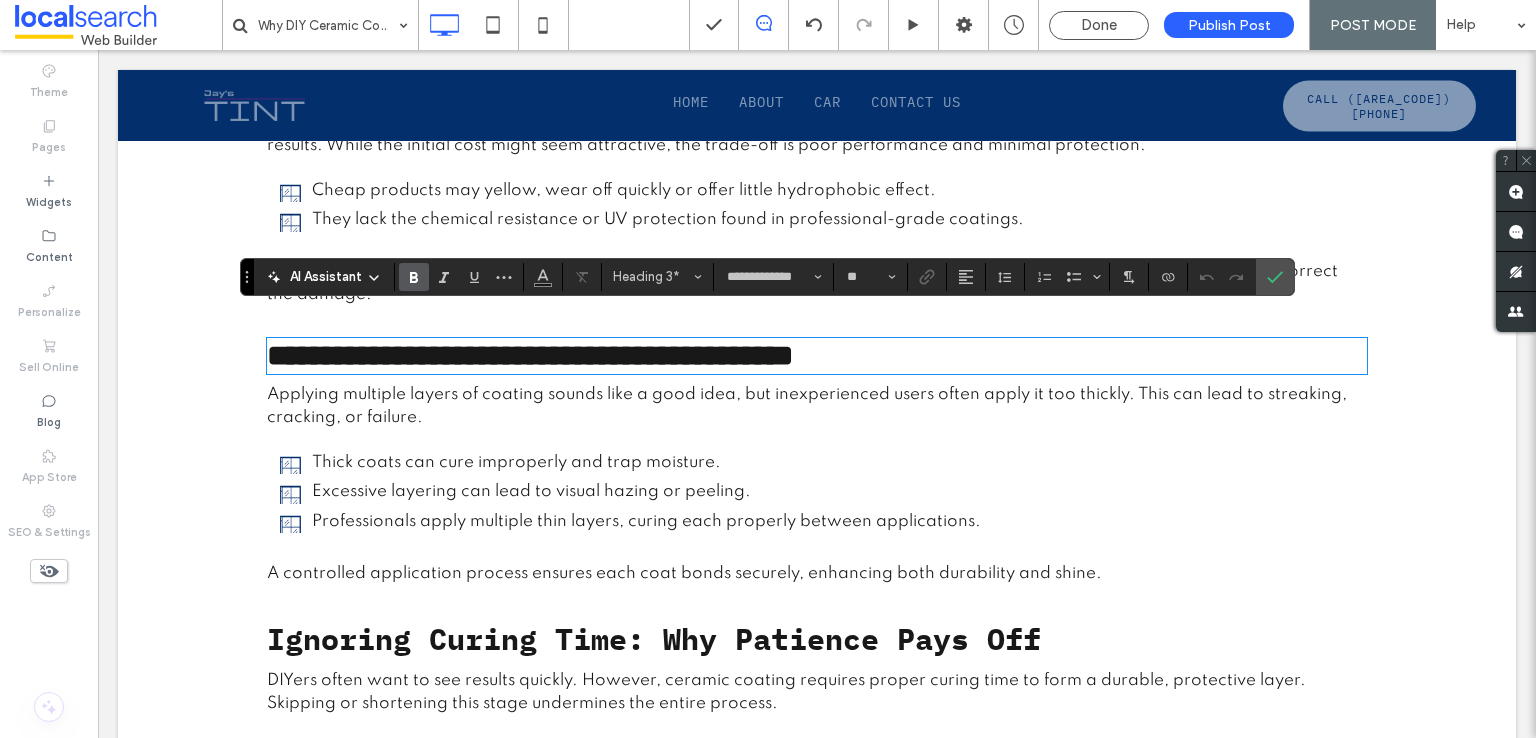 click on "Ignoring Curing Time: Why Patience Pays Off" at bounding box center (654, 638) 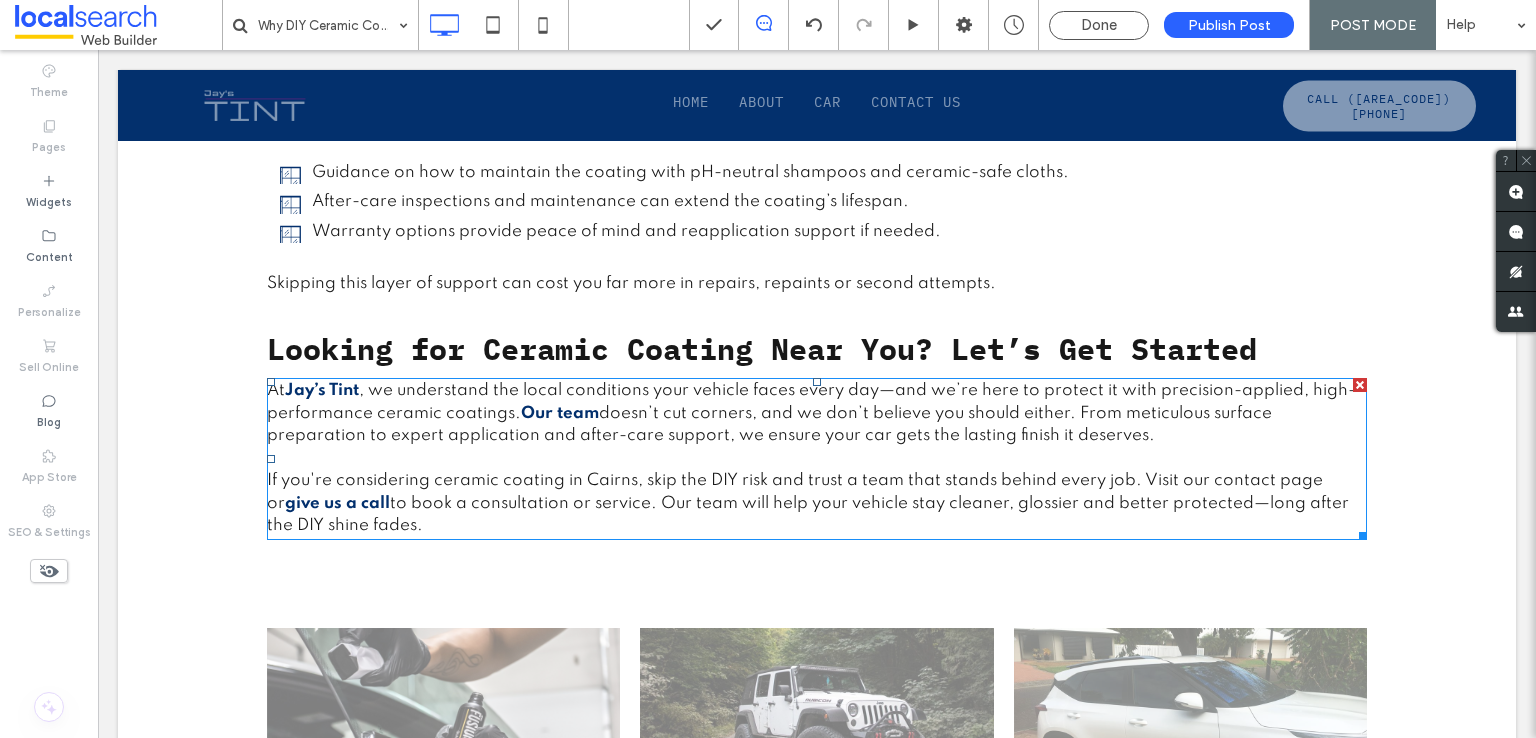 scroll, scrollTop: 2900, scrollLeft: 0, axis: vertical 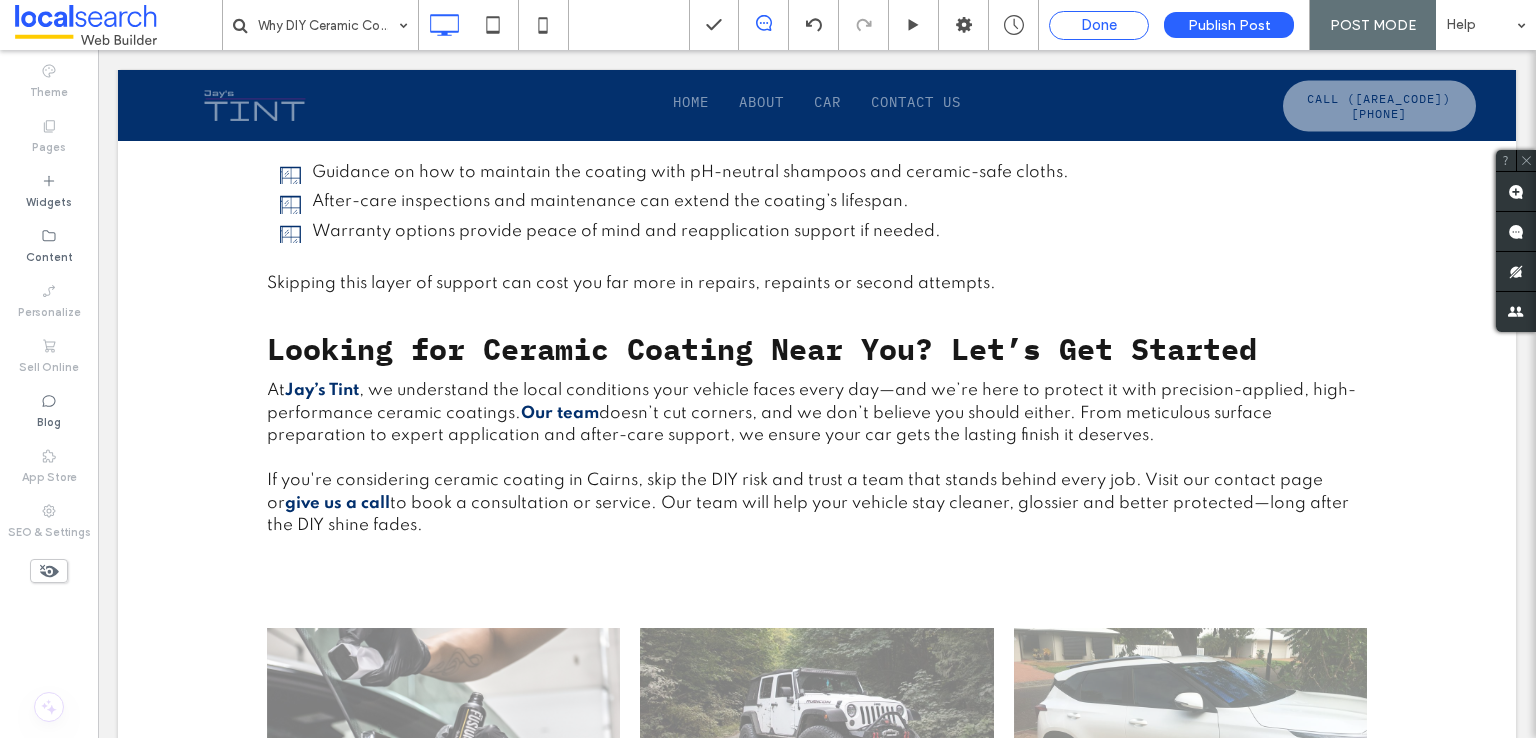 click on "Done" at bounding box center (1099, 25) 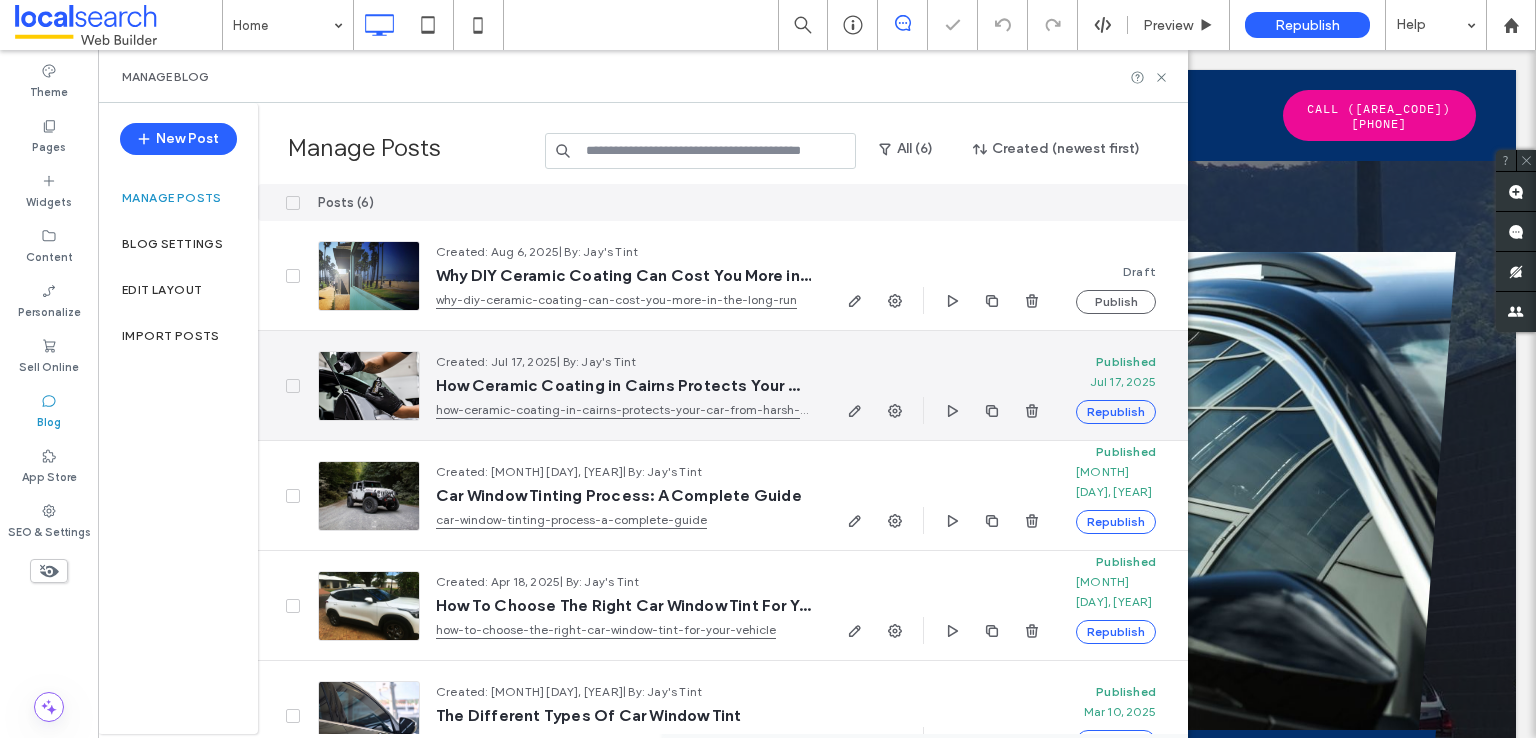 scroll, scrollTop: 0, scrollLeft: 0, axis: both 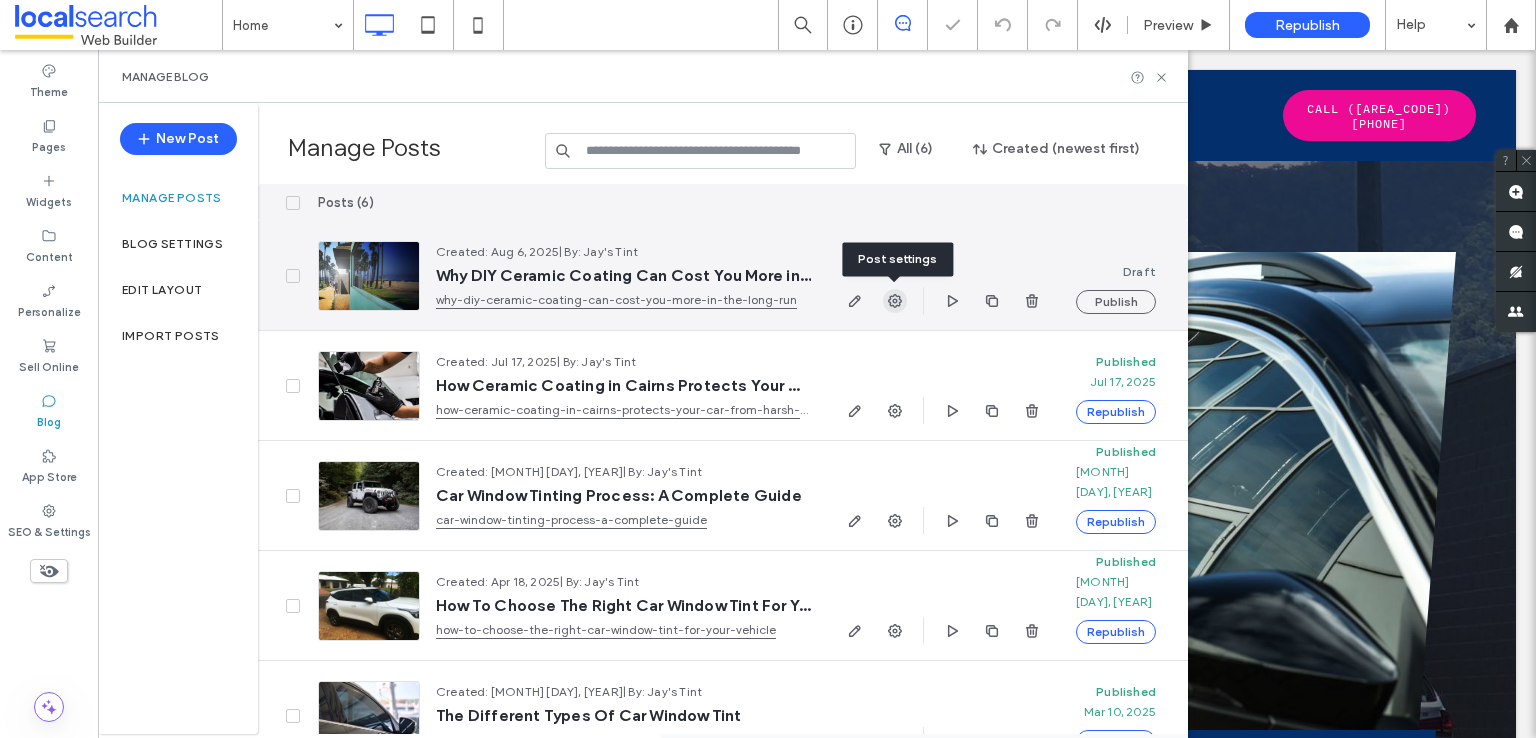 click 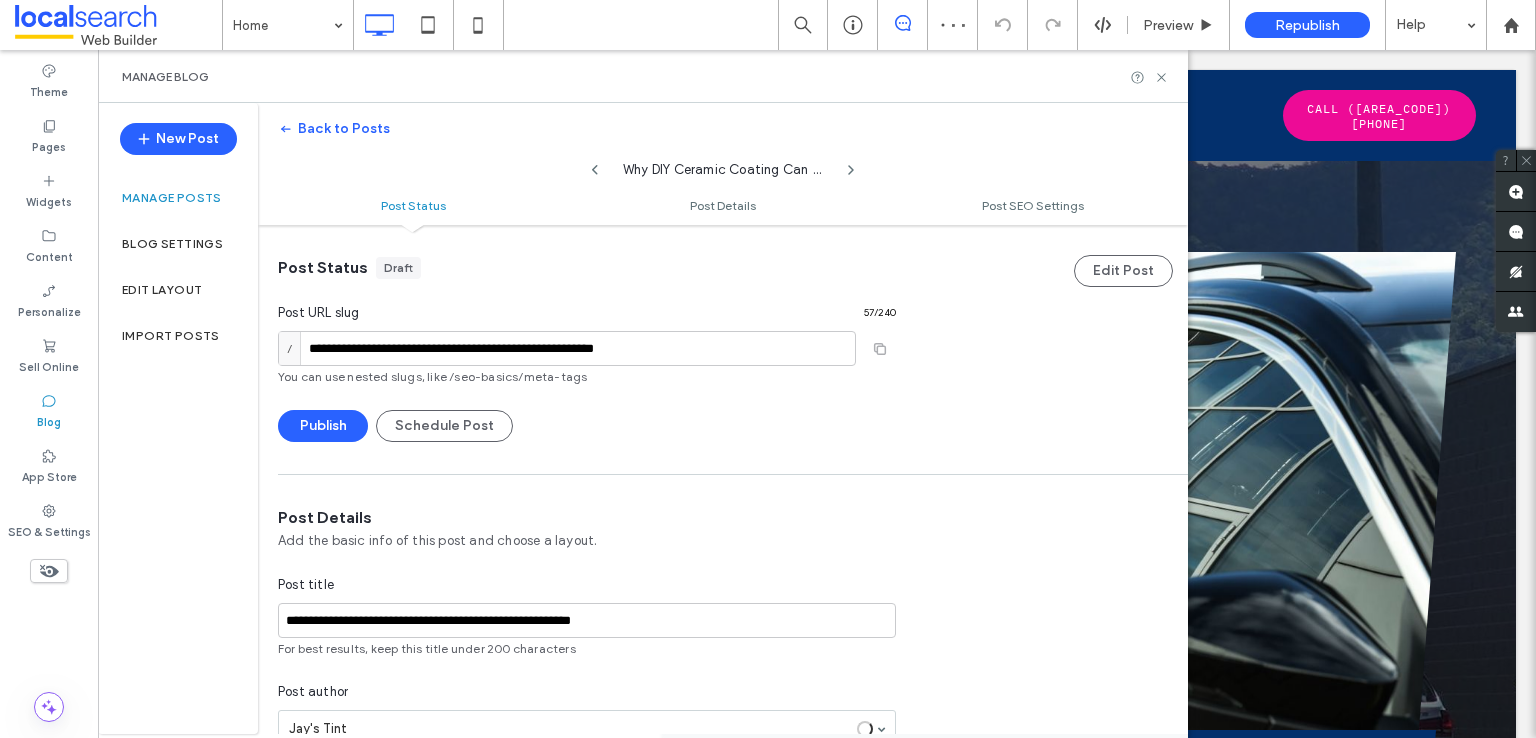 scroll, scrollTop: 300, scrollLeft: 0, axis: vertical 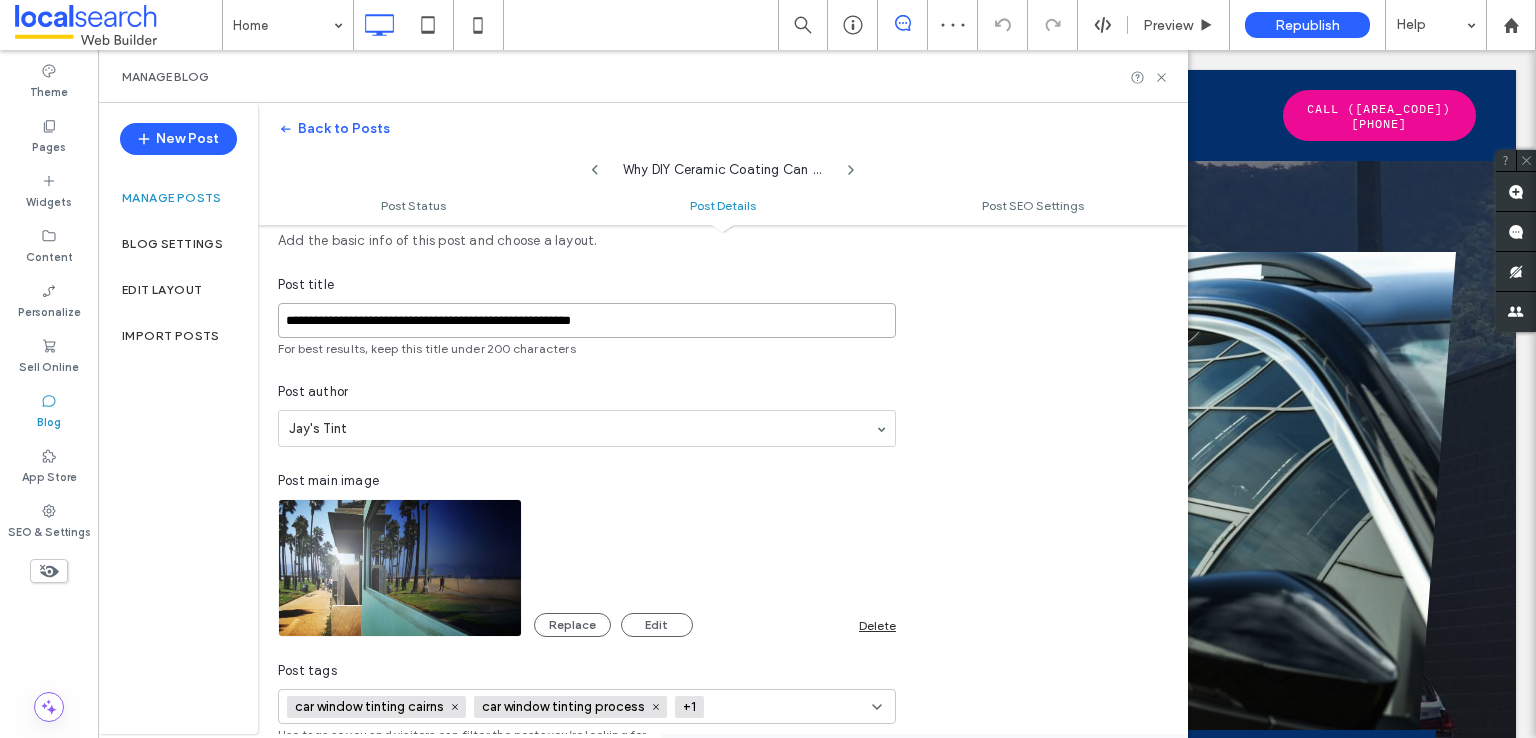 click on "**********" at bounding box center (587, 320) 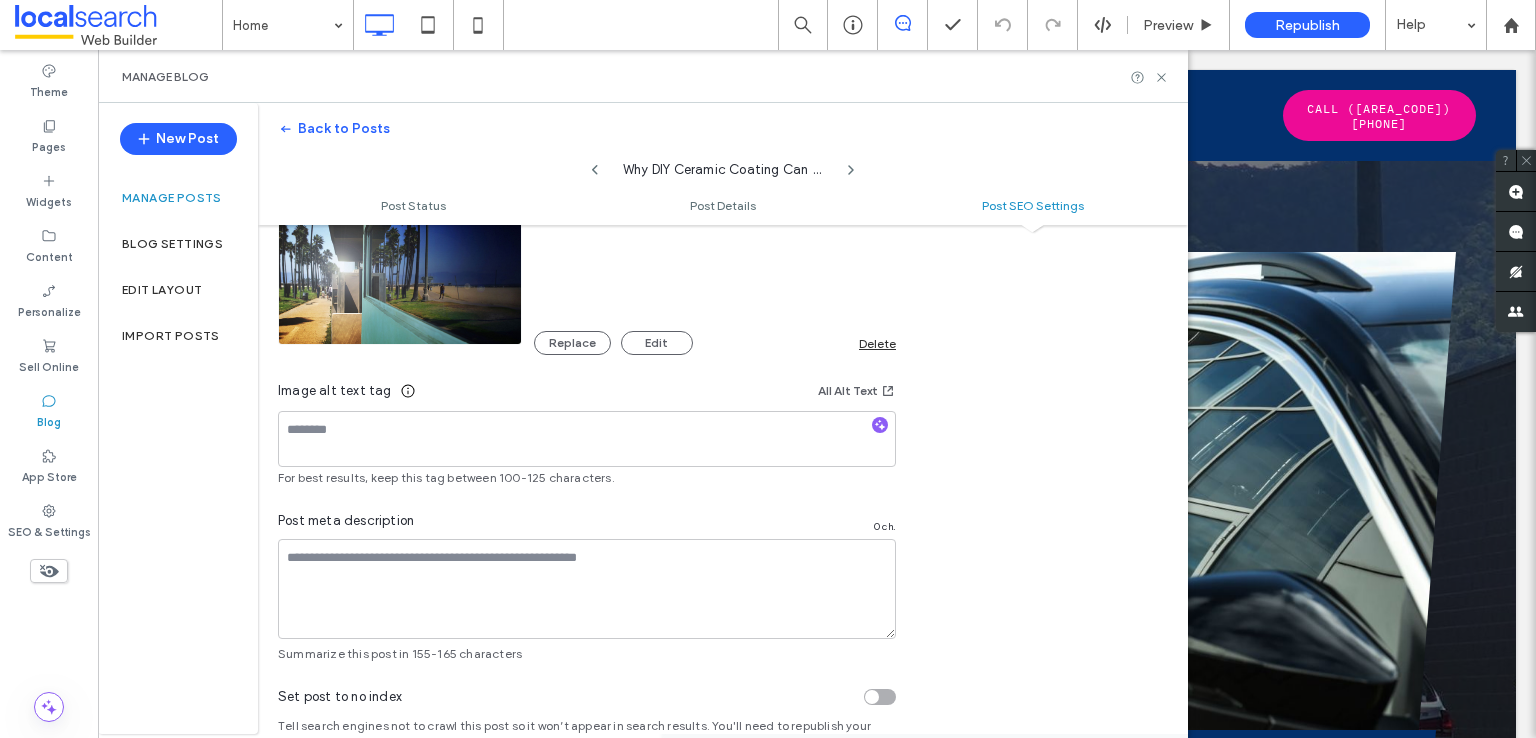 scroll, scrollTop: 1200, scrollLeft: 0, axis: vertical 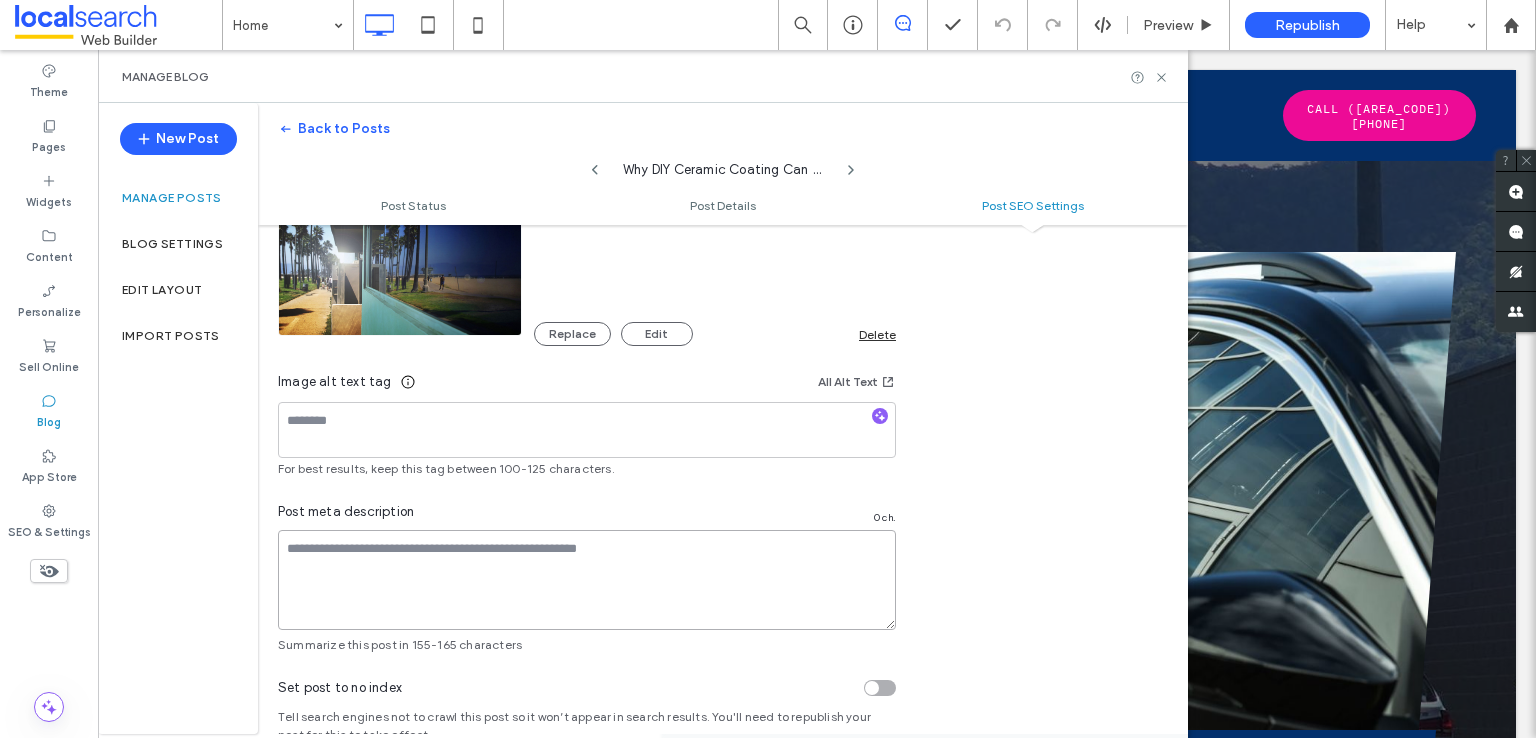 click at bounding box center (587, 580) 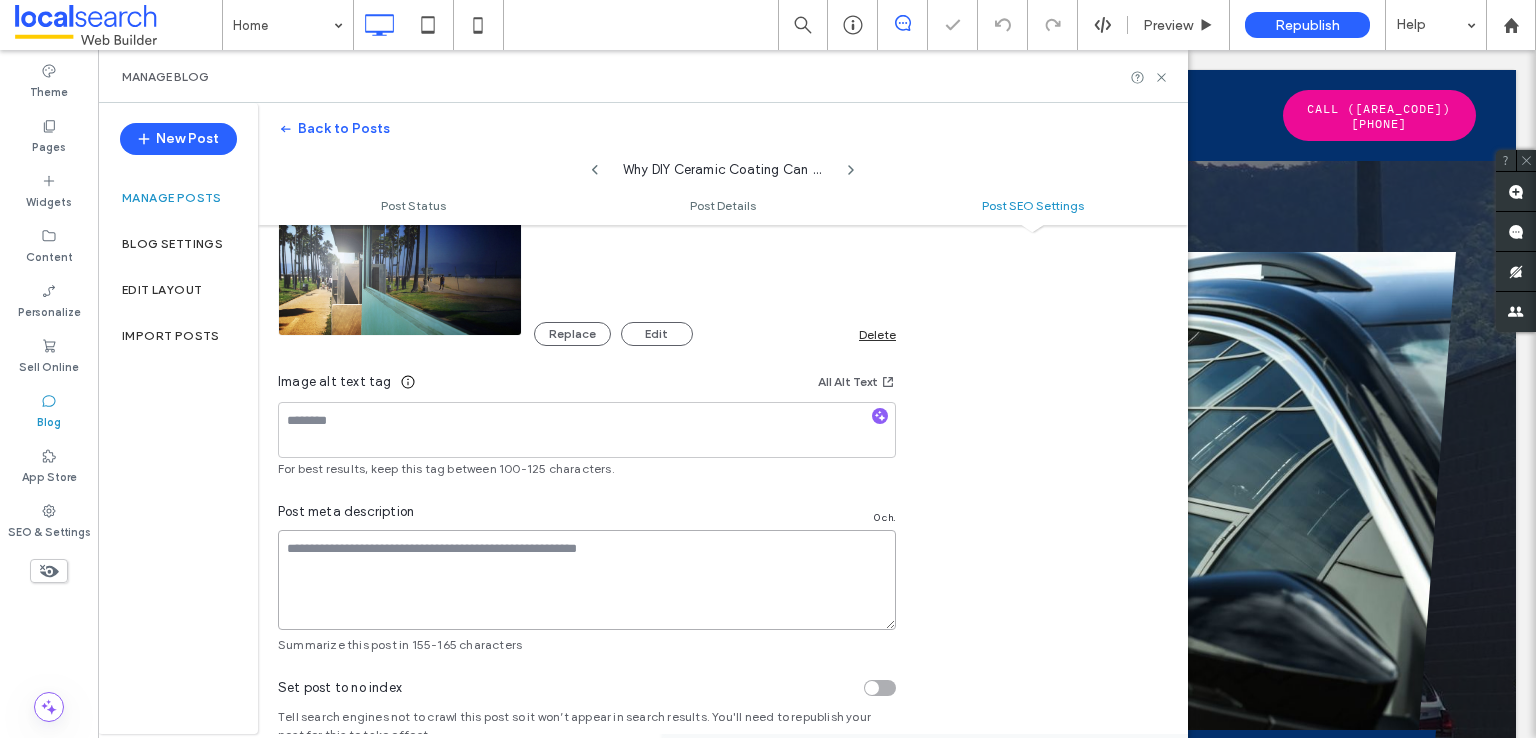 paste on "**********" 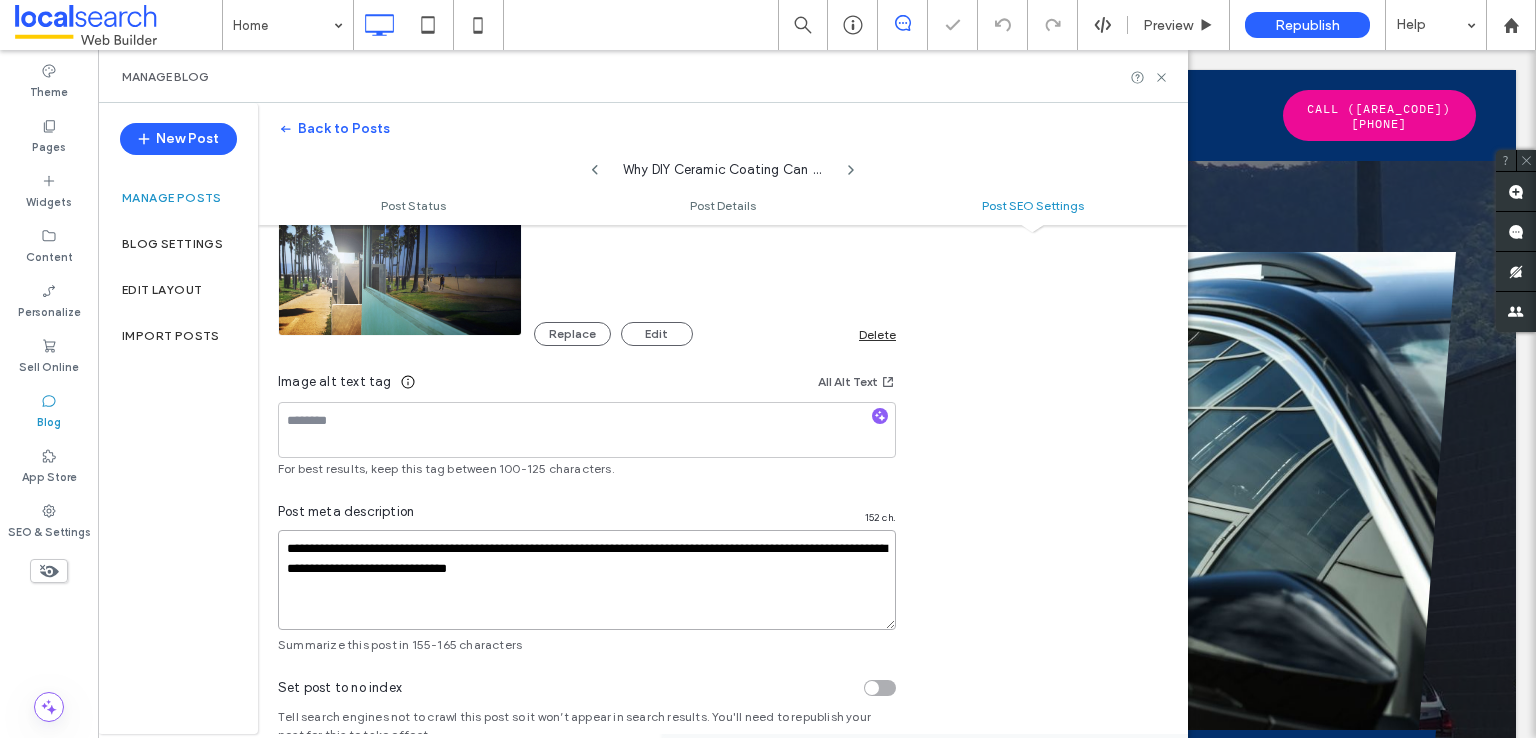 type on "**********" 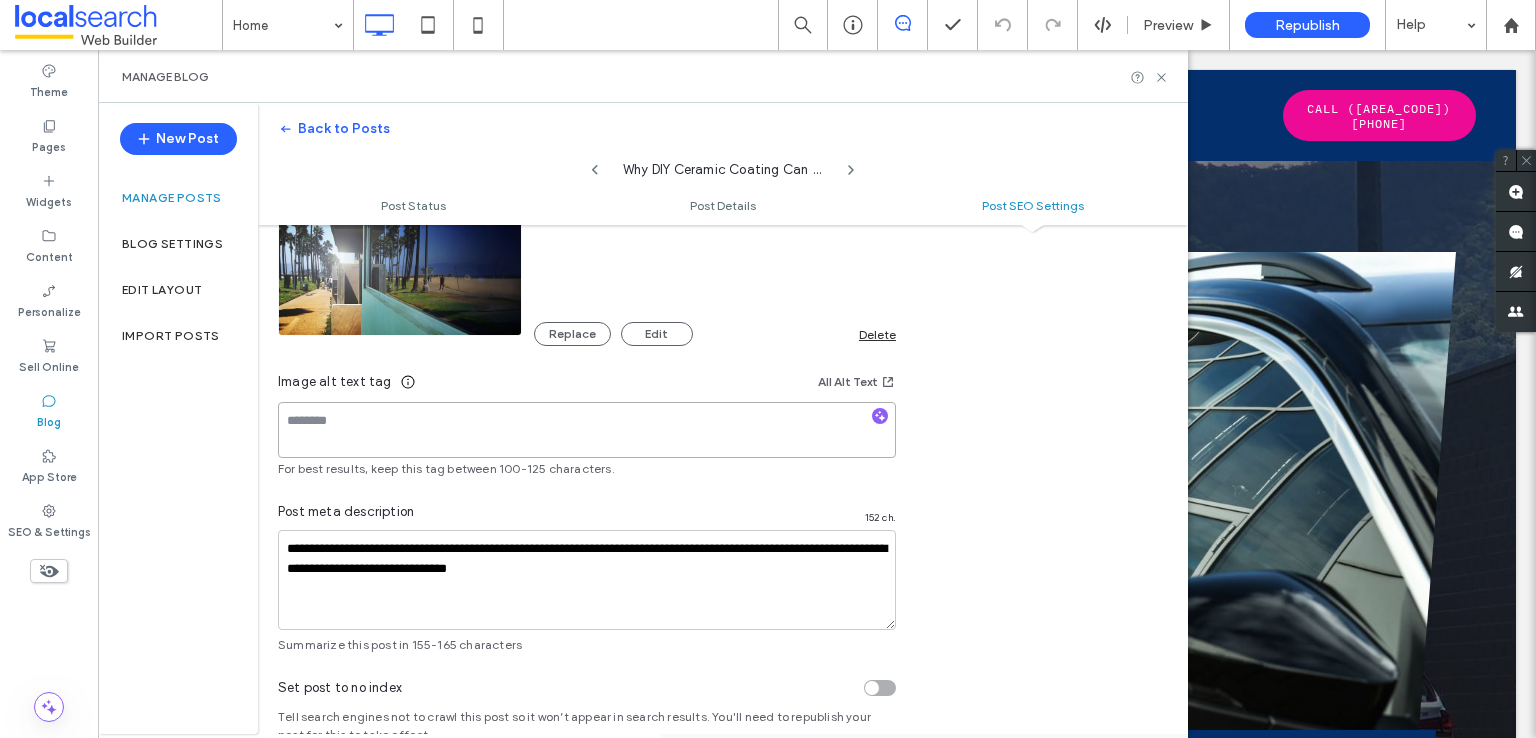 click at bounding box center (587, 430) 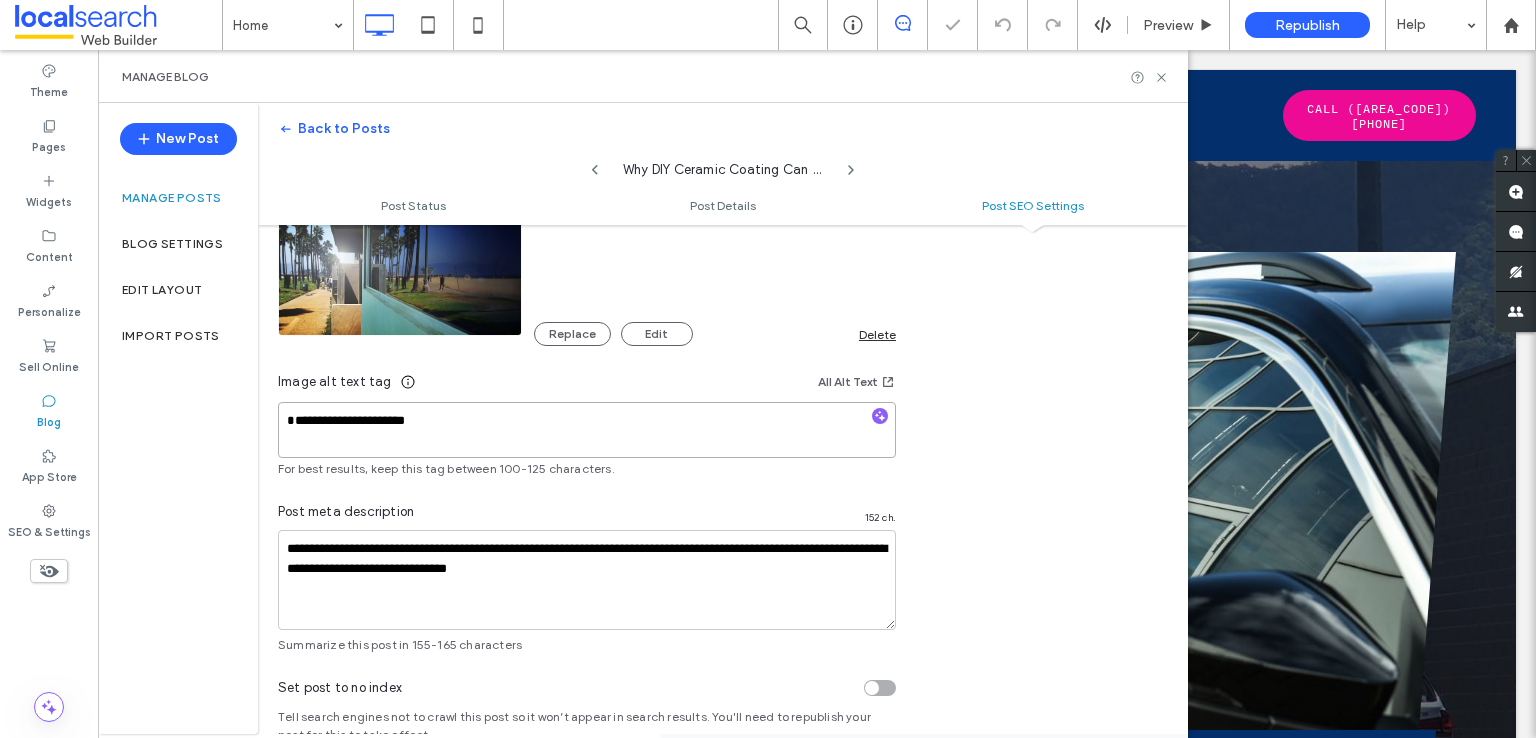 type on "**********" 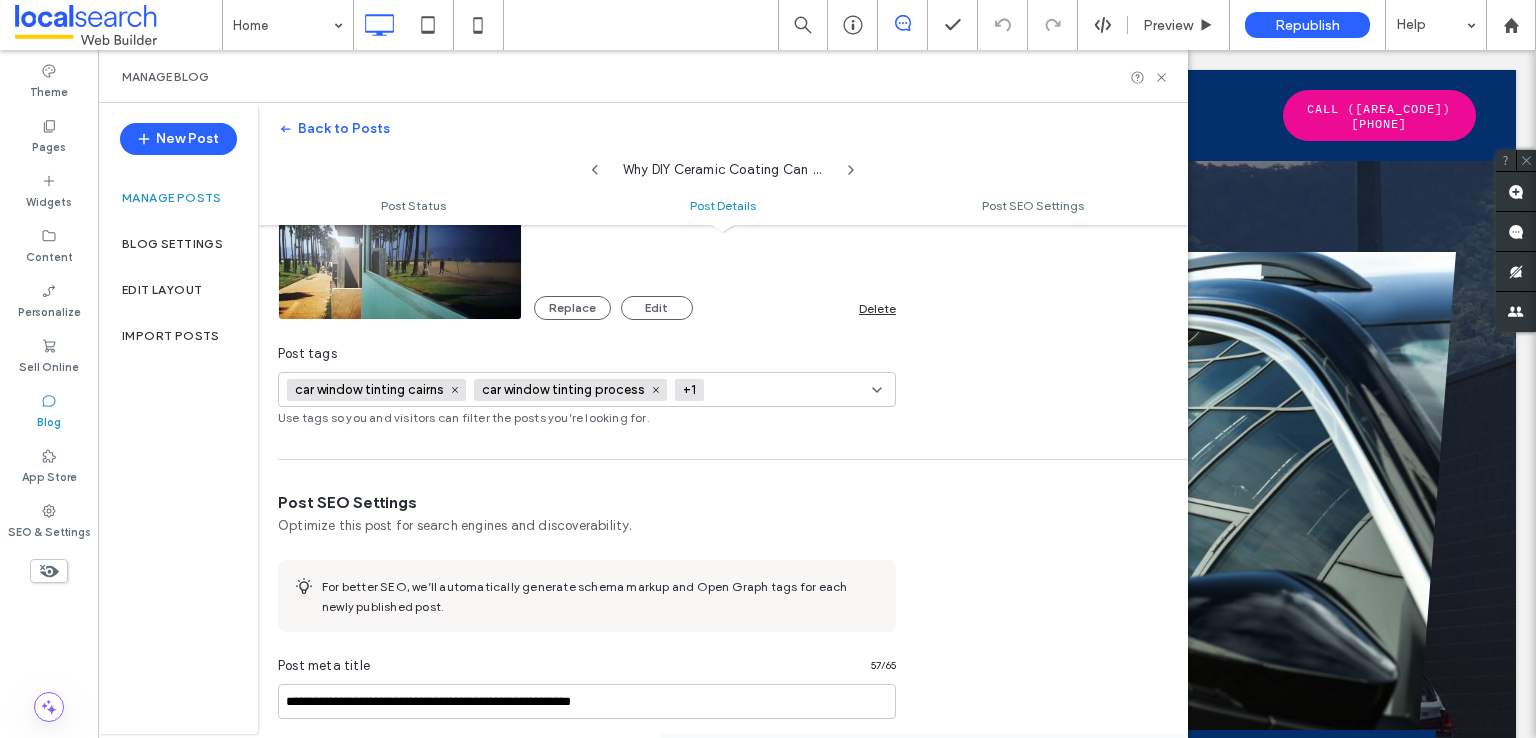 scroll, scrollTop: 400, scrollLeft: 0, axis: vertical 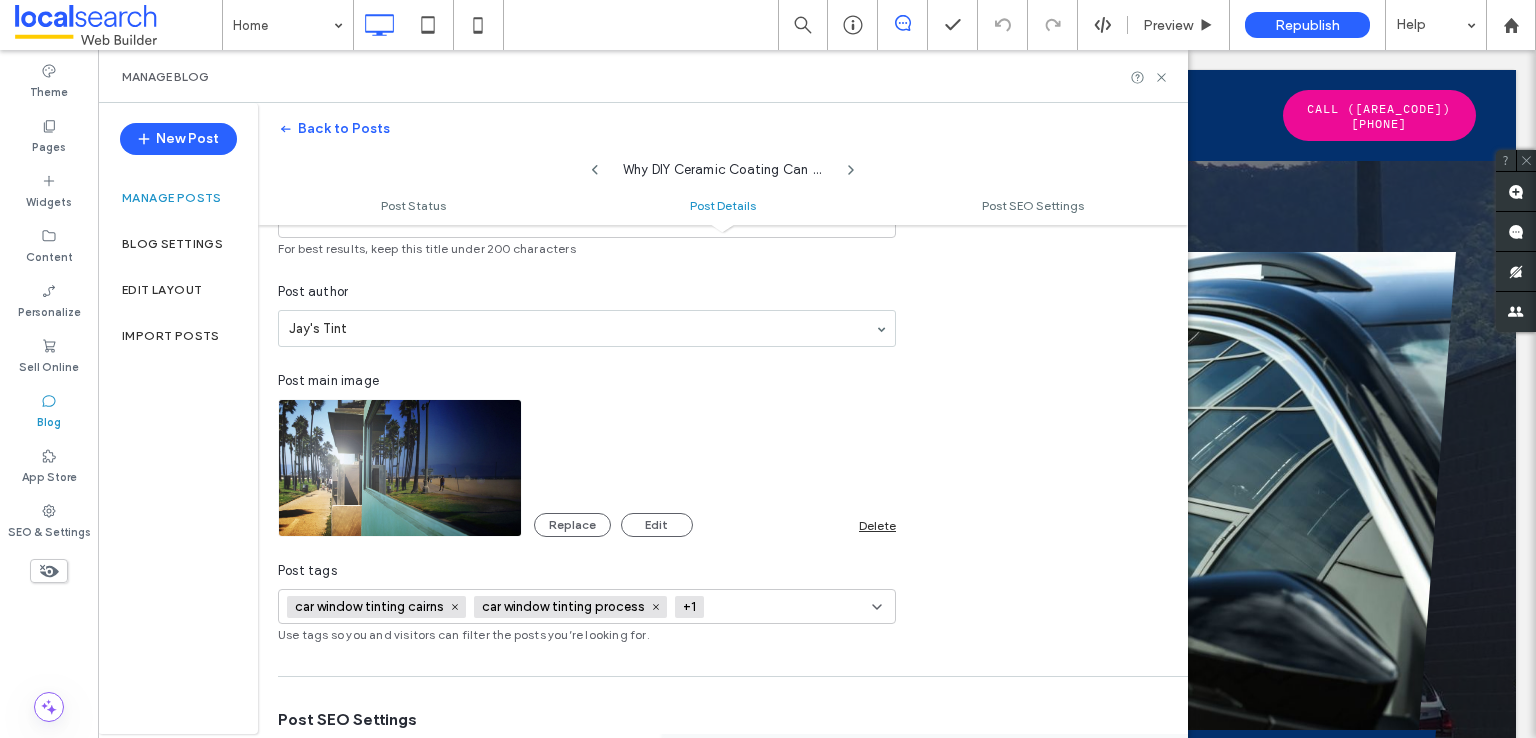 click at bounding box center (400, 468) 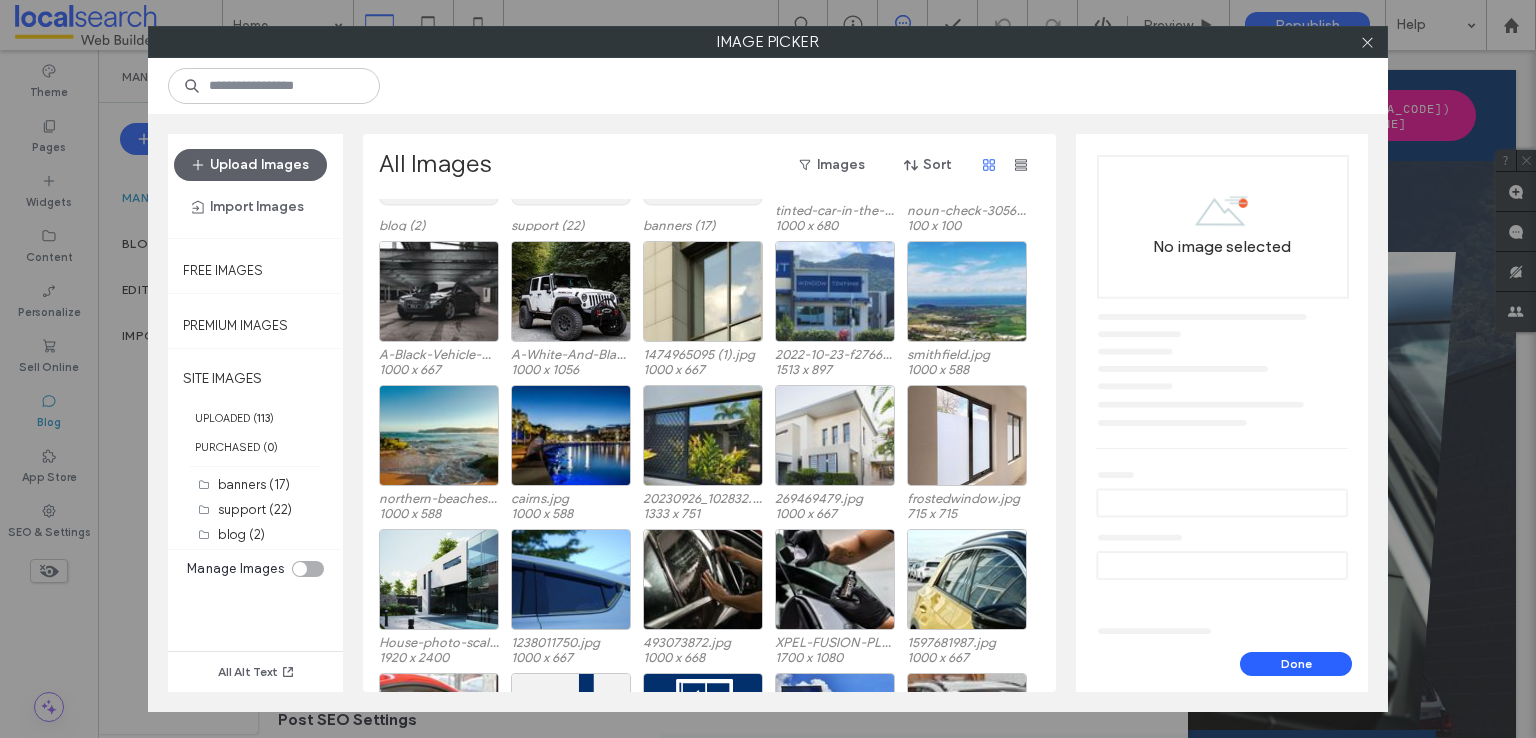 scroll, scrollTop: 342, scrollLeft: 0, axis: vertical 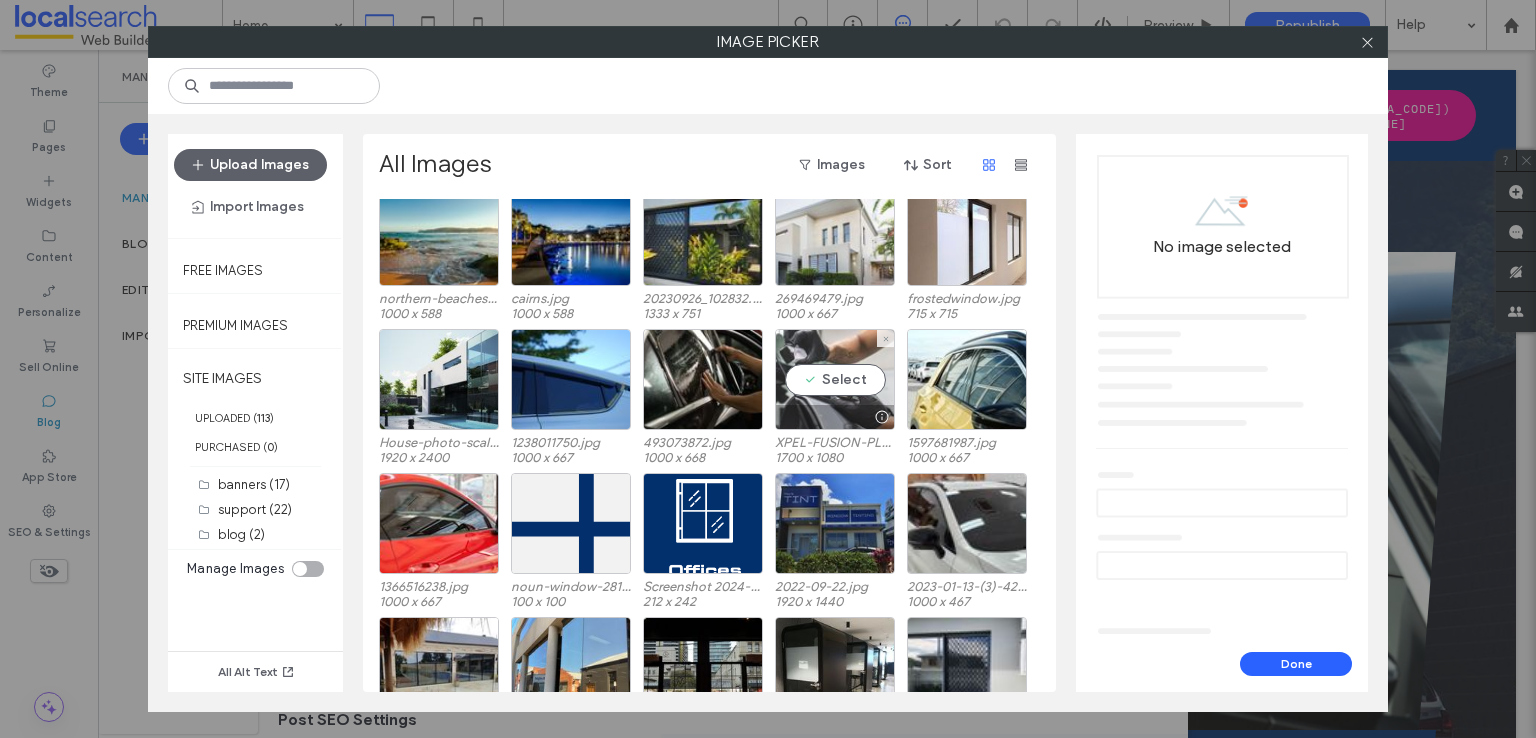 click on "Select" at bounding box center (835, 379) 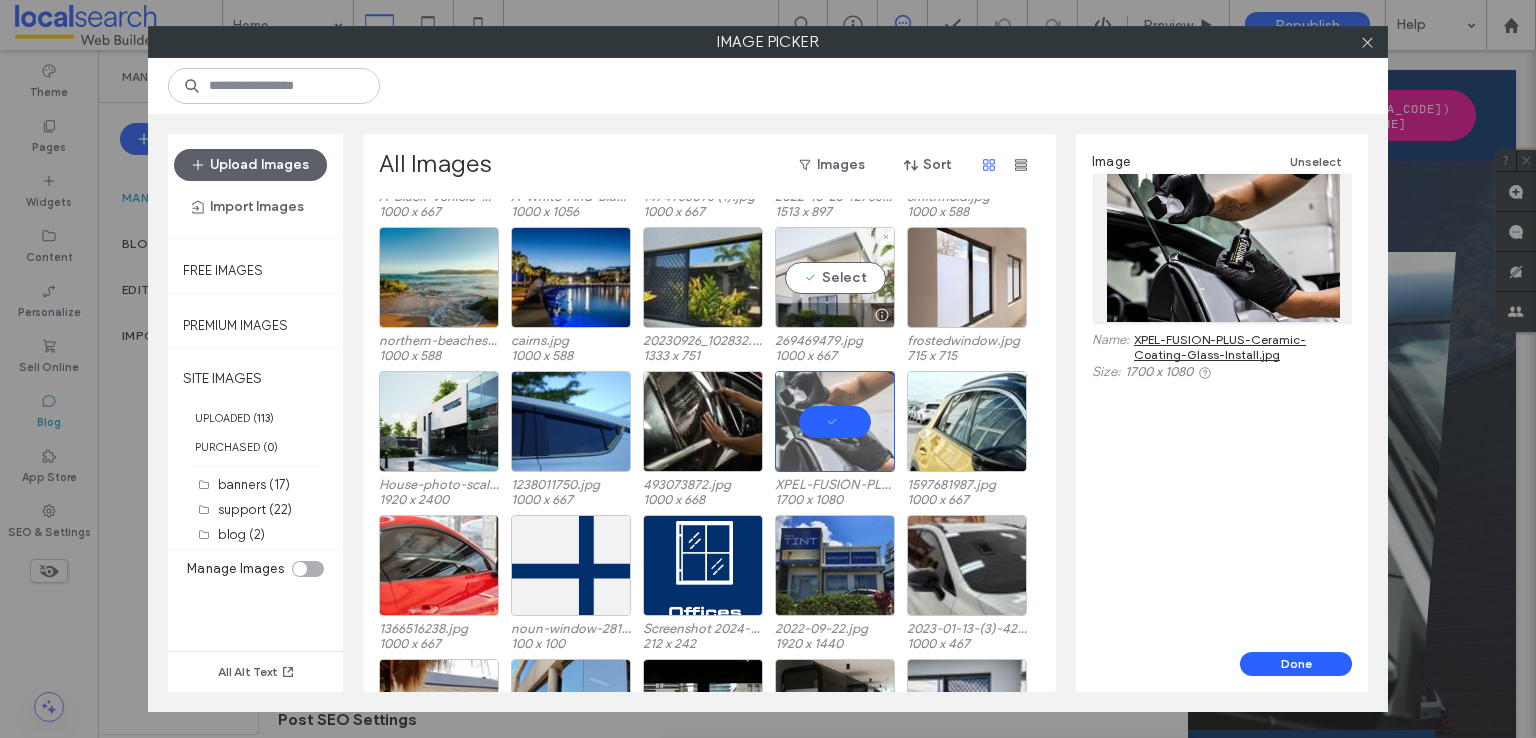 scroll, scrollTop: 600, scrollLeft: 0, axis: vertical 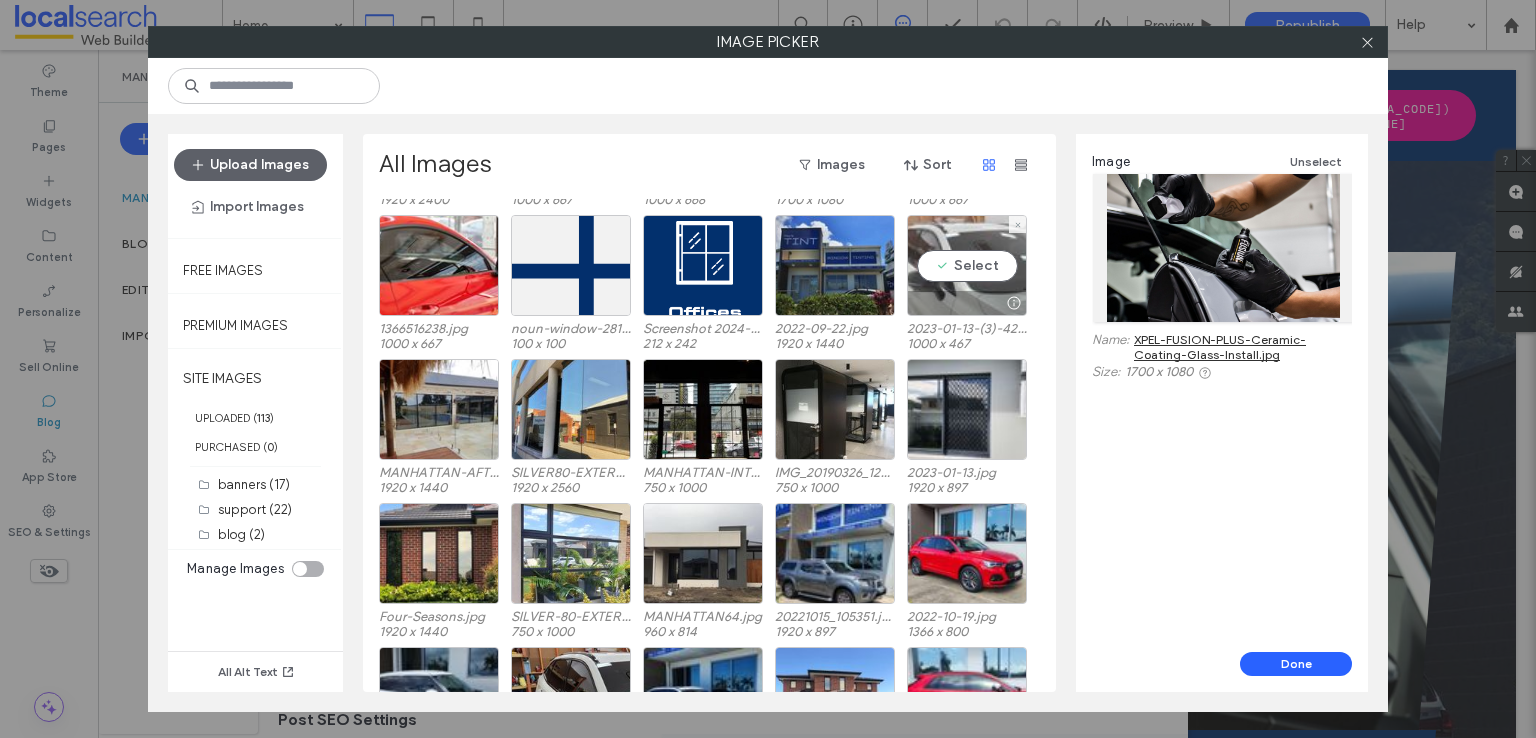 click on "Select" at bounding box center [967, 265] 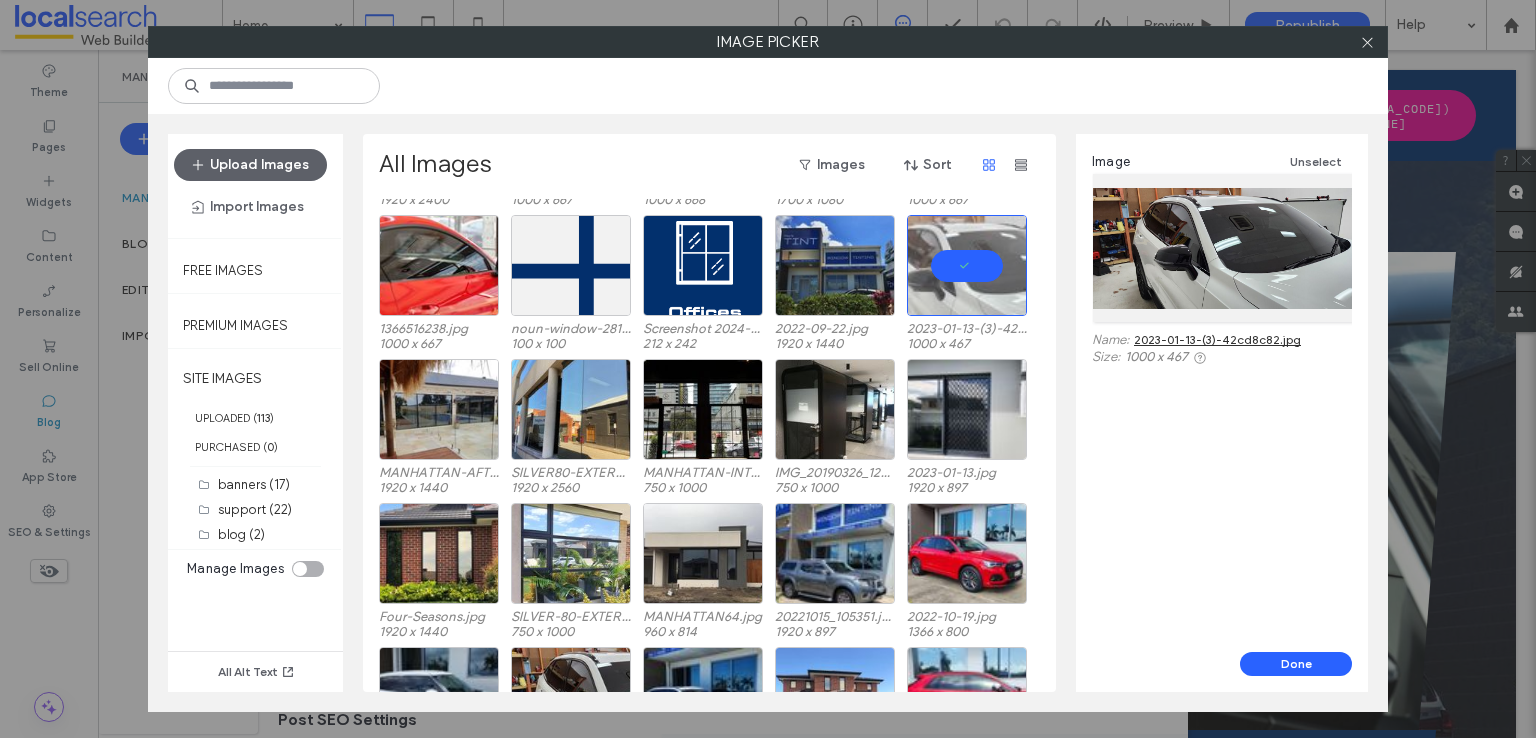 click on "2023-01-13-(3)-42cd8c82.jpg" at bounding box center [1217, 339] 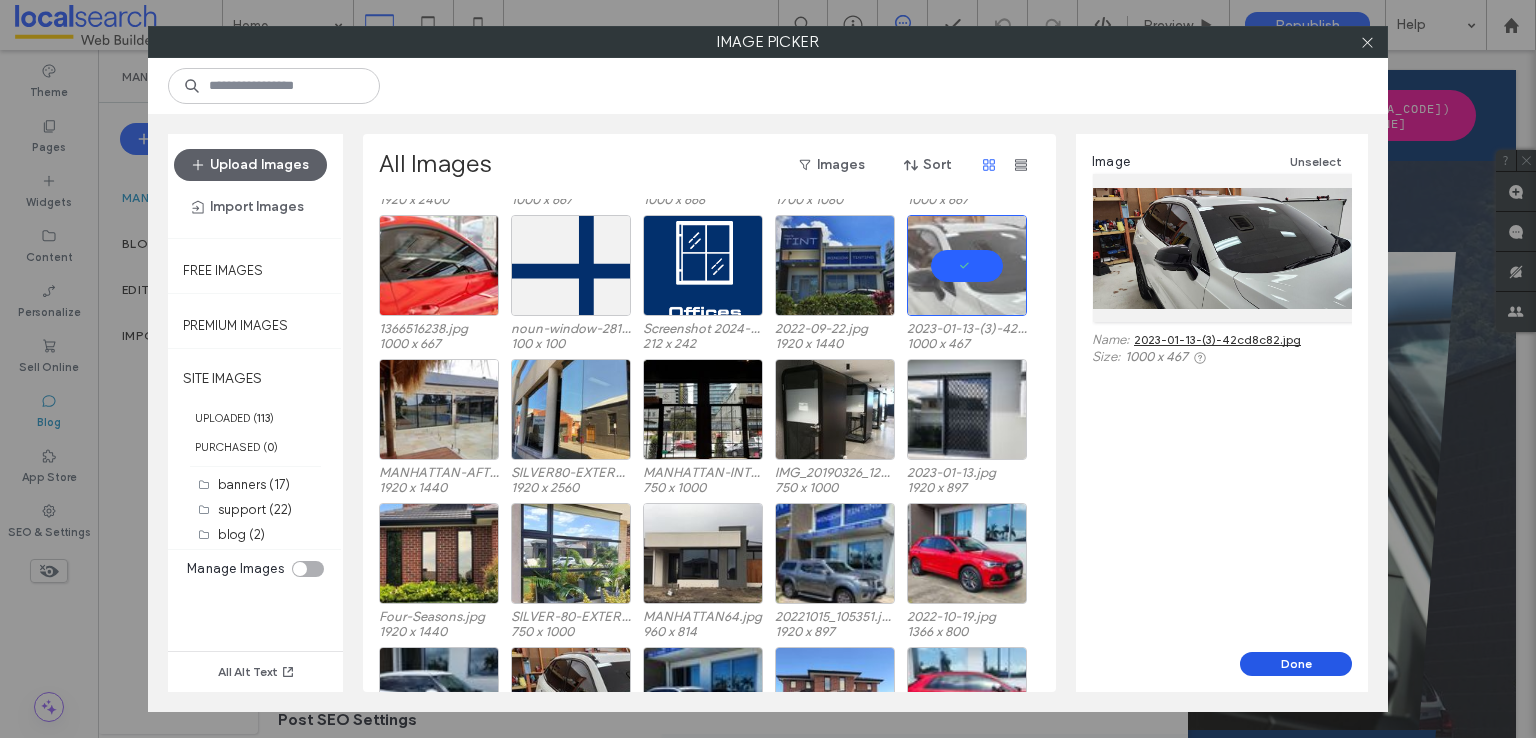 click on "Done" at bounding box center (1296, 664) 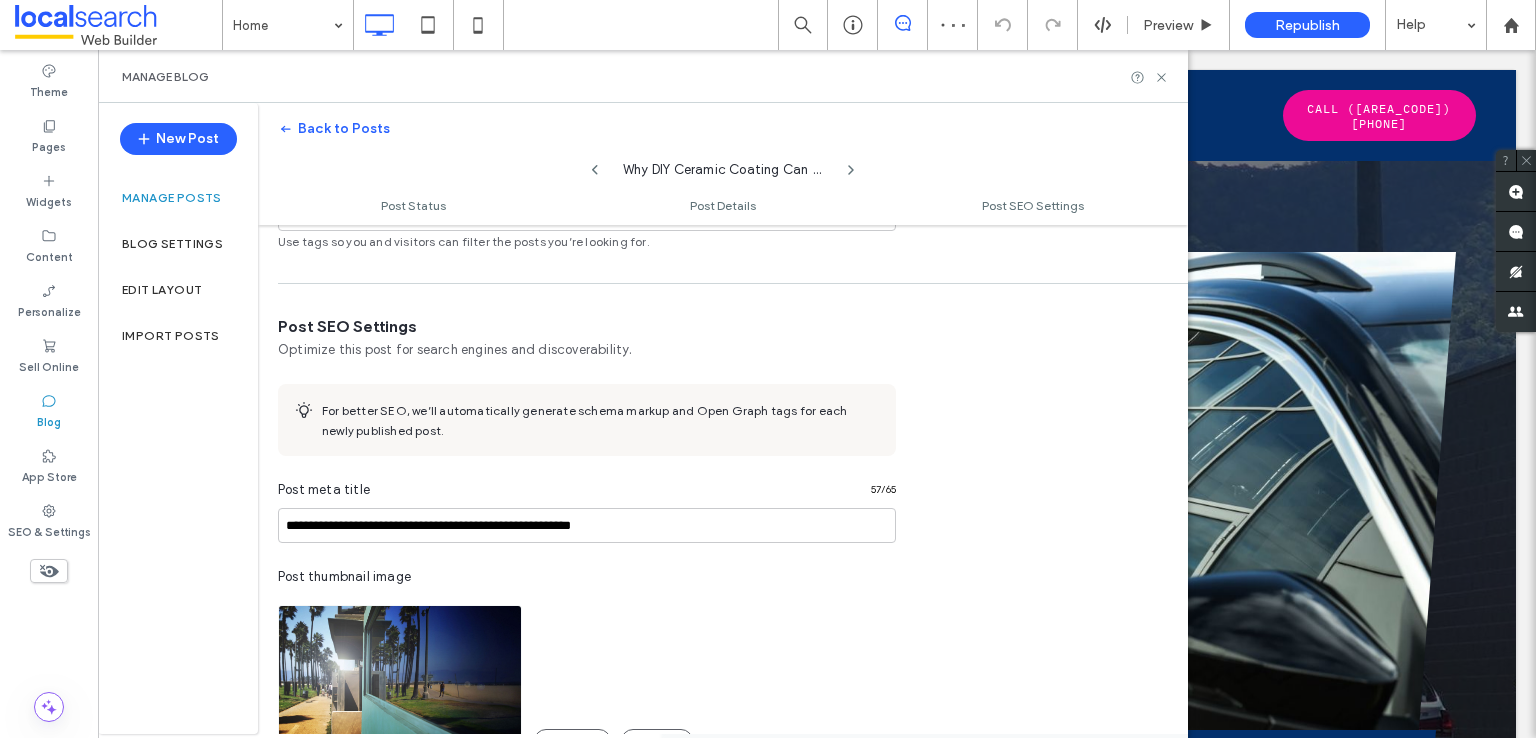 scroll, scrollTop: 900, scrollLeft: 0, axis: vertical 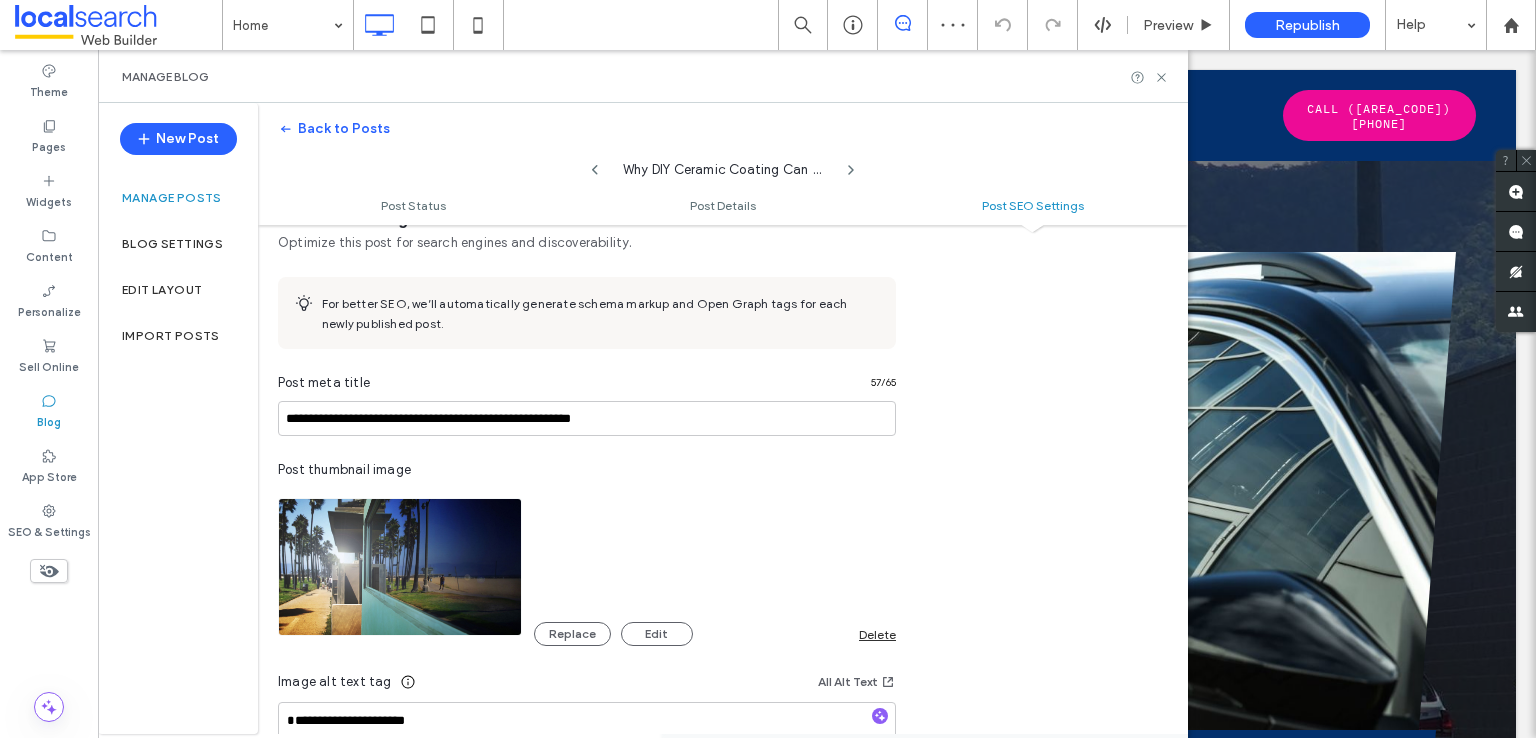 click at bounding box center (400, 567) 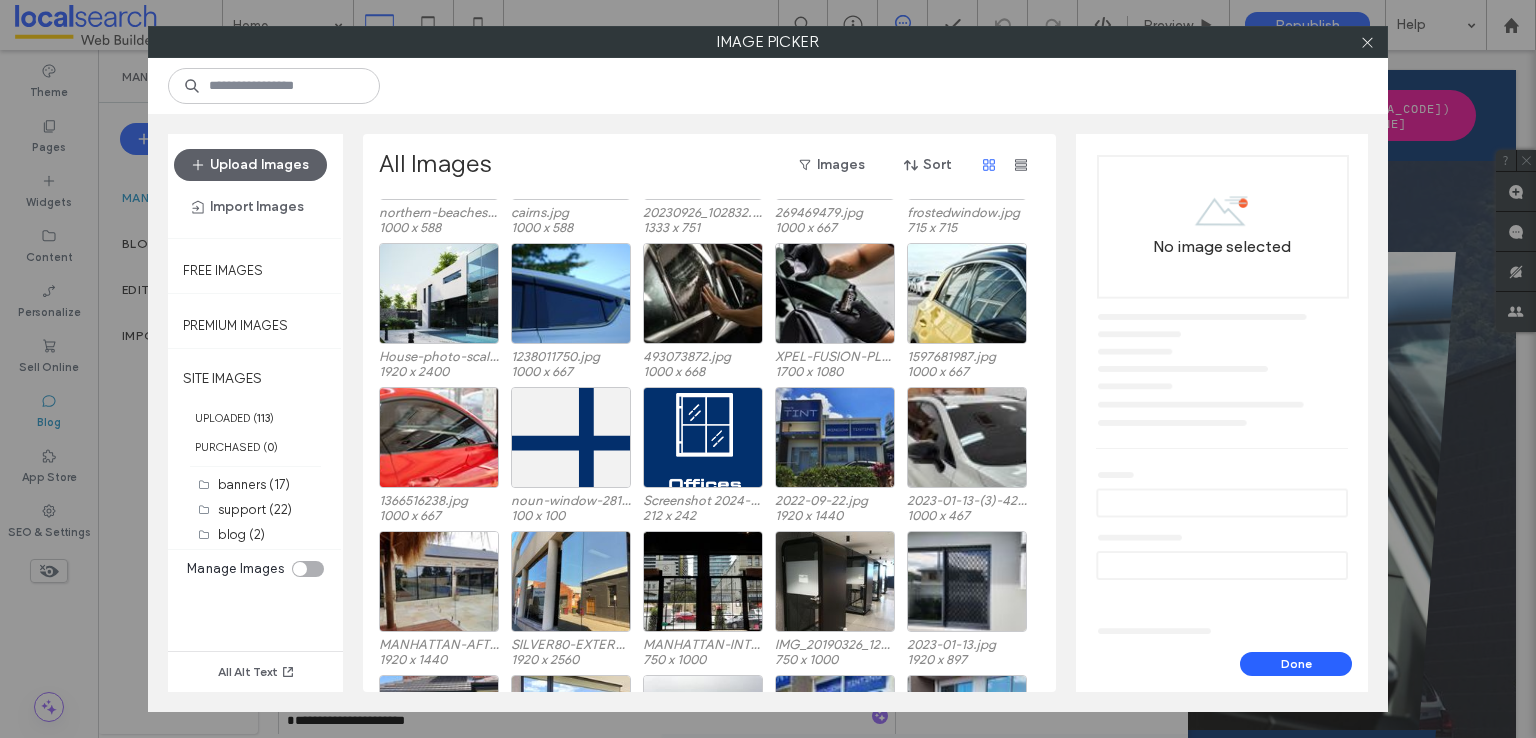 scroll, scrollTop: 442, scrollLeft: 0, axis: vertical 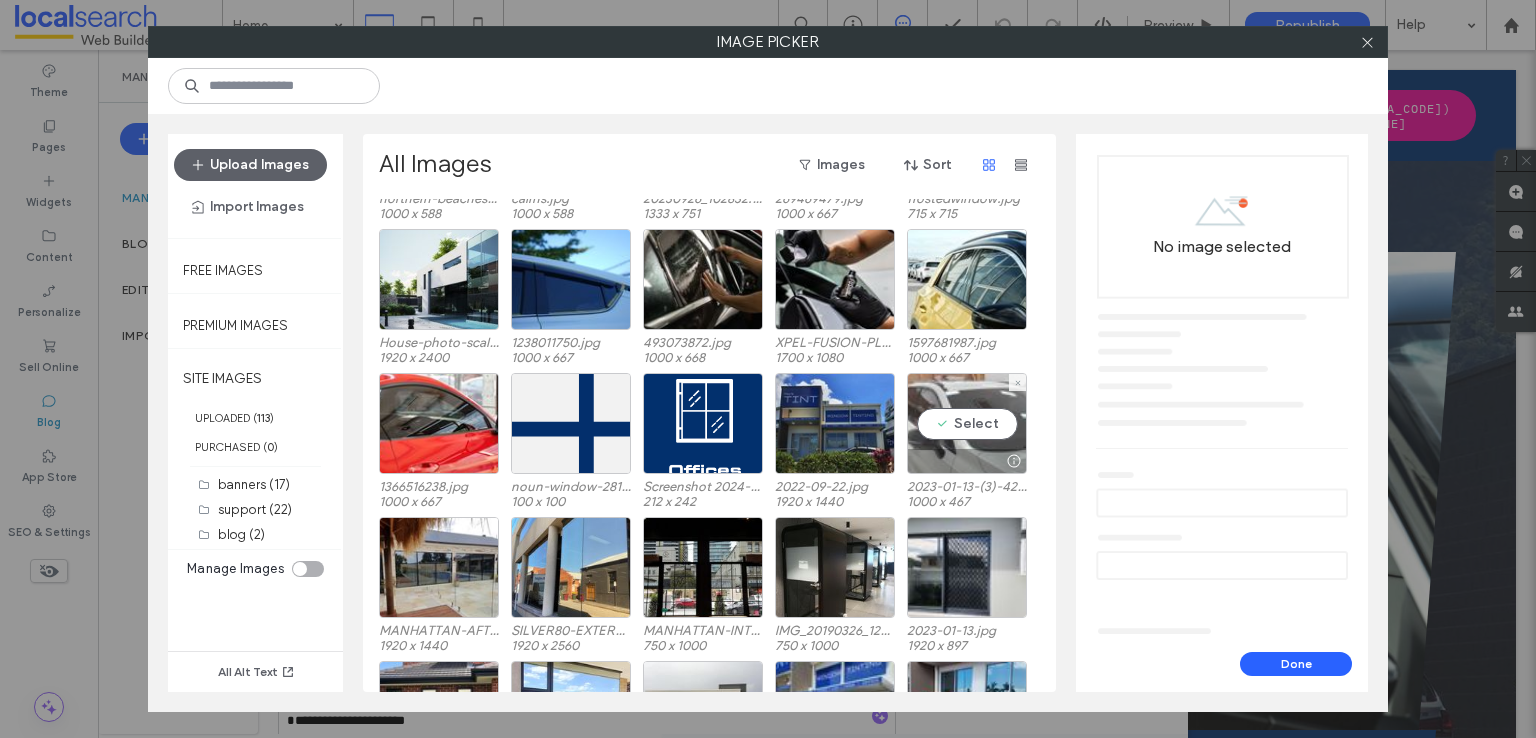 click on "Select" at bounding box center (967, 423) 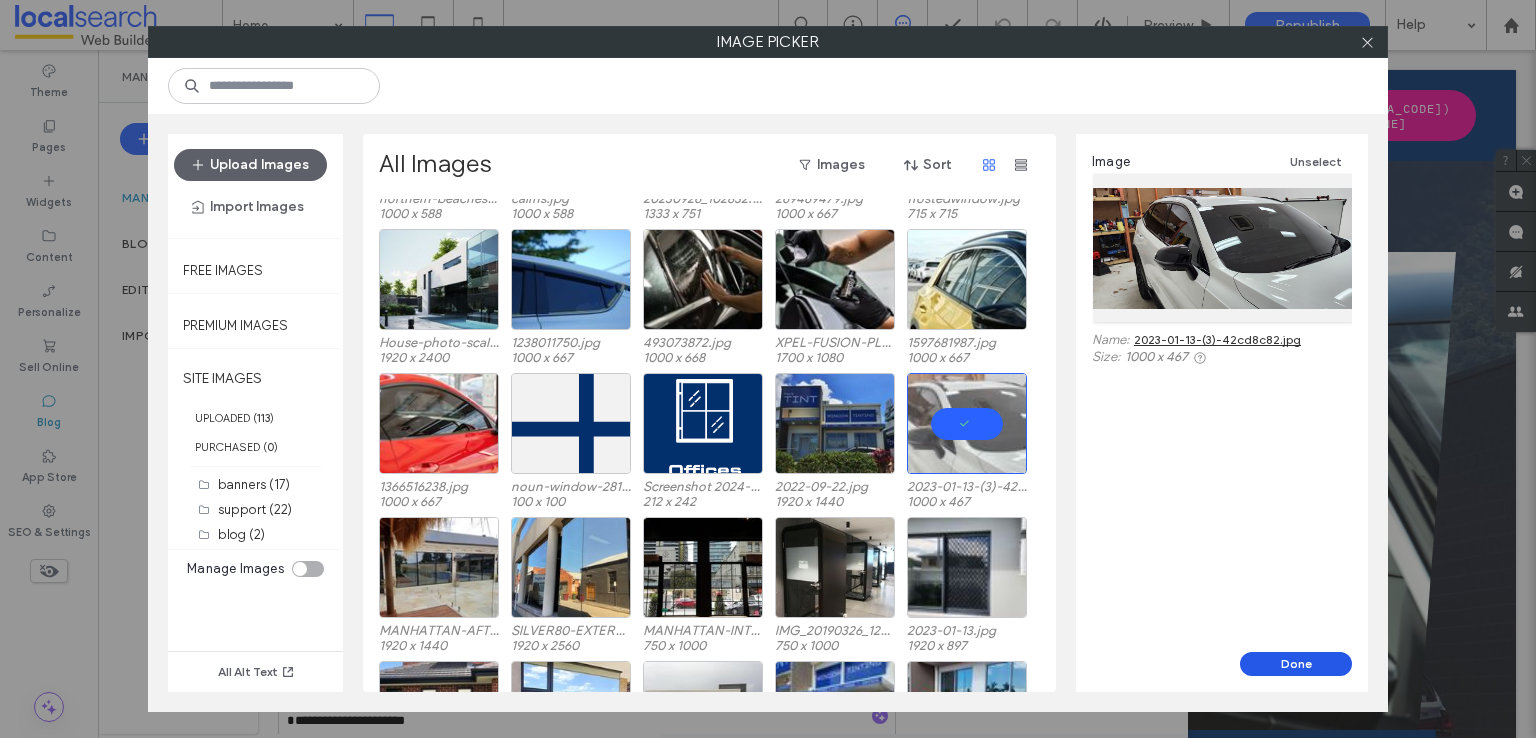click on "Done" at bounding box center (1296, 664) 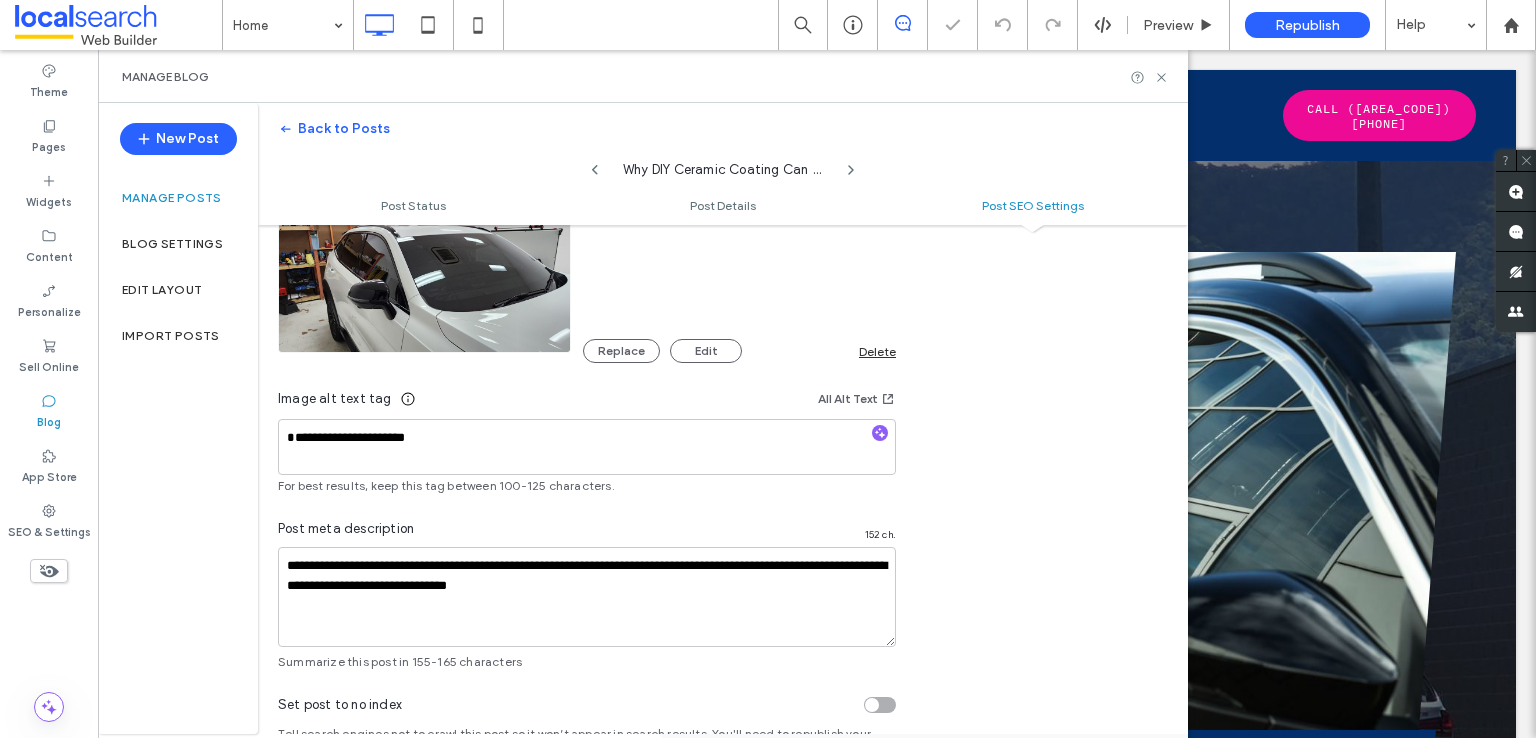 scroll, scrollTop: 1243, scrollLeft: 0, axis: vertical 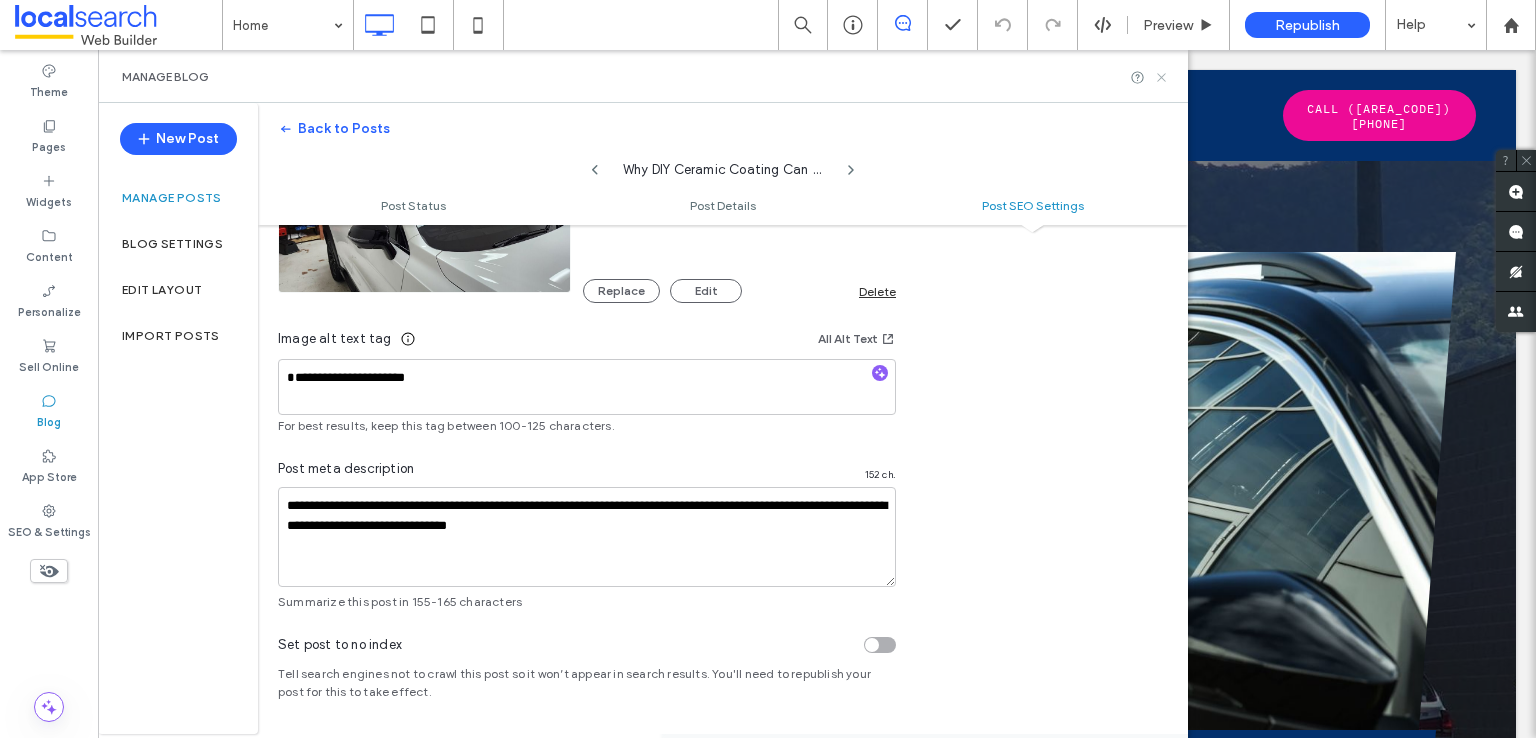 click 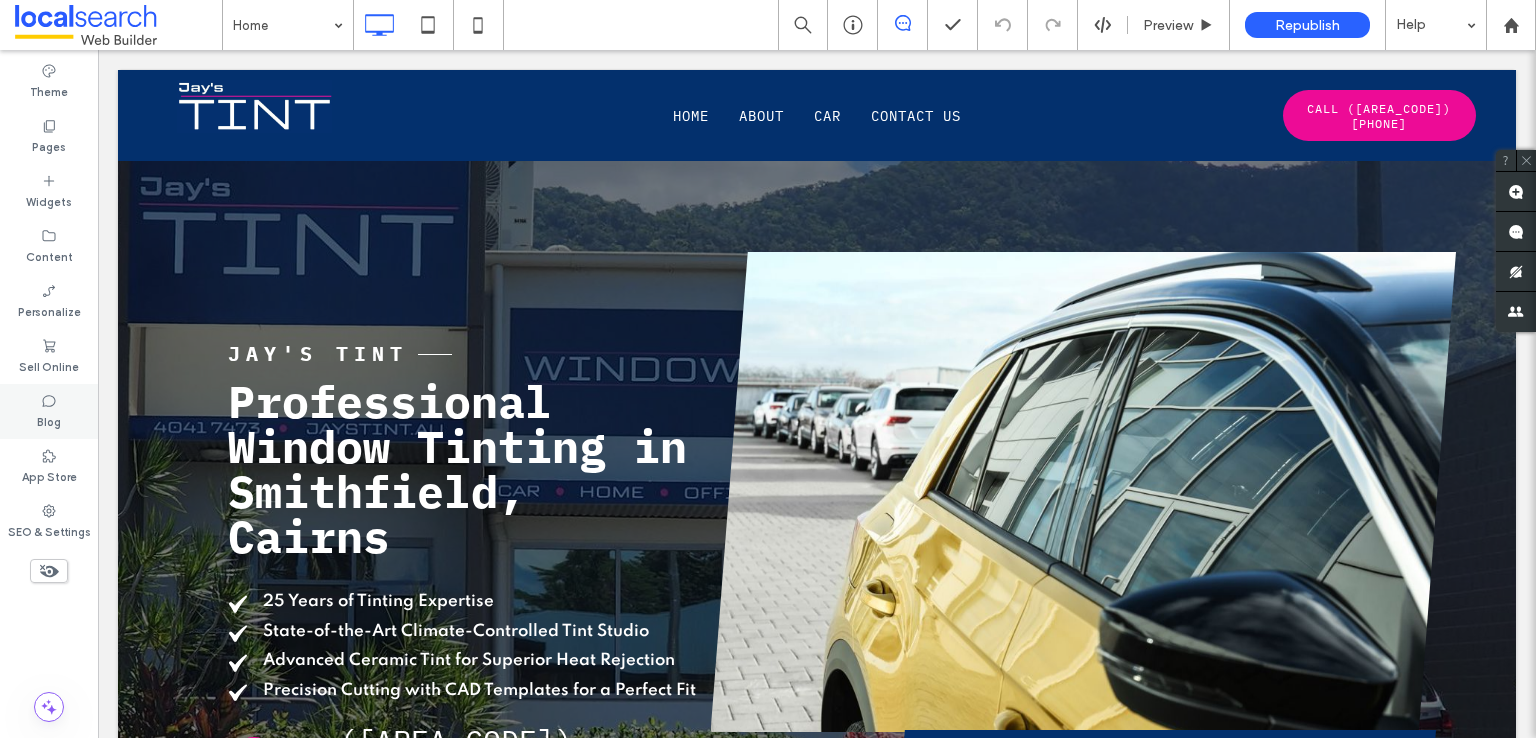 click on "Blog" at bounding box center [49, 411] 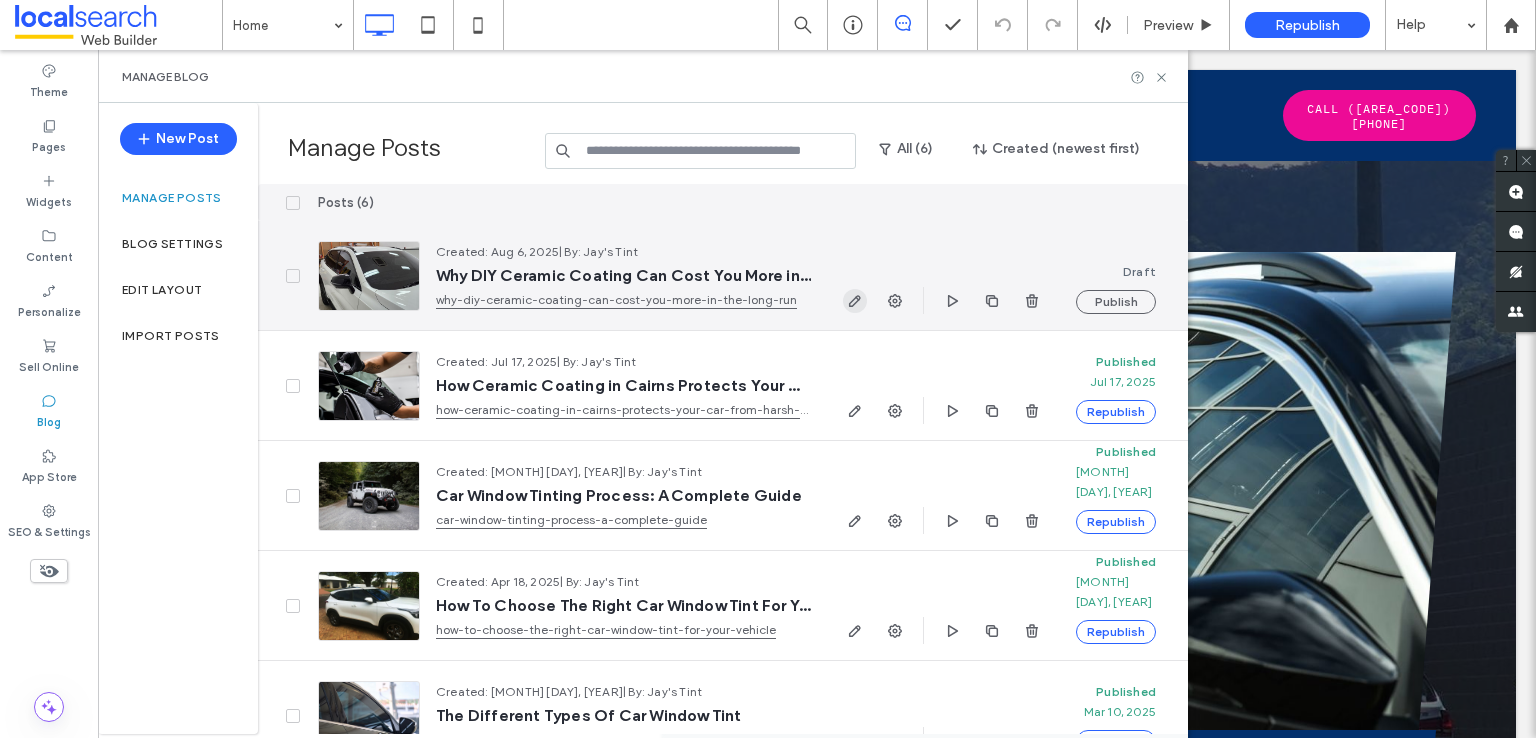 click 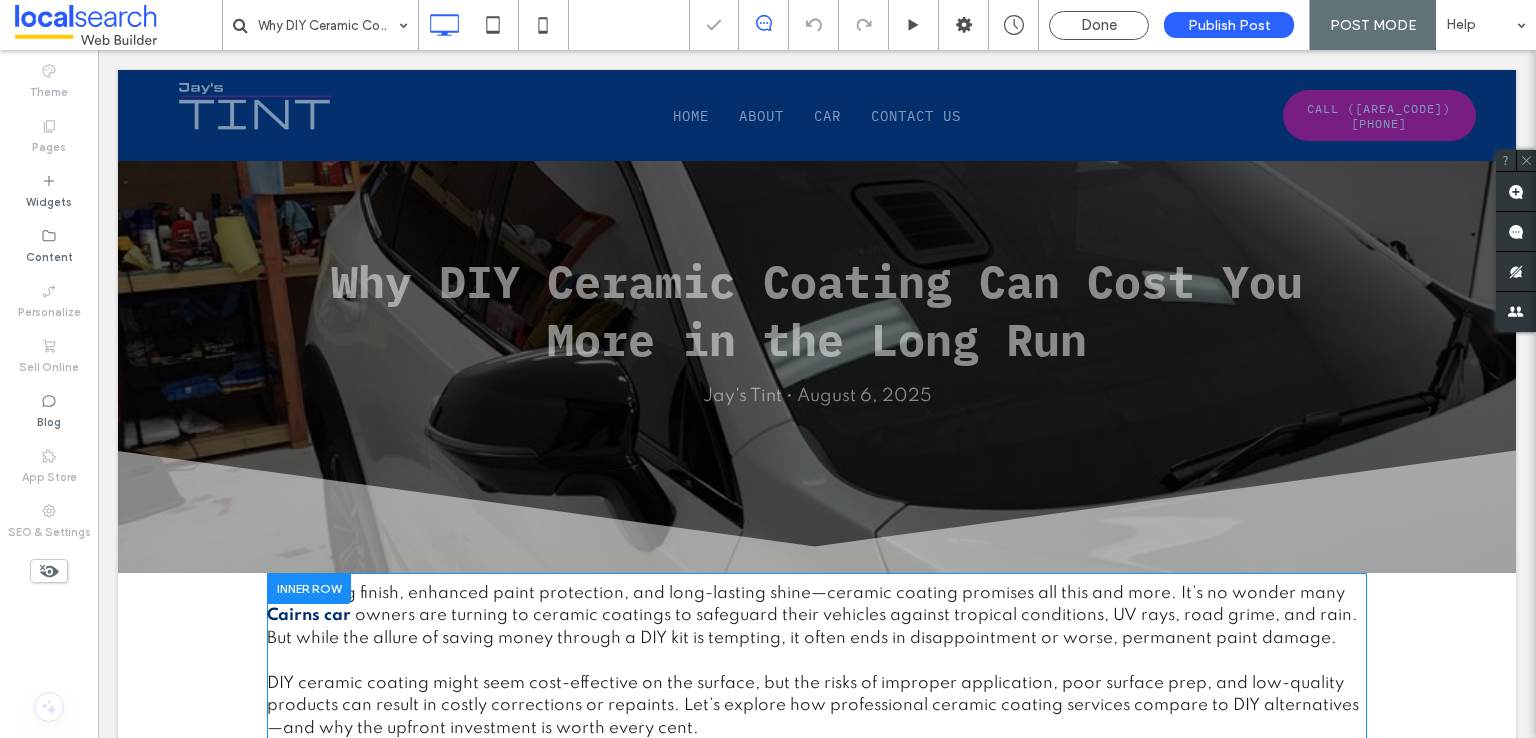 scroll, scrollTop: 100, scrollLeft: 0, axis: vertical 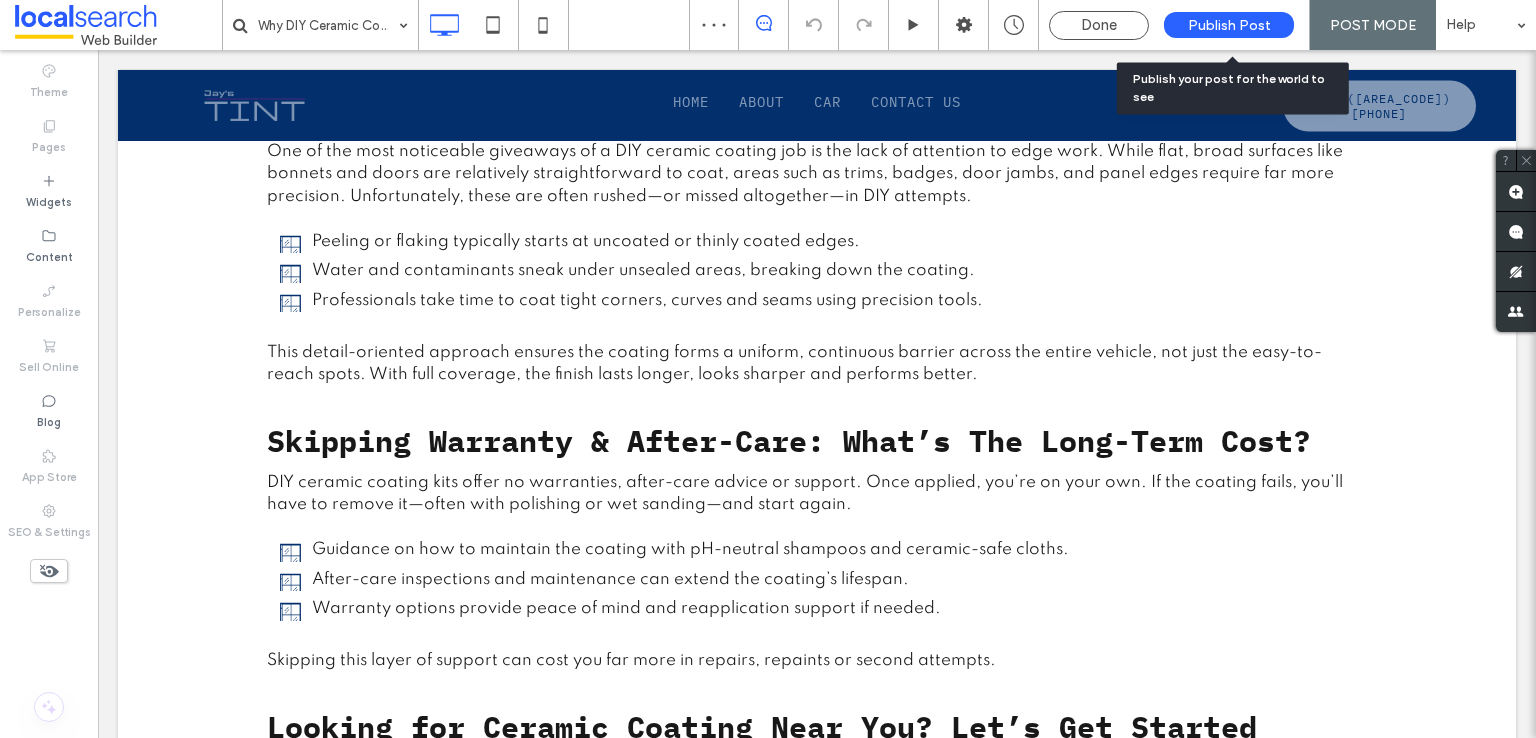 click on "Publish Post" at bounding box center (1229, 25) 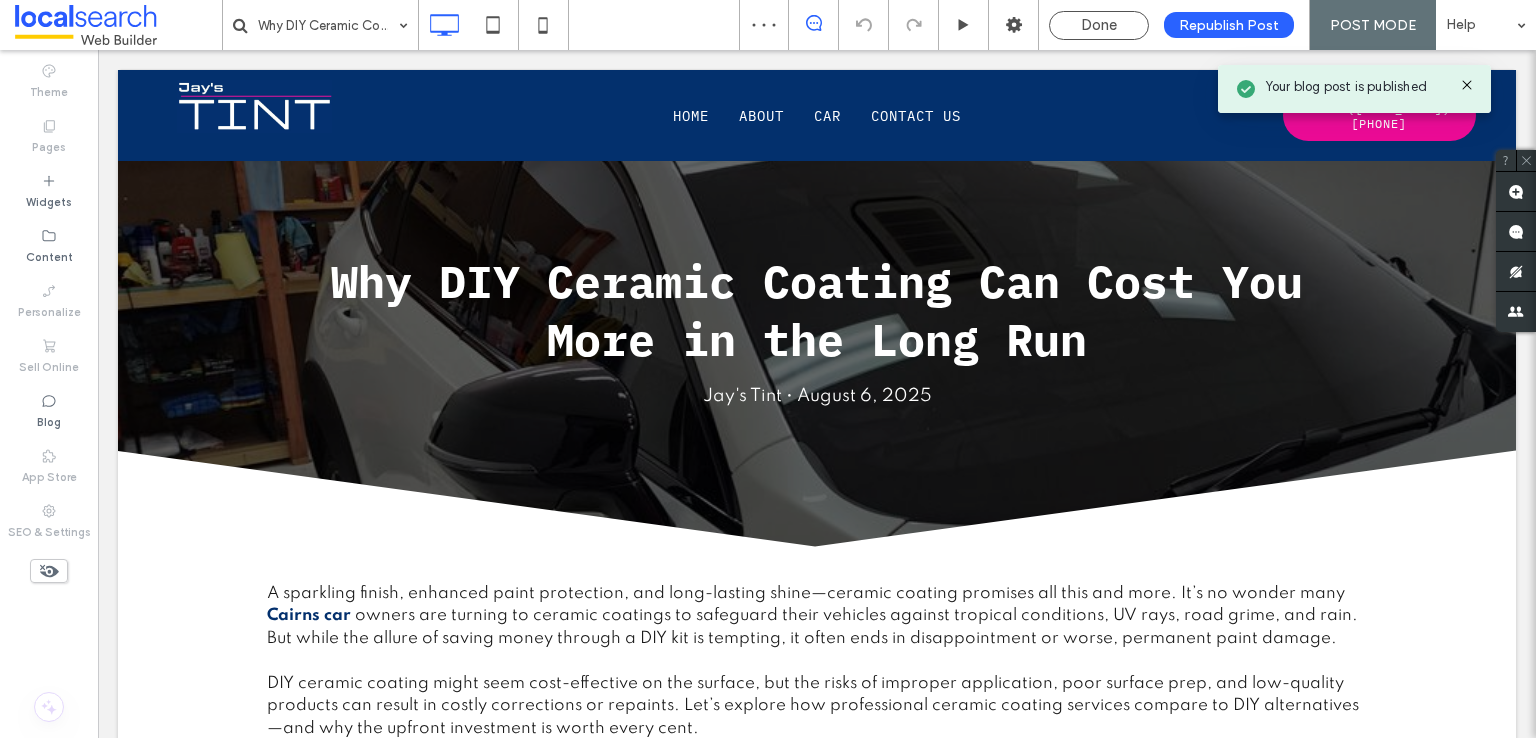 scroll, scrollTop: 0, scrollLeft: 0, axis: both 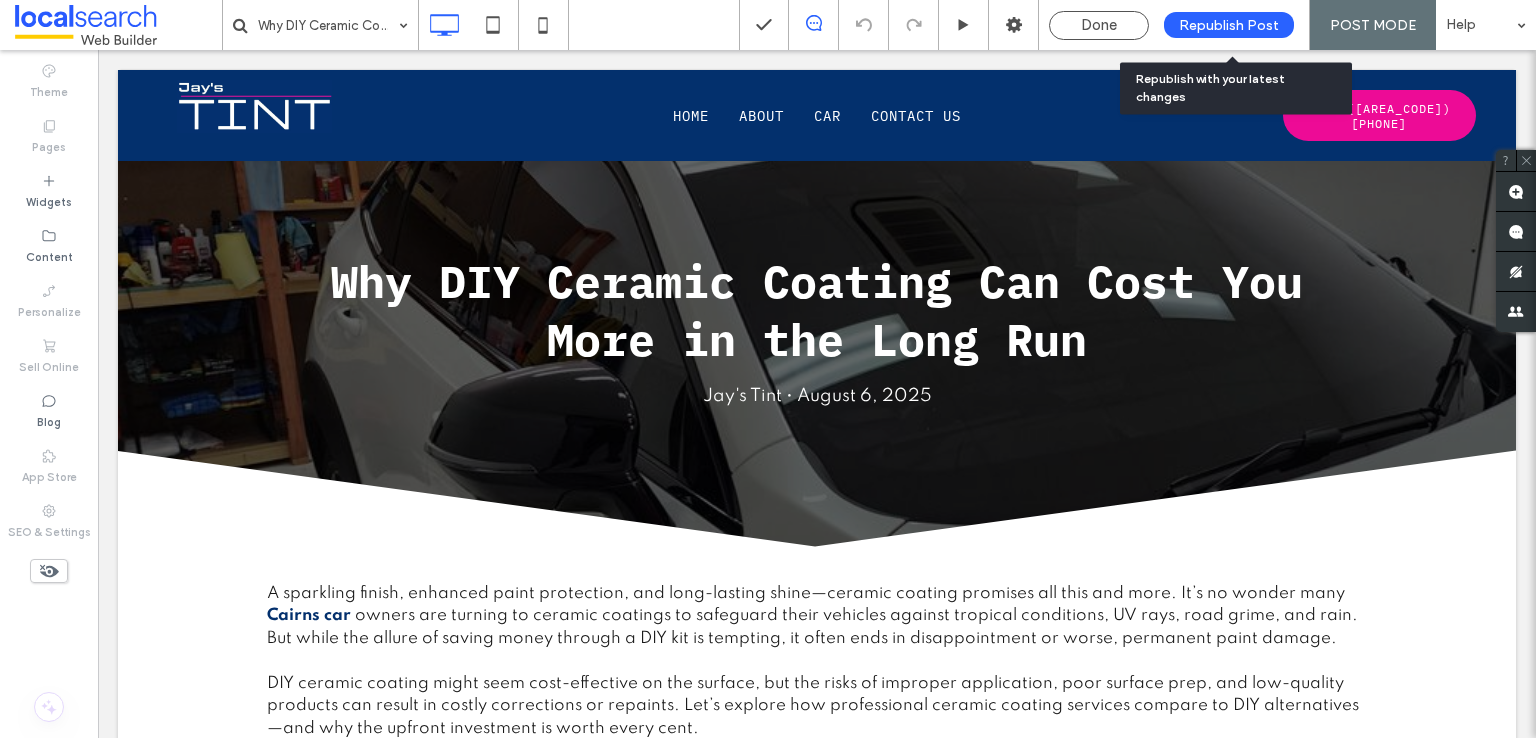 click on "Republish Post" at bounding box center (1229, 25) 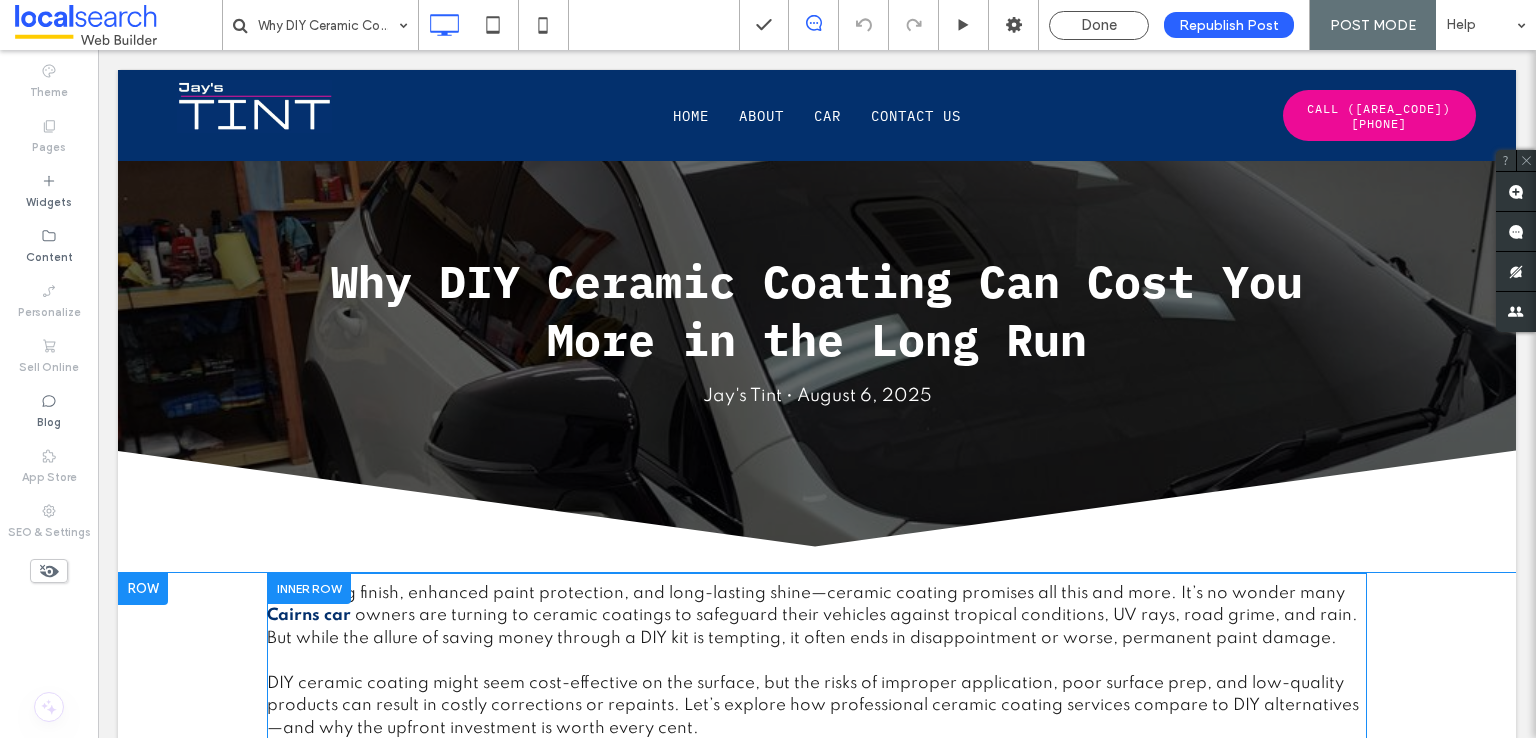 scroll, scrollTop: 0, scrollLeft: 0, axis: both 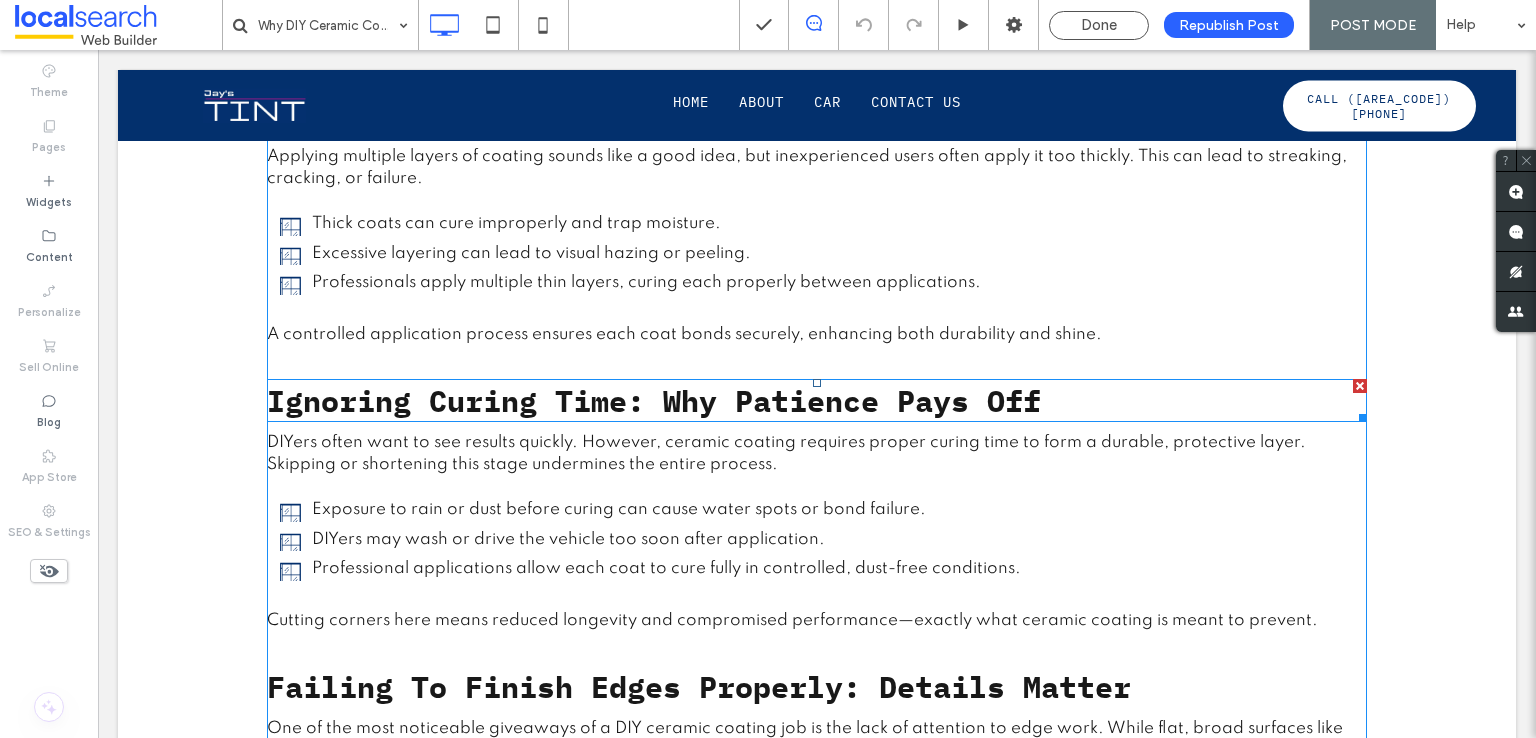 click on "Ignoring Curing Time: Why Patience Pays Off" at bounding box center (654, 400) 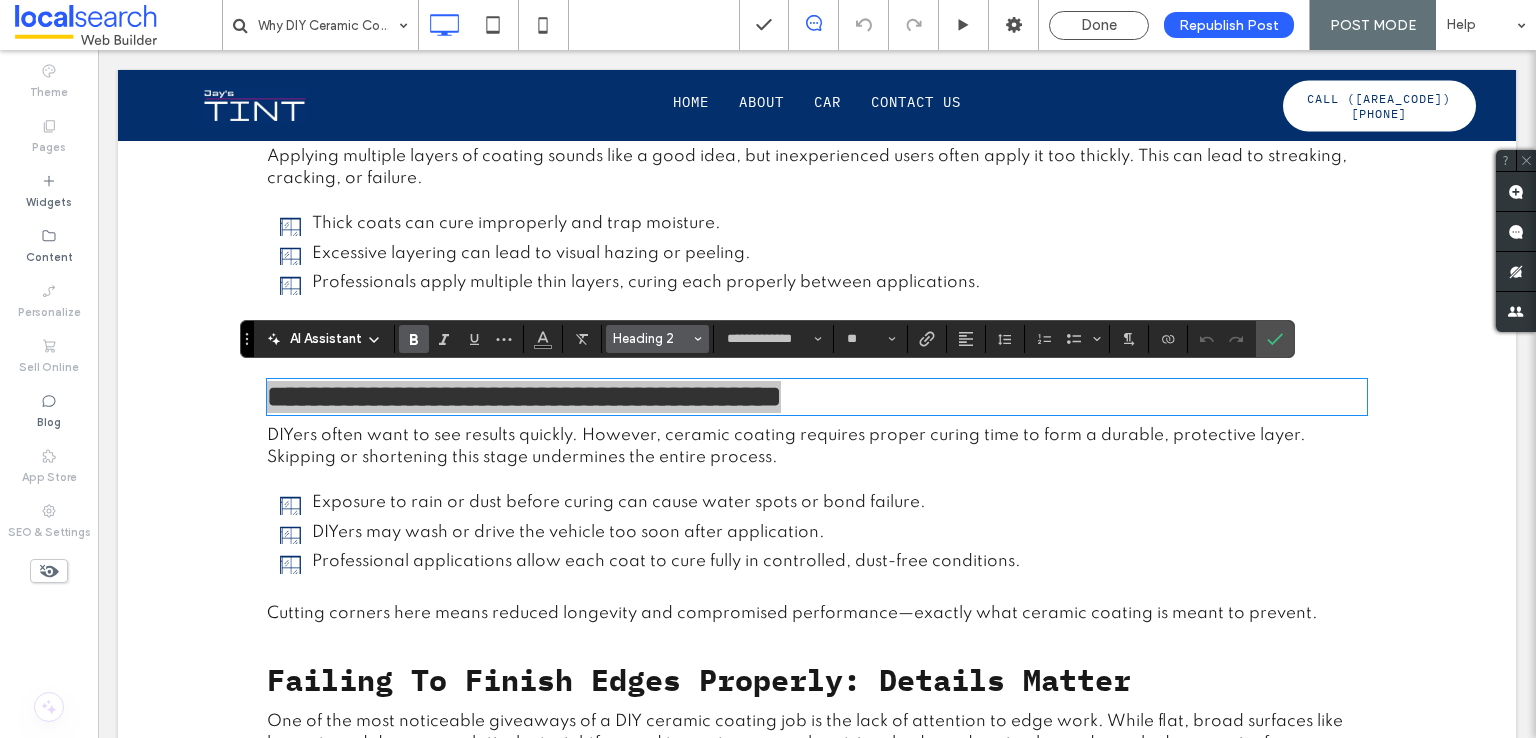 click on "Heading 2" at bounding box center (652, 338) 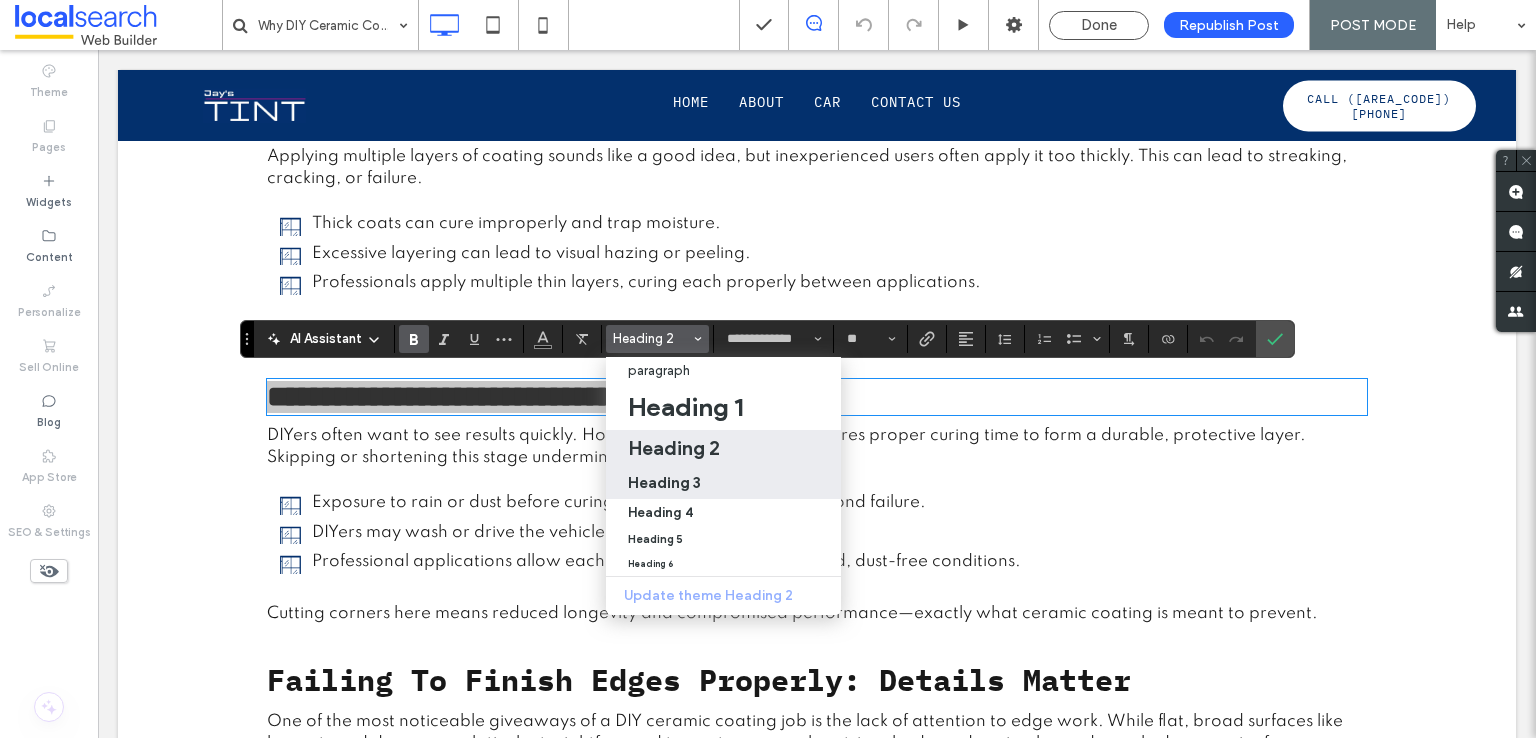 drag, startPoint x: 683, startPoint y: 485, endPoint x: 637, endPoint y: 391, distance: 104.6518 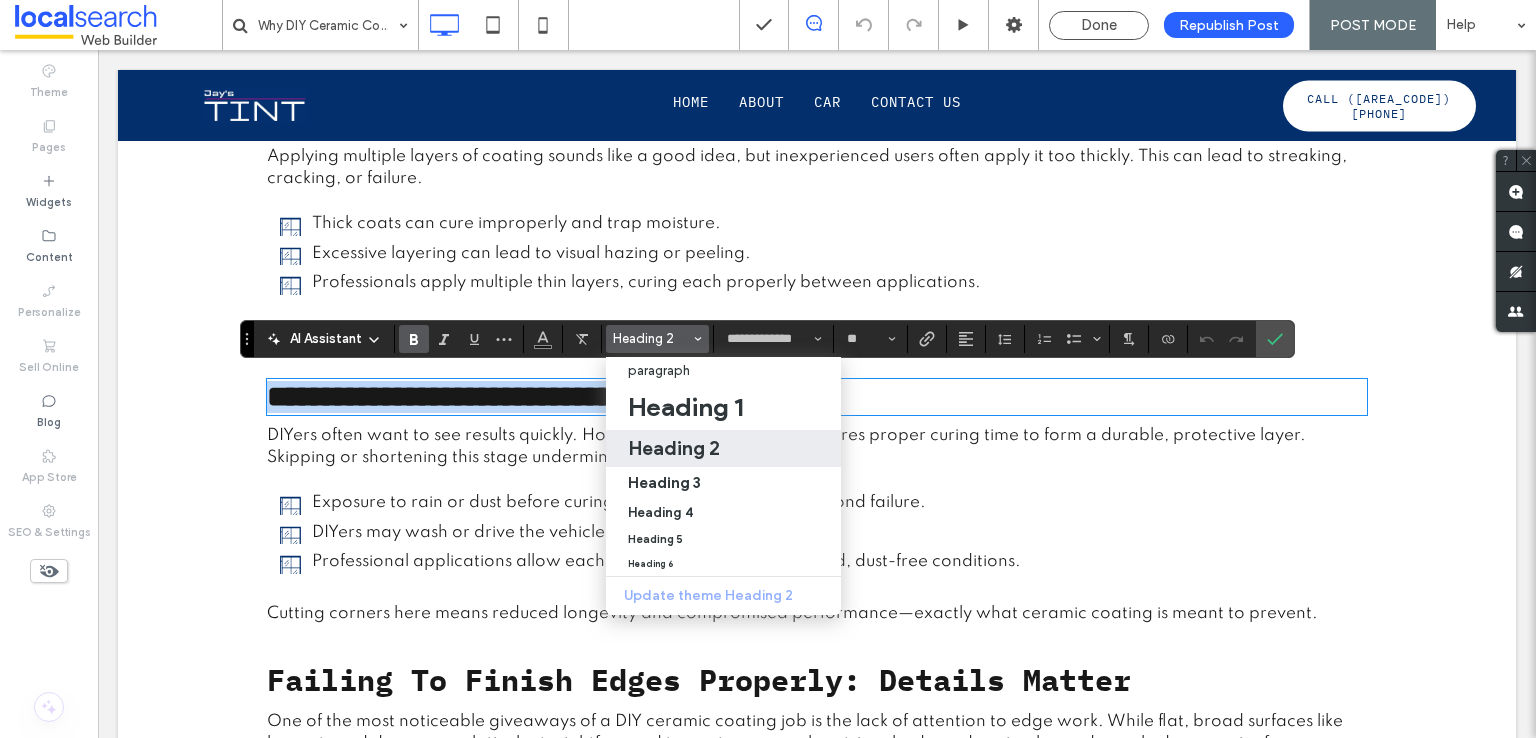 type on "**" 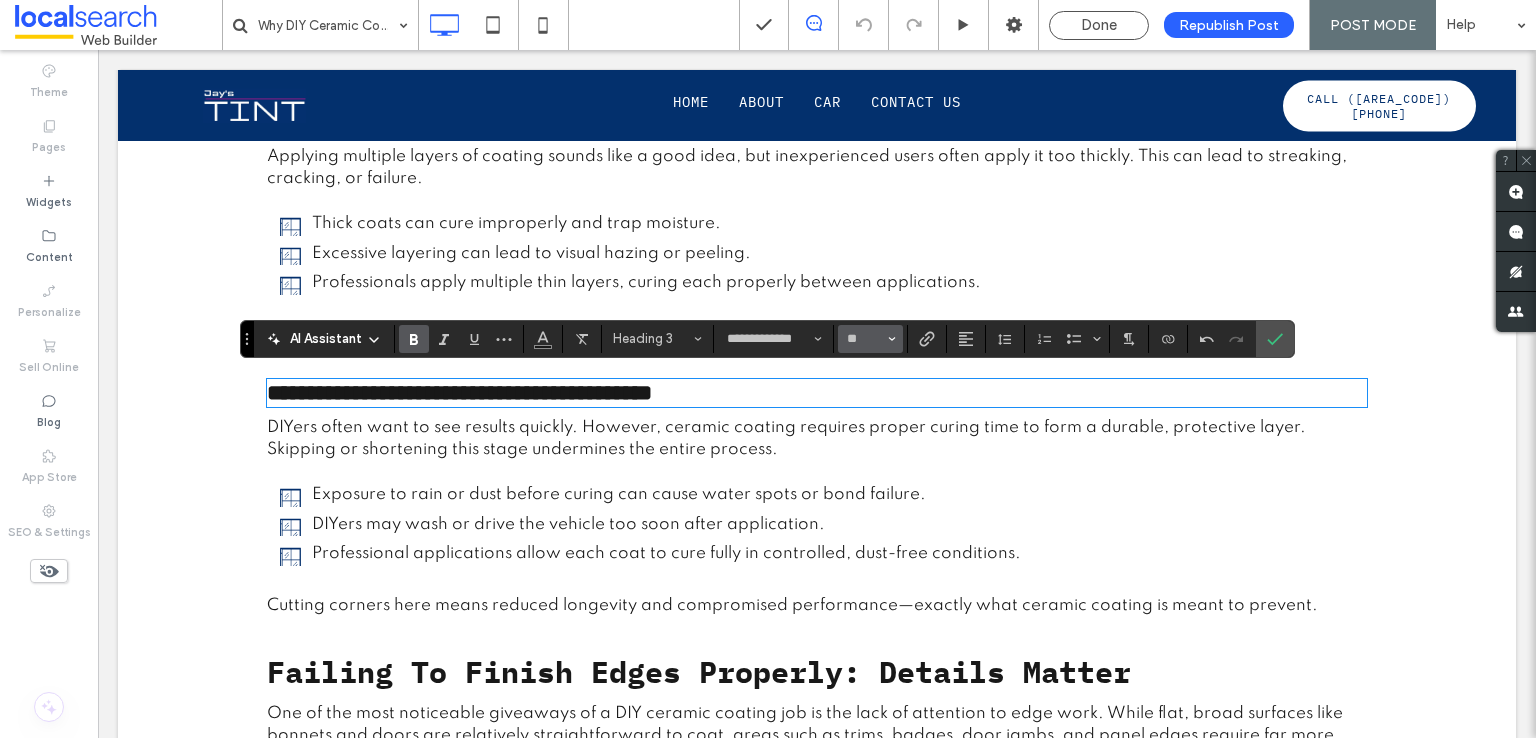 click on "**" at bounding box center (870, 339) 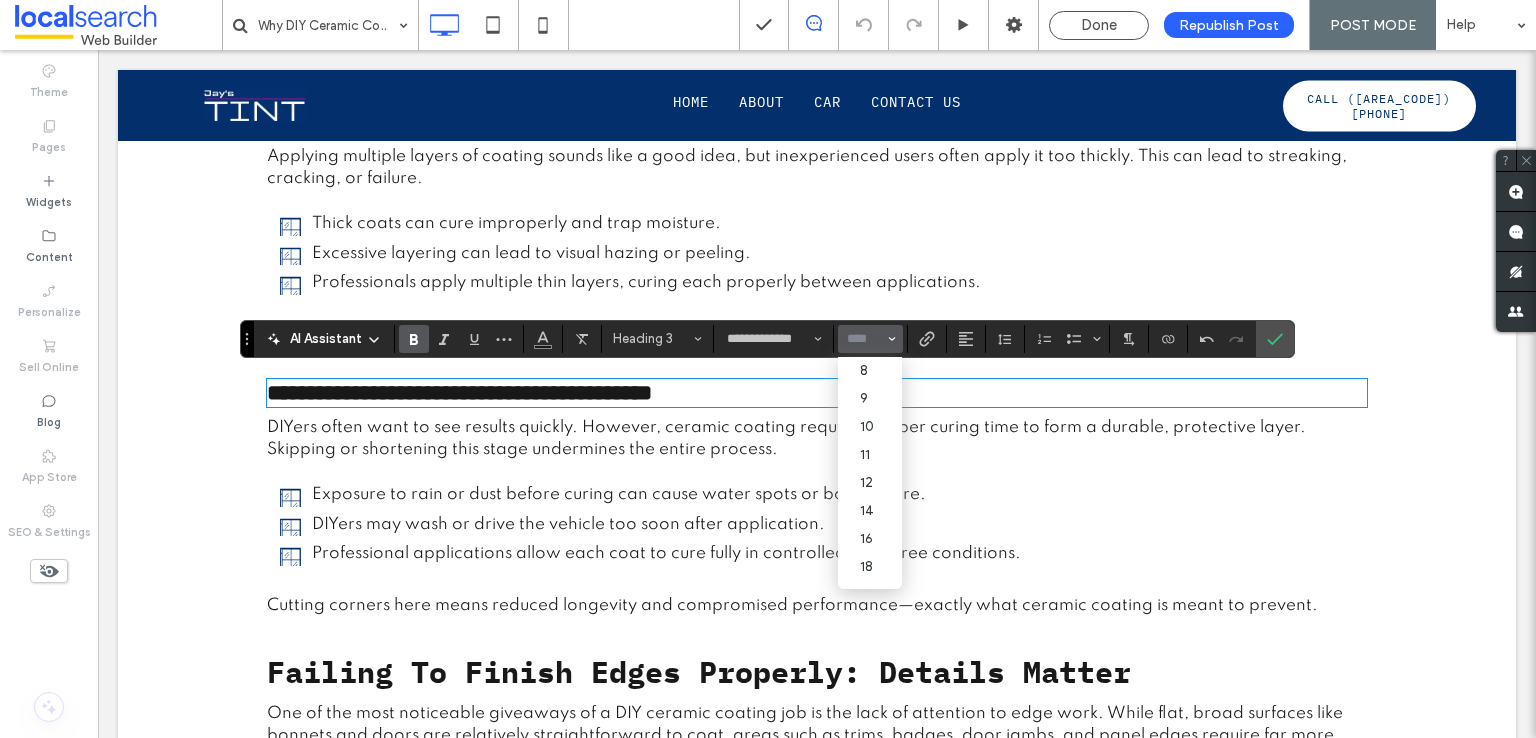 click at bounding box center [864, 339] 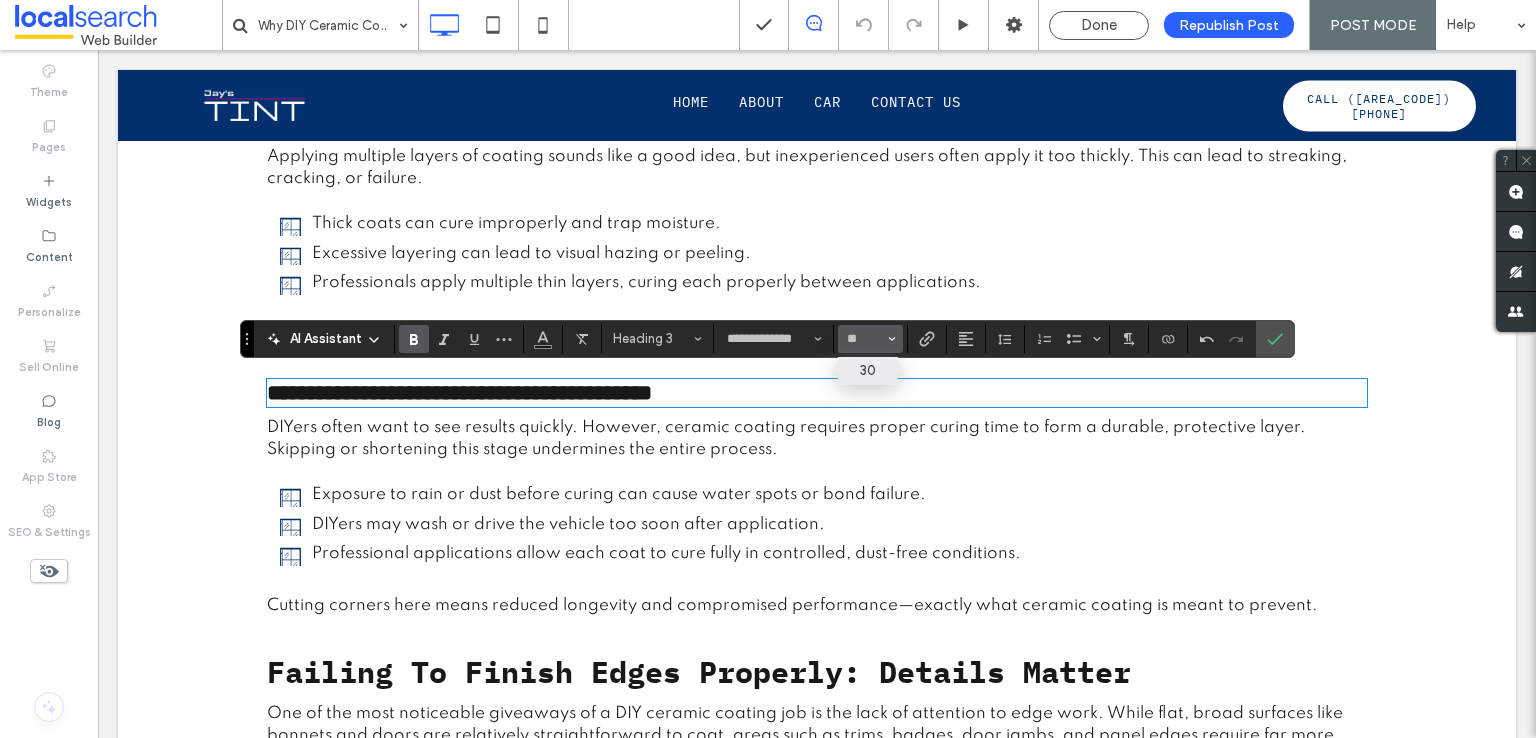 type on "**" 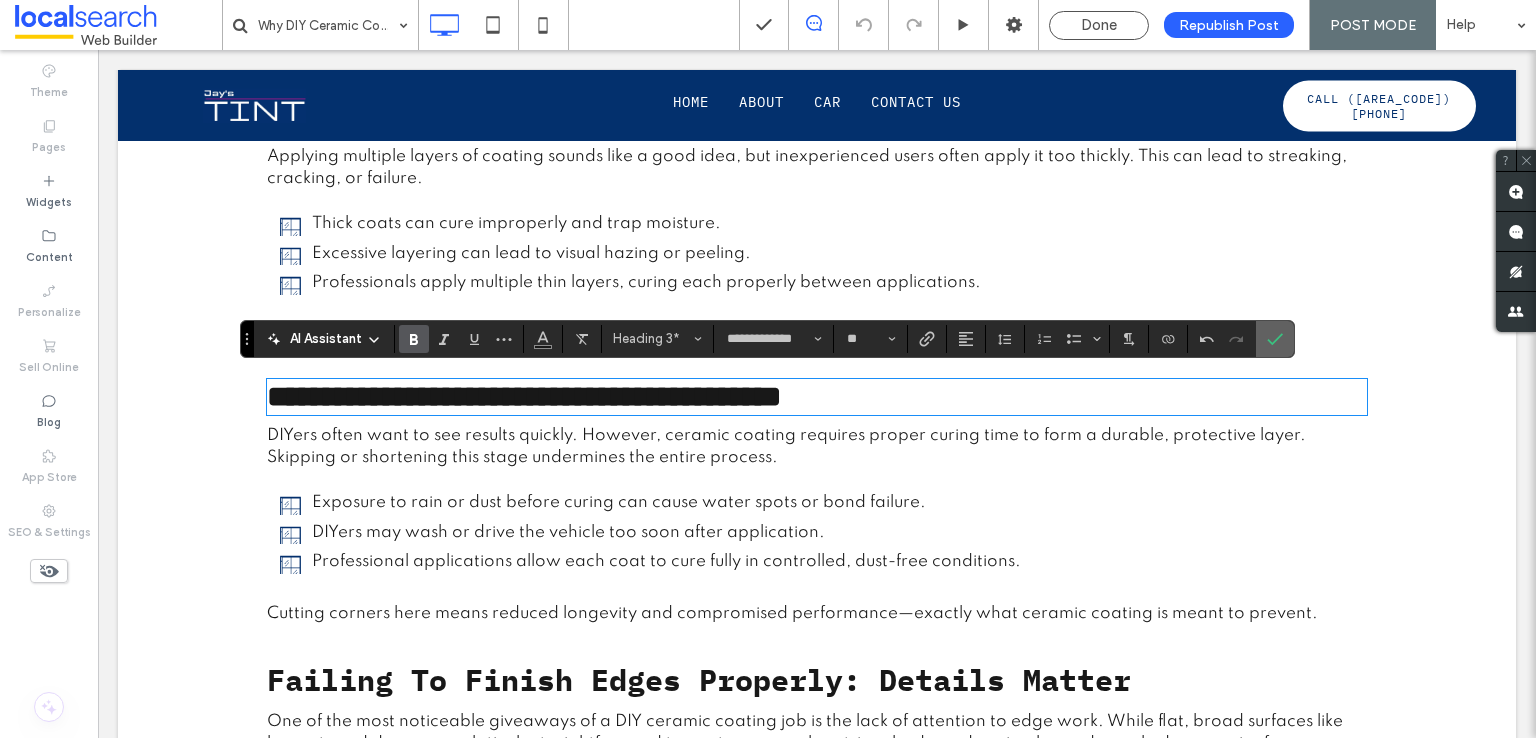 click 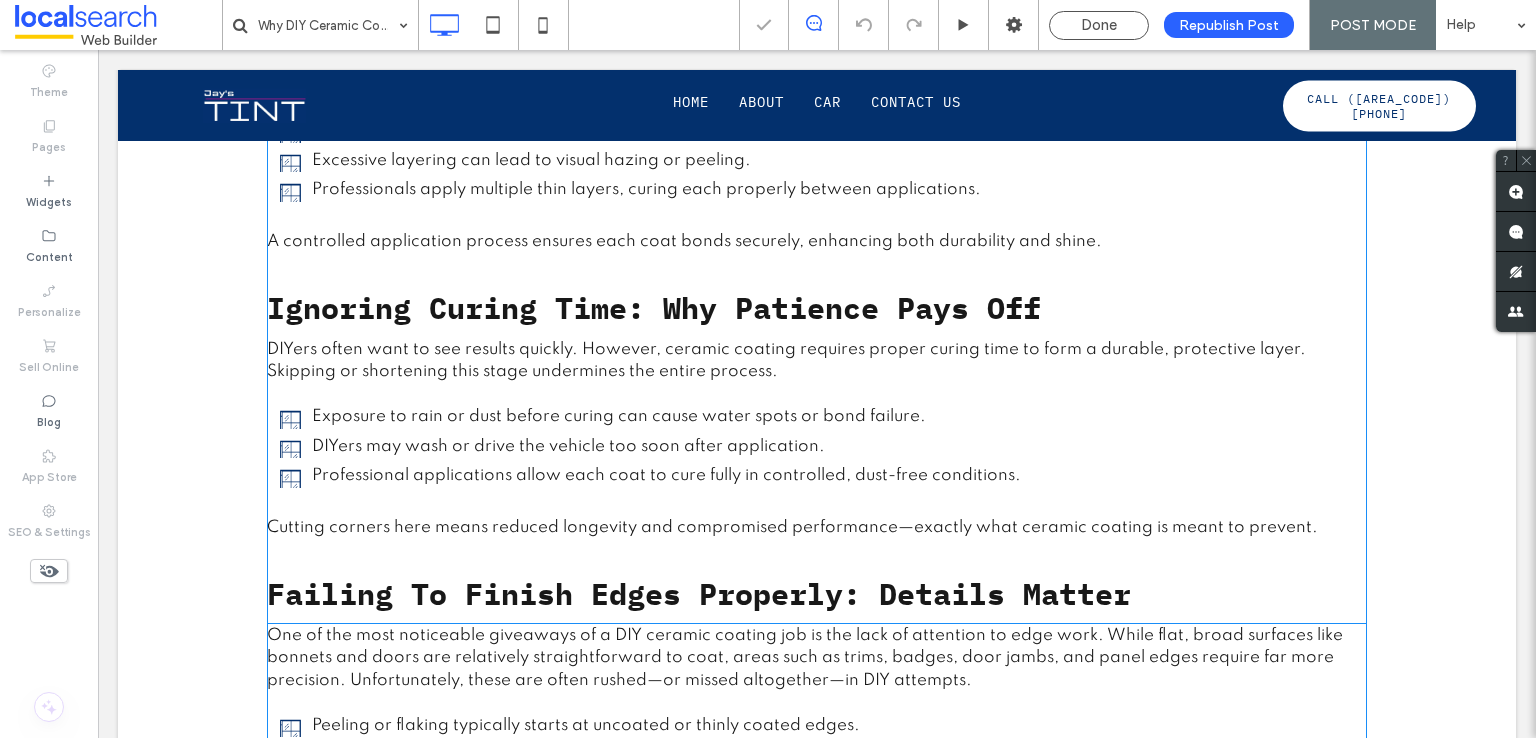 scroll, scrollTop: 2123, scrollLeft: 0, axis: vertical 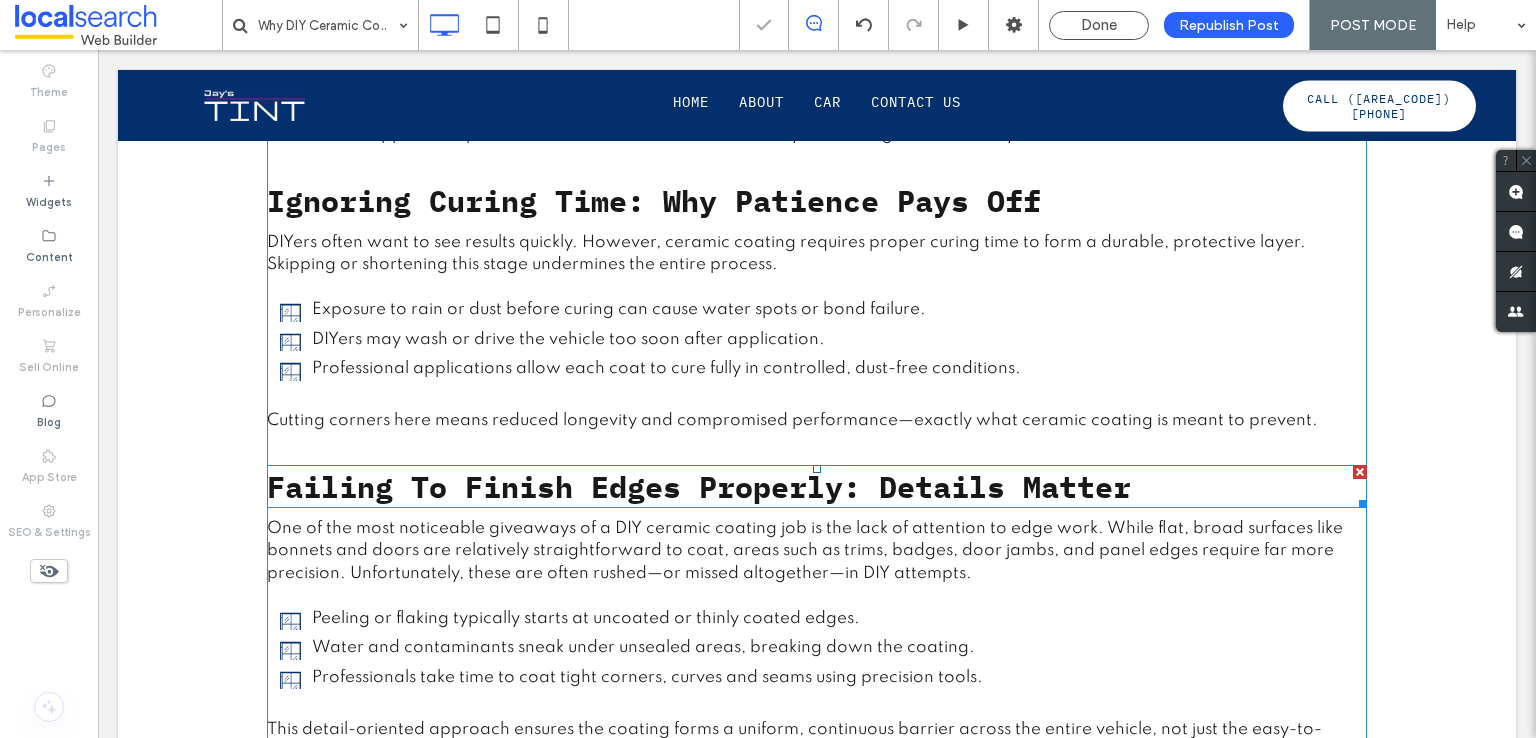 click on "Failing To Finish Edges Properly: Details Matter" at bounding box center [699, 486] 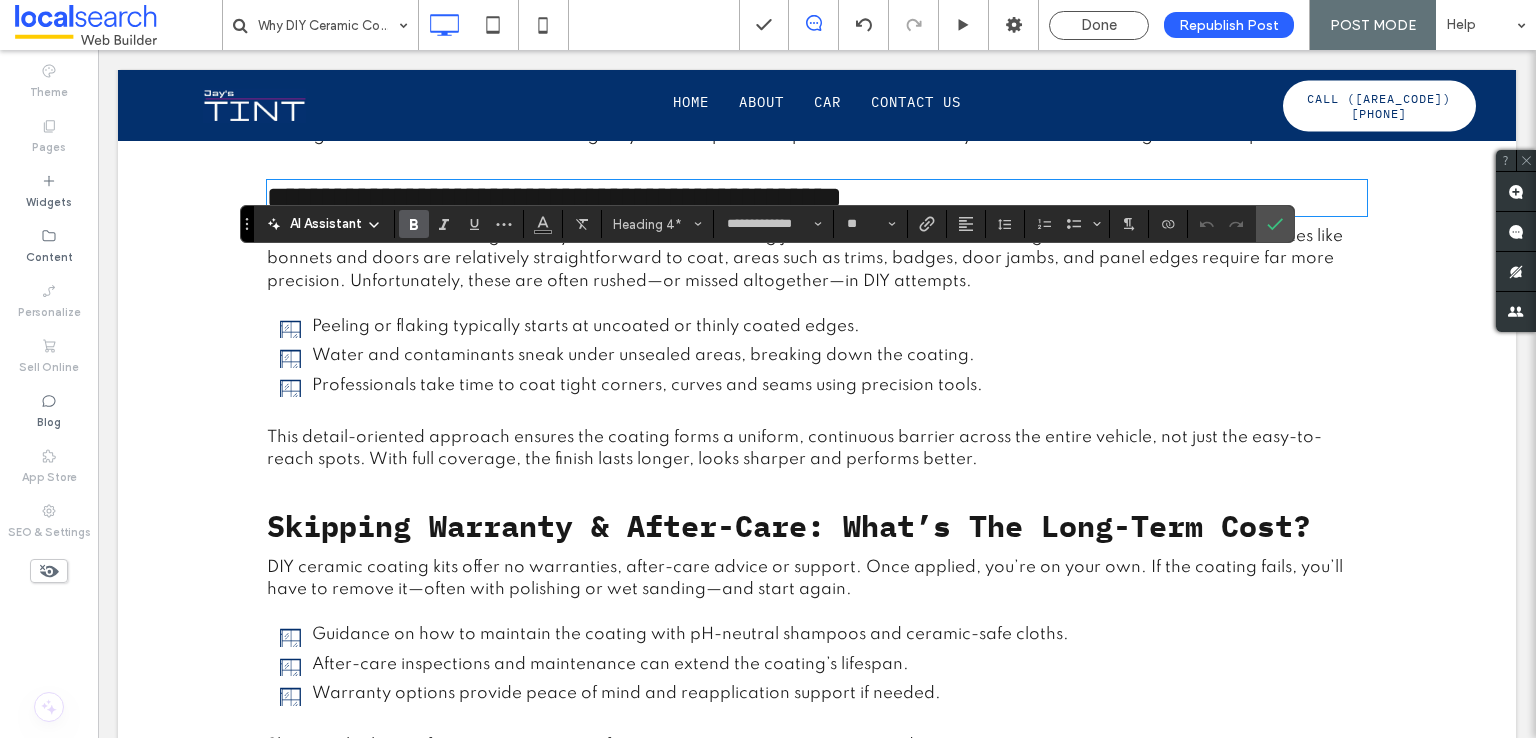 scroll, scrollTop: 2523, scrollLeft: 0, axis: vertical 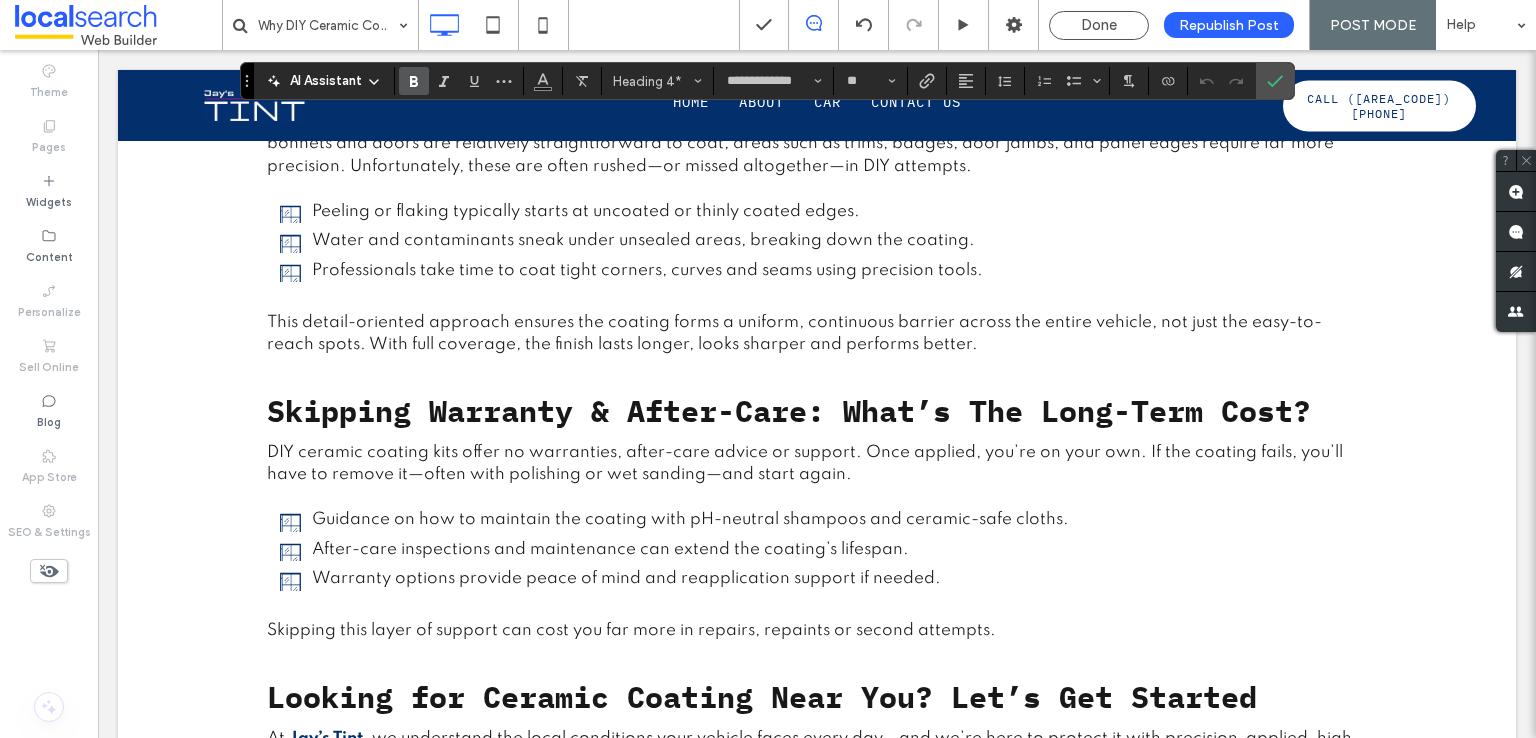 click on "Skipping Warranty & After-Care: What’s The Long-Term Cost?" at bounding box center (789, 410) 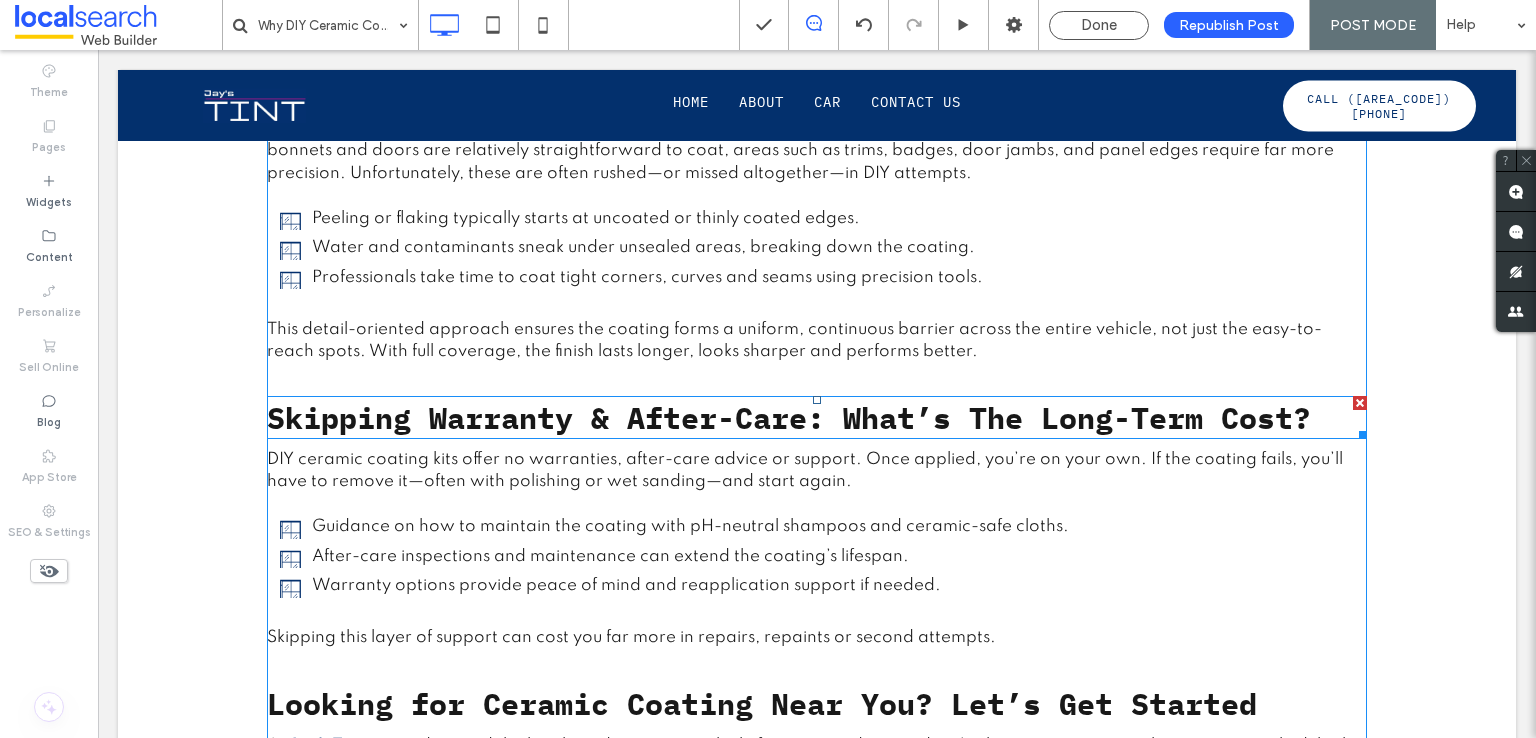 click on "Skipping Warranty & After-Care: What’s The Long-Term Cost?" at bounding box center [789, 417] 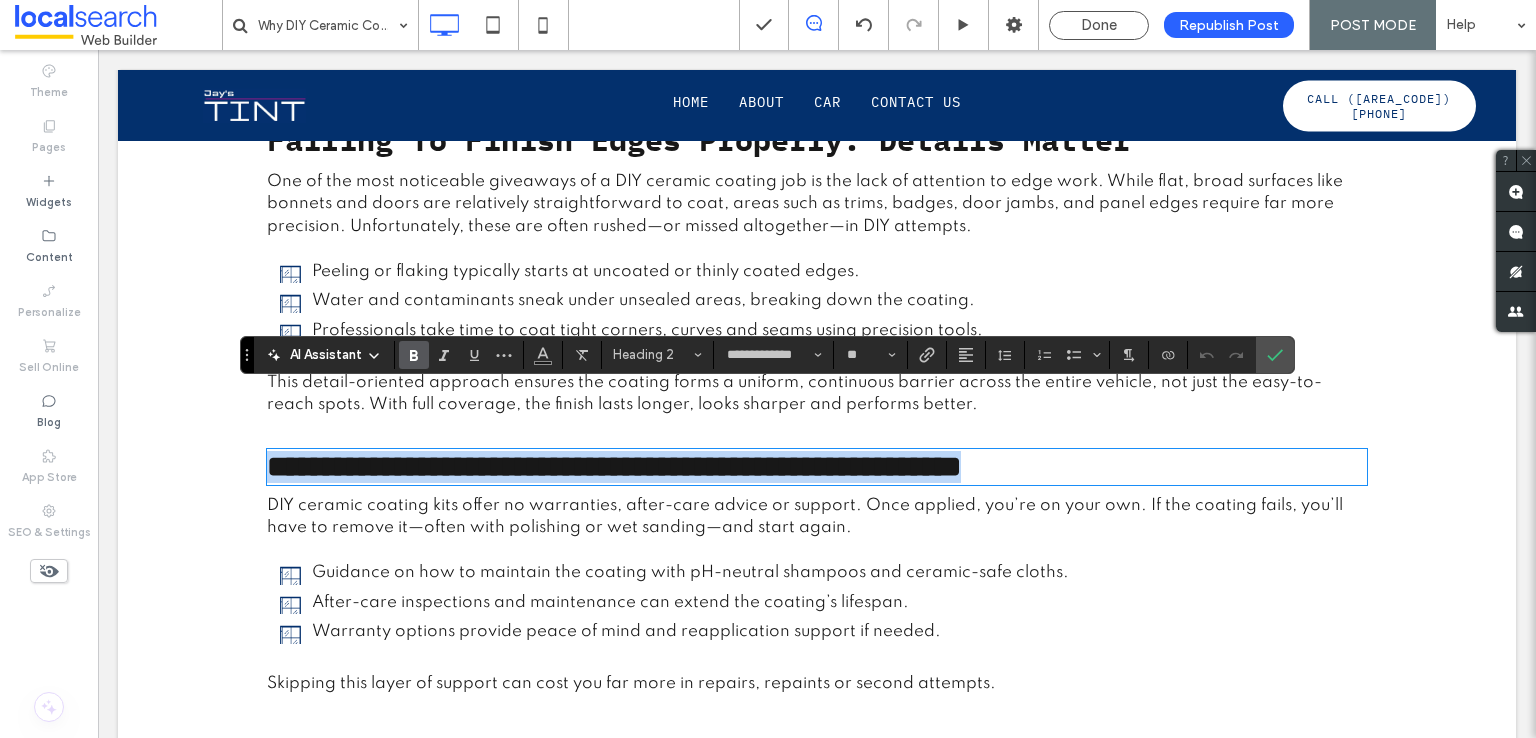 scroll, scrollTop: 2423, scrollLeft: 0, axis: vertical 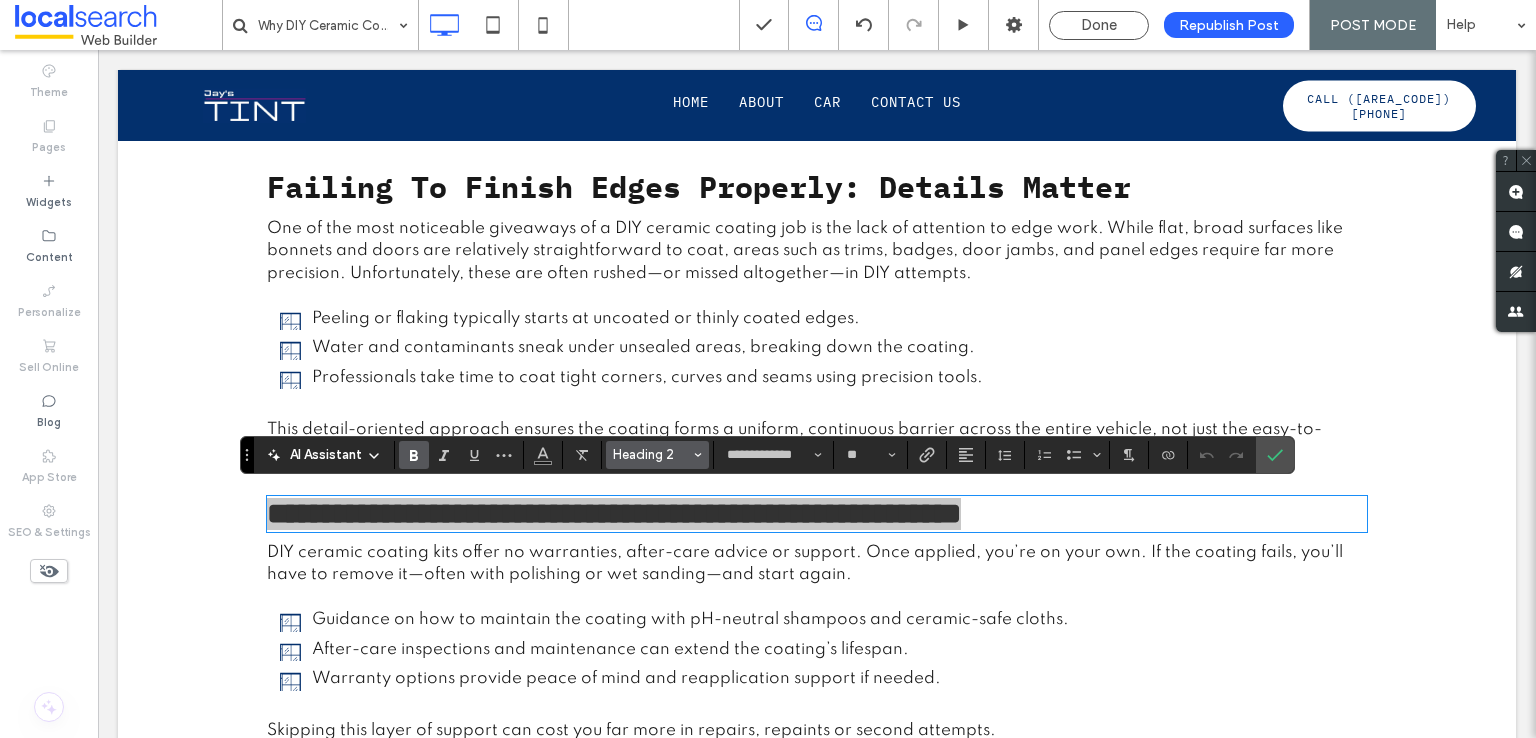 click on "Heading 2" at bounding box center (652, 454) 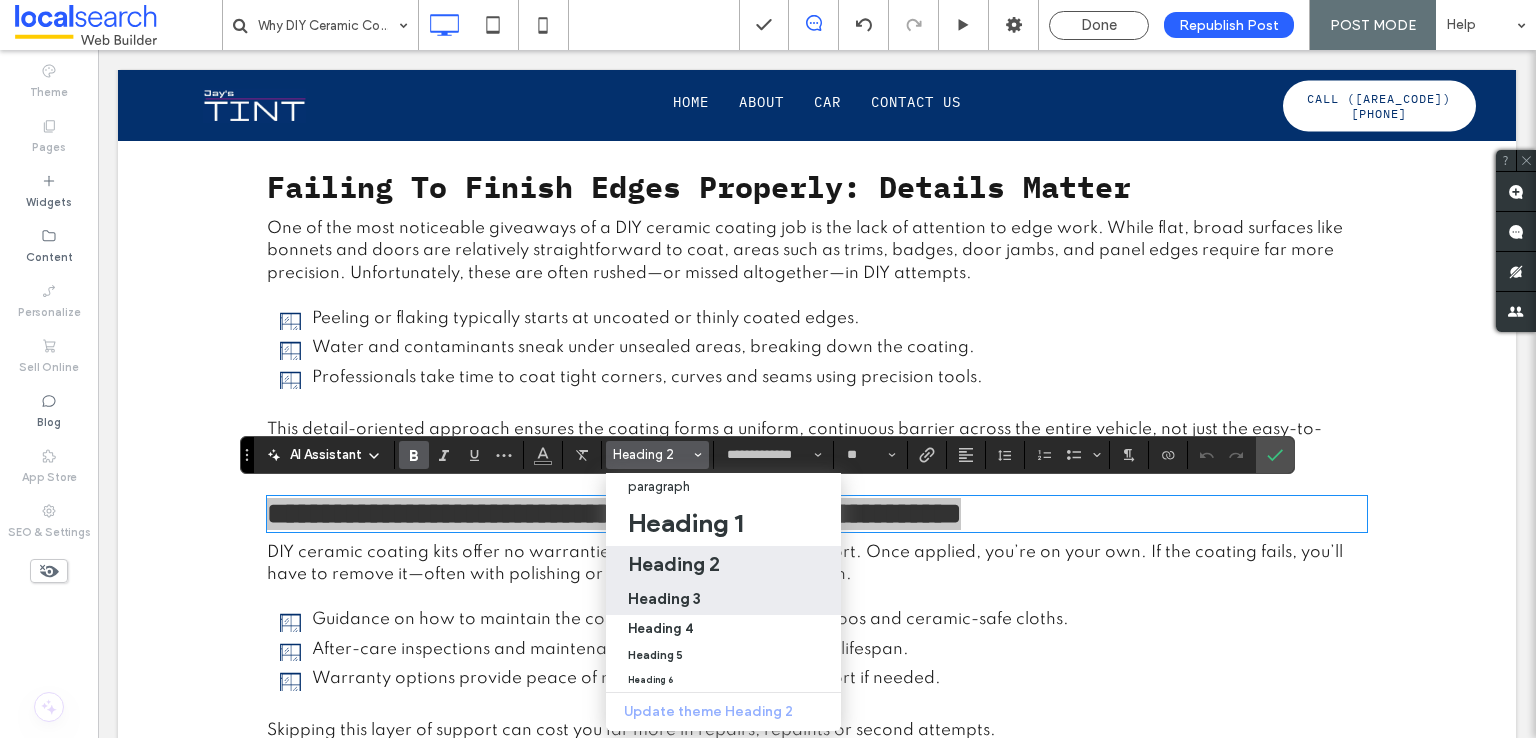 drag, startPoint x: 692, startPoint y: 598, endPoint x: 603, endPoint y: 538, distance: 107.33592 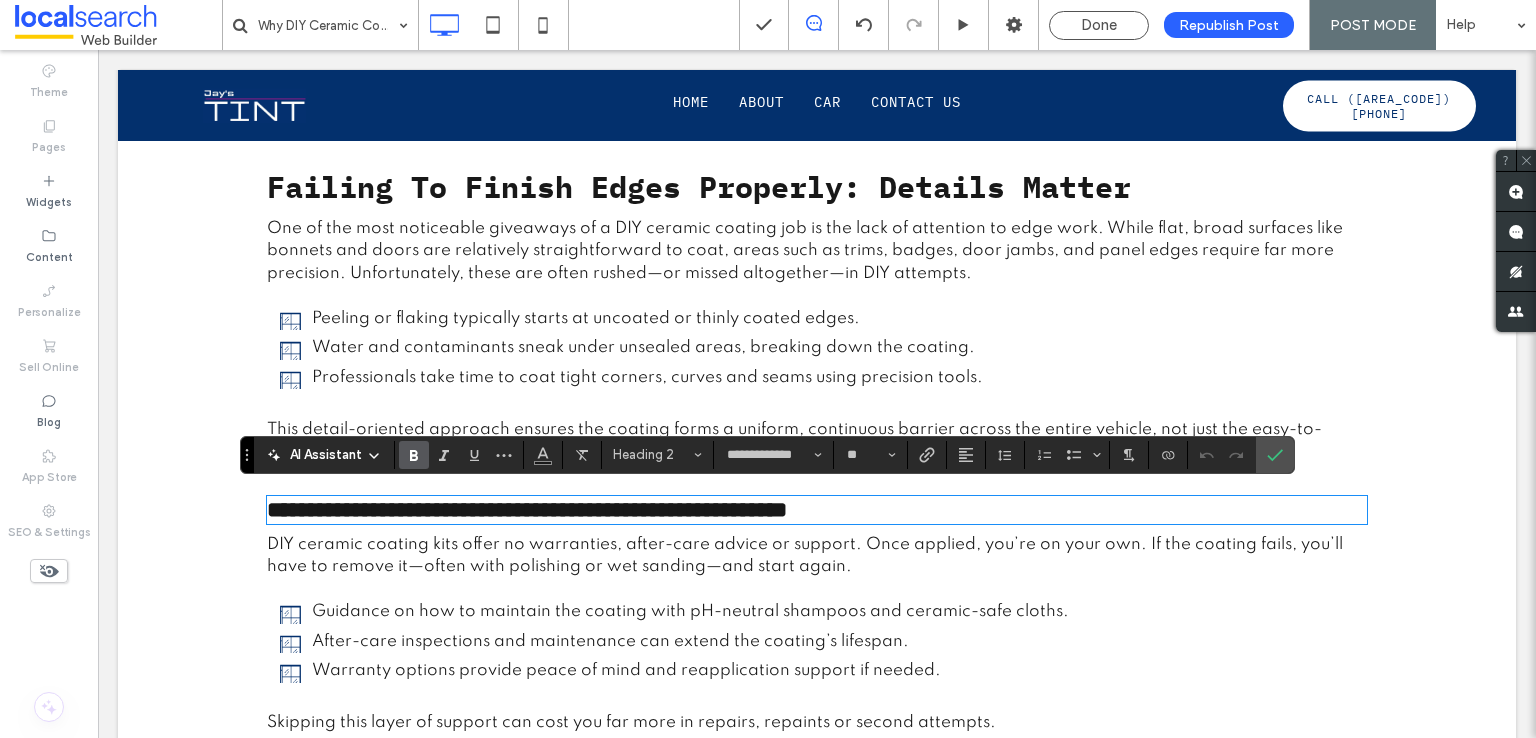 type on "**" 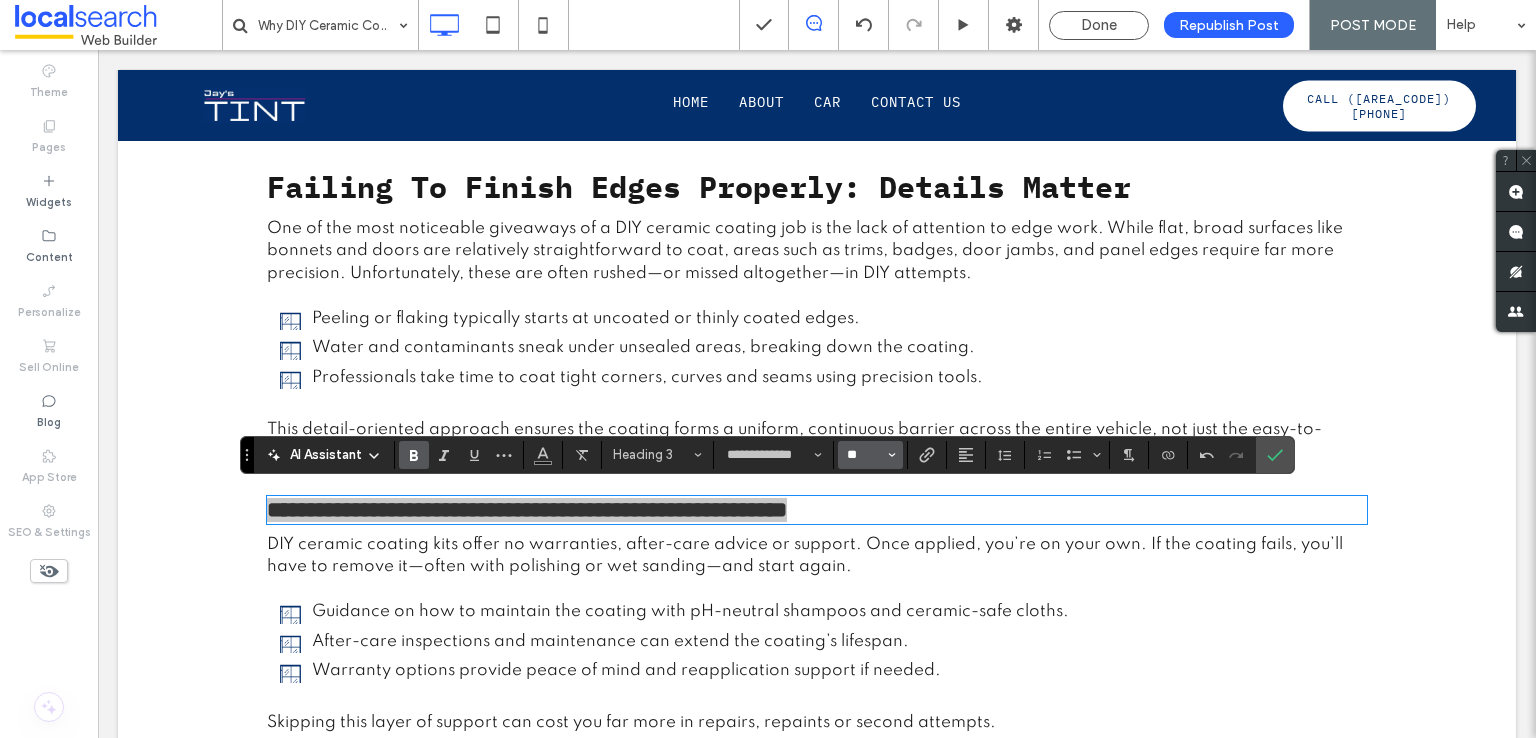 click on "**" at bounding box center [864, 455] 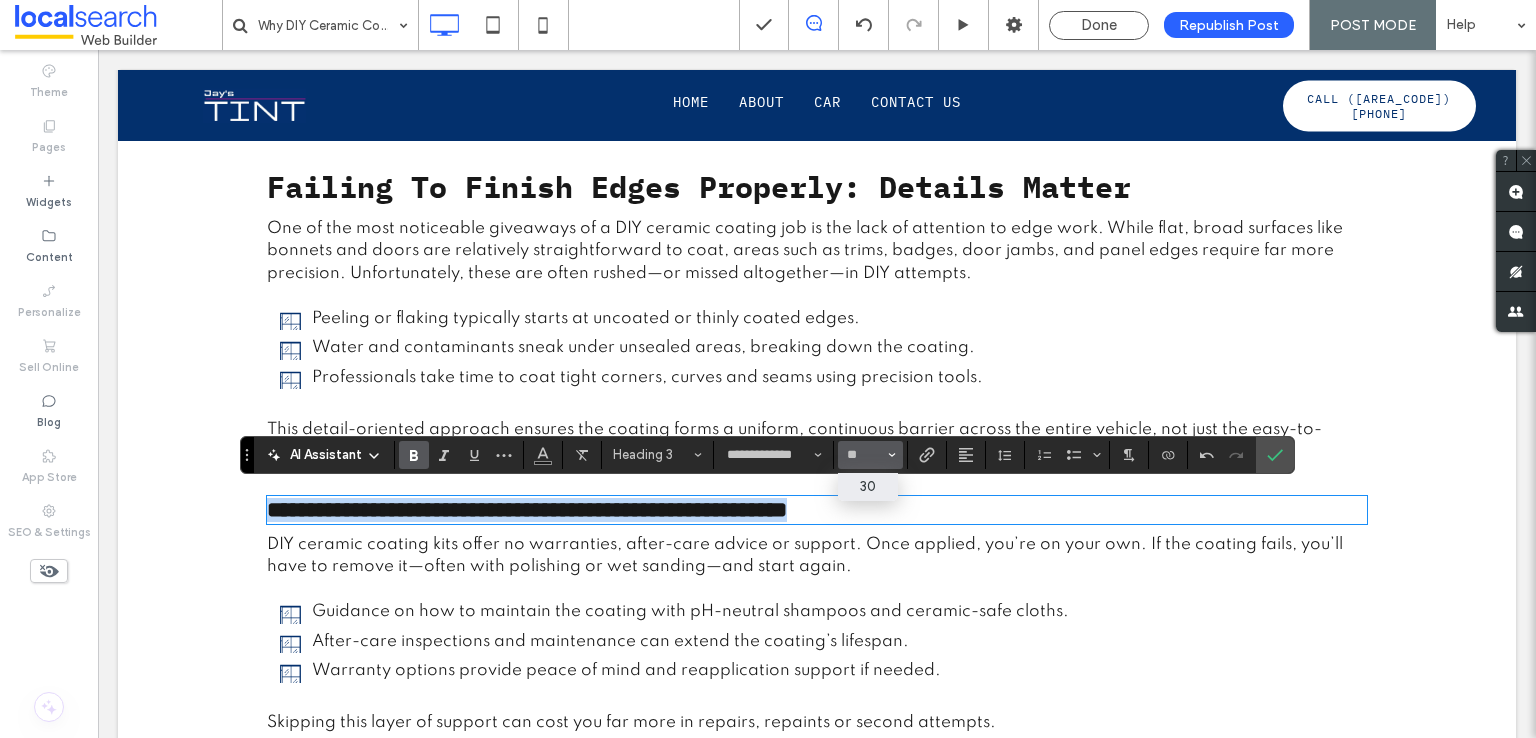type on "**" 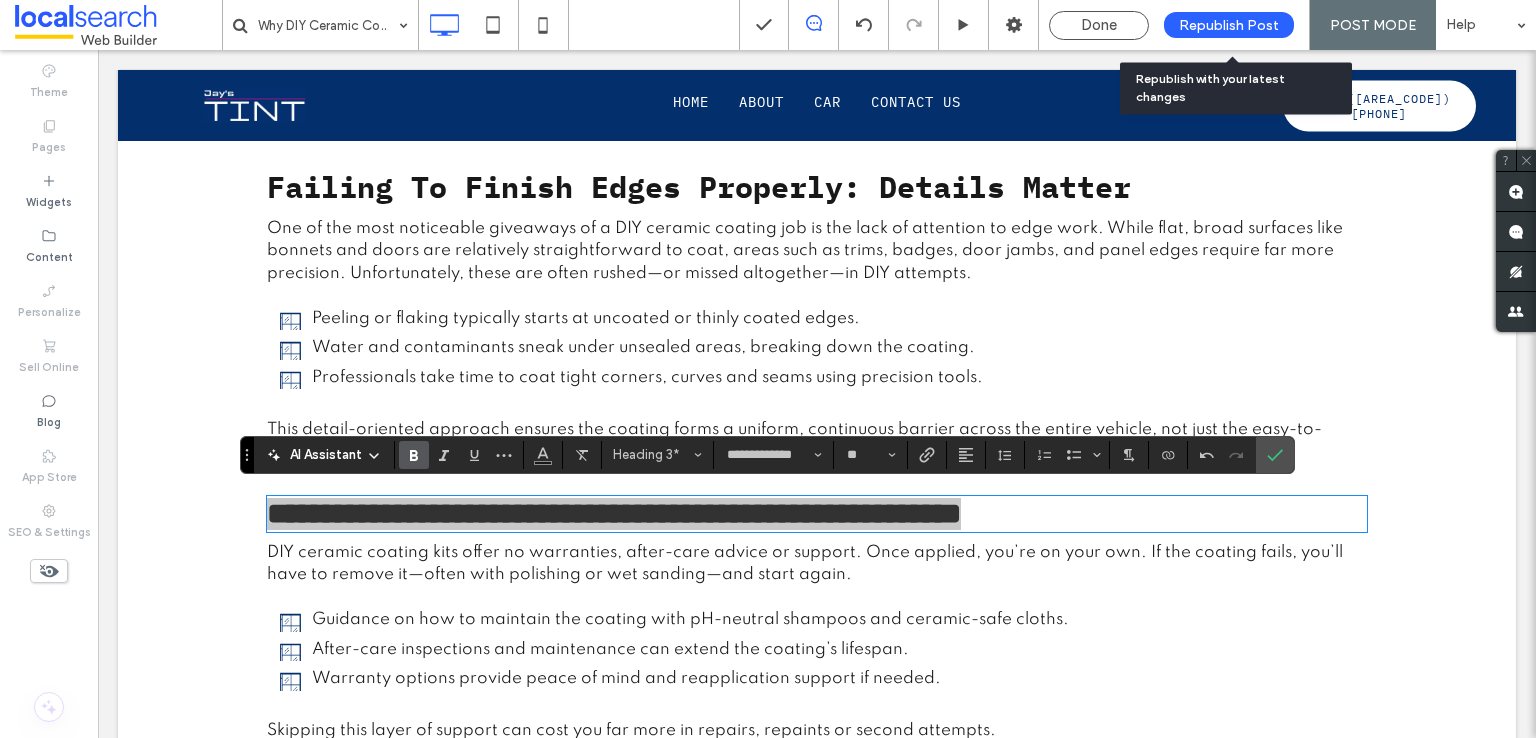 click on "Republish Post" at bounding box center [1229, 25] 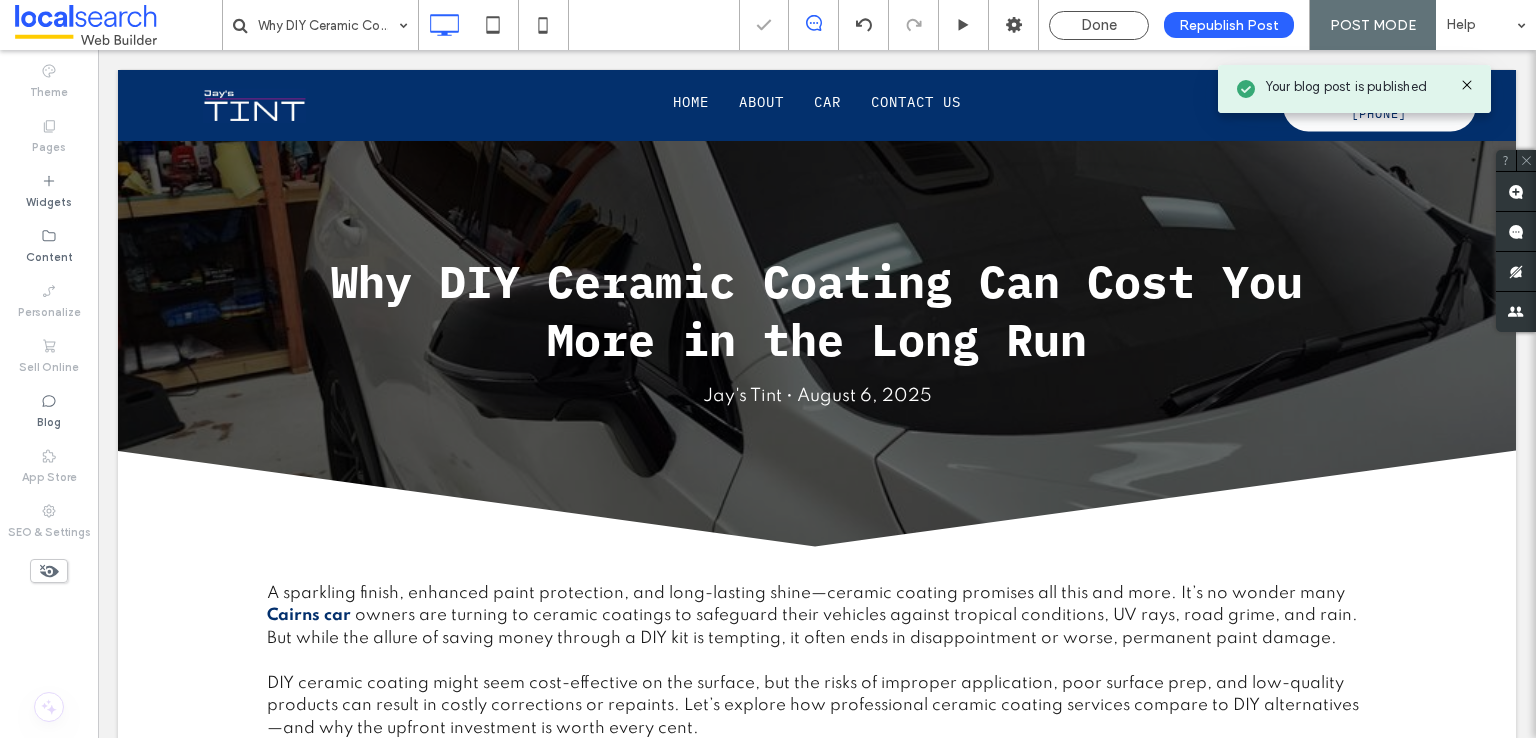 scroll, scrollTop: 1923, scrollLeft: 0, axis: vertical 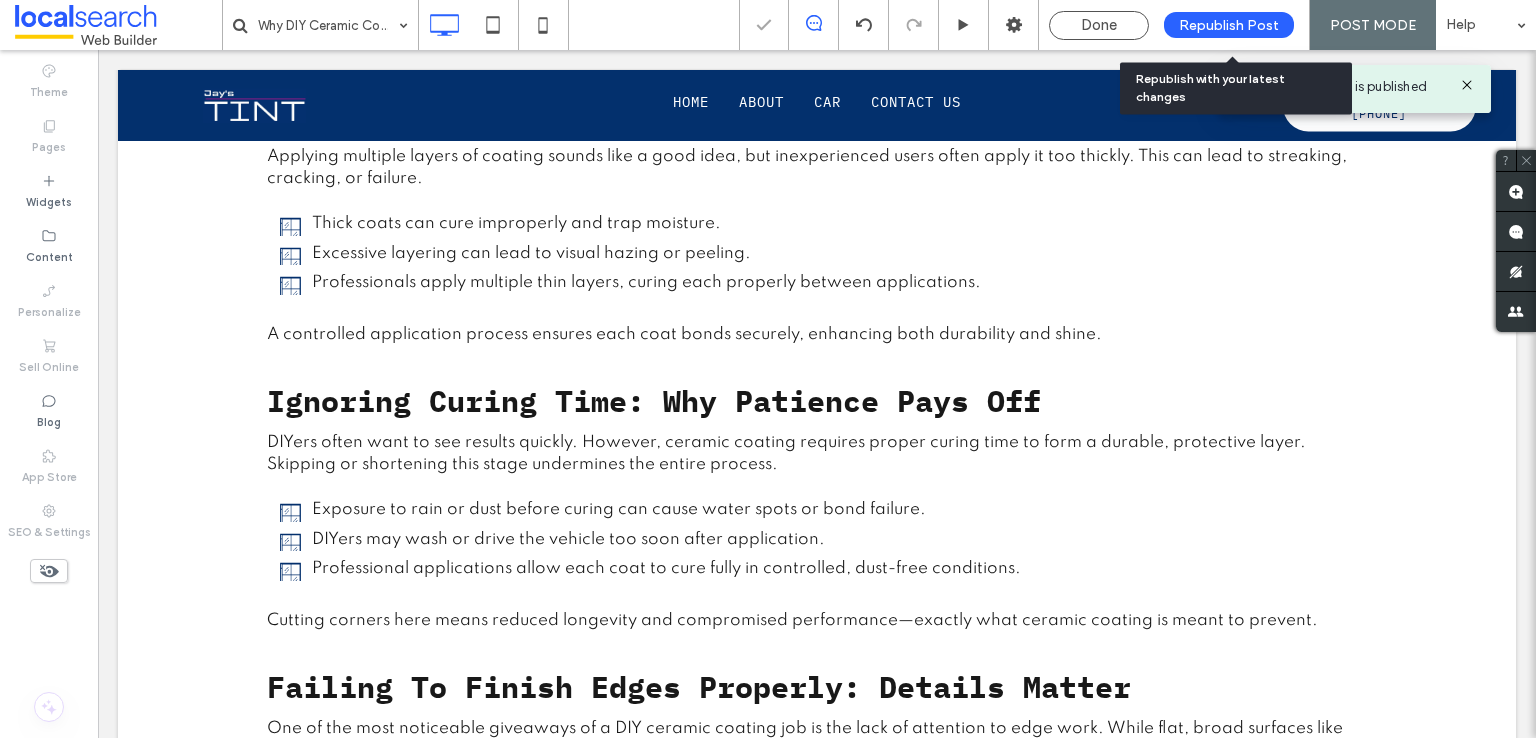 click on "Republish Post" at bounding box center (1229, 25) 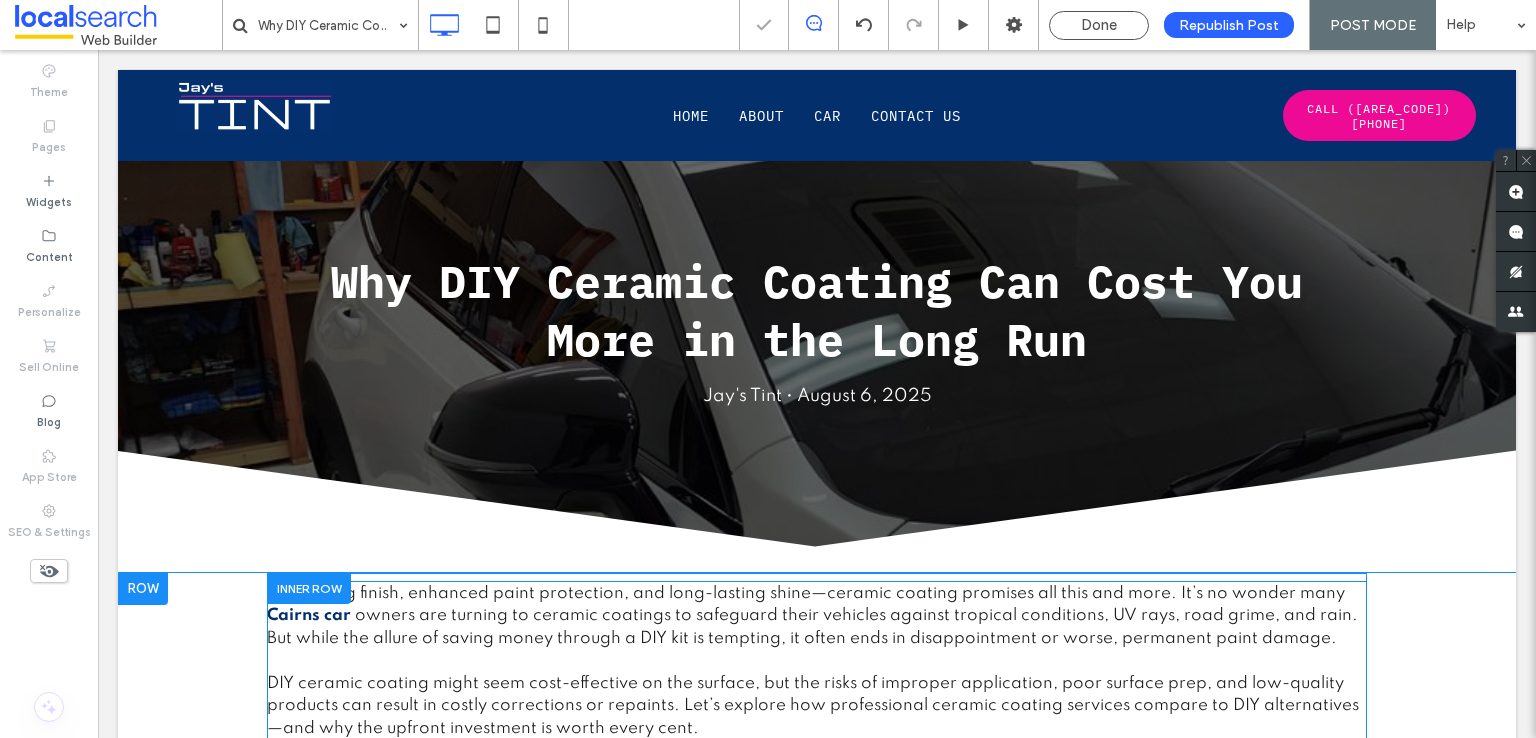 scroll, scrollTop: 0, scrollLeft: 0, axis: both 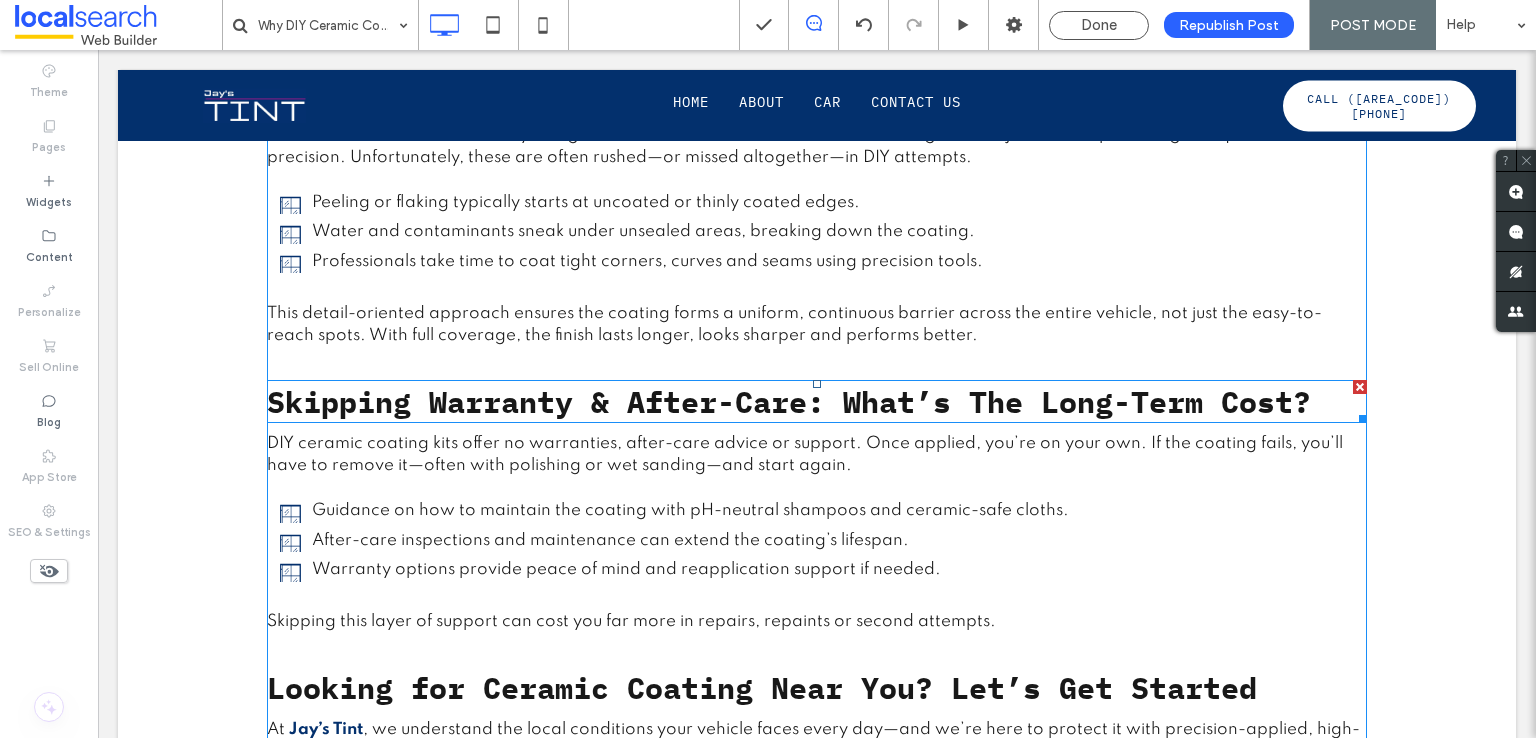 click on "Skipping Warranty & After-Care: What’s The Long-Term Cost?" at bounding box center (789, 401) 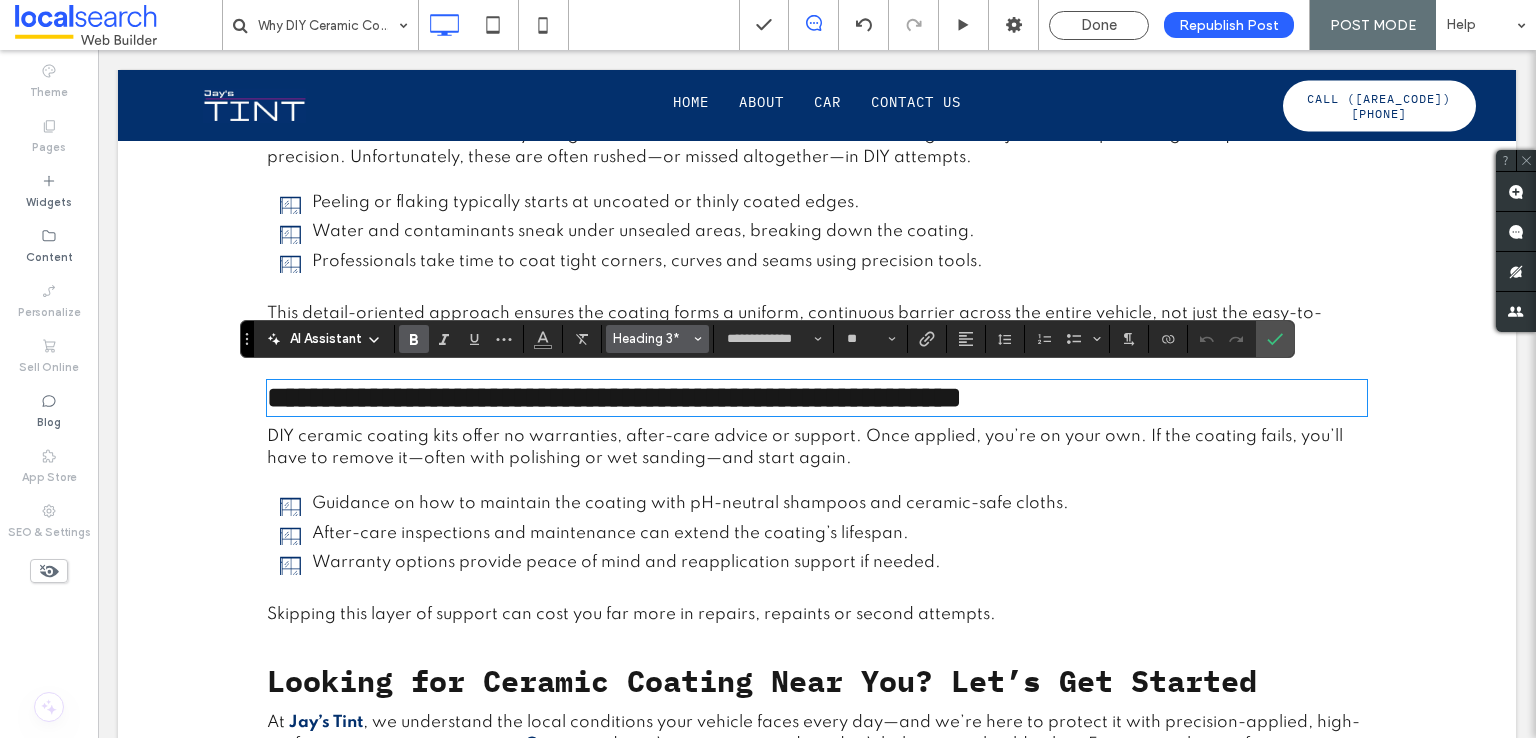 click on "Heading 3*" at bounding box center [652, 338] 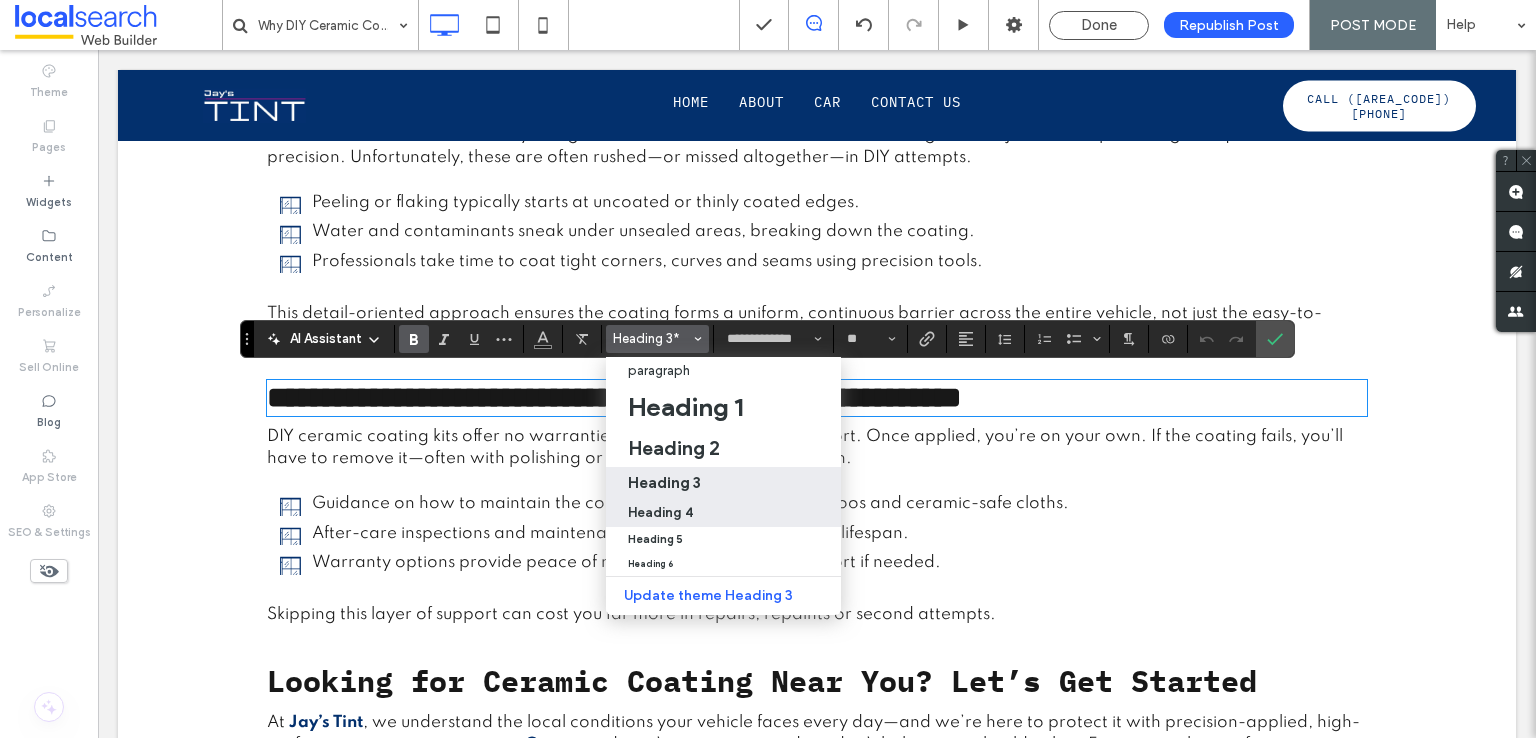 drag, startPoint x: 658, startPoint y: 507, endPoint x: 734, endPoint y: 334, distance: 188.95767 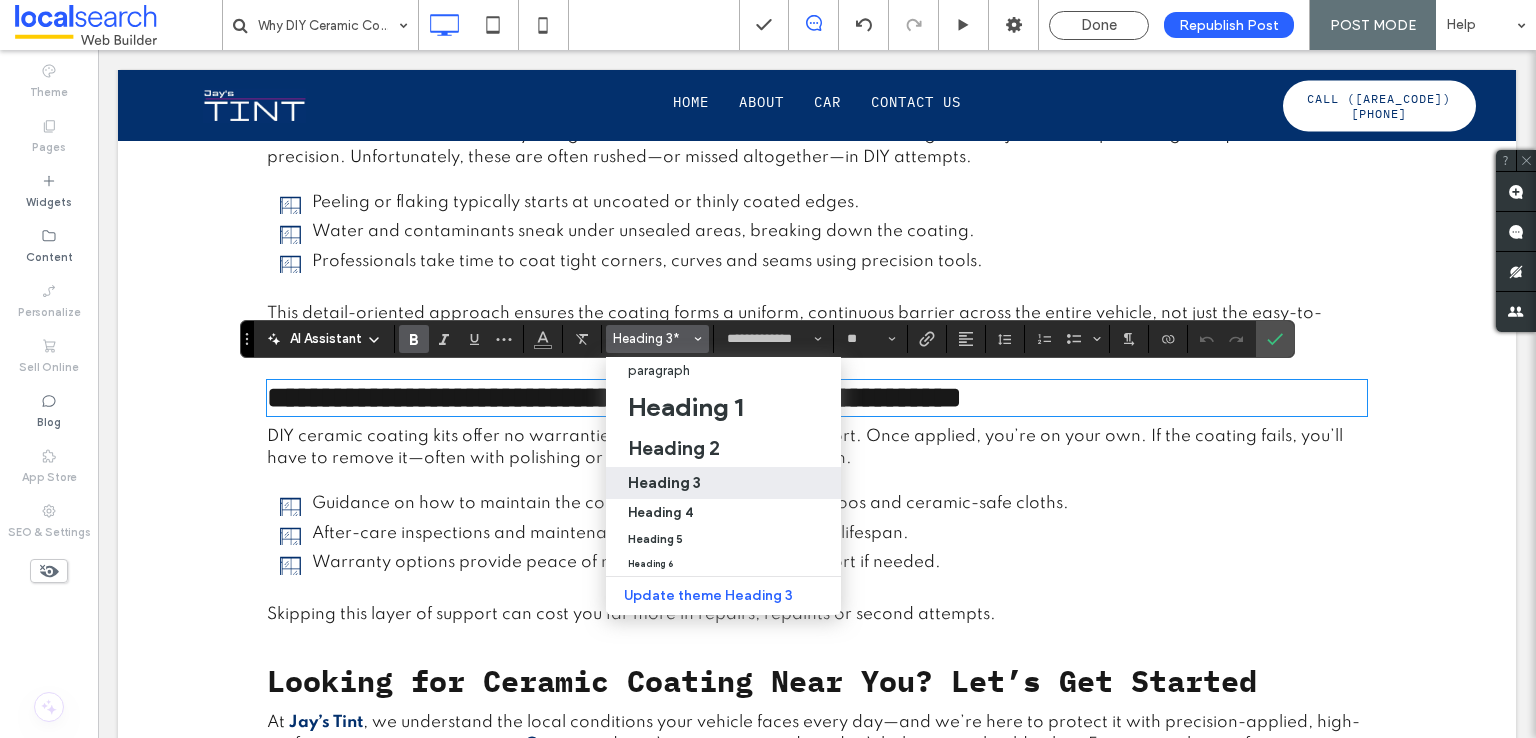 type on "**" 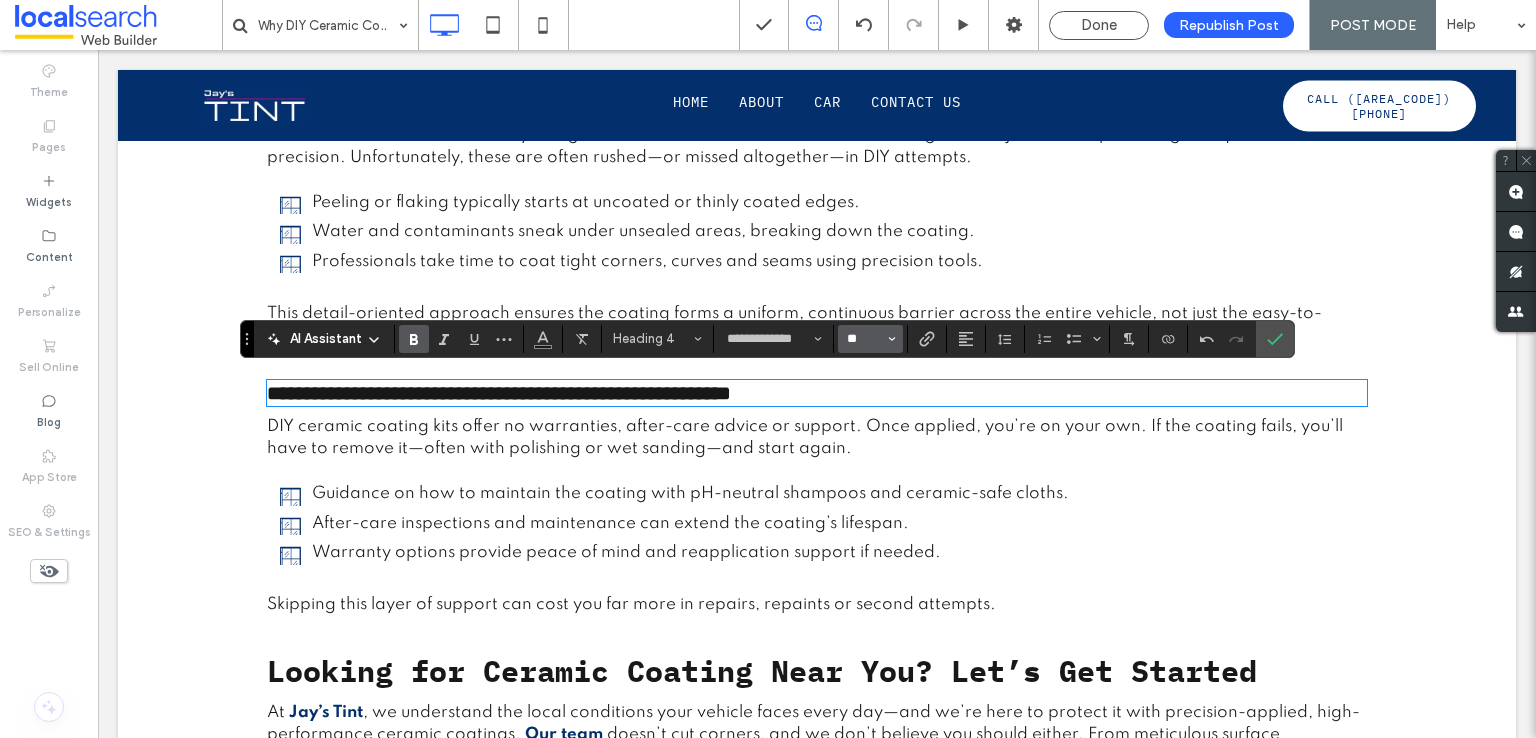 click on "**" at bounding box center (864, 339) 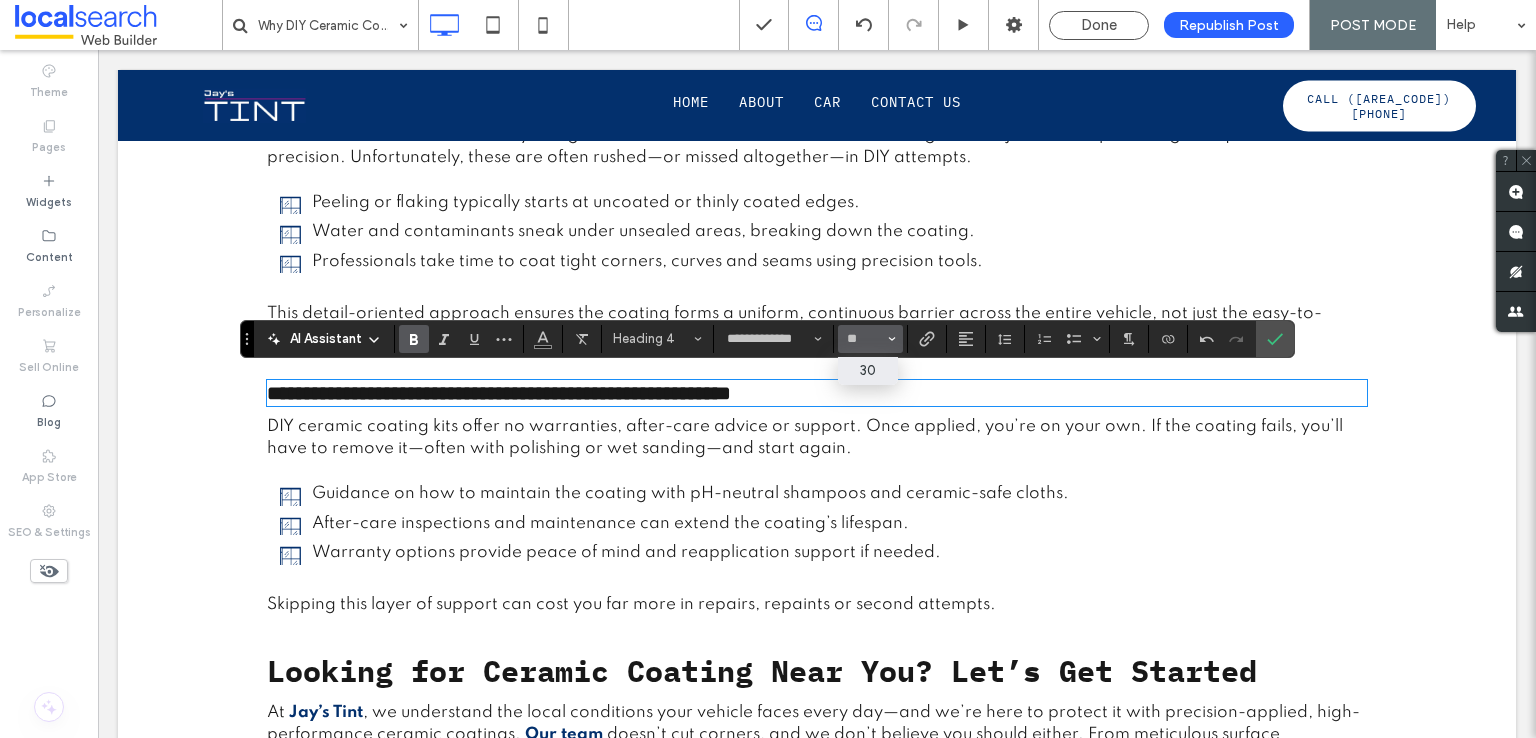 drag, startPoint x: 864, startPoint y: 369, endPoint x: 822, endPoint y: 315, distance: 68.41052 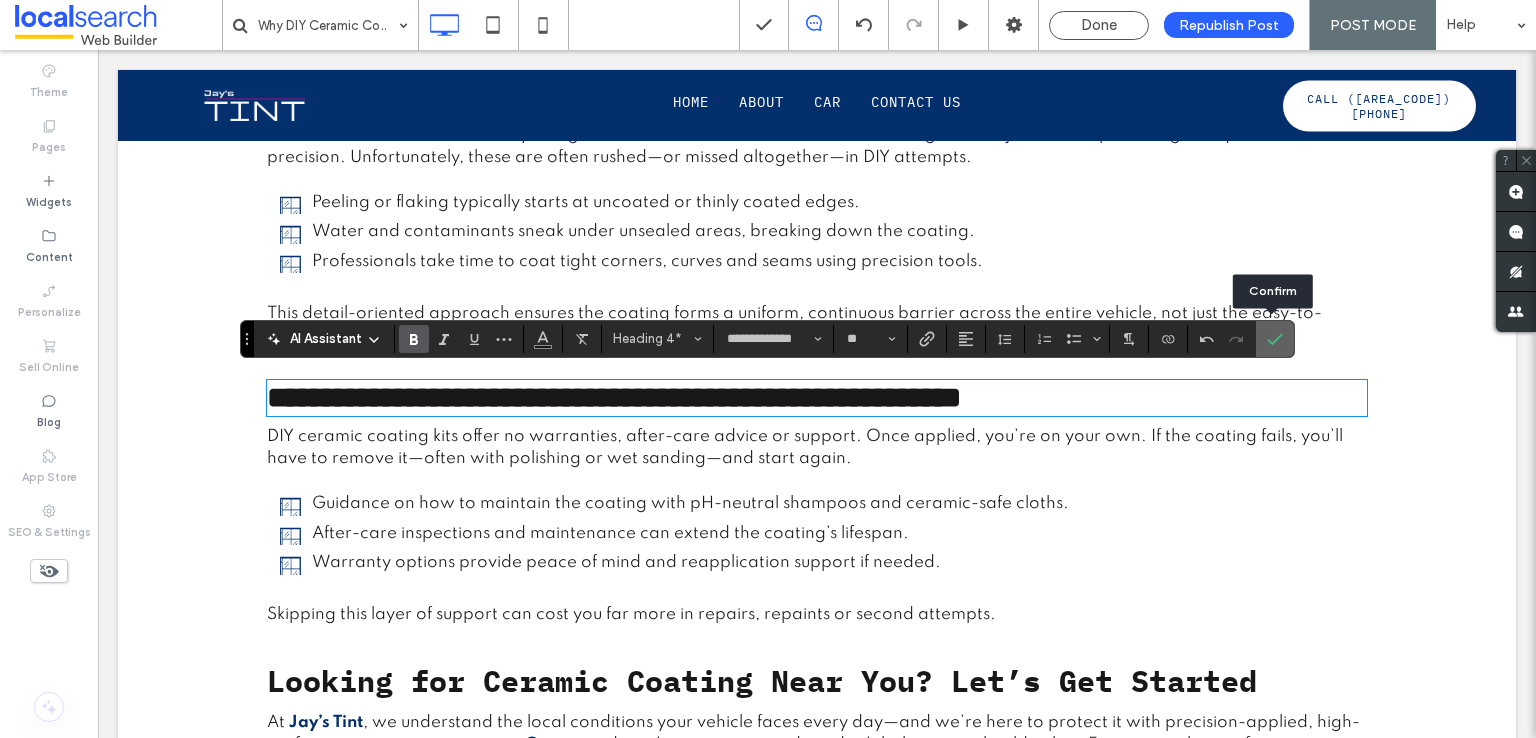 click at bounding box center (1271, 339) 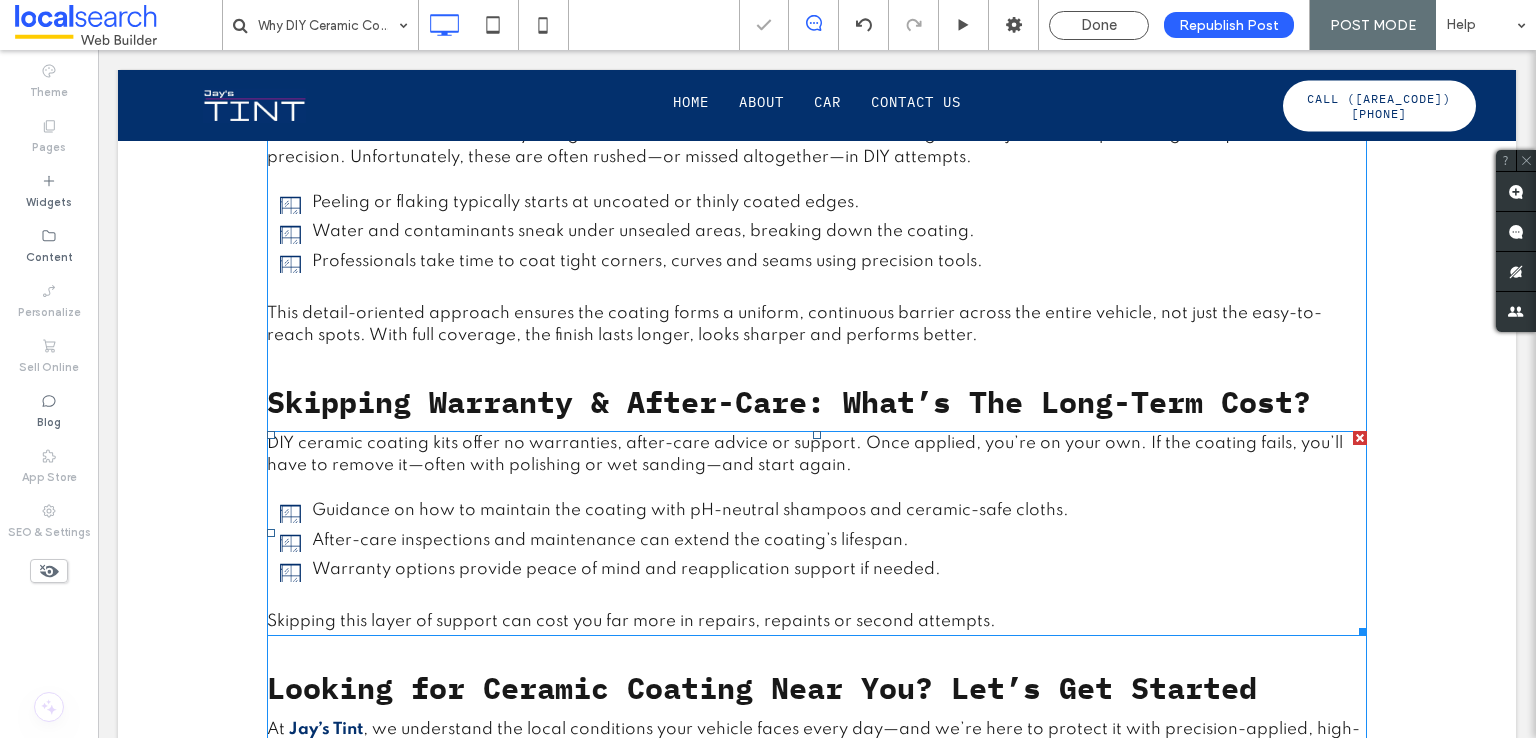 scroll, scrollTop: 2739, scrollLeft: 0, axis: vertical 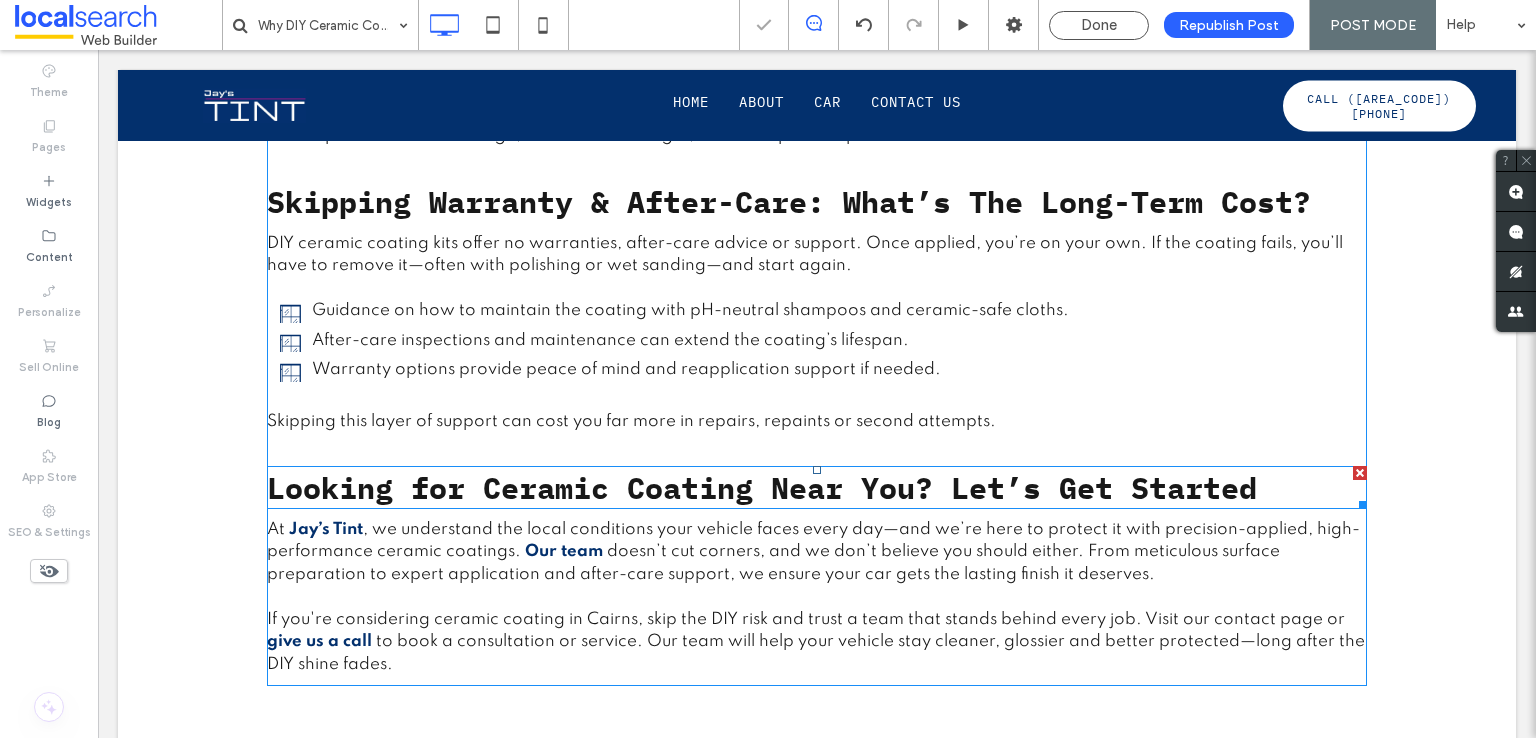 click on "Looking for Ceramic Coating Near You? Let’s Get Started" at bounding box center (762, 487) 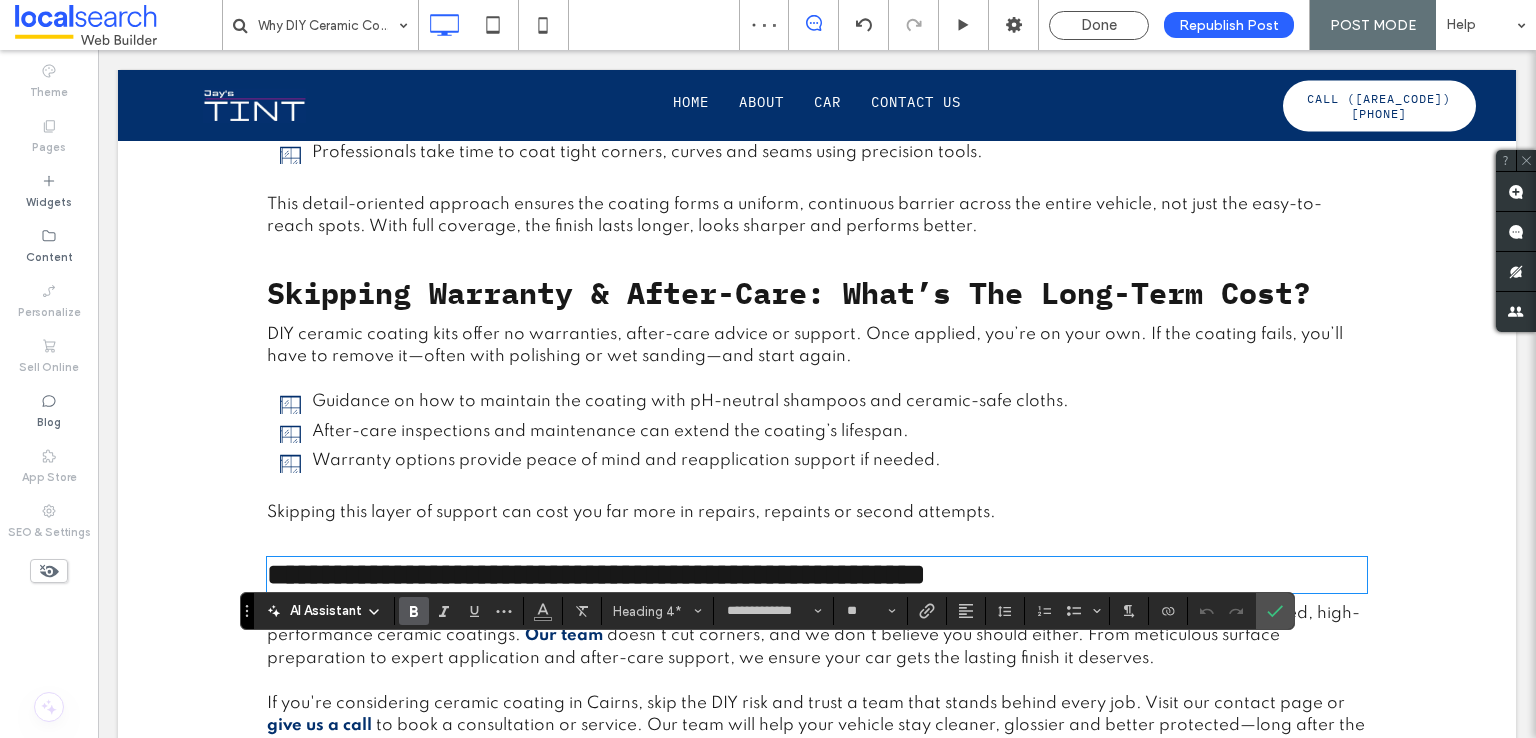 scroll, scrollTop: 2539, scrollLeft: 0, axis: vertical 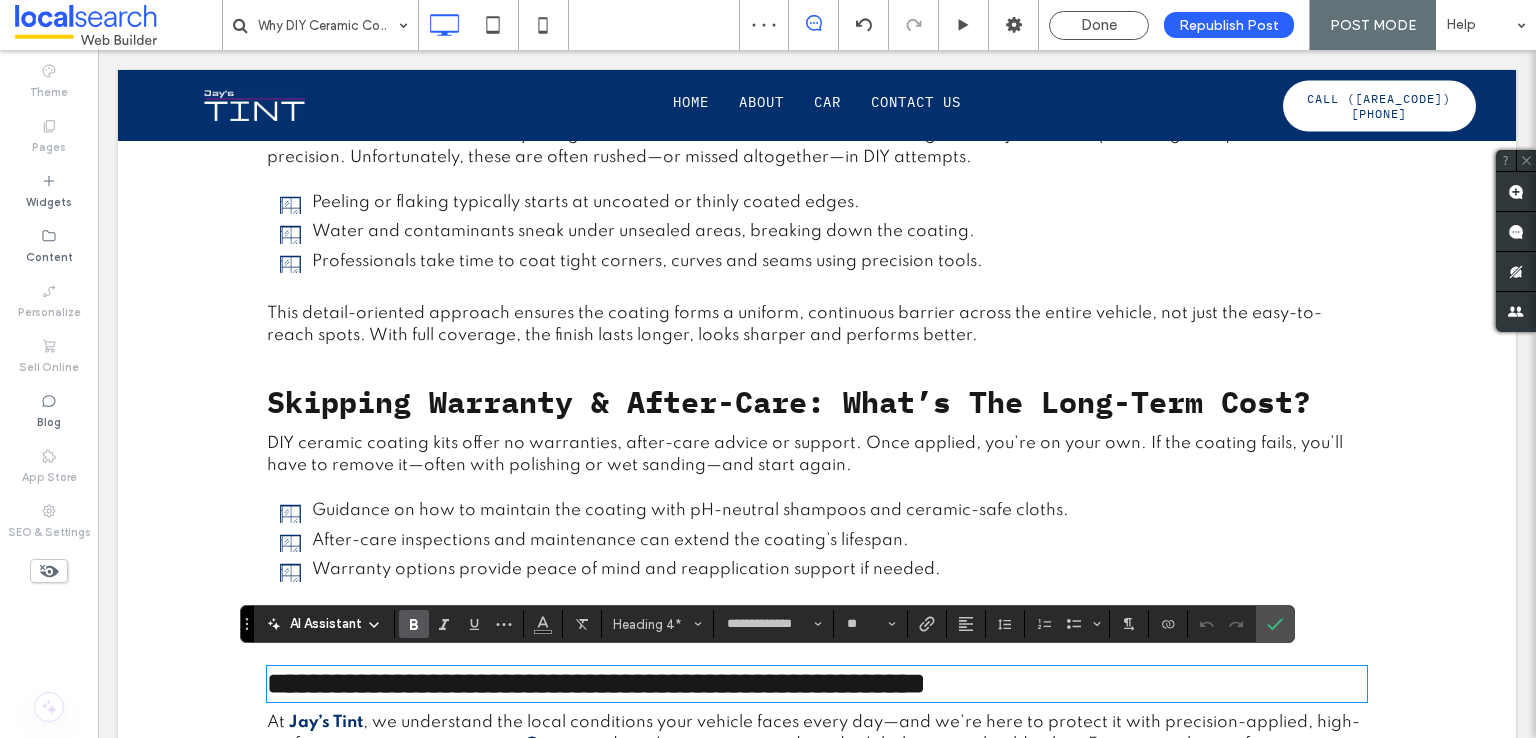 click on "Skipping Warranty & After-Care: What’s The Long-Term Cost?" at bounding box center (789, 401) 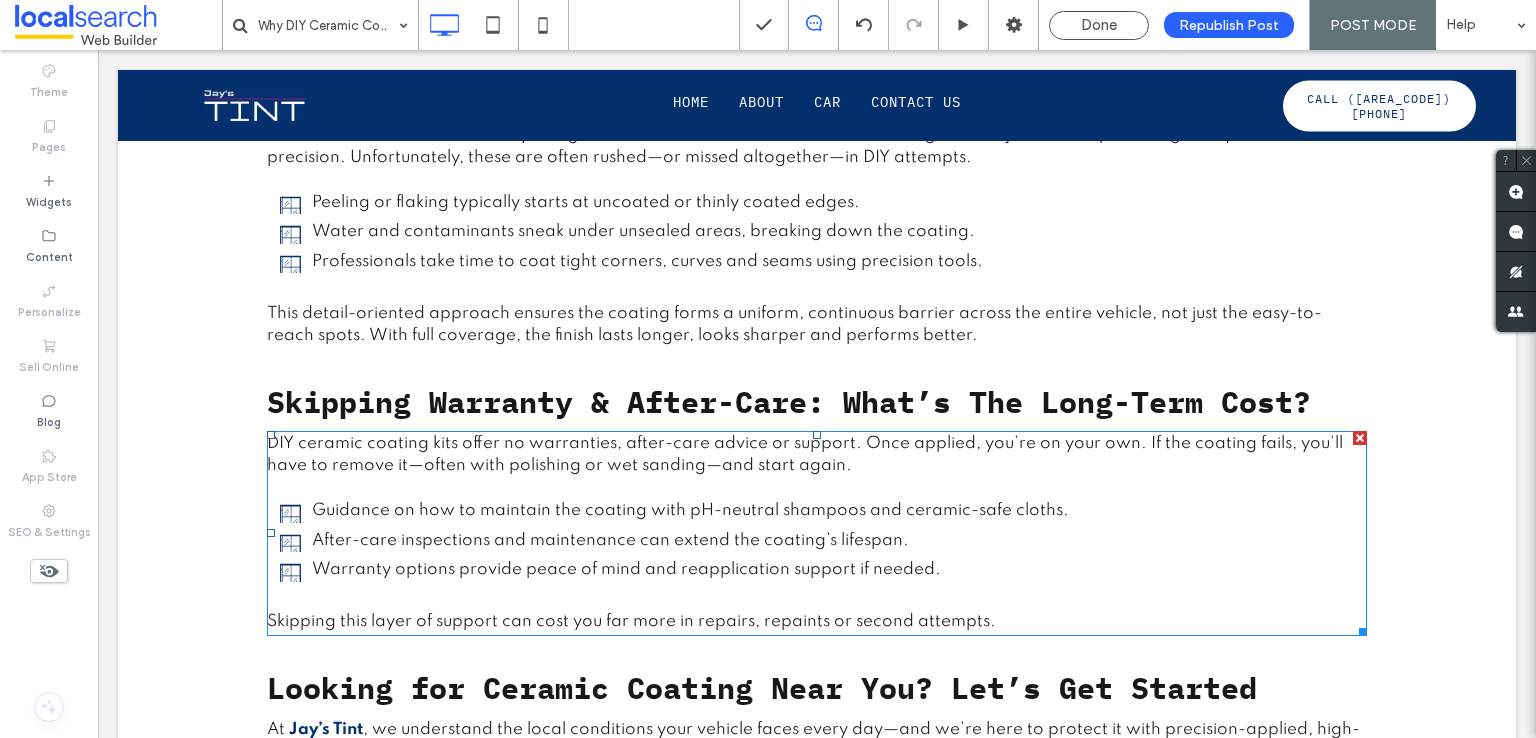 scroll, scrollTop: 2239, scrollLeft: 0, axis: vertical 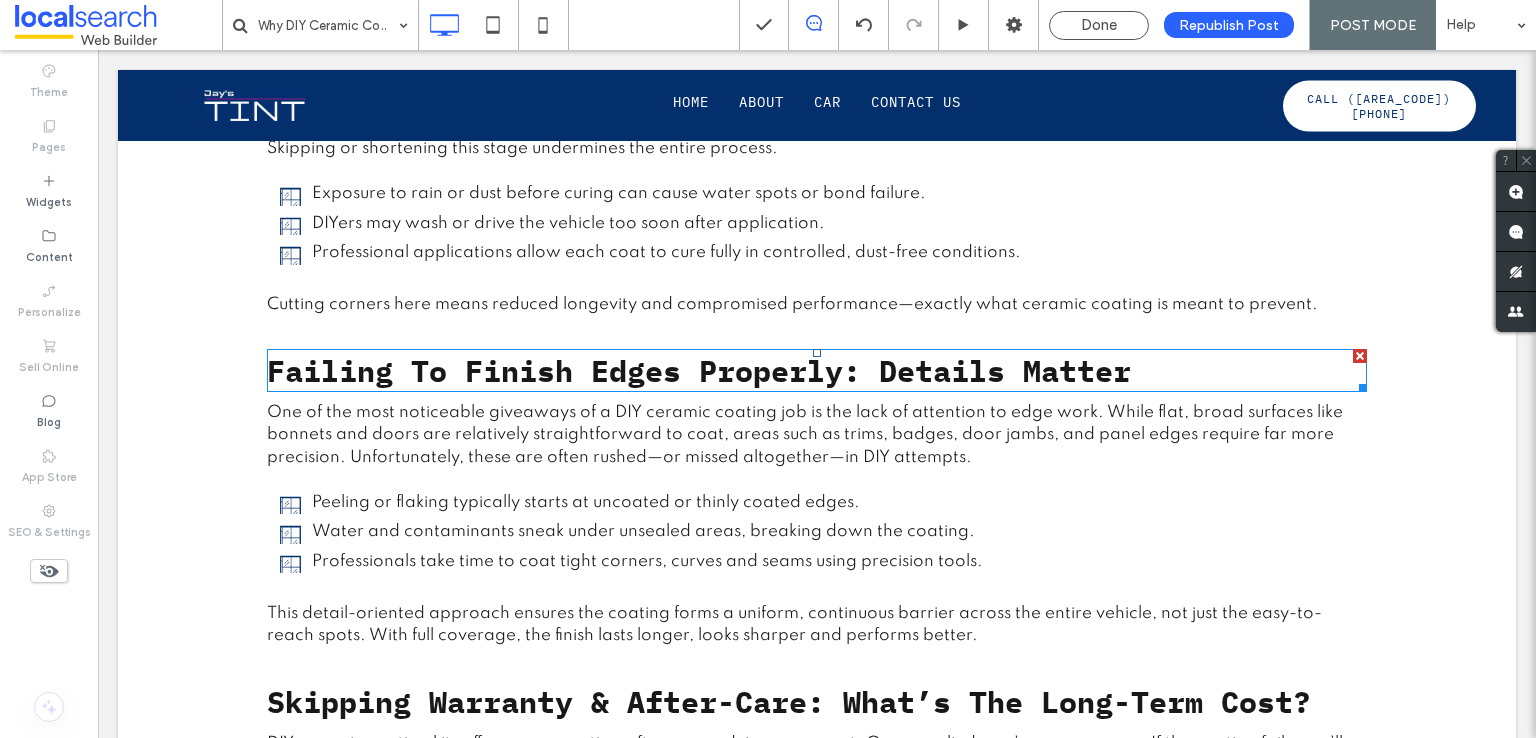 click on "Failing To Finish Edges Properly: Details Matter" at bounding box center (817, 370) 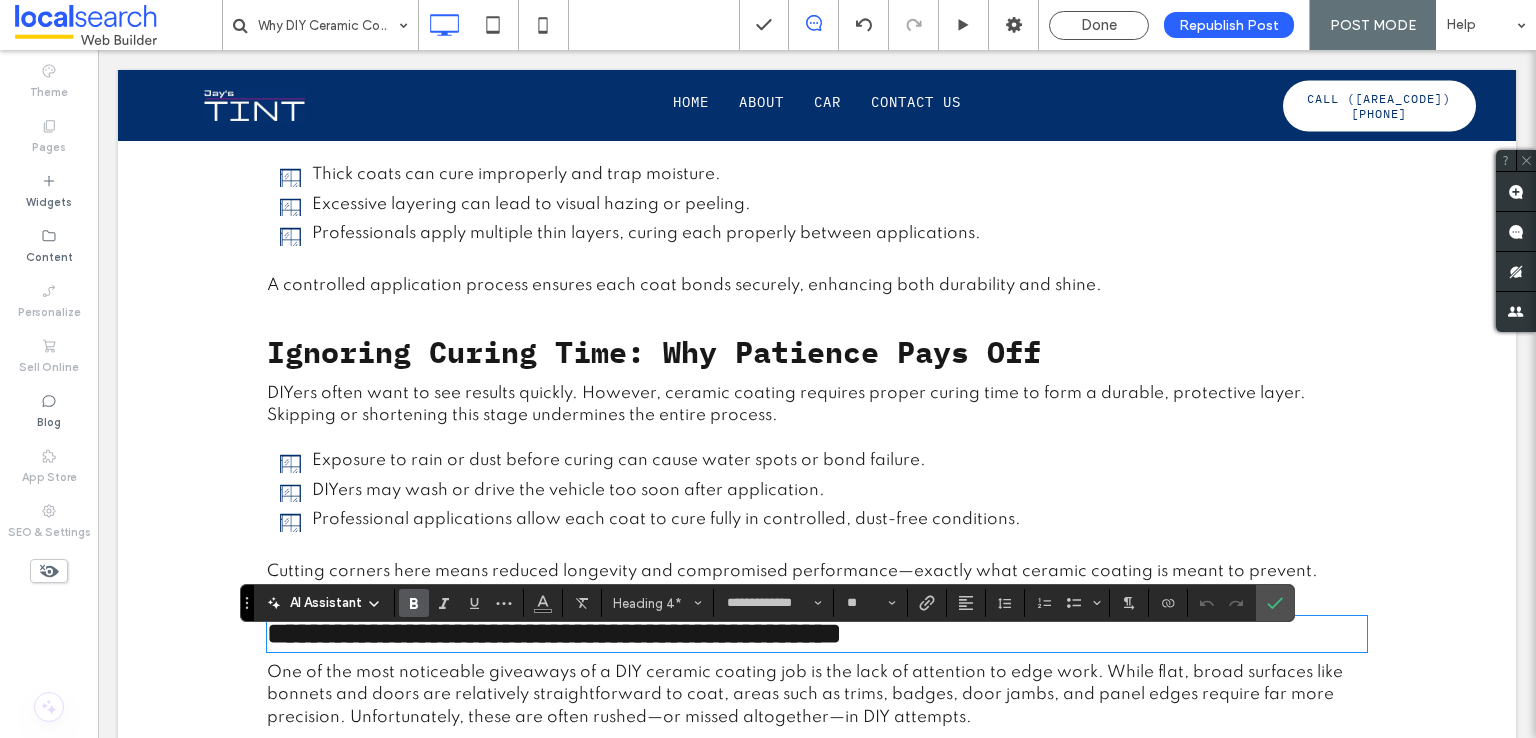 scroll, scrollTop: 1939, scrollLeft: 0, axis: vertical 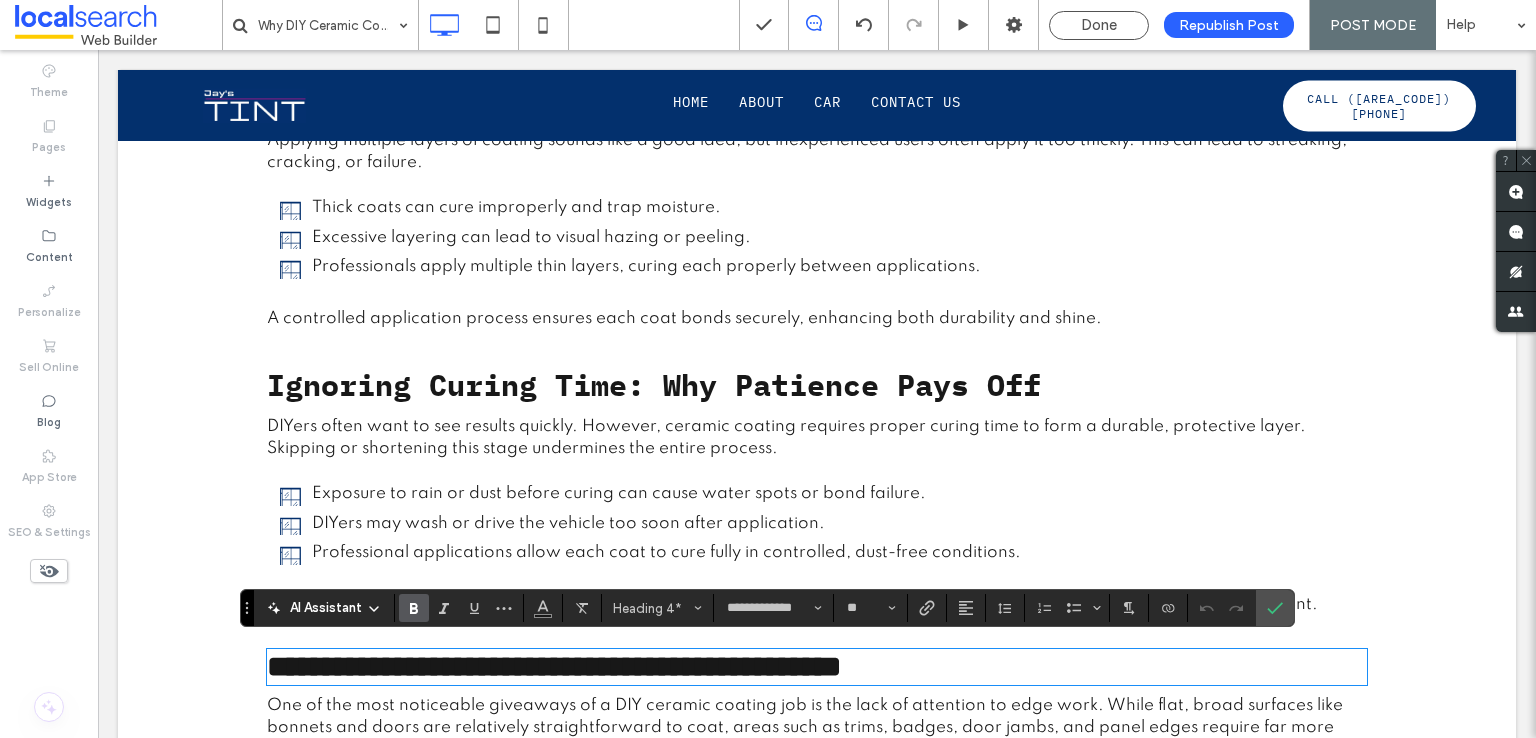 click on "Ignoring Curing Time: Why Patience Pays Off" at bounding box center [654, 384] 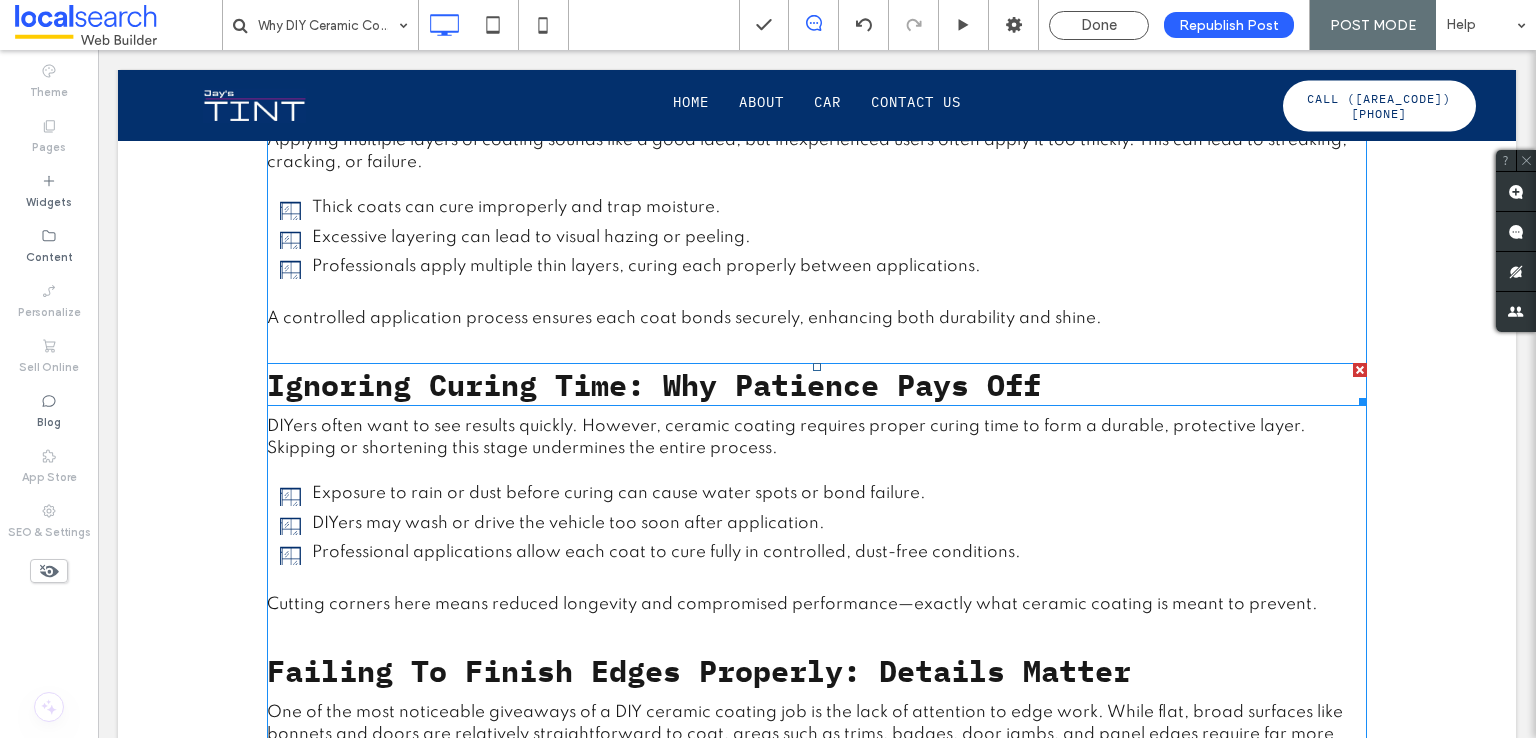 click on "Ignoring Curing Time: Why Patience Pays Off" at bounding box center [654, 384] 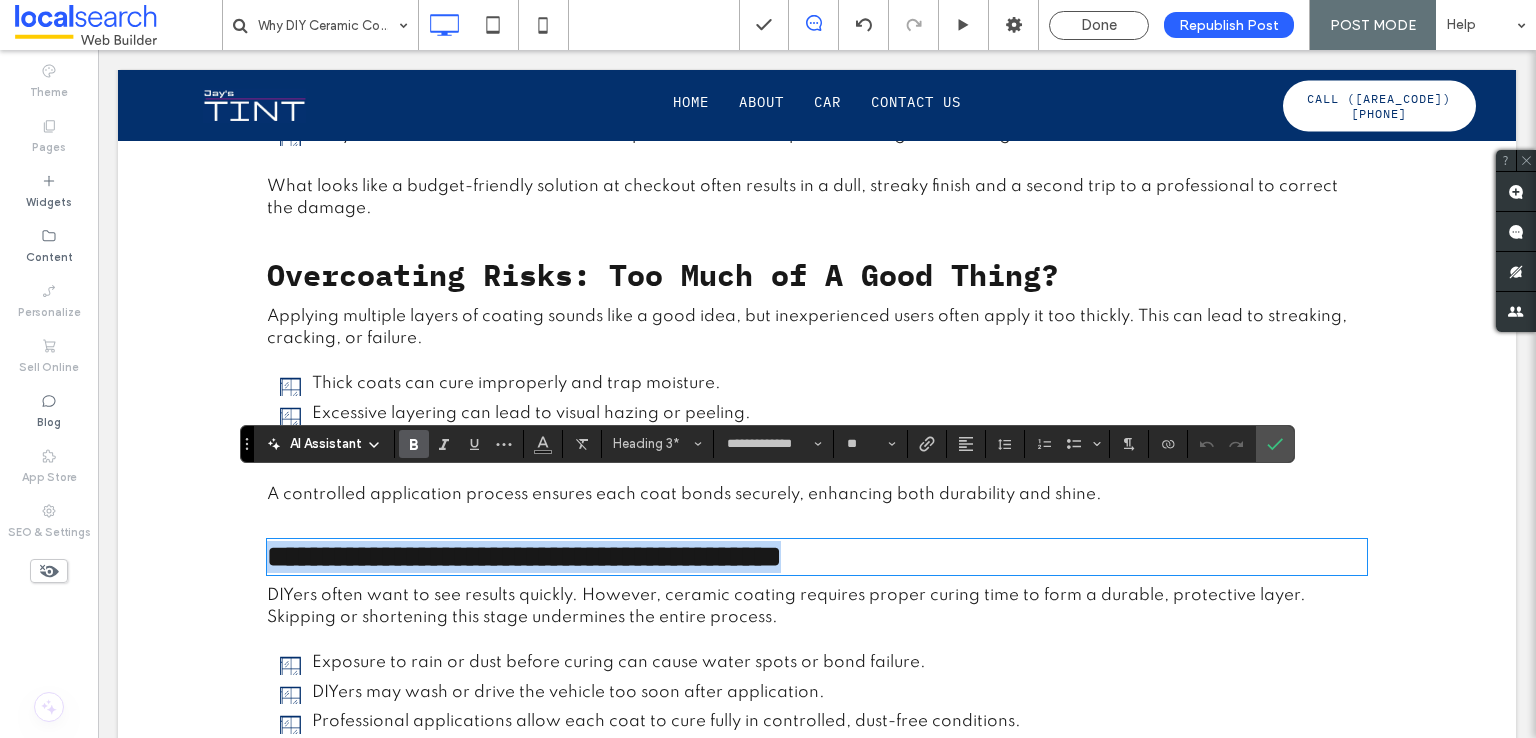 scroll, scrollTop: 1539, scrollLeft: 0, axis: vertical 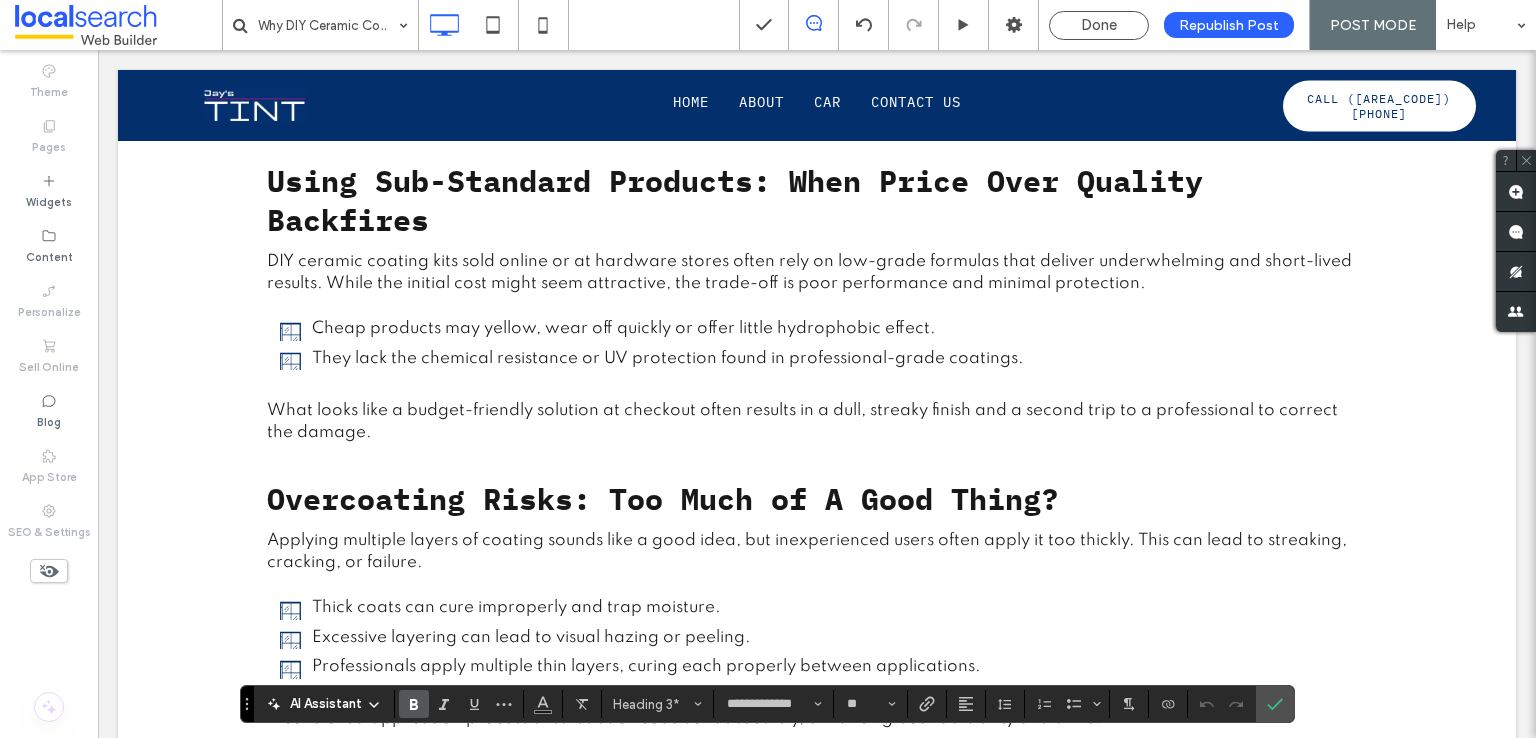 click on "Overcoating Risks: Too Much of A Good Thing?" at bounding box center [663, 498] 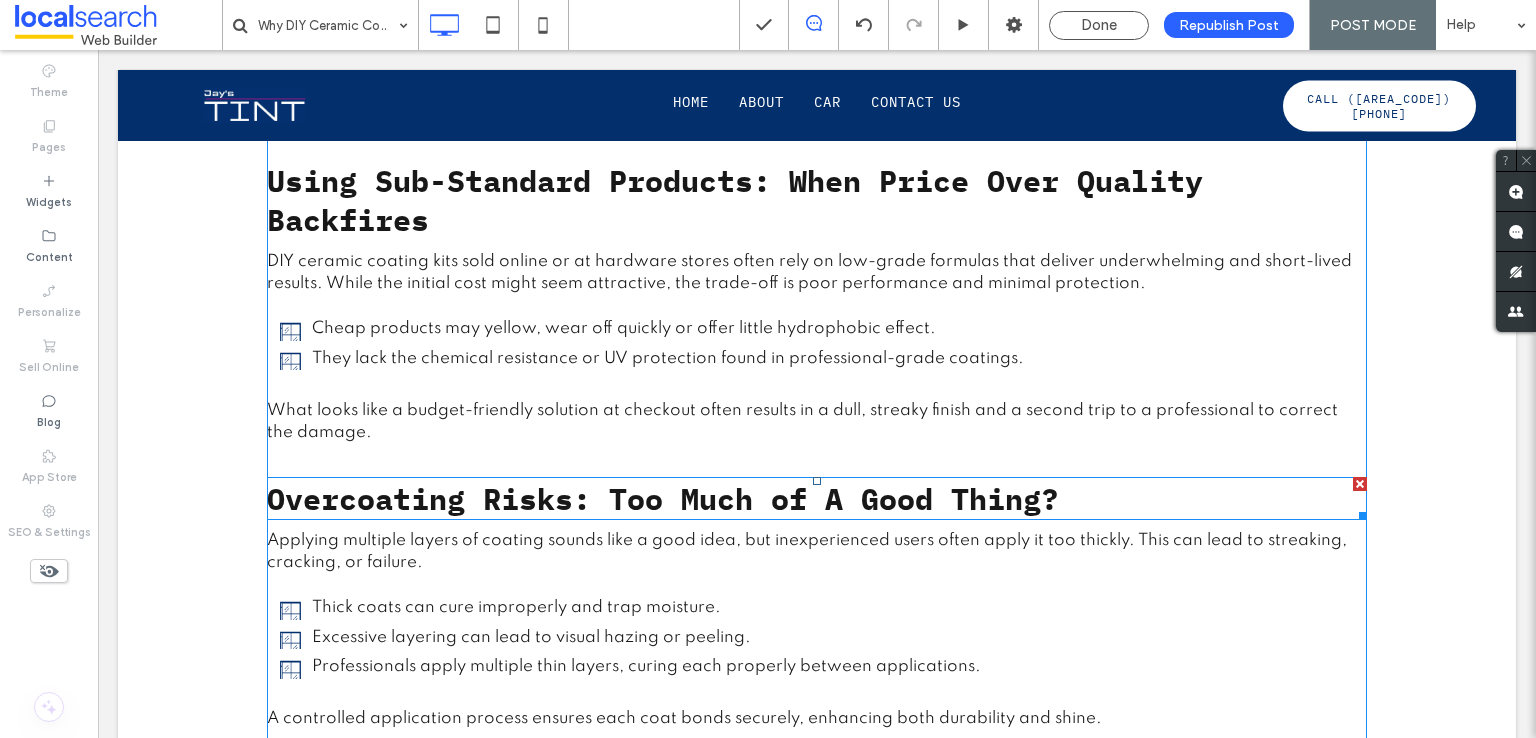 click on "Overcoating Risks: Too Much of A Good Thing?" at bounding box center (663, 498) 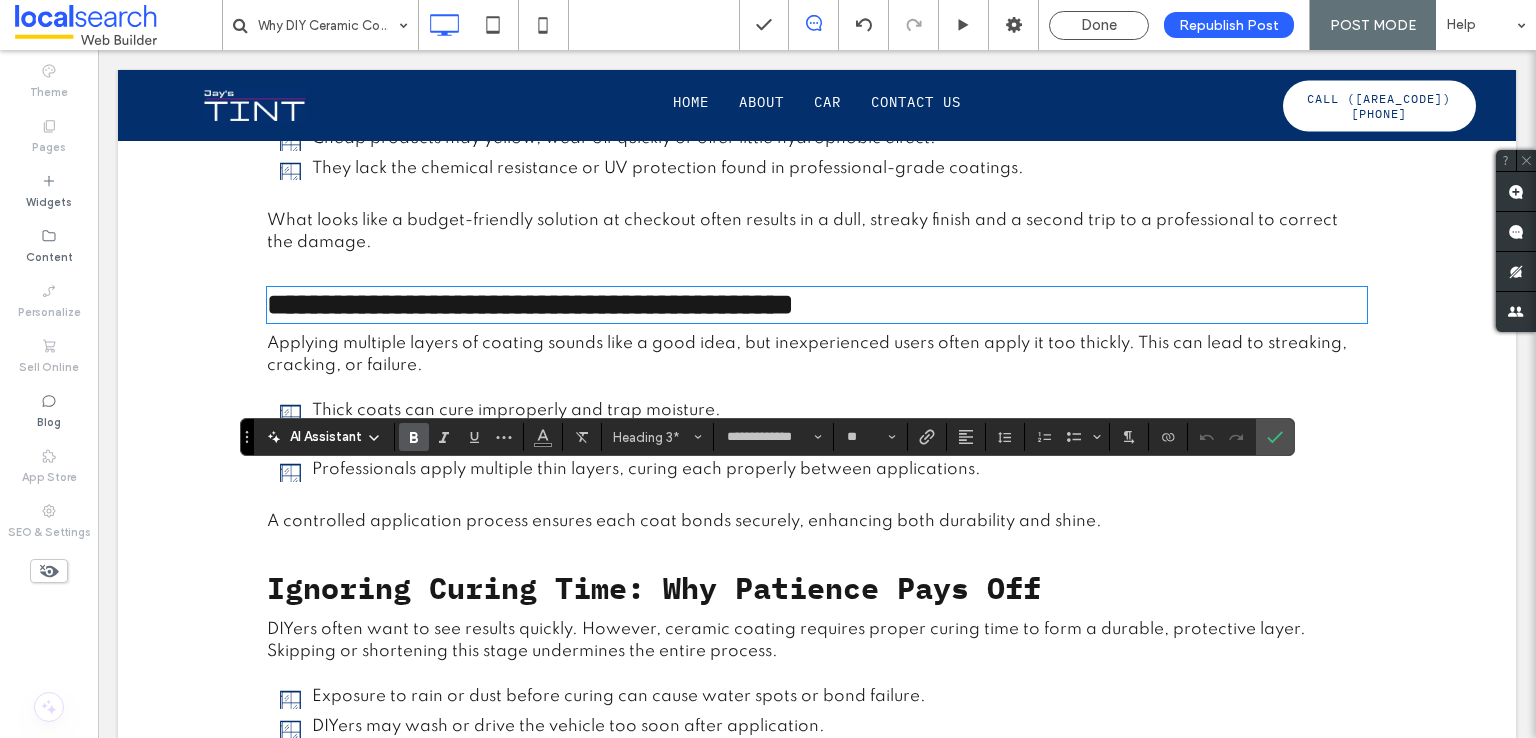scroll, scrollTop: 1939, scrollLeft: 0, axis: vertical 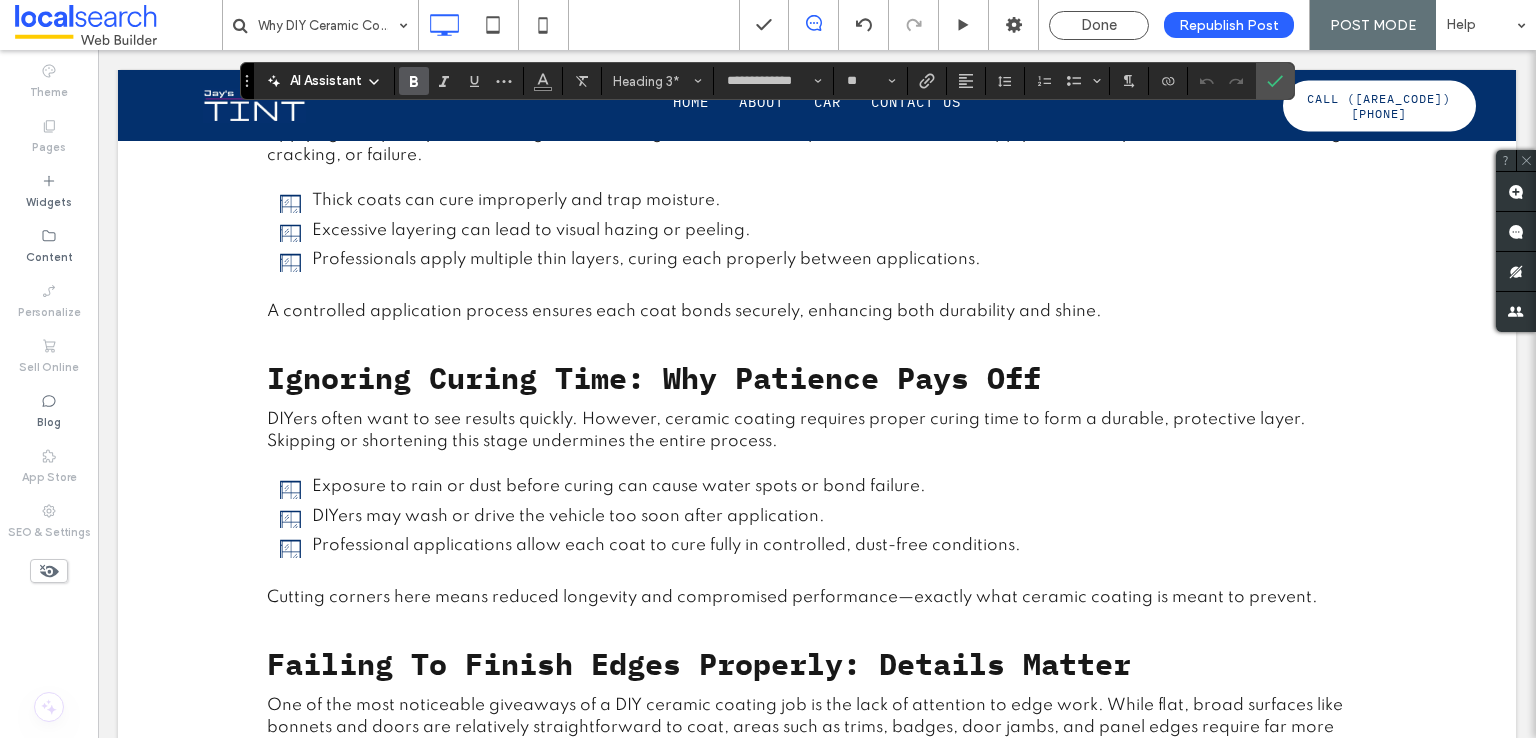 click on "Ignoring Curing Time: Why Patience Pays Off" at bounding box center [654, 377] 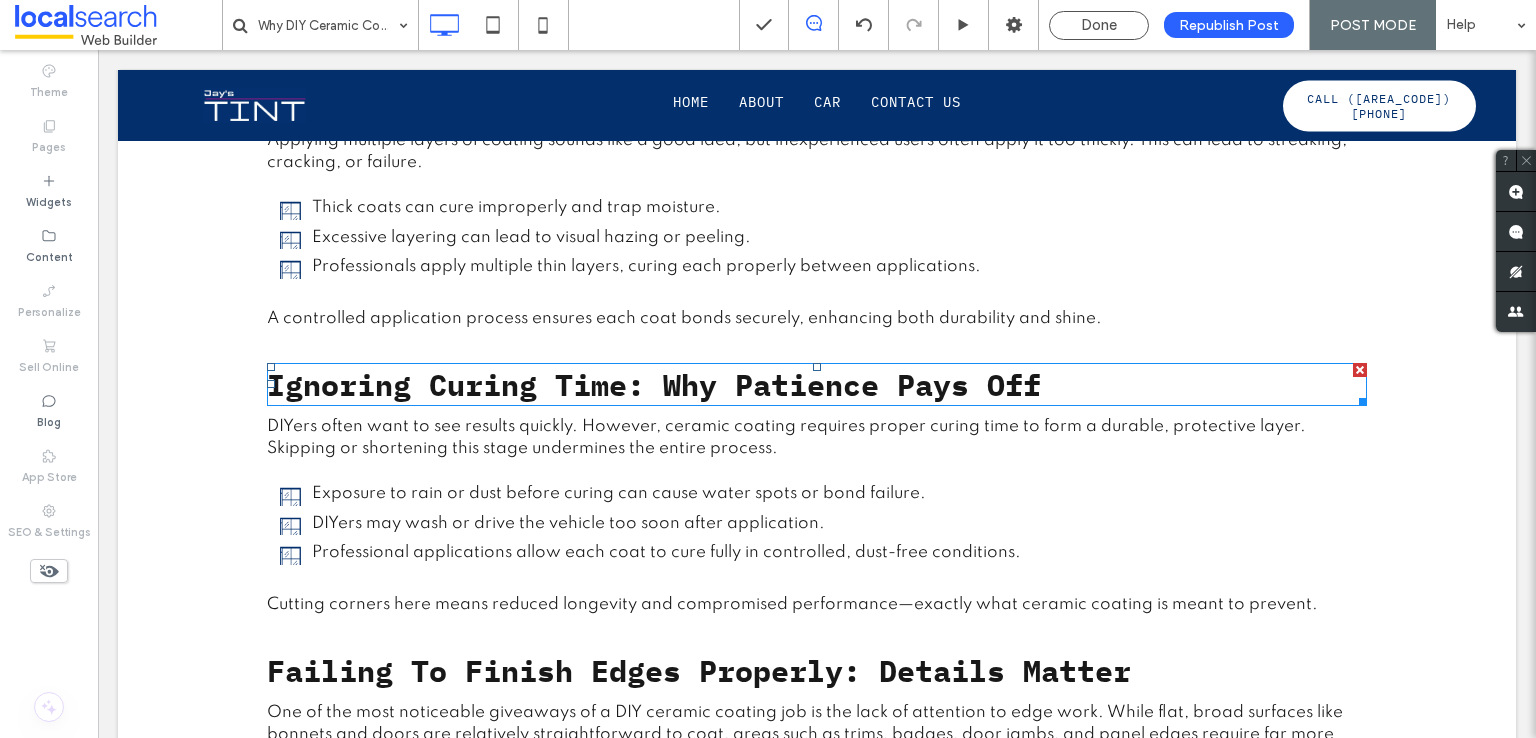 click on "Ignoring Curing Time: Why Patience Pays Off" at bounding box center (654, 384) 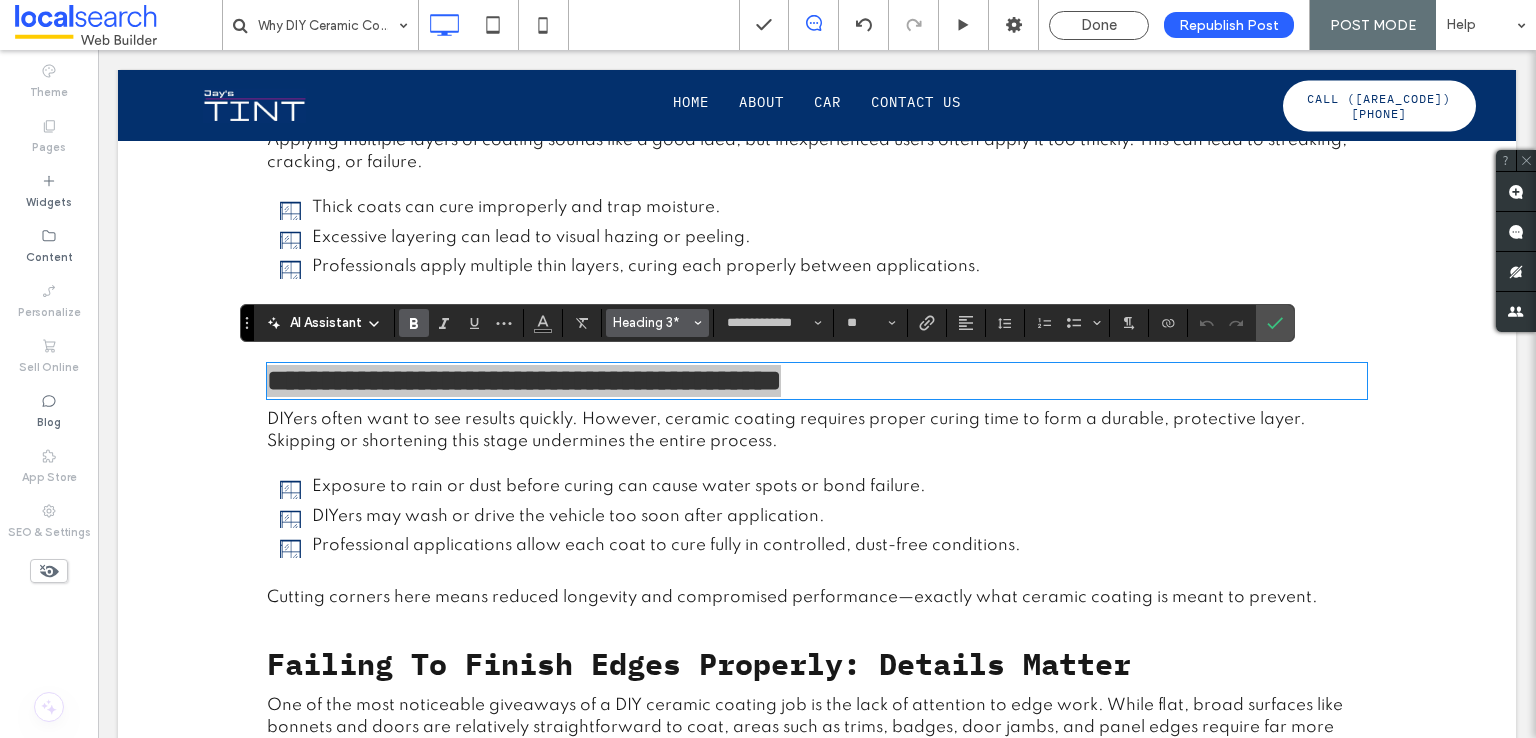 click on "Heading 3*" at bounding box center [652, 322] 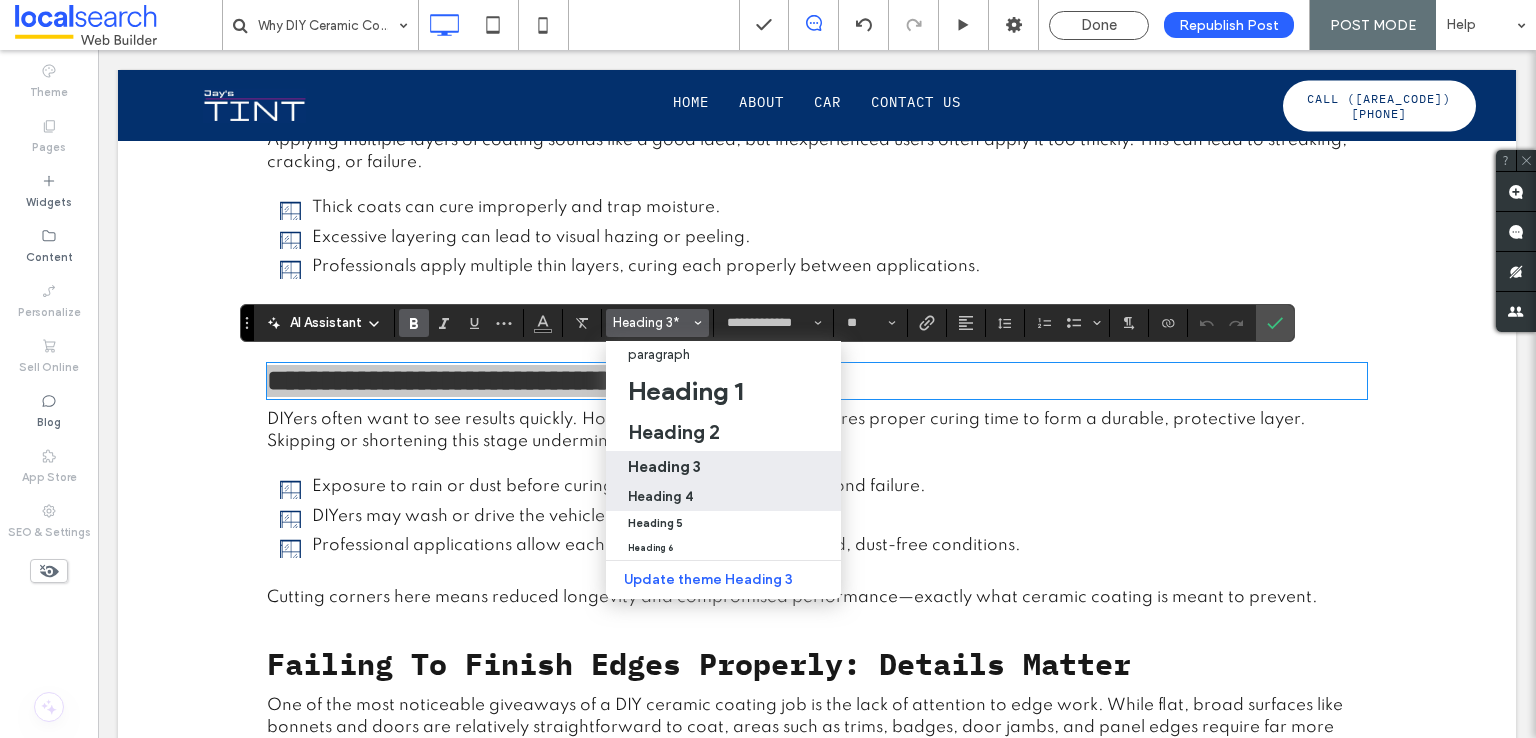 click on "Heading 4" at bounding box center (660, 496) 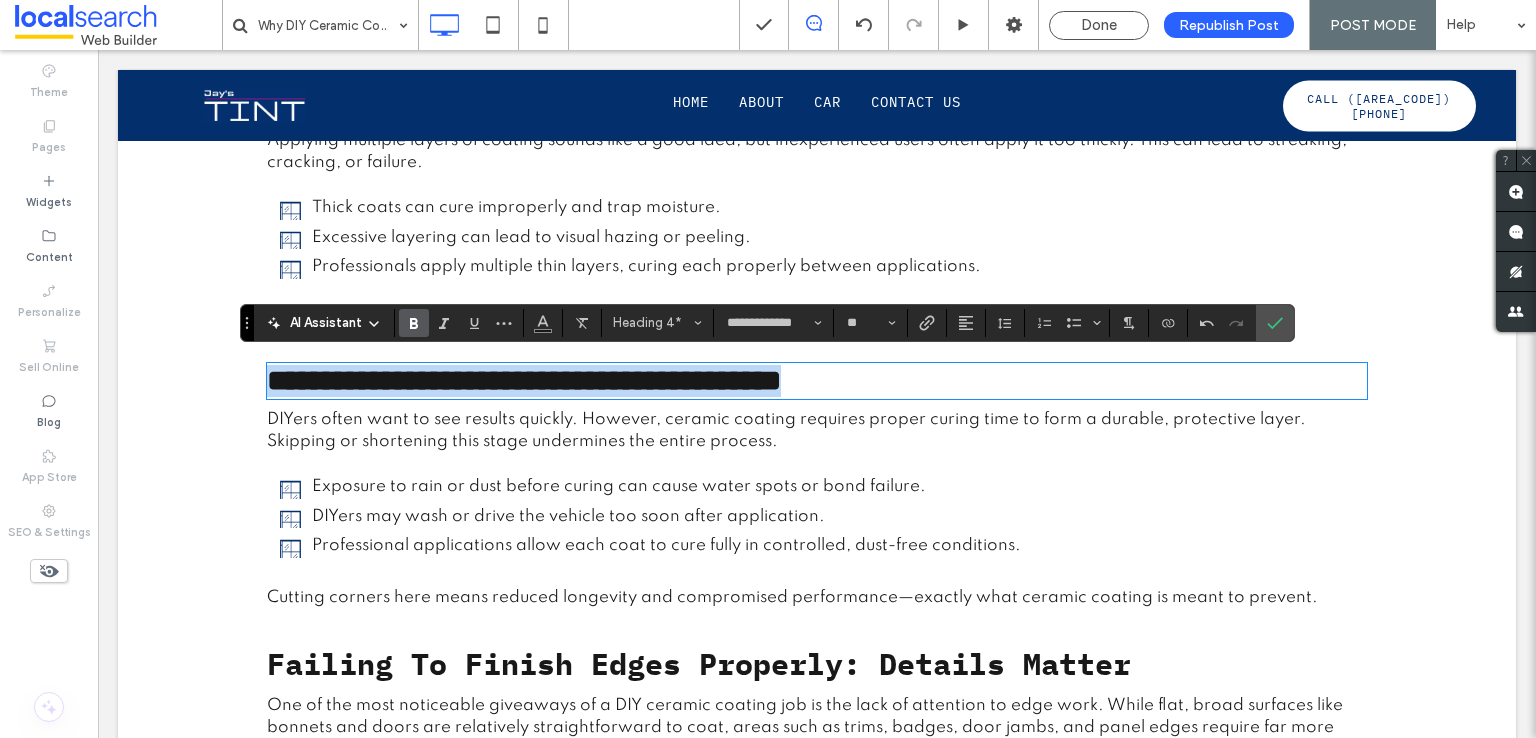 type on "**" 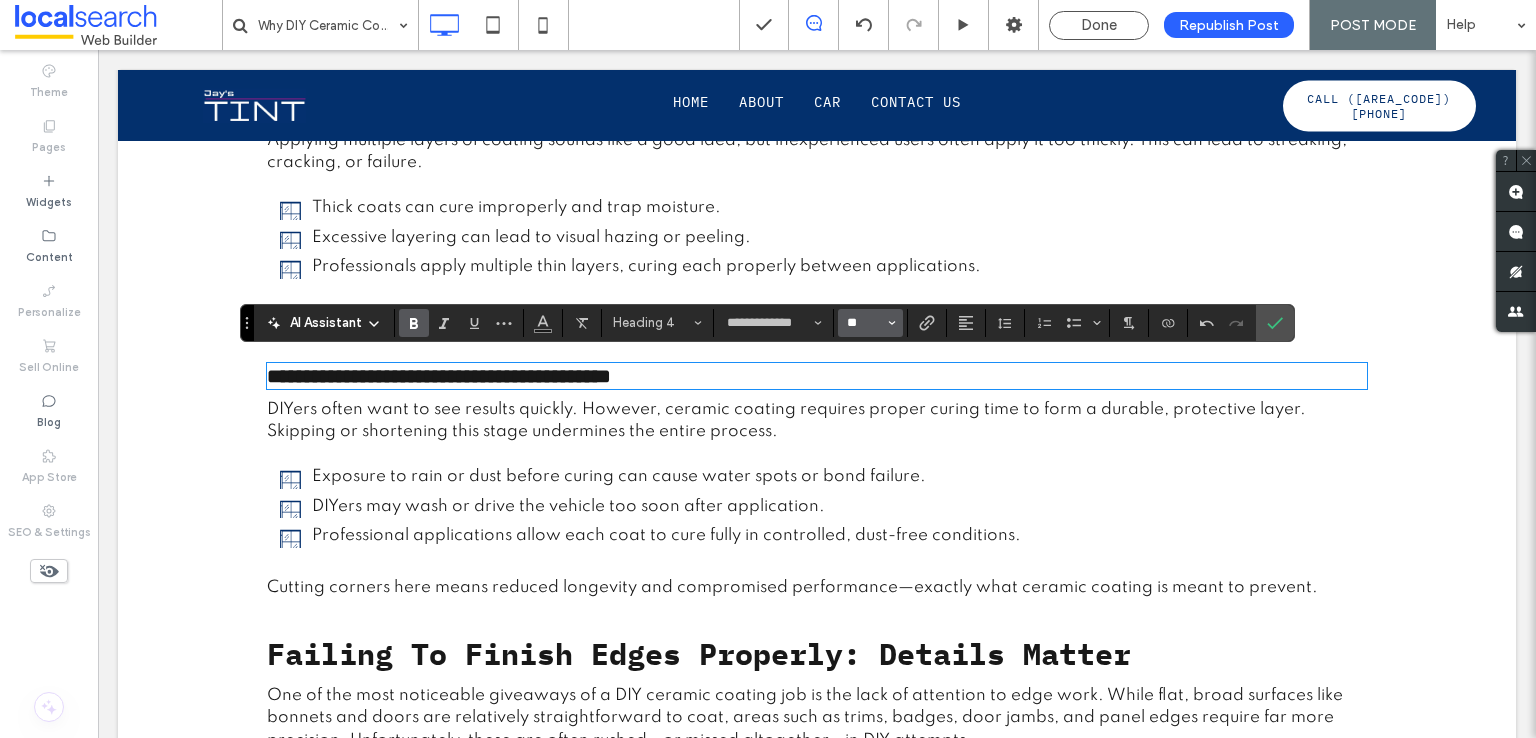 click on "**" at bounding box center [864, 323] 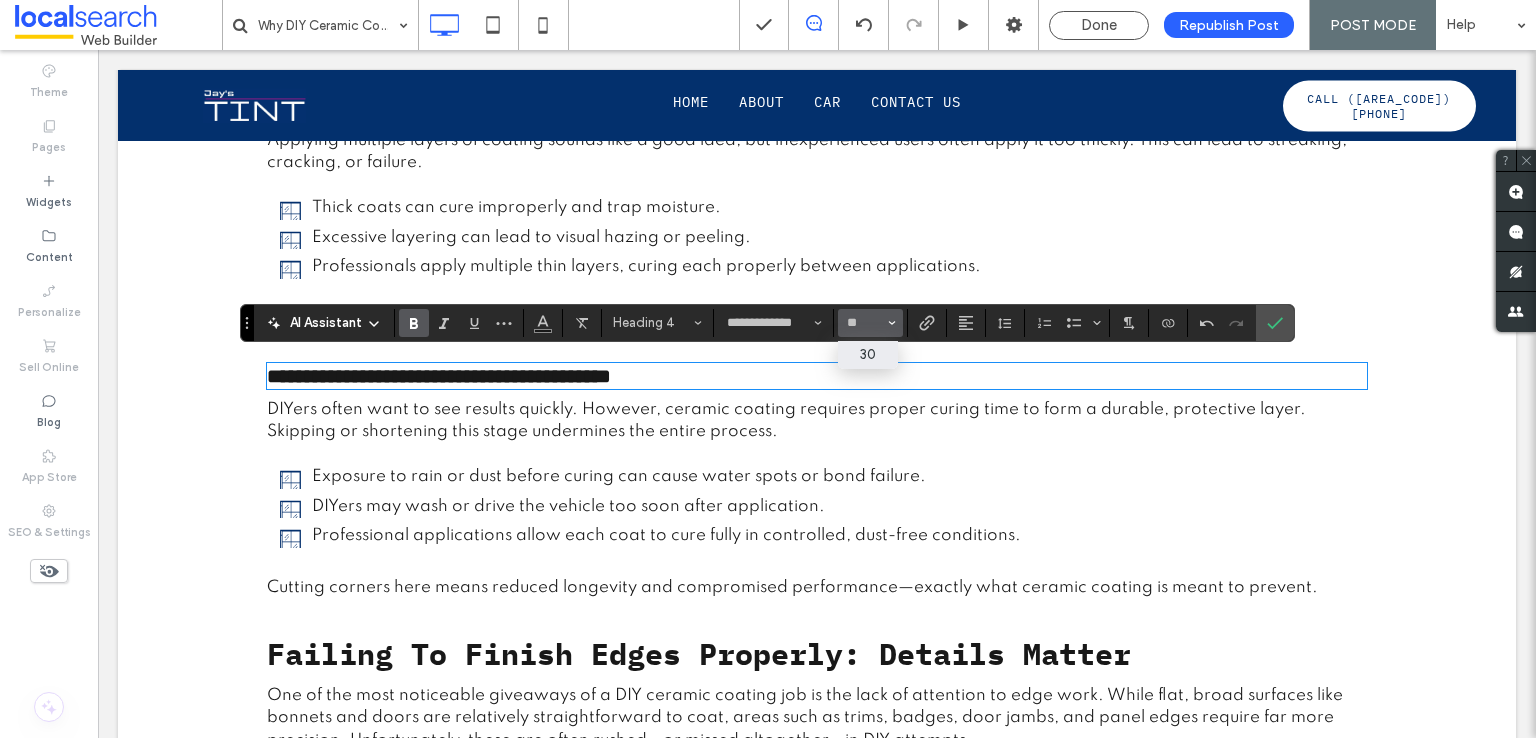 type on "**" 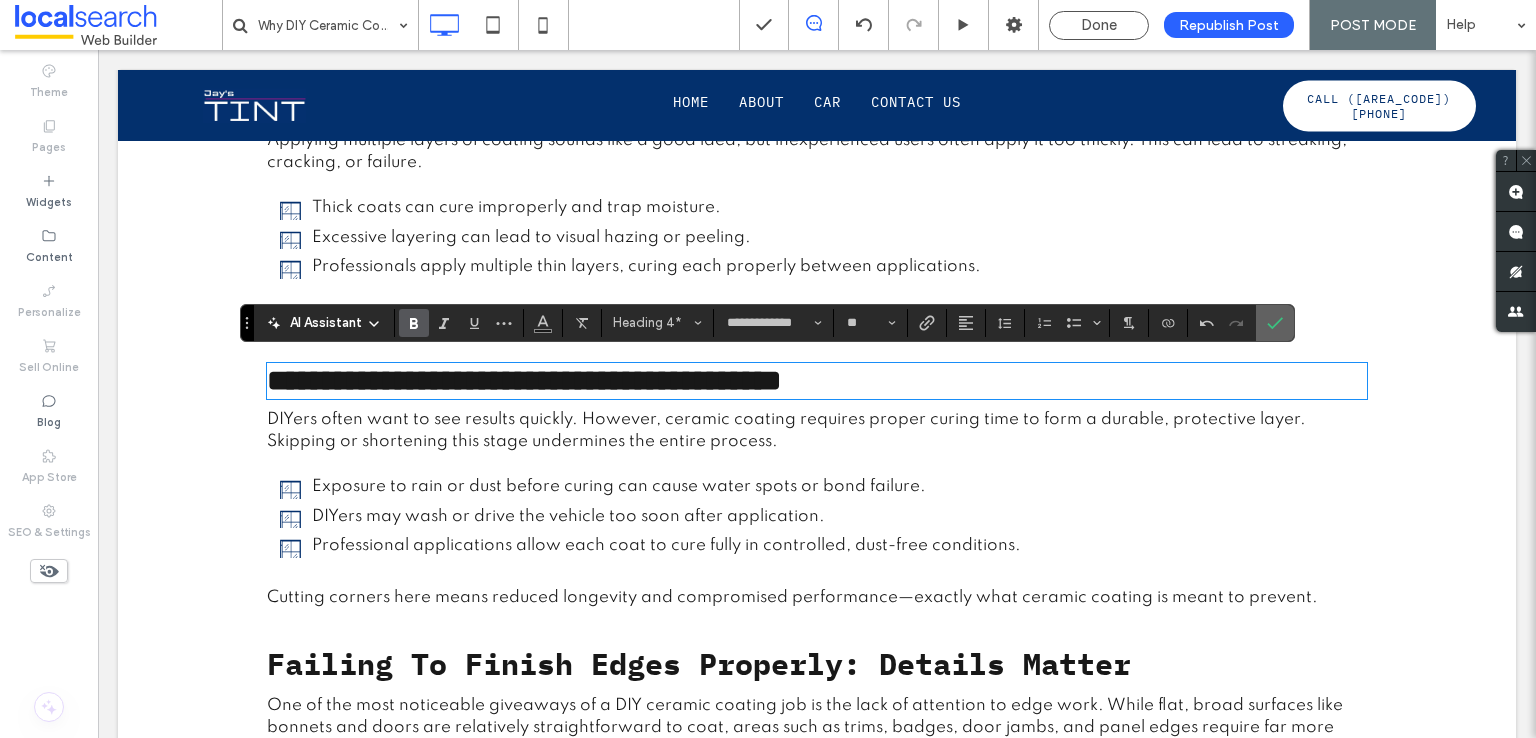 click 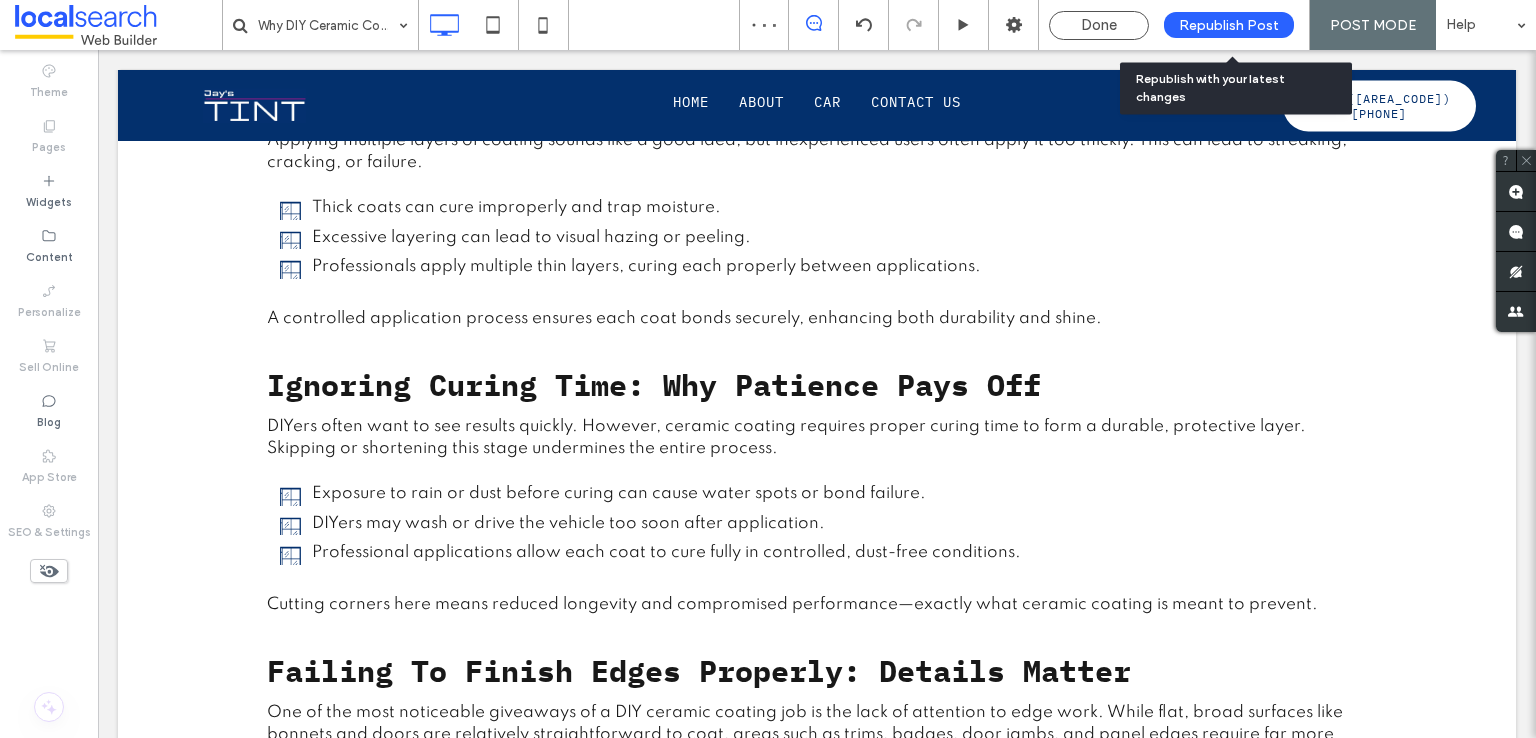click on "Republish Post" at bounding box center [1229, 25] 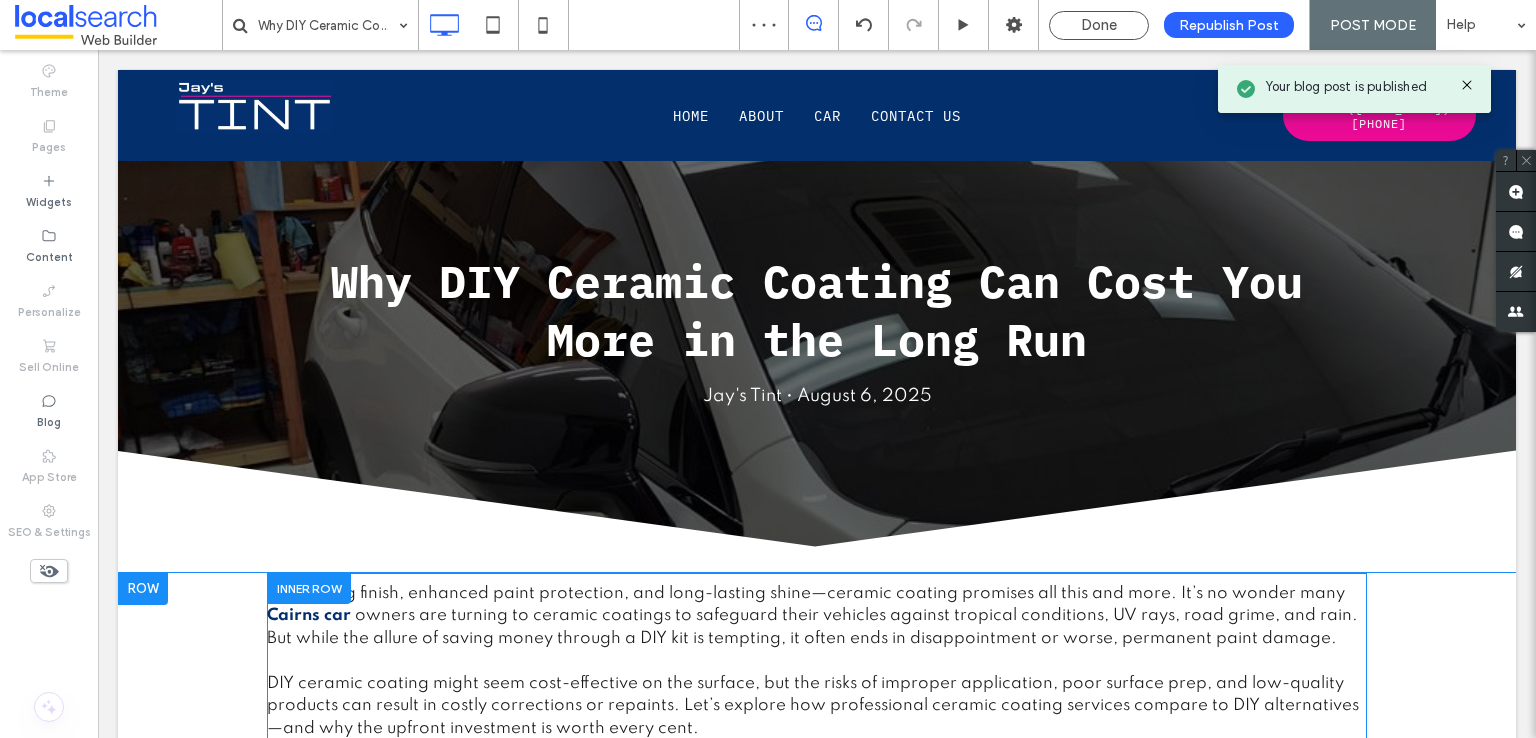 scroll, scrollTop: 0, scrollLeft: 0, axis: both 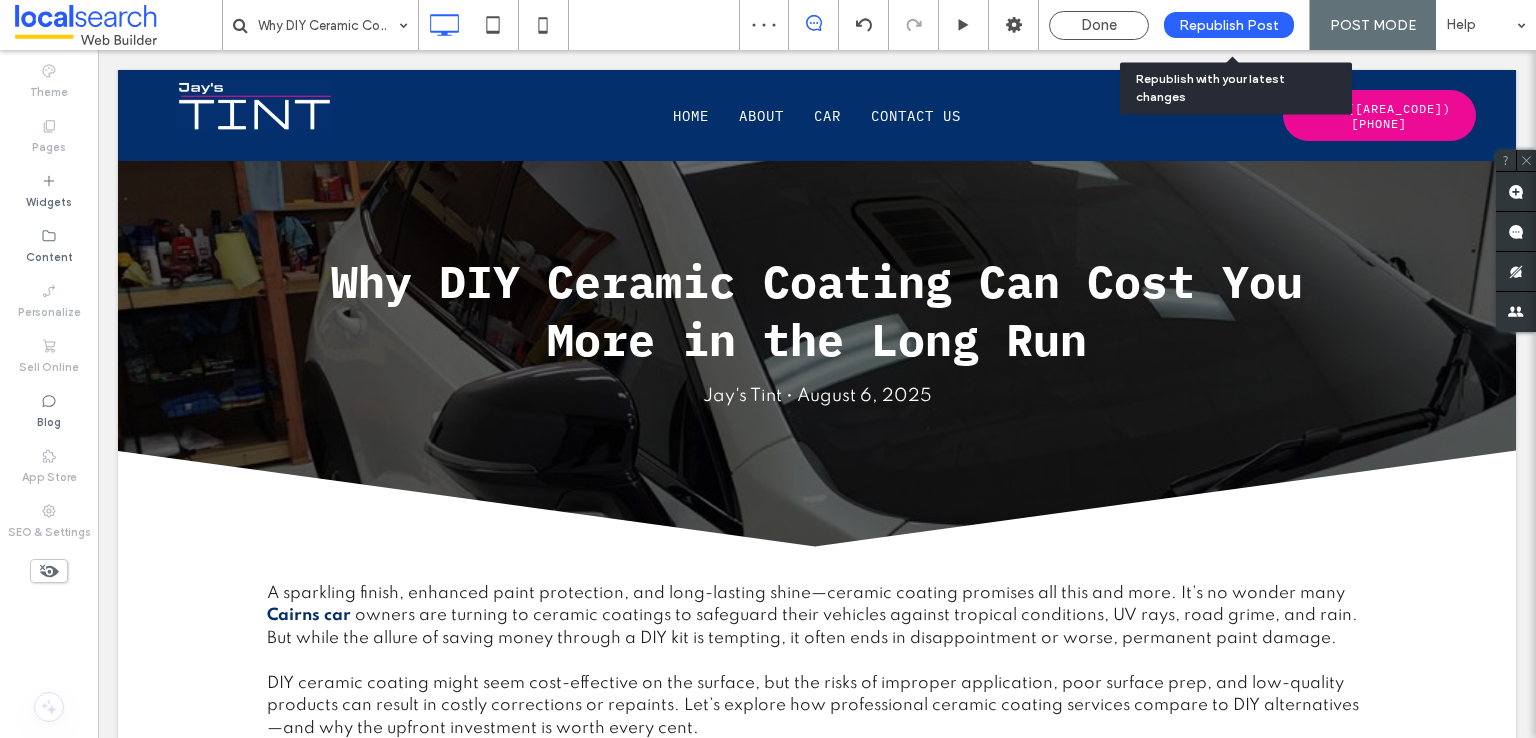 click on "Republish Post" at bounding box center [1229, 25] 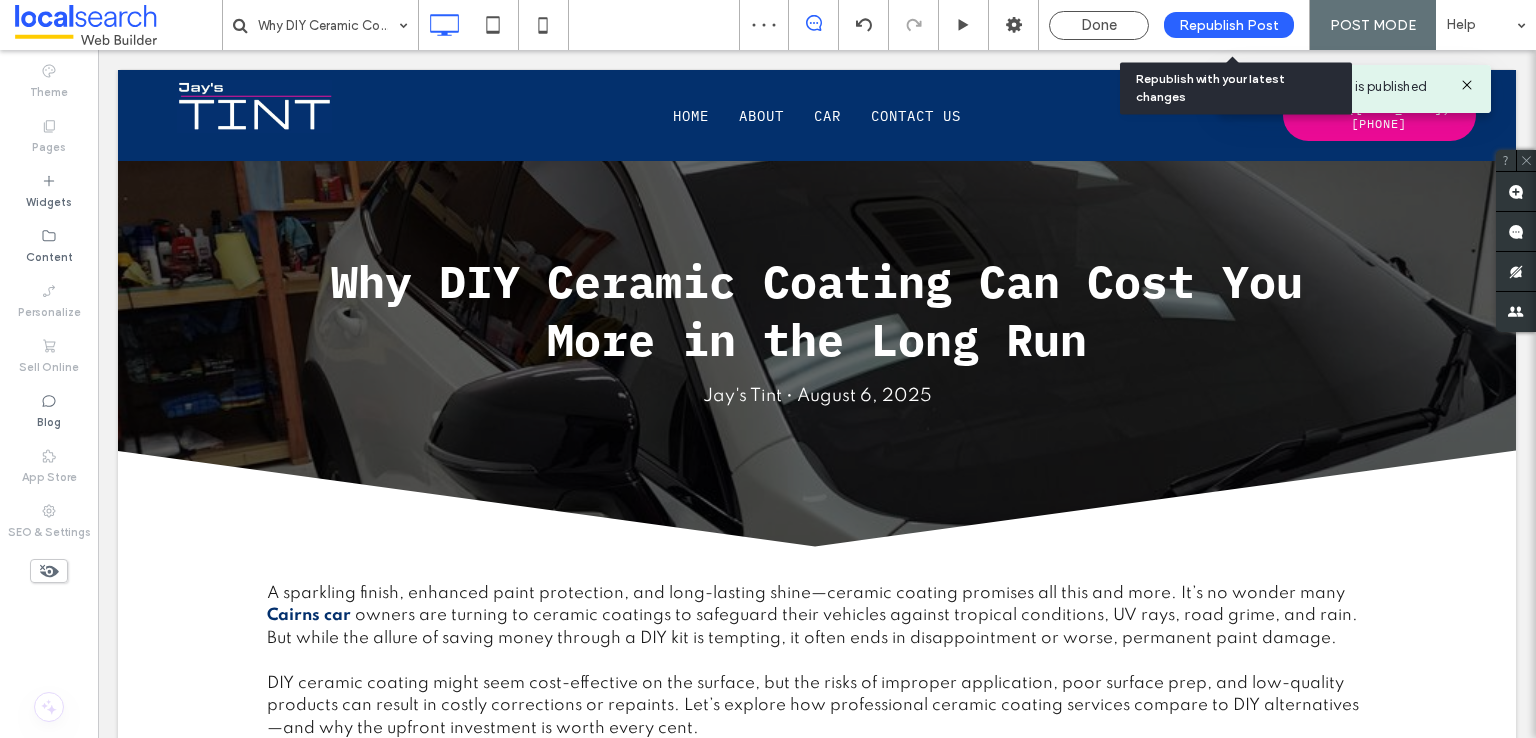 scroll, scrollTop: 0, scrollLeft: 0, axis: both 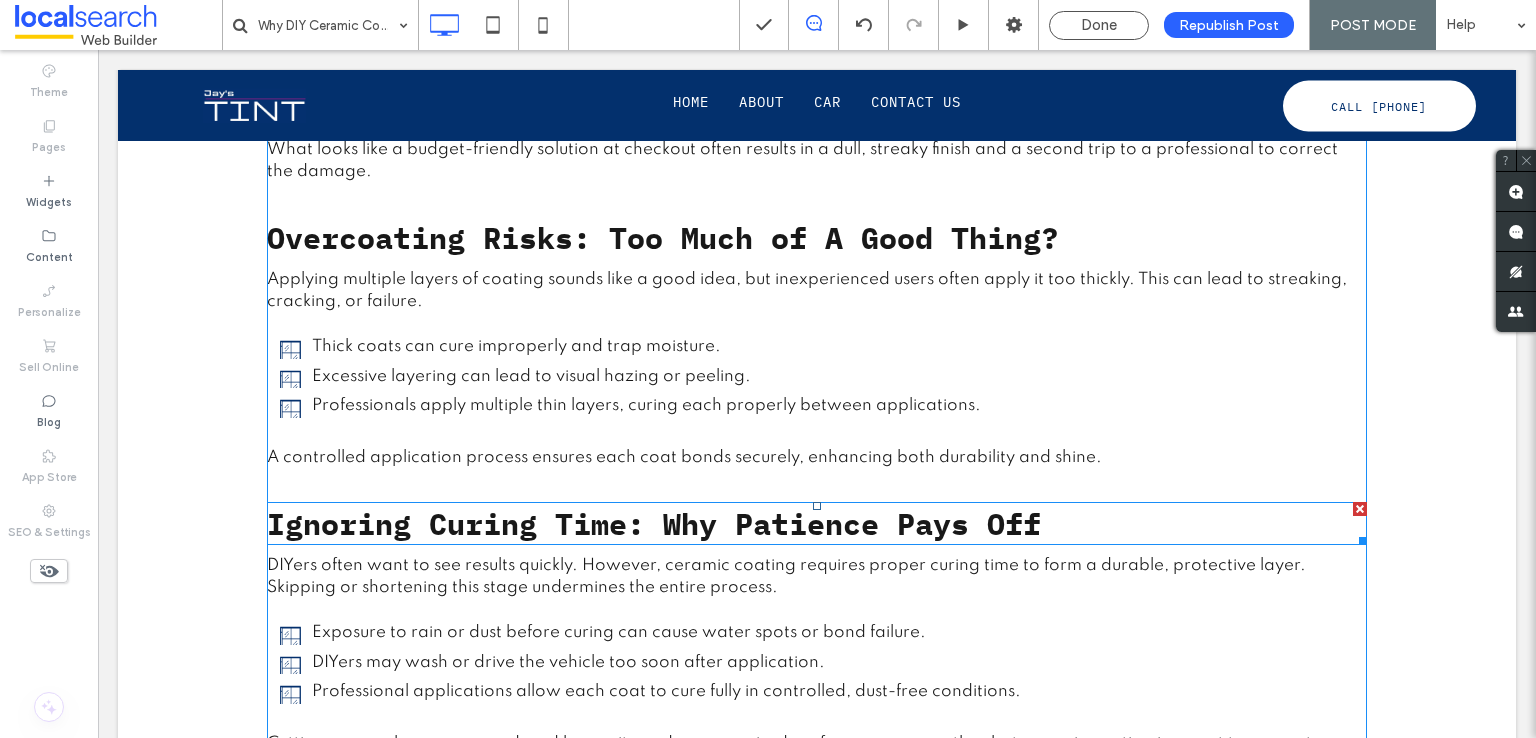 click on "Ignoring Curing Time: Why Patience Pays Off" at bounding box center [654, 523] 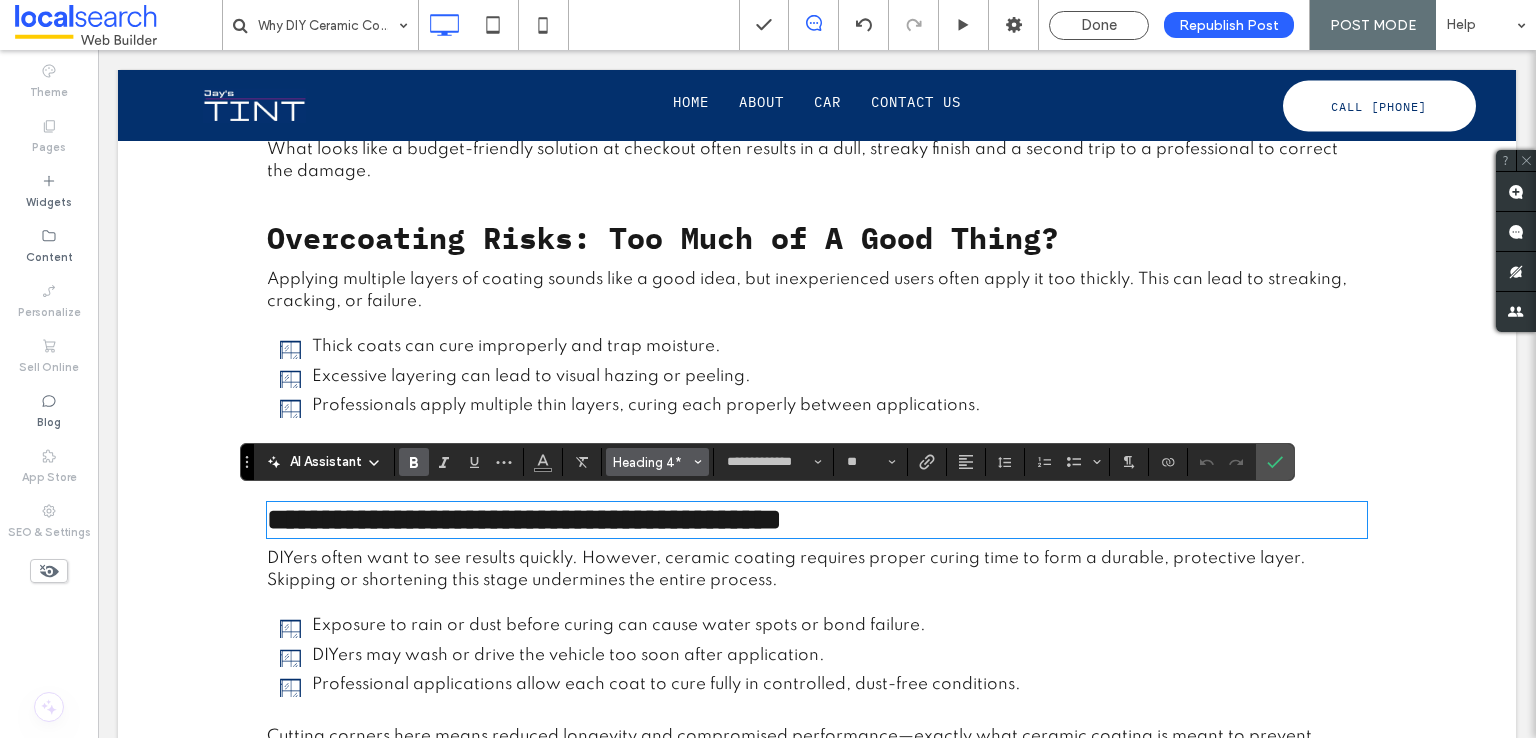 click on "Heading 4*" at bounding box center [652, 462] 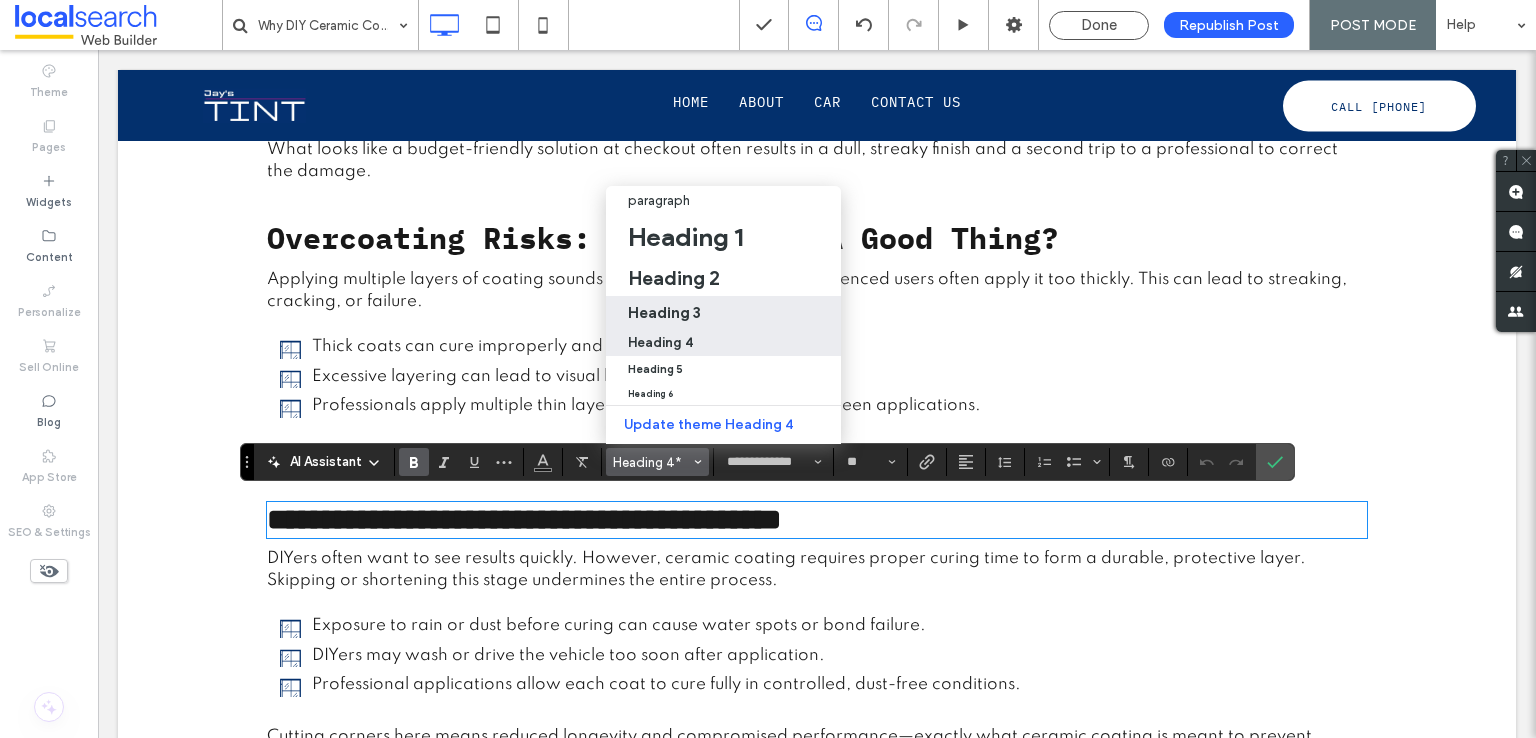 click on "Heading 3" at bounding box center (723, 312) 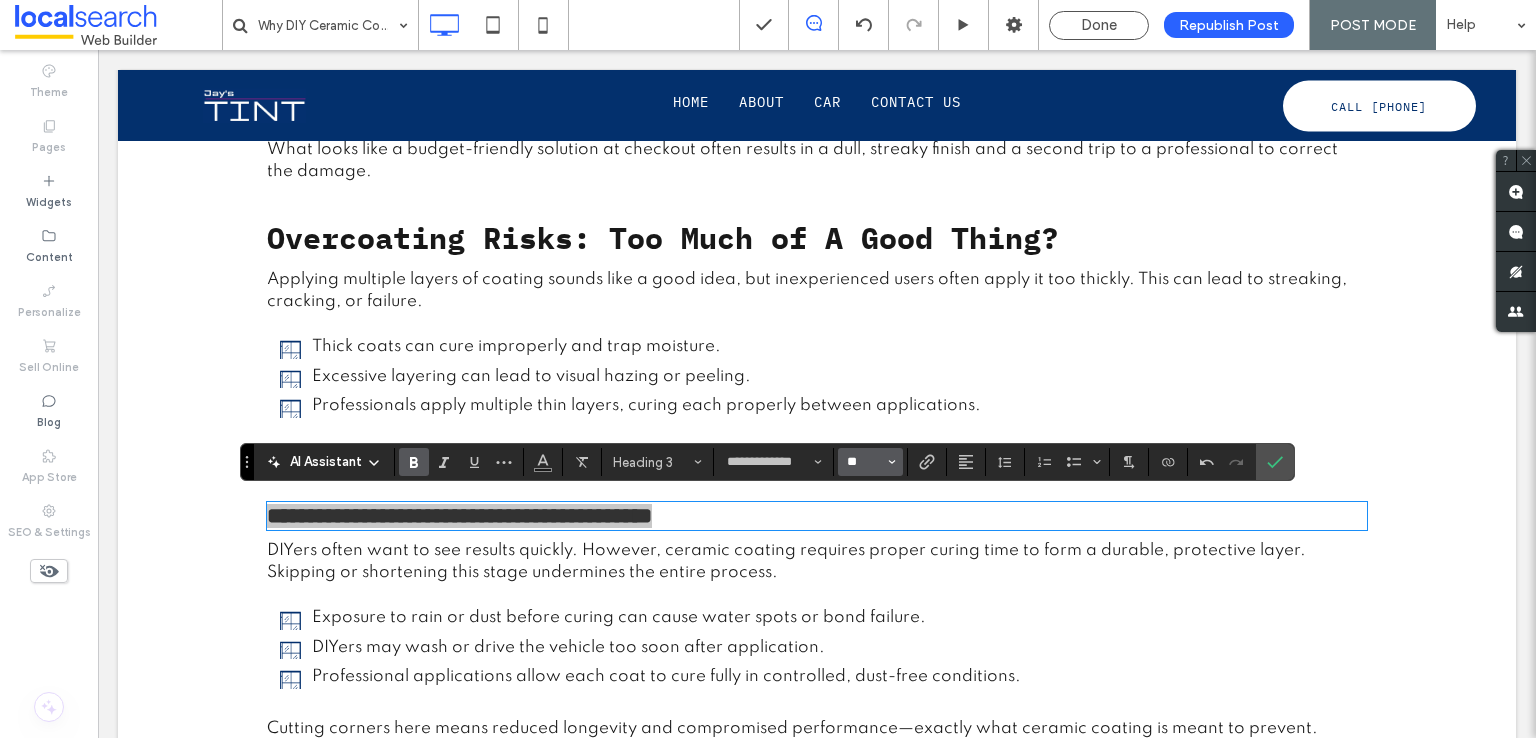 click on "**" at bounding box center (864, 462) 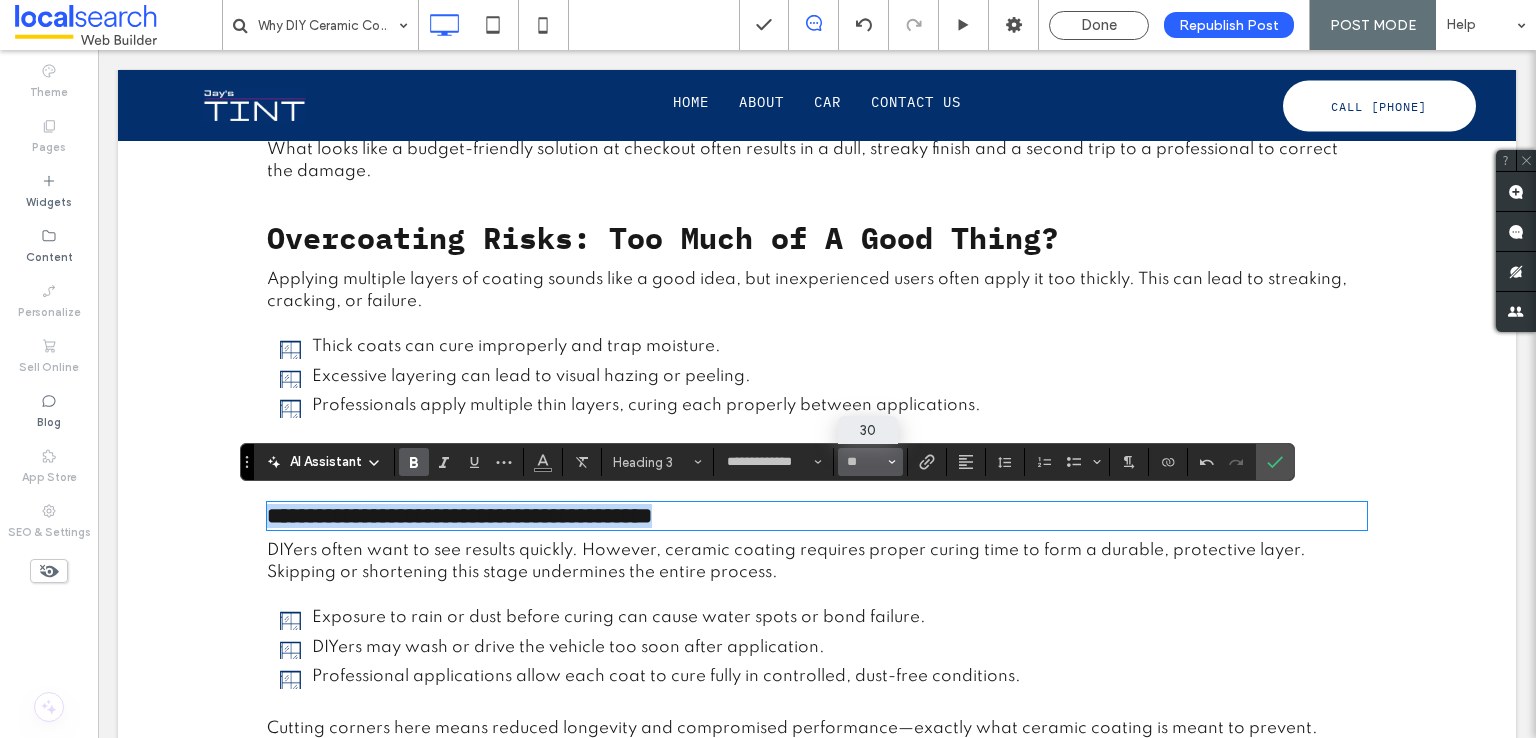 type on "**" 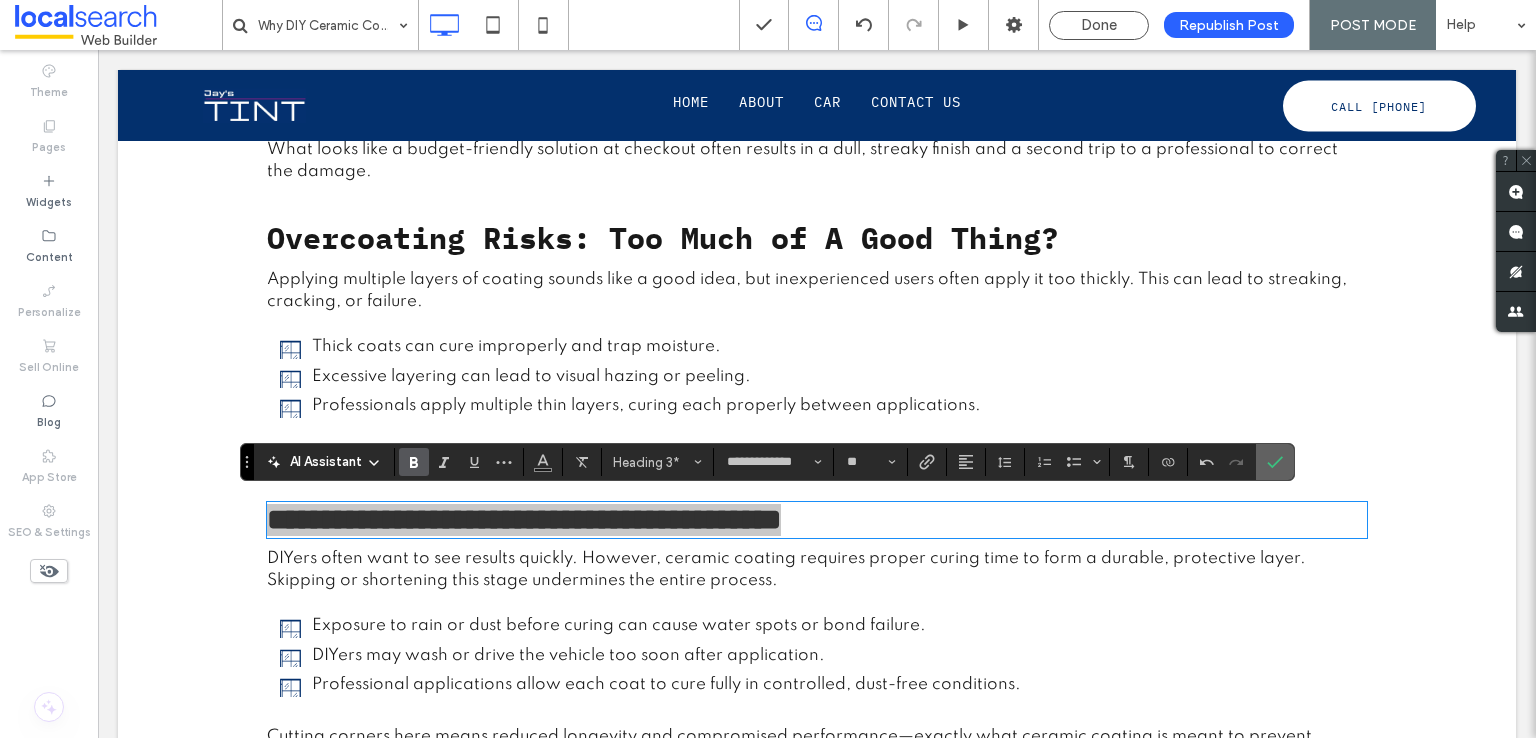 click 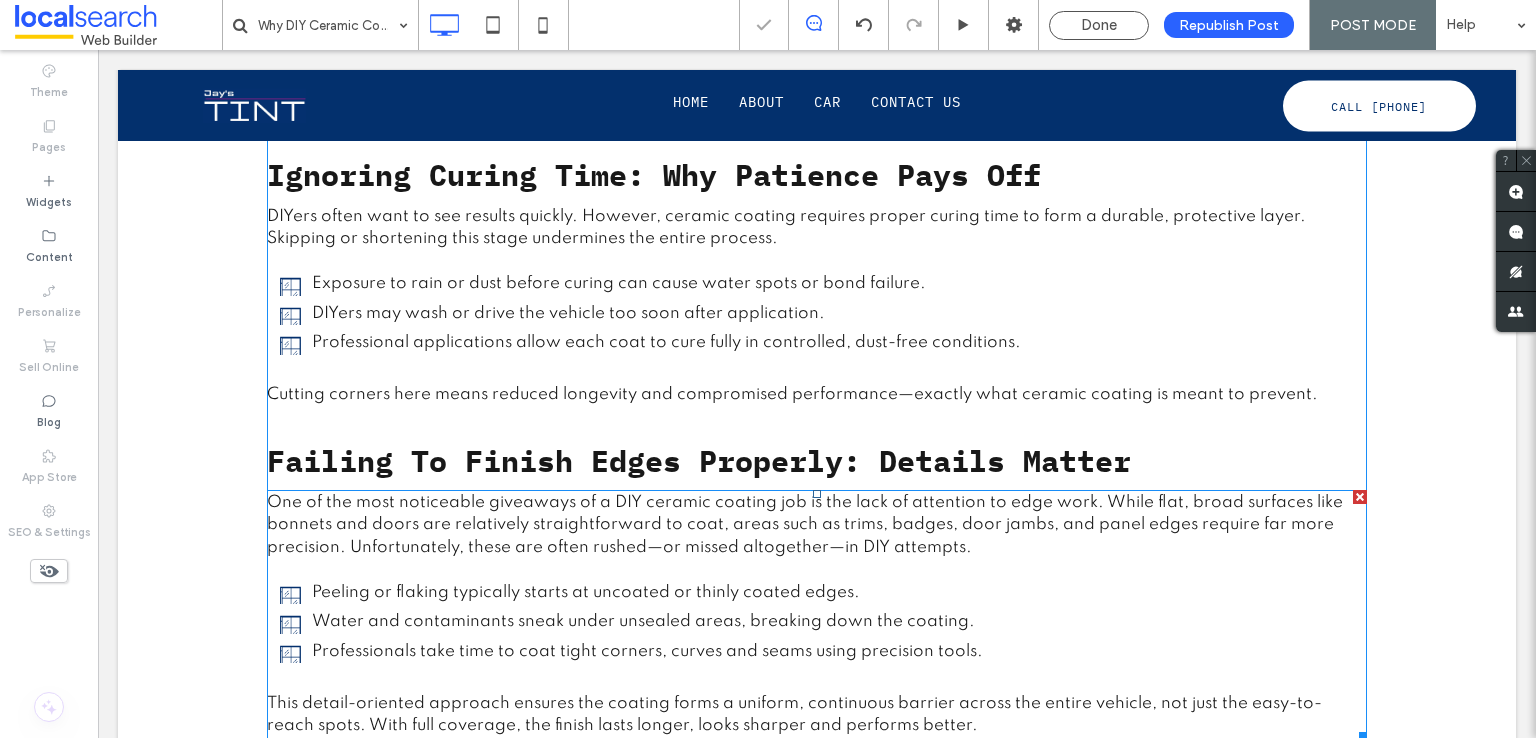 scroll, scrollTop: 2200, scrollLeft: 0, axis: vertical 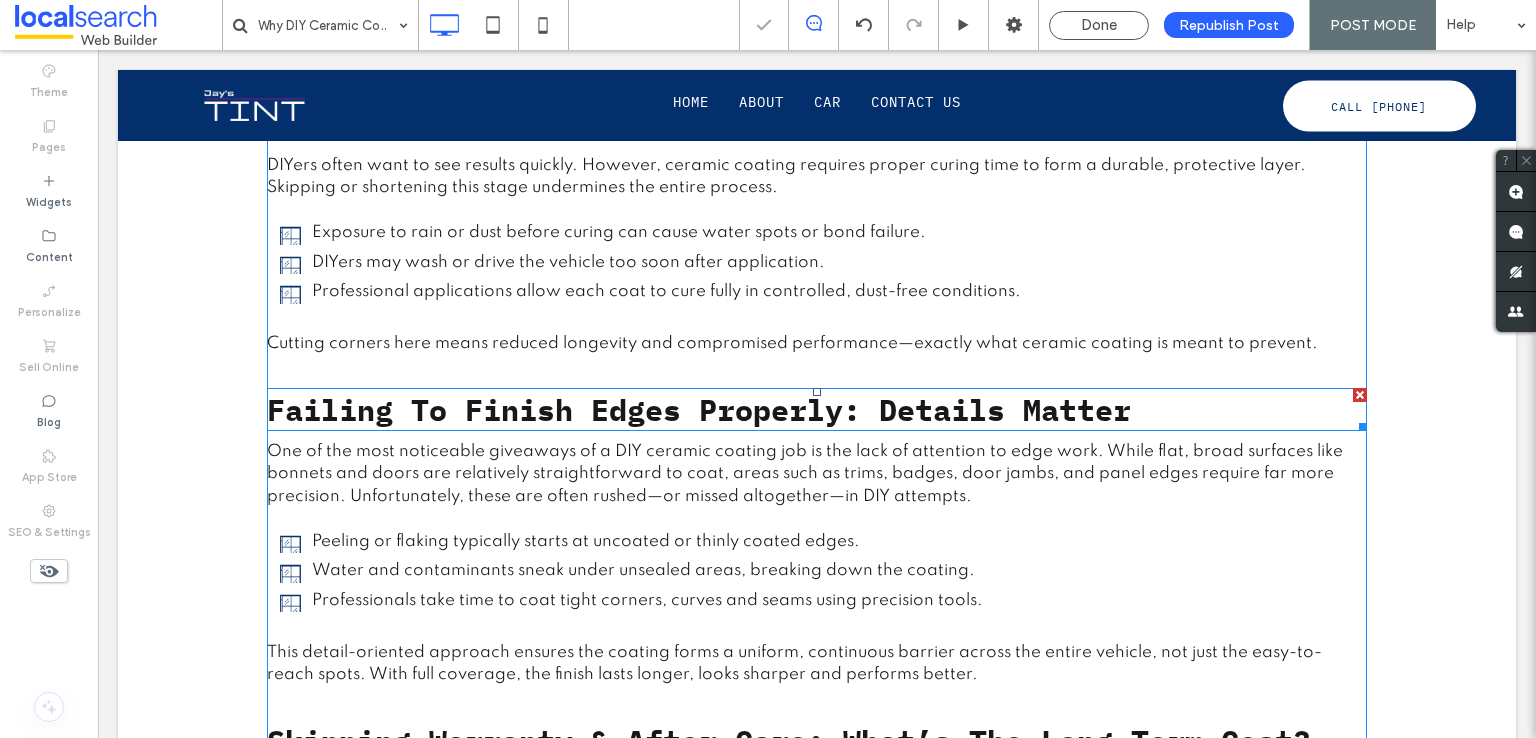 click on "Failing To Finish Edges Properly: Details Matter" at bounding box center (699, 409) 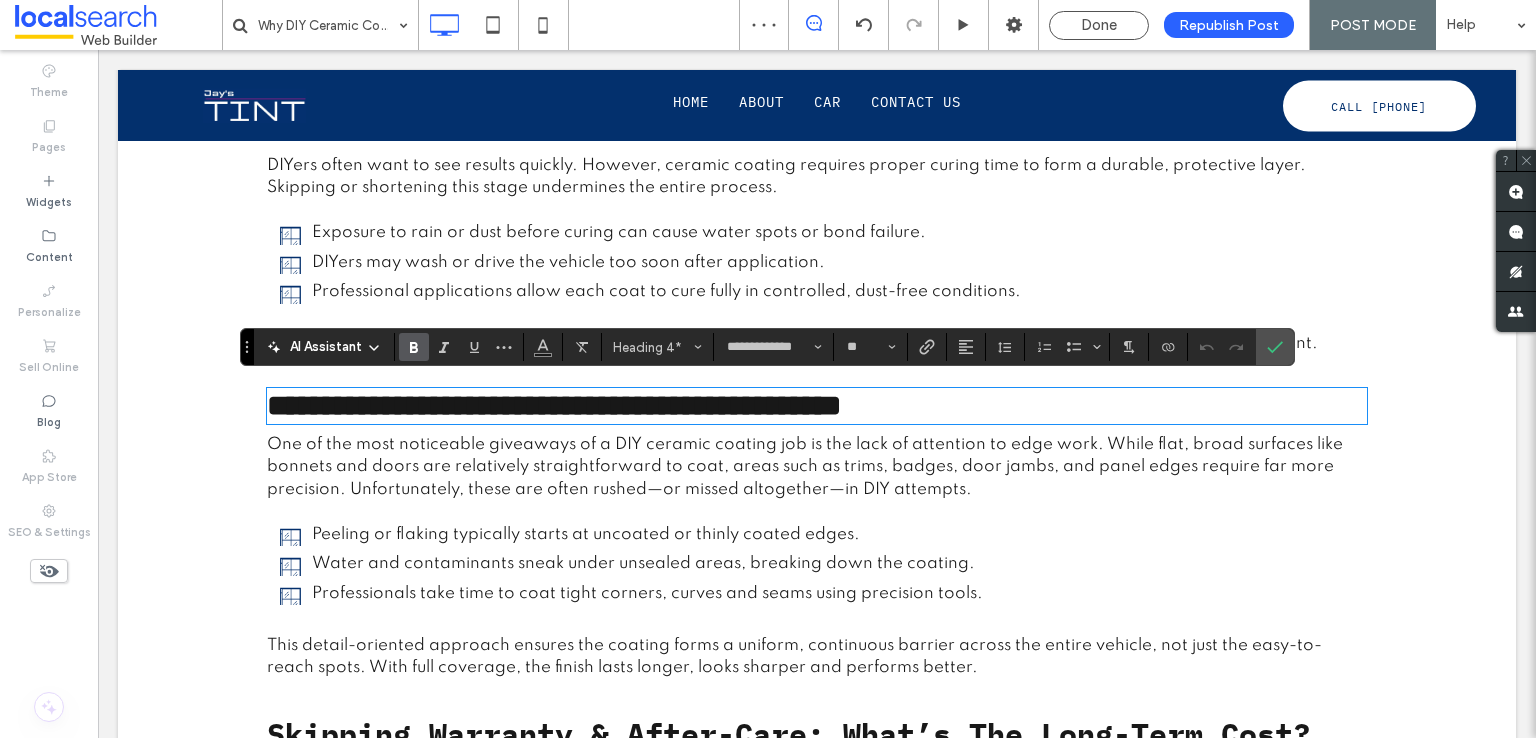 click on "**********" at bounding box center (767, 347) 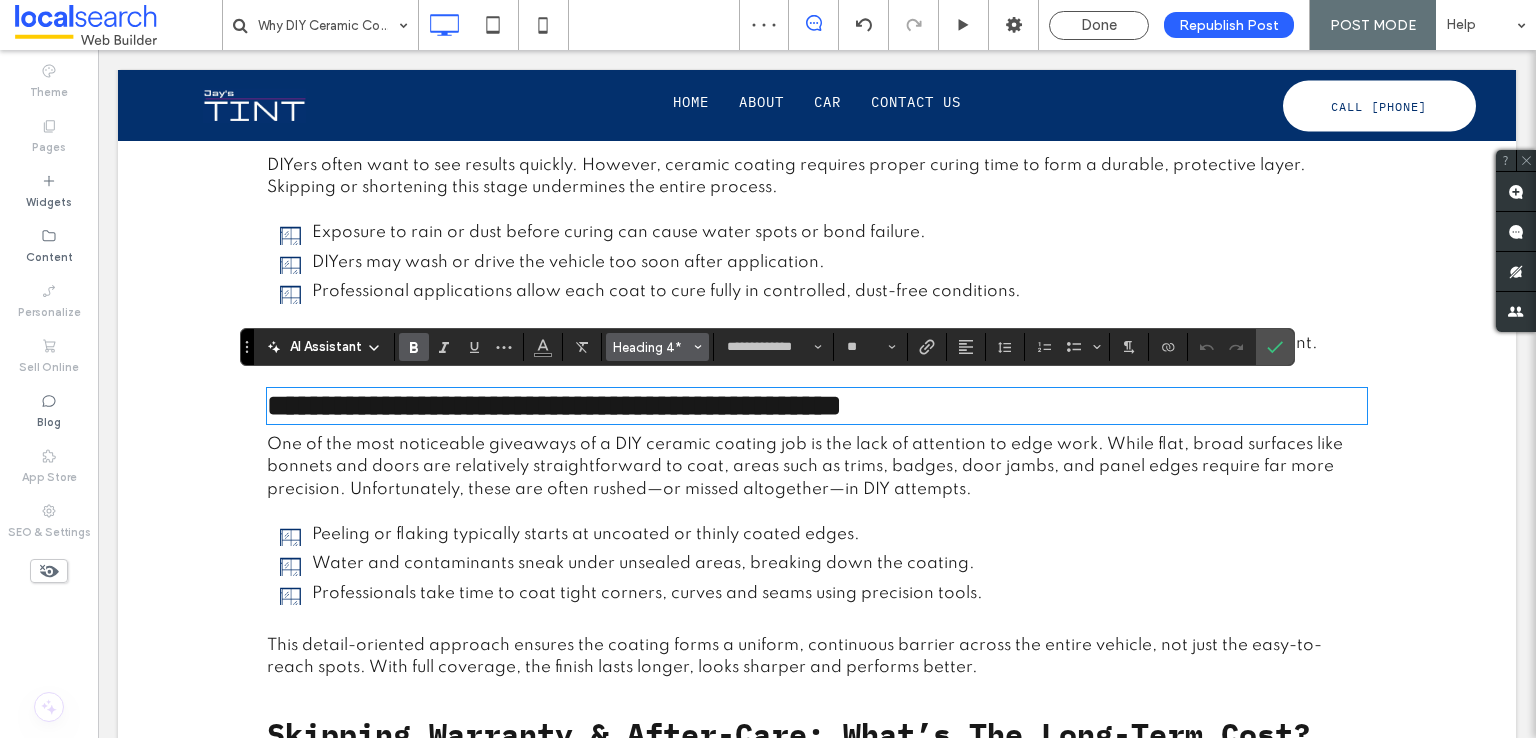 click on "Heading 4*" at bounding box center (652, 347) 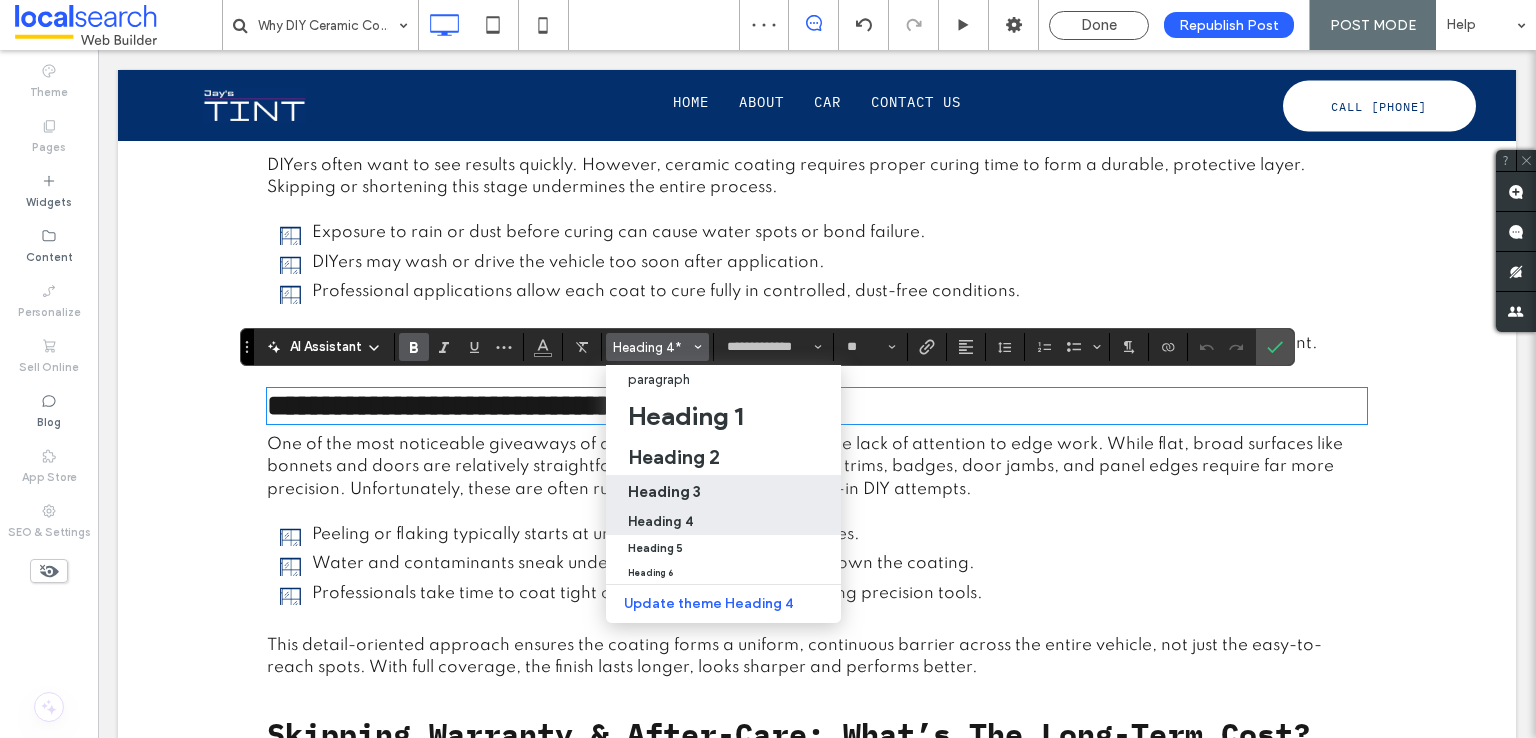 drag, startPoint x: 668, startPoint y: 491, endPoint x: 584, endPoint y: 432, distance: 102.64989 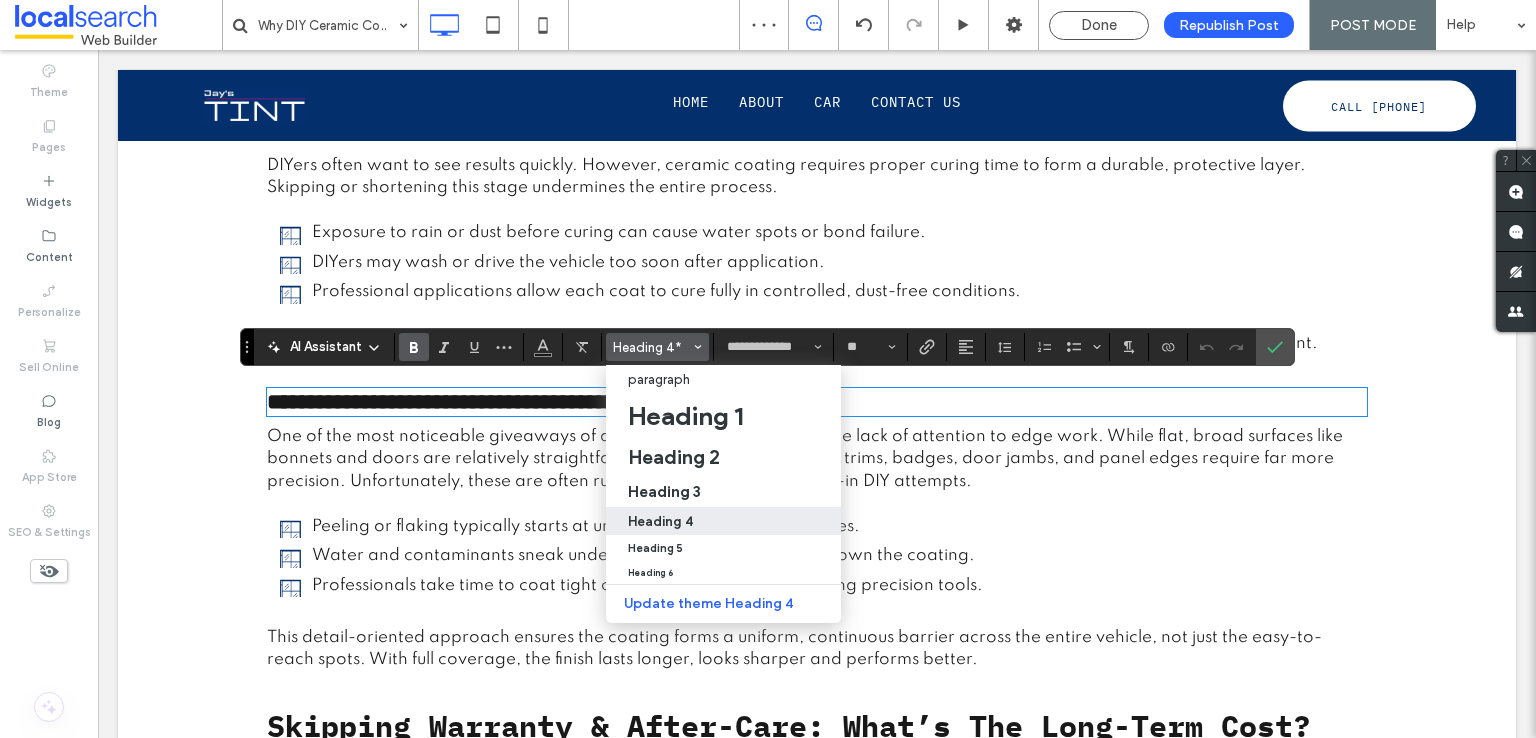 type on "**" 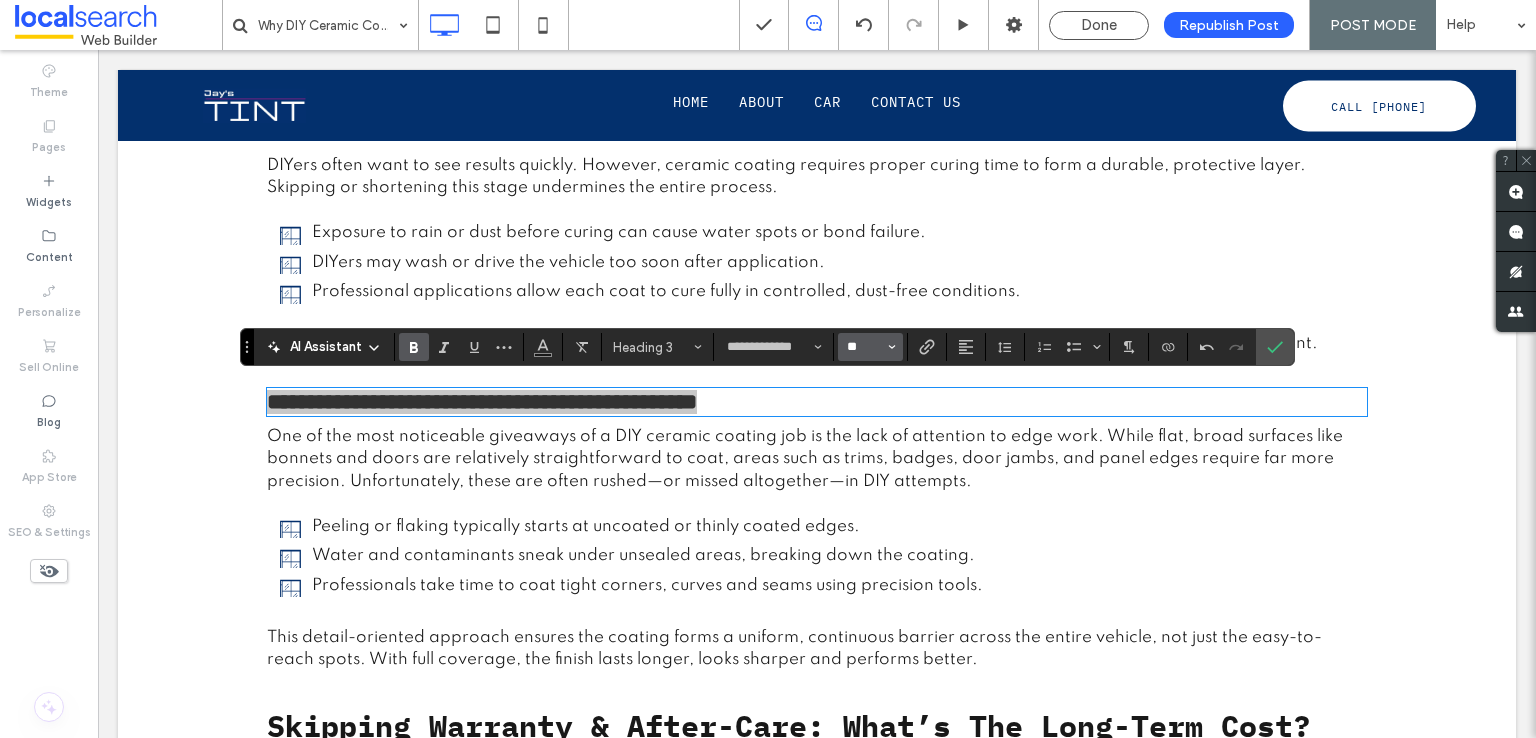 click on "**" at bounding box center (864, 347) 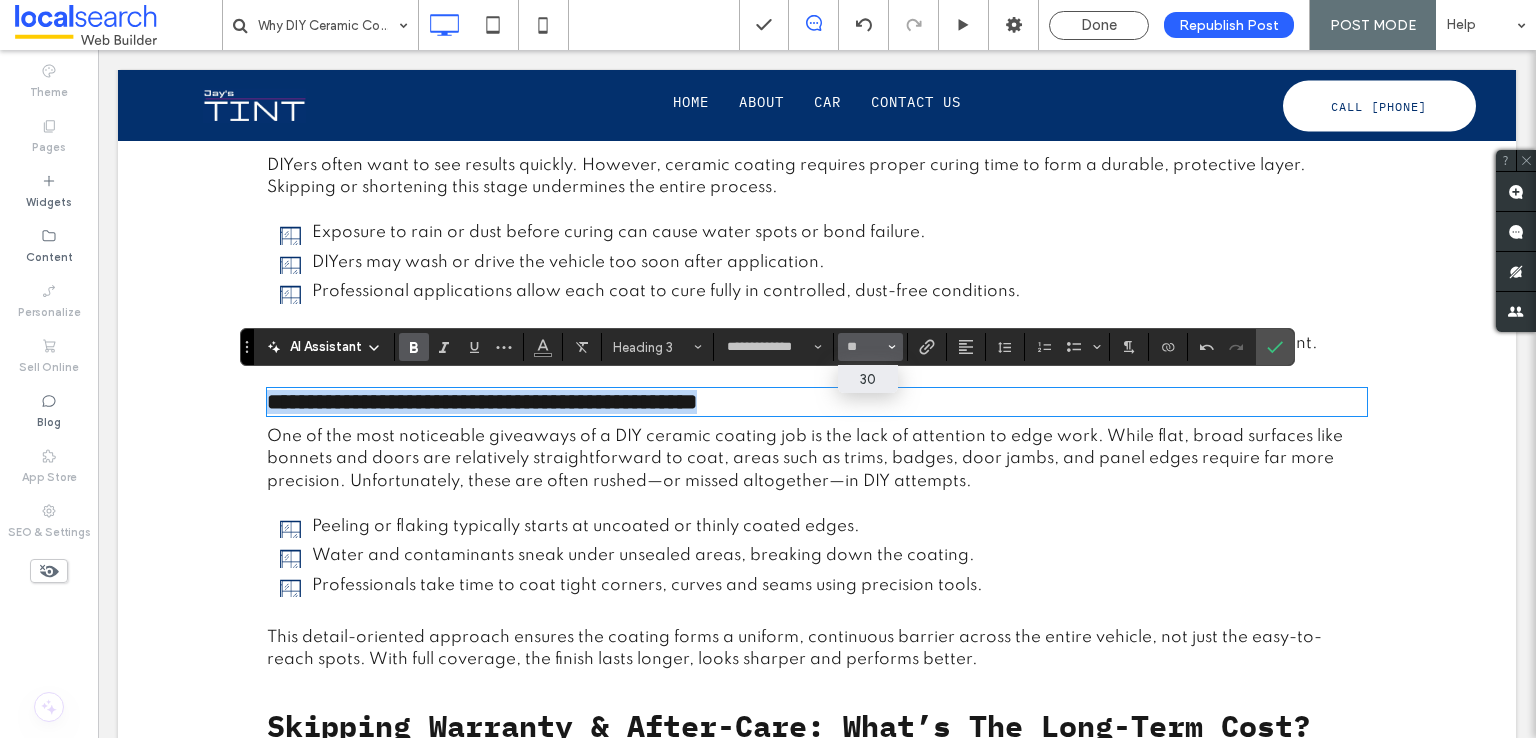 type on "**" 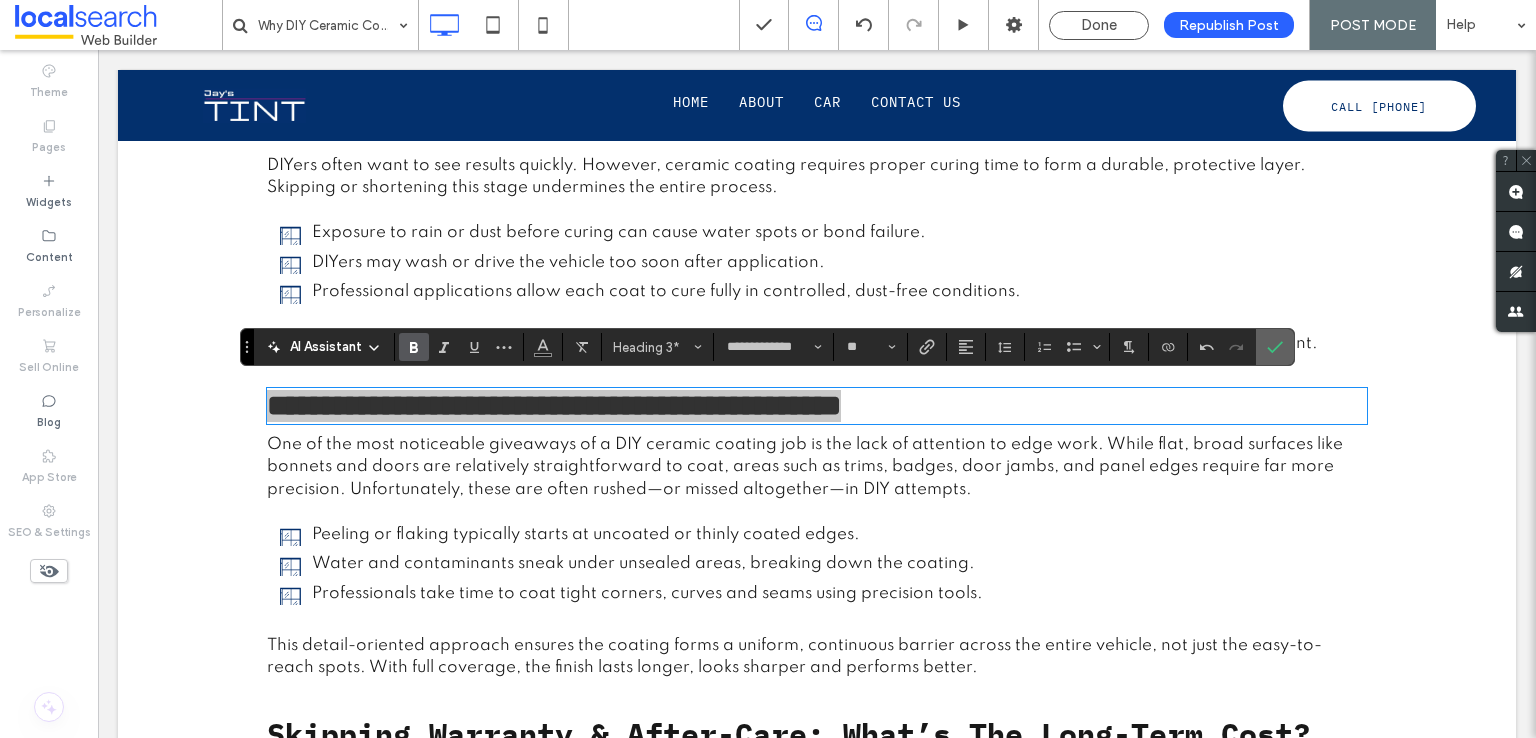 click at bounding box center [1275, 347] 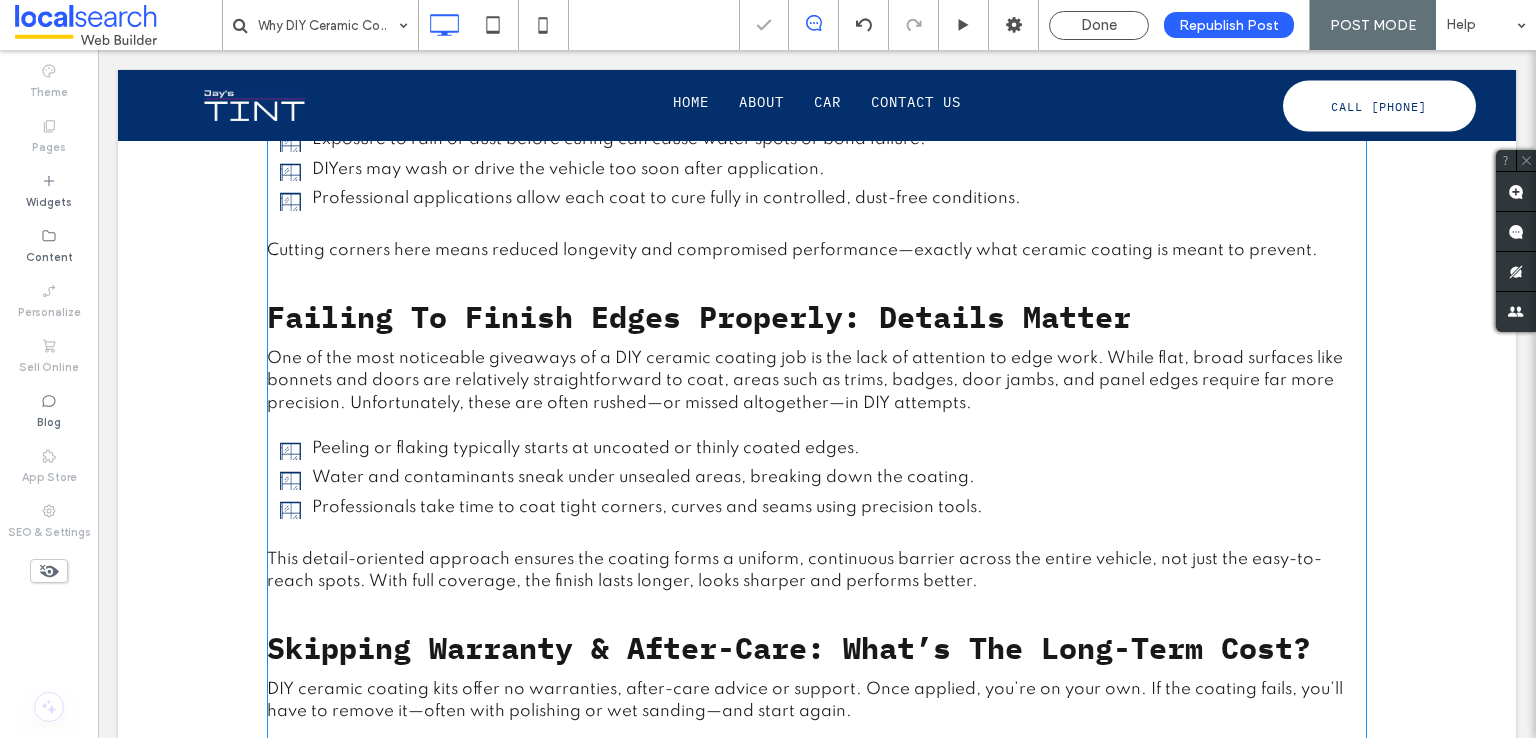 scroll, scrollTop: 2300, scrollLeft: 0, axis: vertical 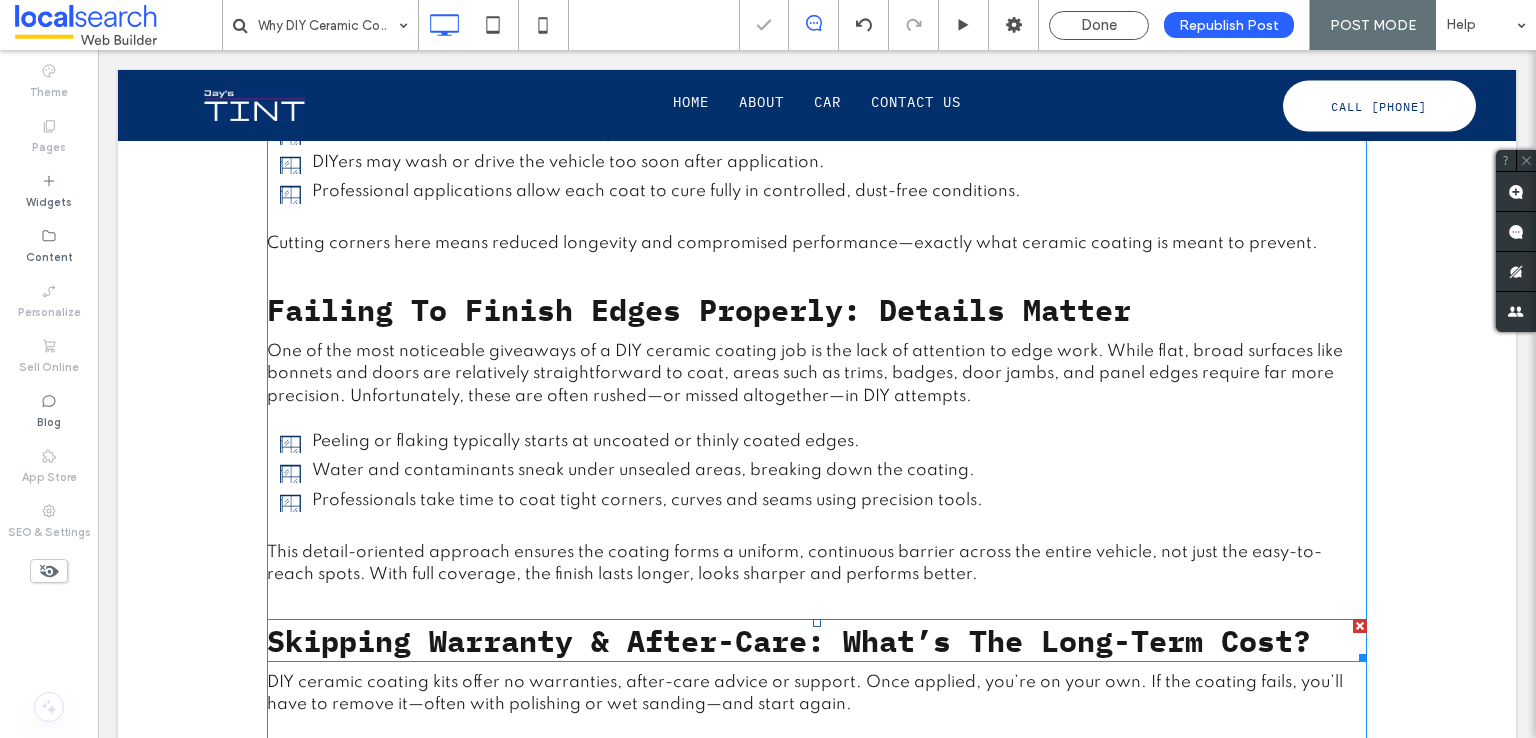 click on "Skipping Warranty & After-Care: What’s The Long-Term Cost?" at bounding box center [789, 640] 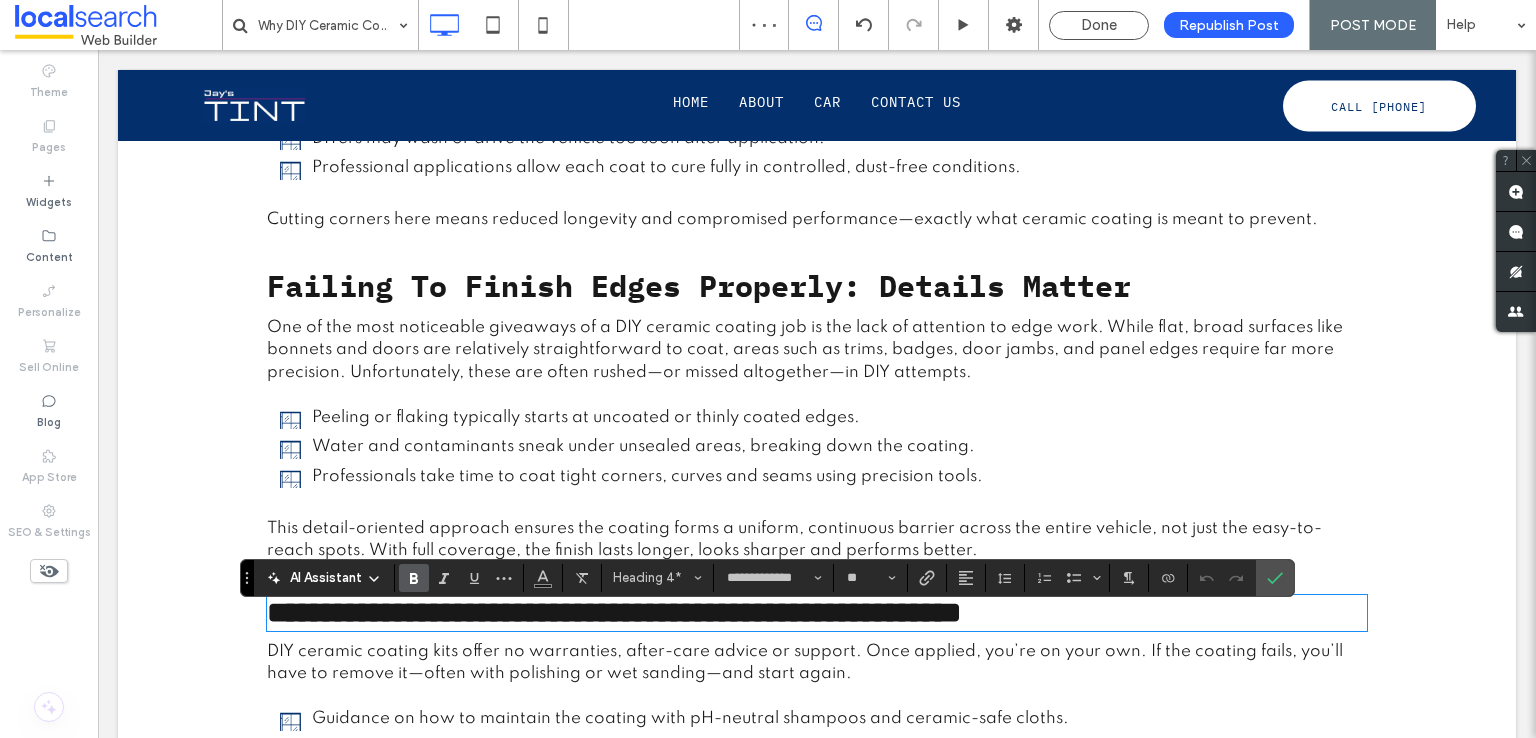 scroll, scrollTop: 2500, scrollLeft: 0, axis: vertical 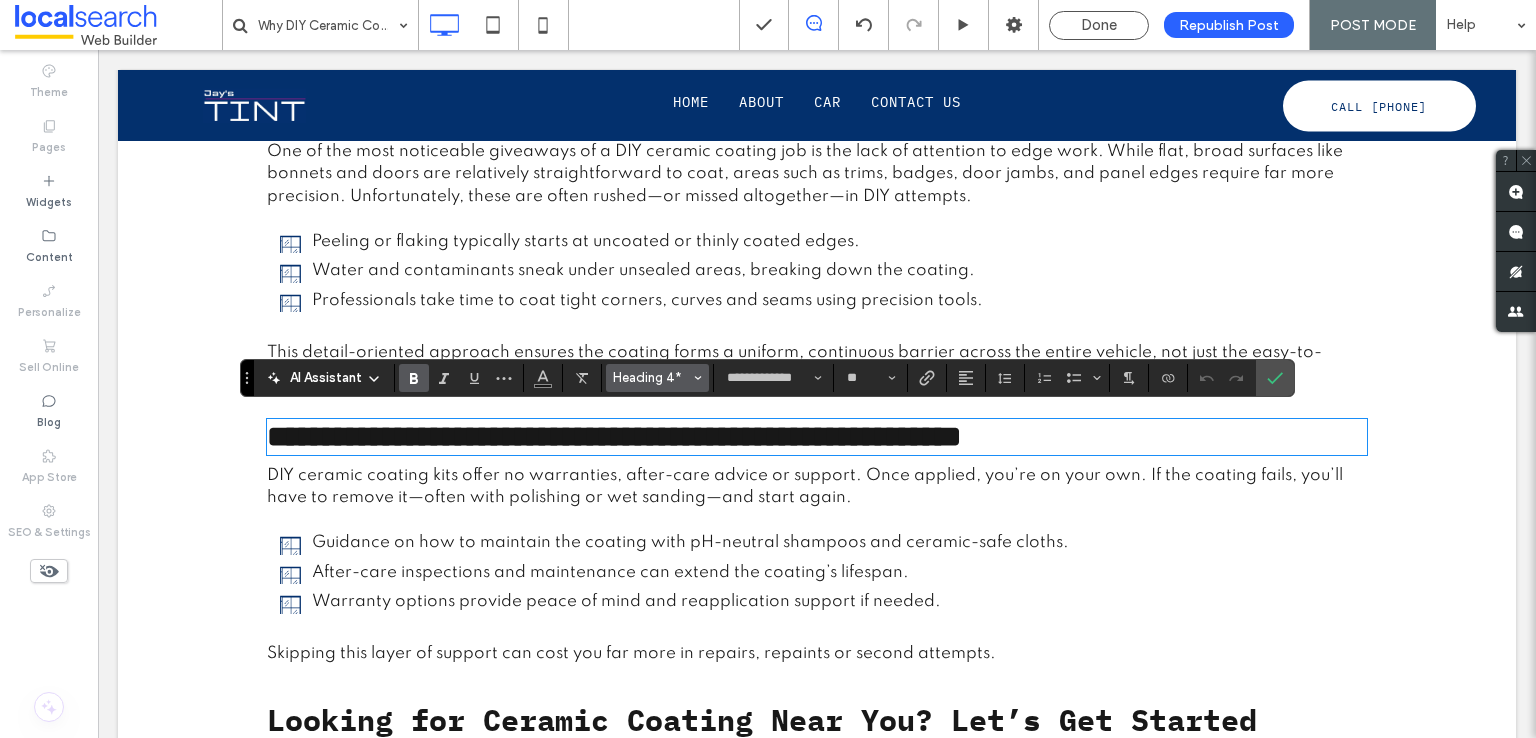 click 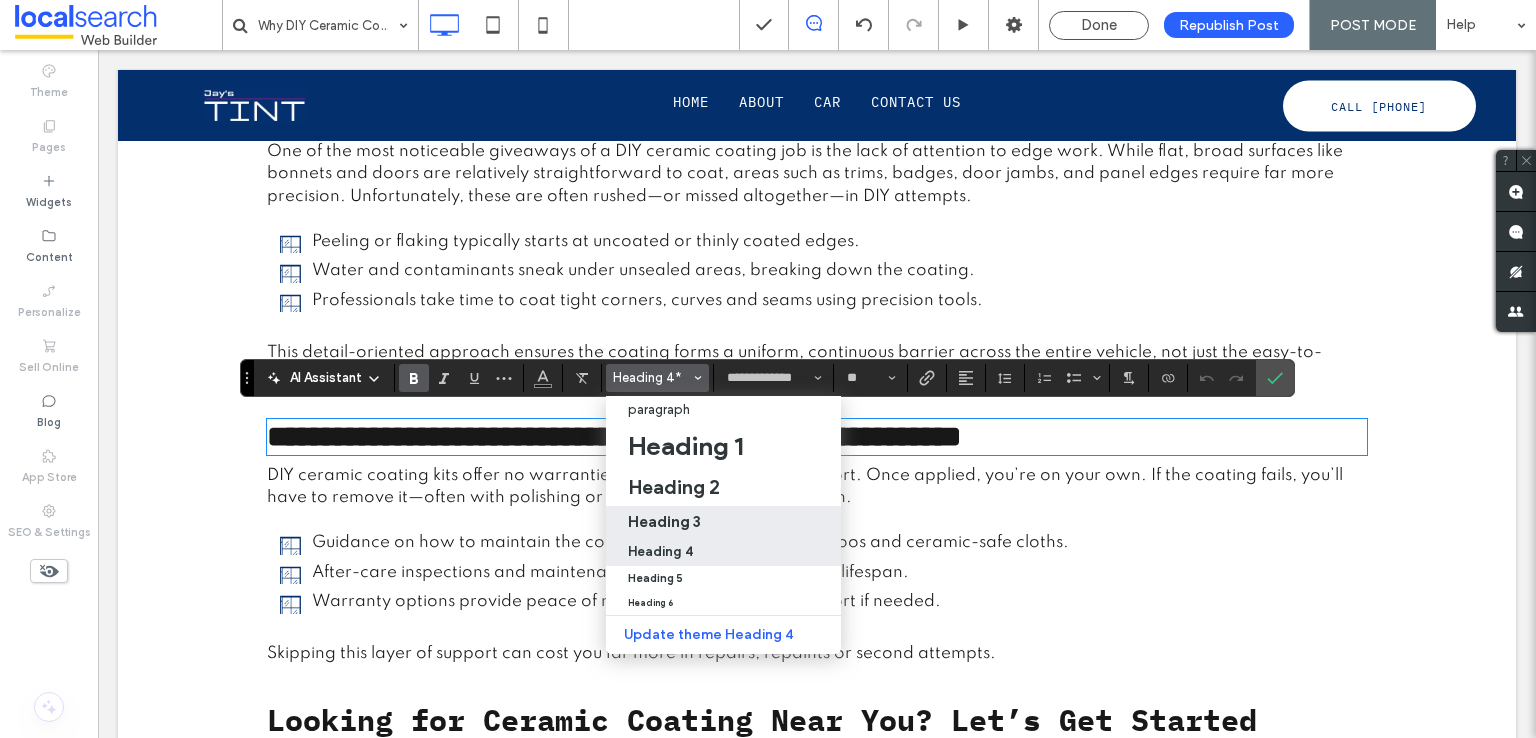 click on "Heading 3" at bounding box center (664, 521) 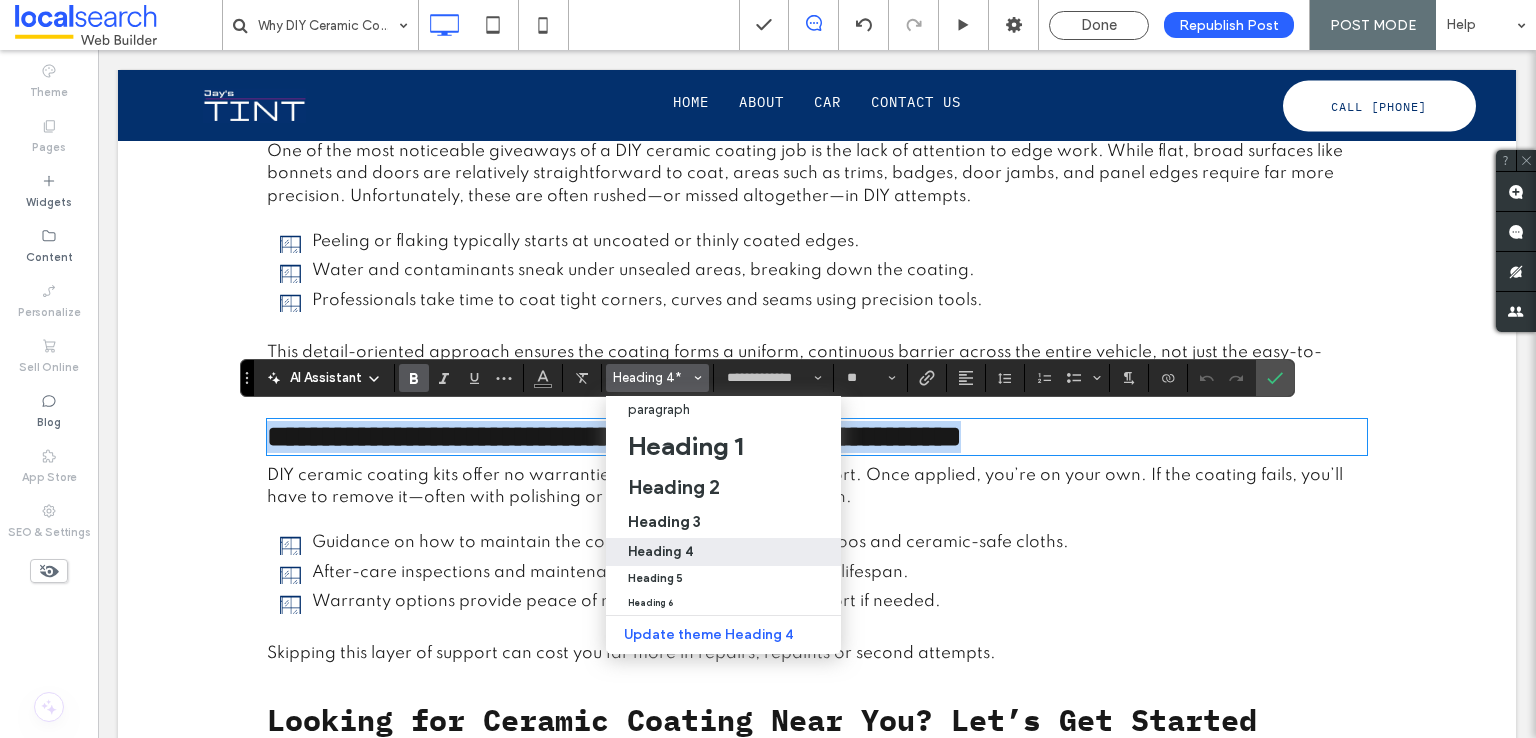 type on "**" 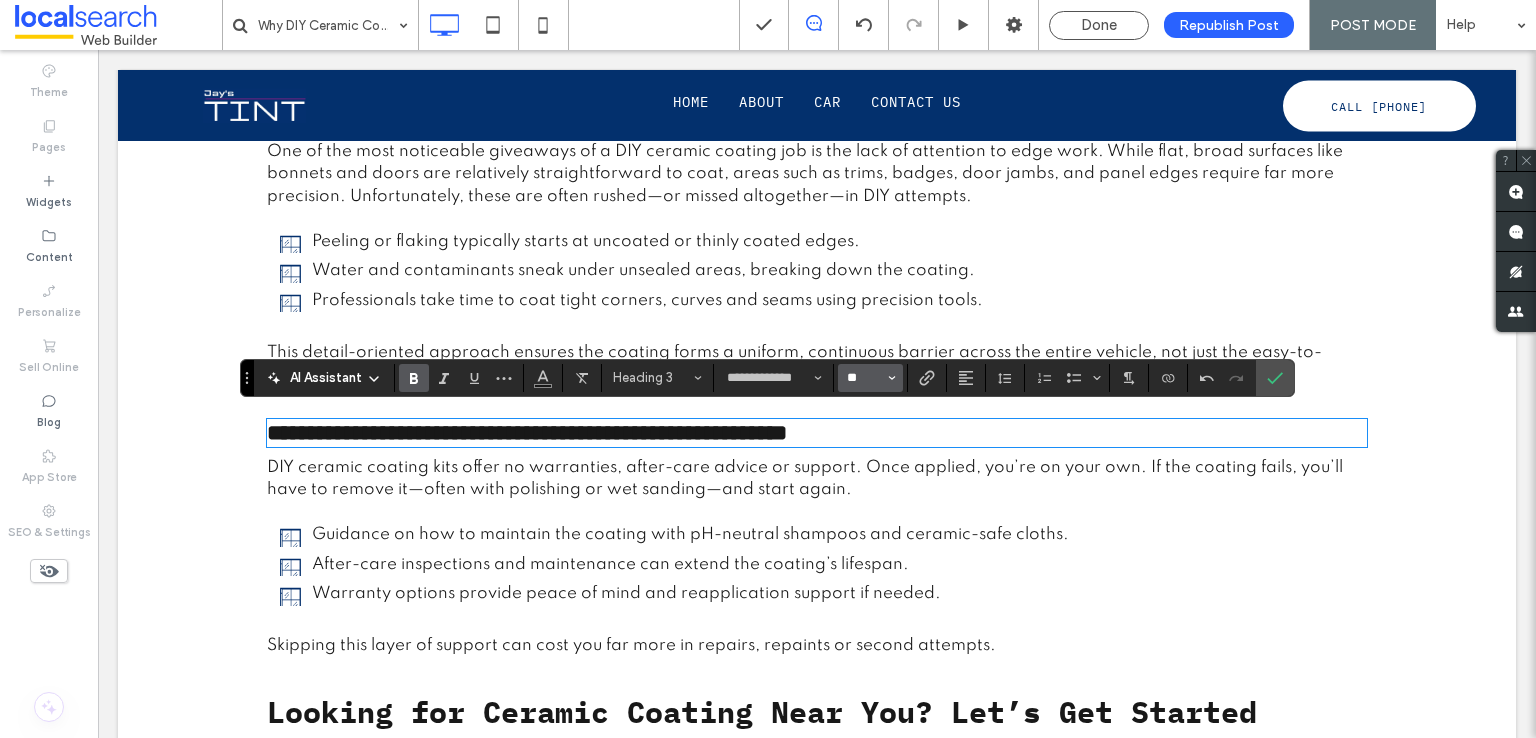 click on "**" at bounding box center [864, 378] 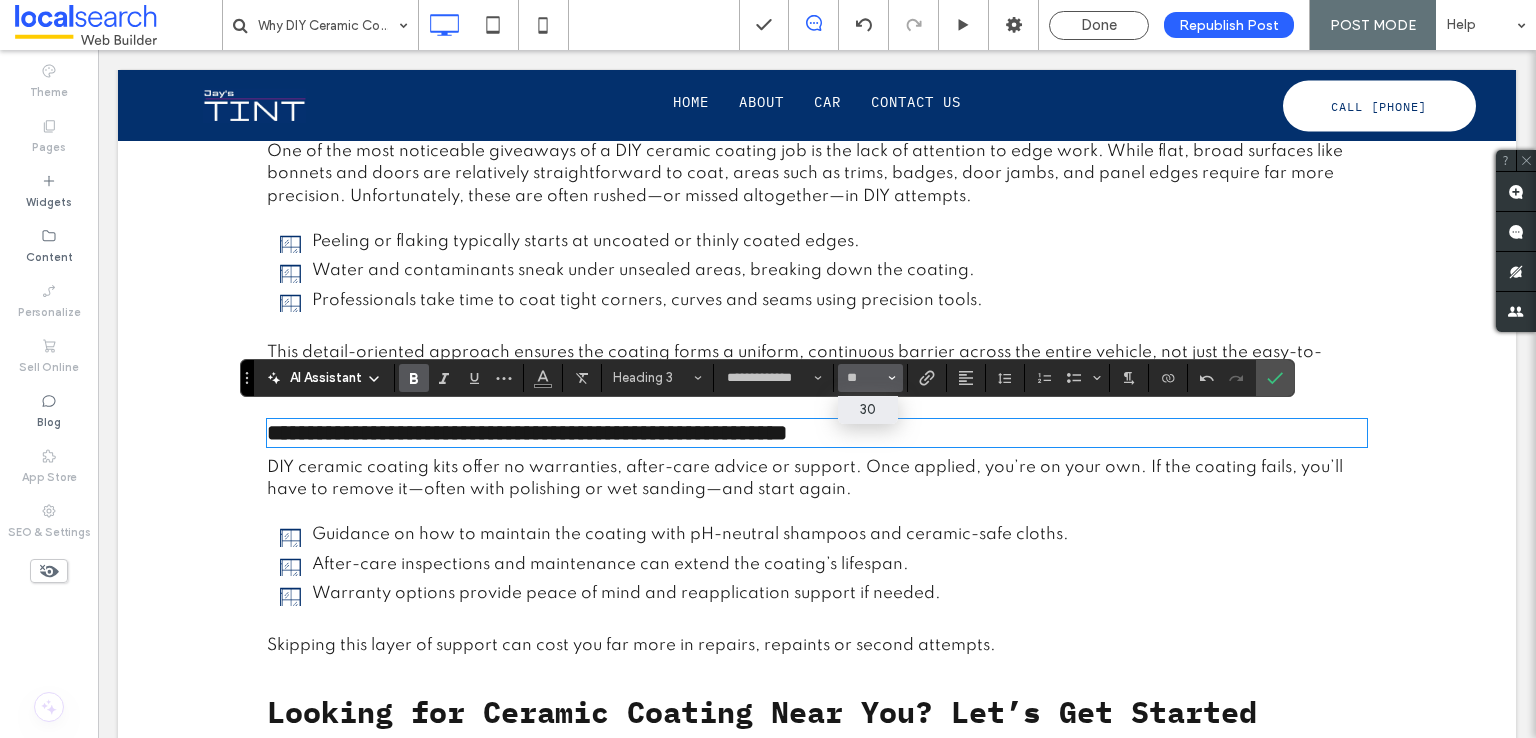 type on "**" 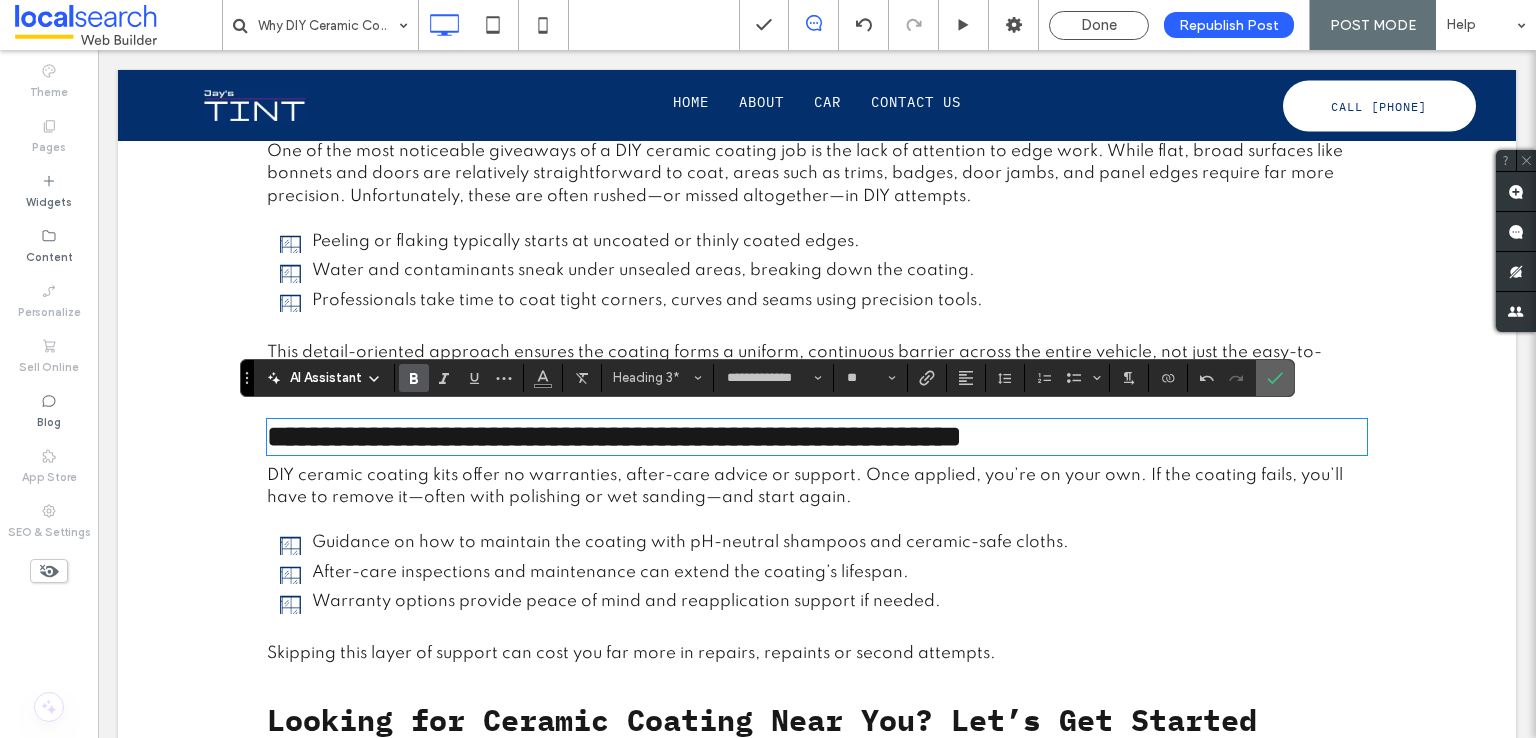 drag, startPoint x: 1269, startPoint y: 380, endPoint x: 1163, endPoint y: 299, distance: 133.4054 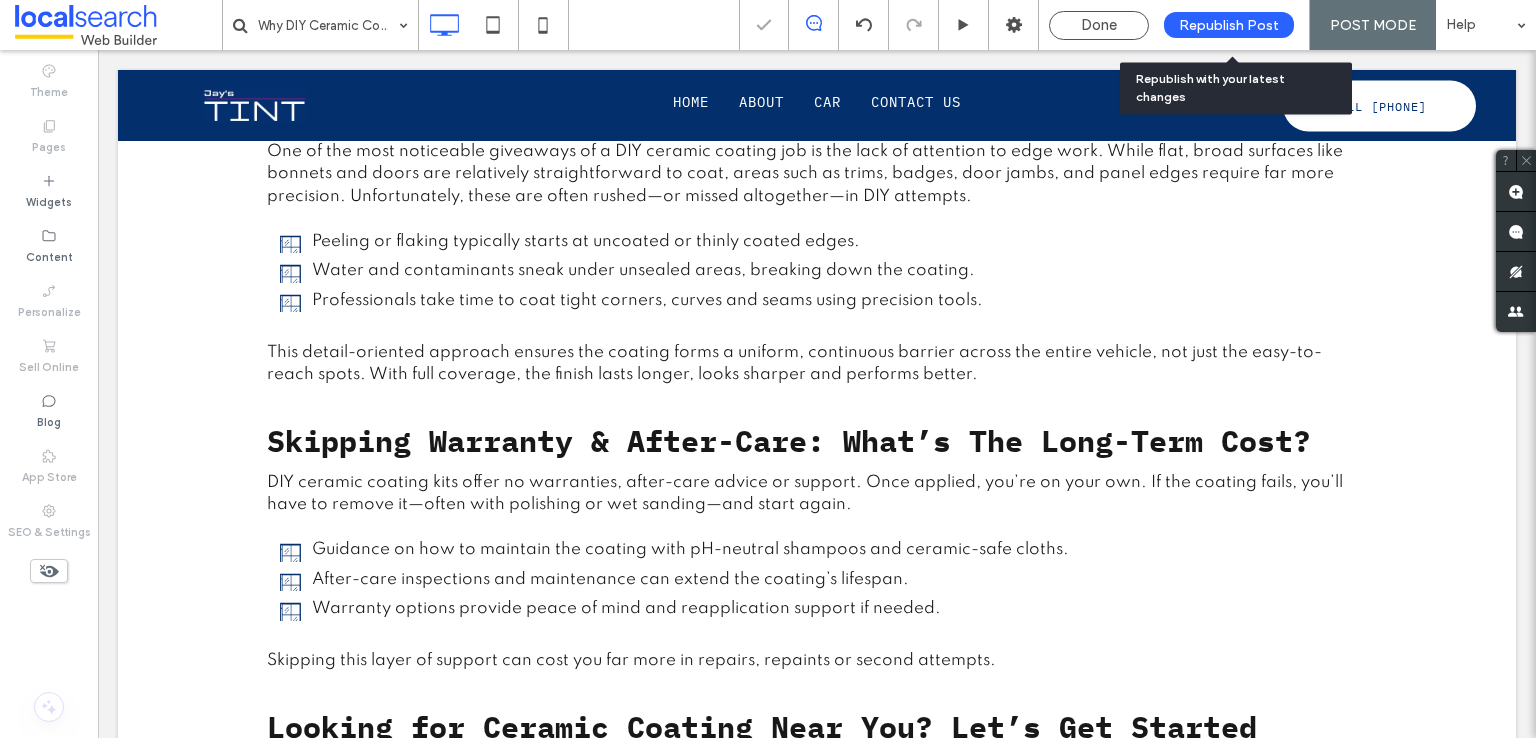 click on "Republish Post" at bounding box center (1229, 25) 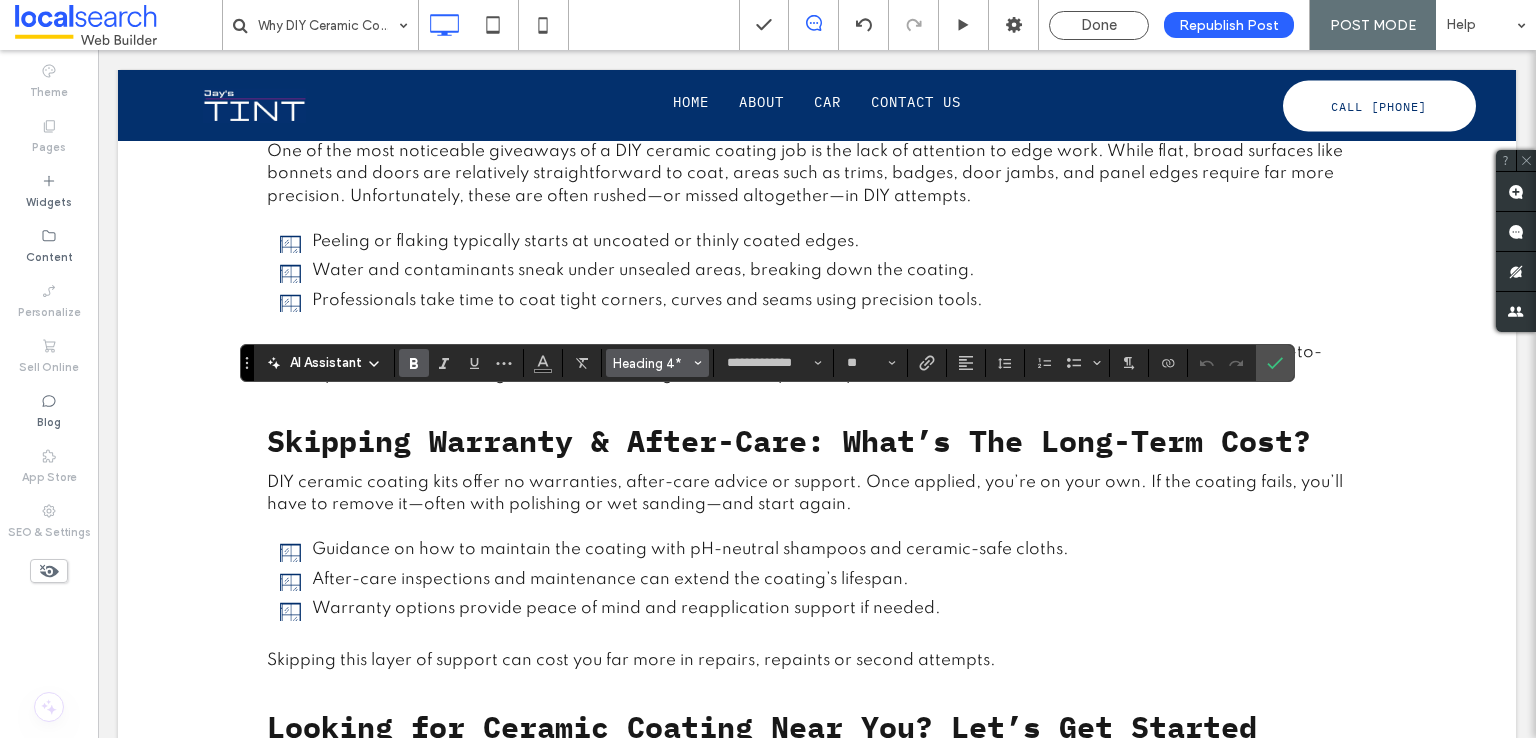 click 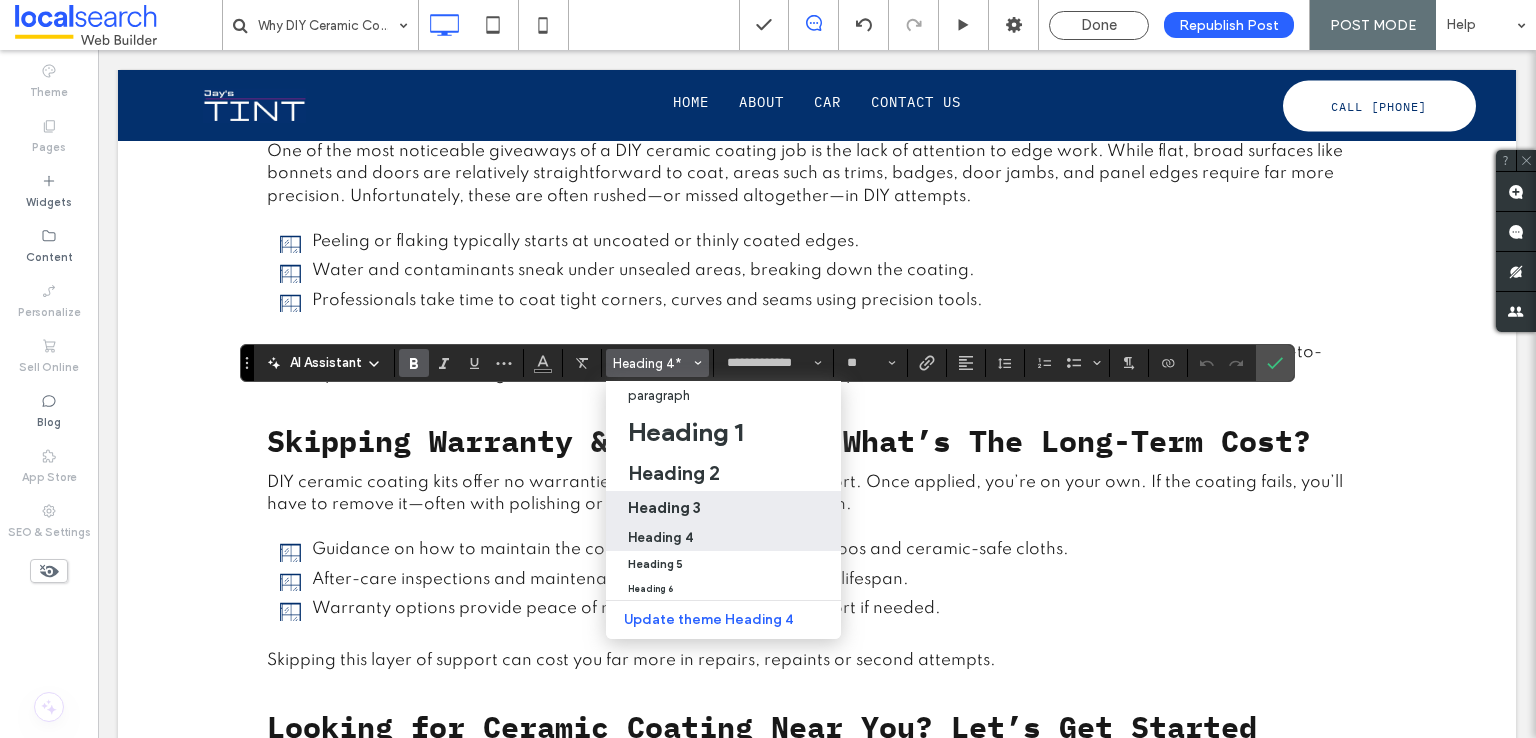 click on "Heading 3" at bounding box center (664, 507) 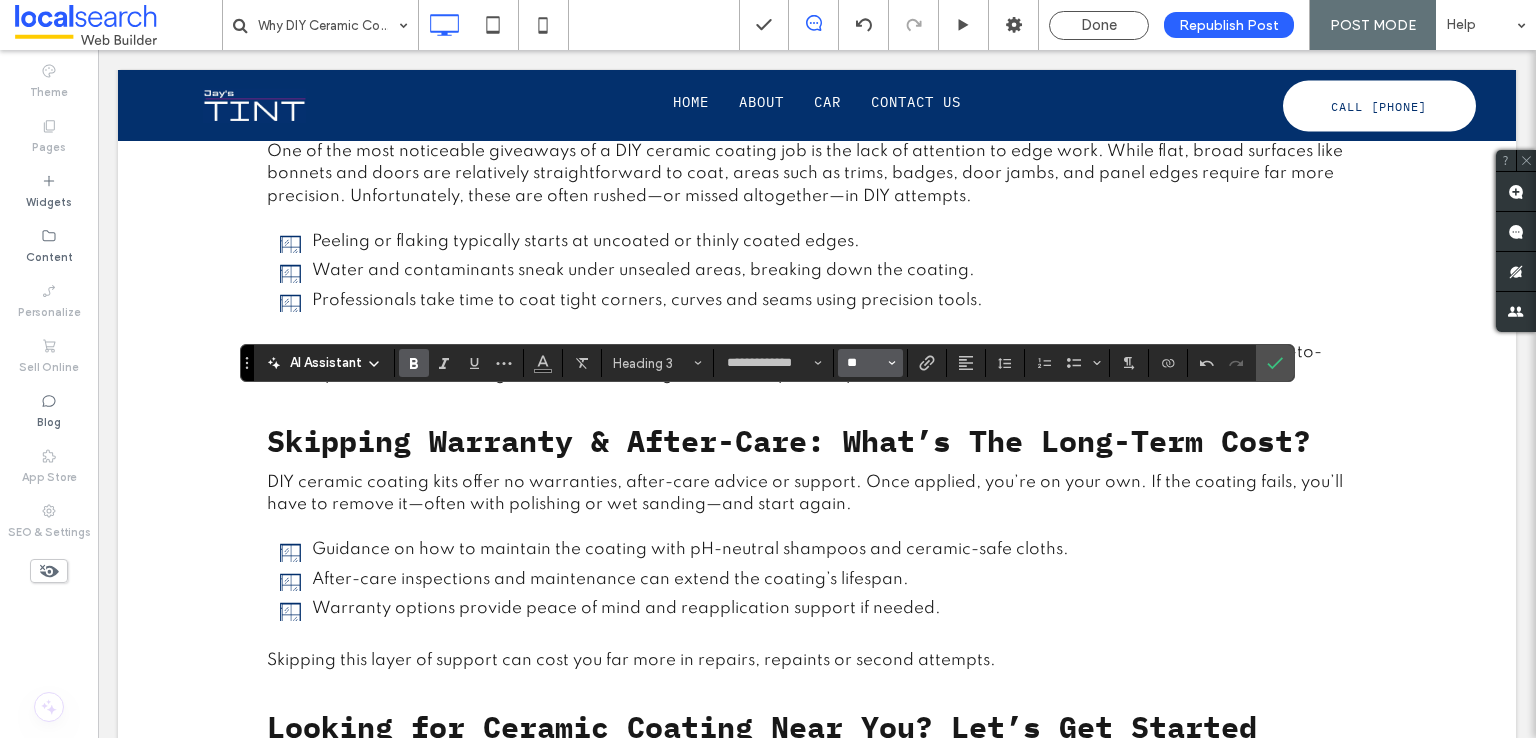 click on "**" at bounding box center [864, 363] 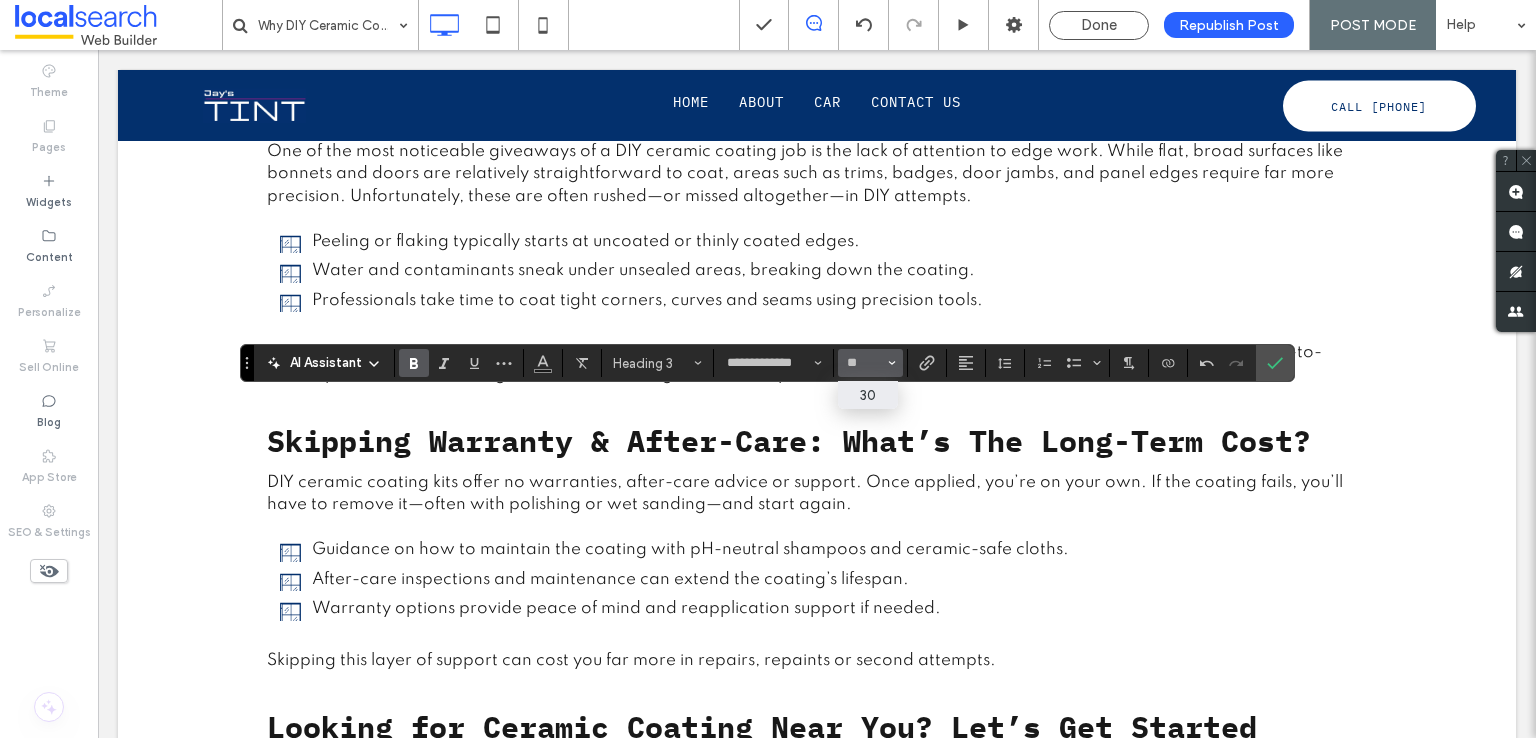 type on "**" 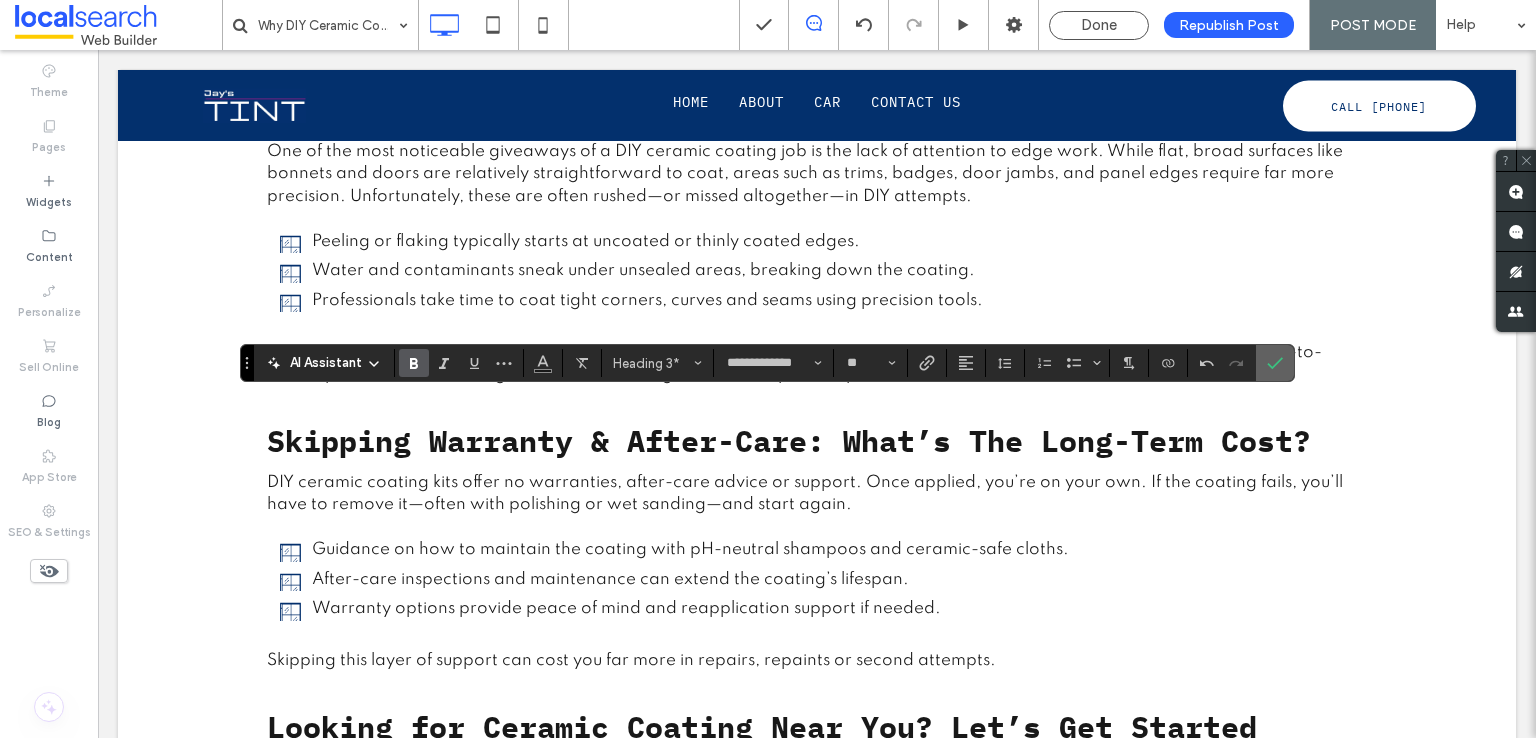 click 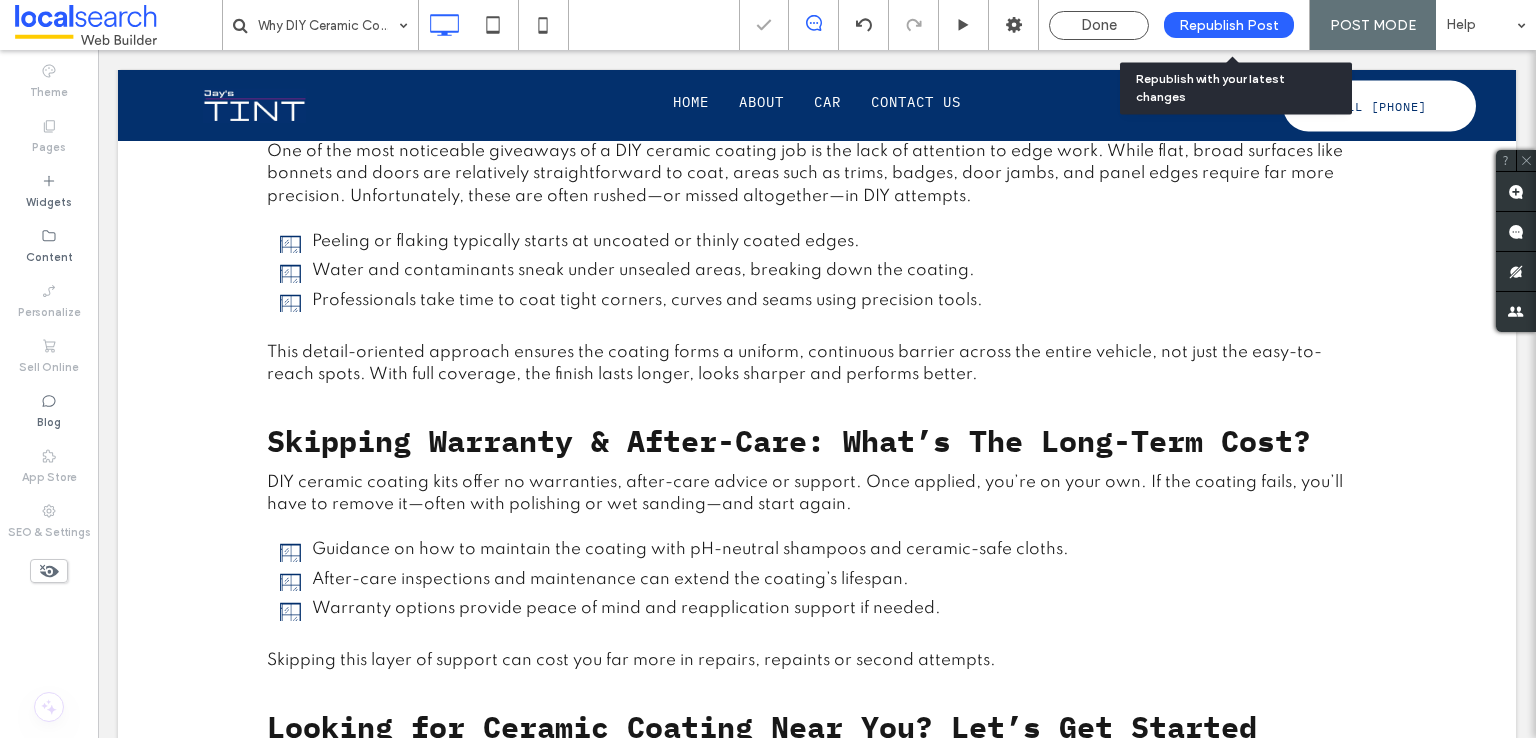 click on "Republish Post" at bounding box center [1229, 25] 